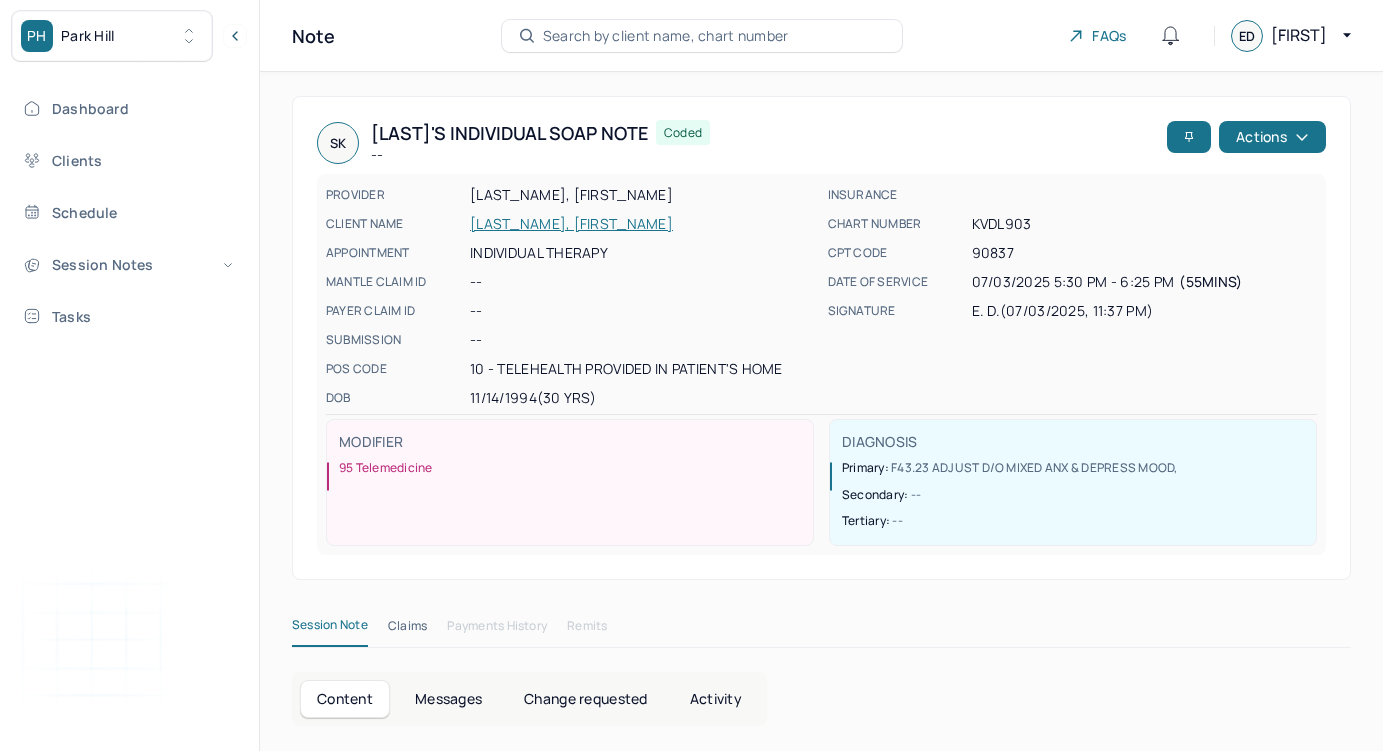 scroll, scrollTop: 0, scrollLeft: 0, axis: both 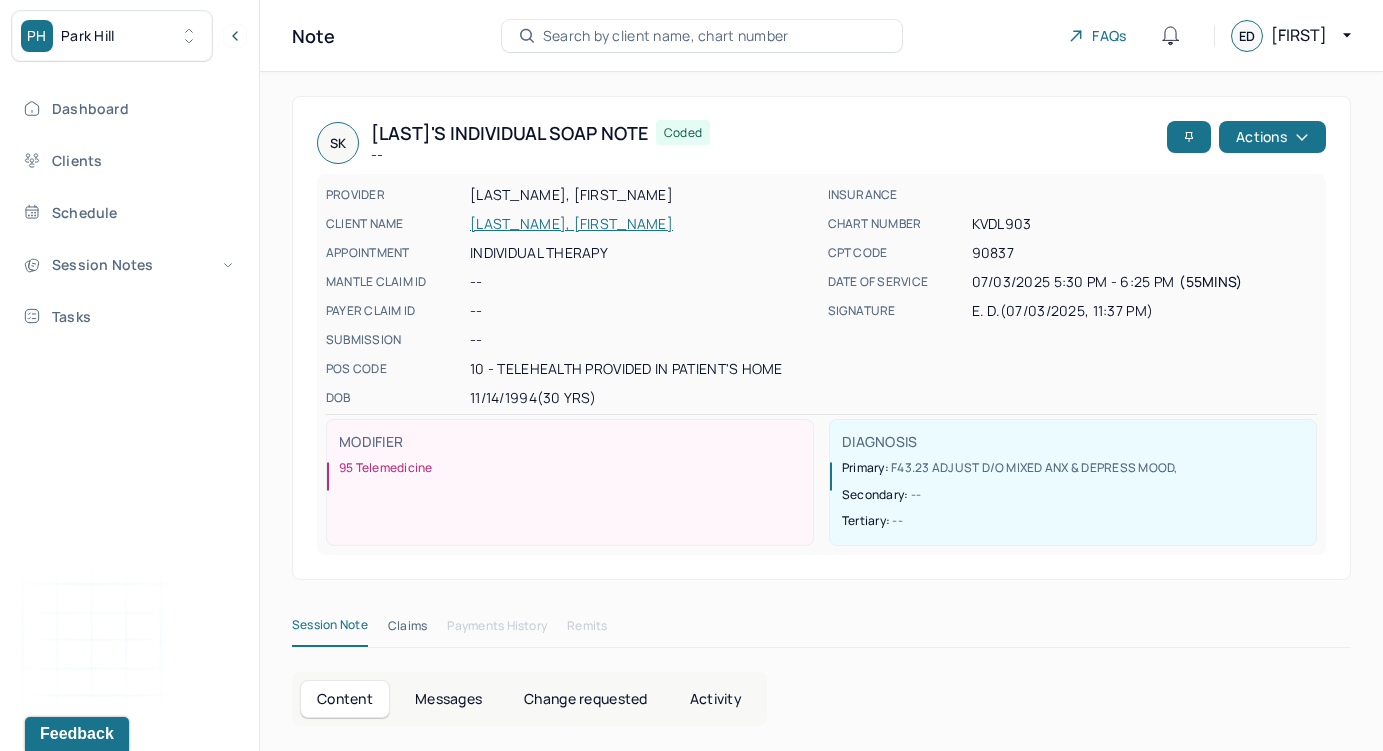click on "PH Park Hill" at bounding box center [112, 36] 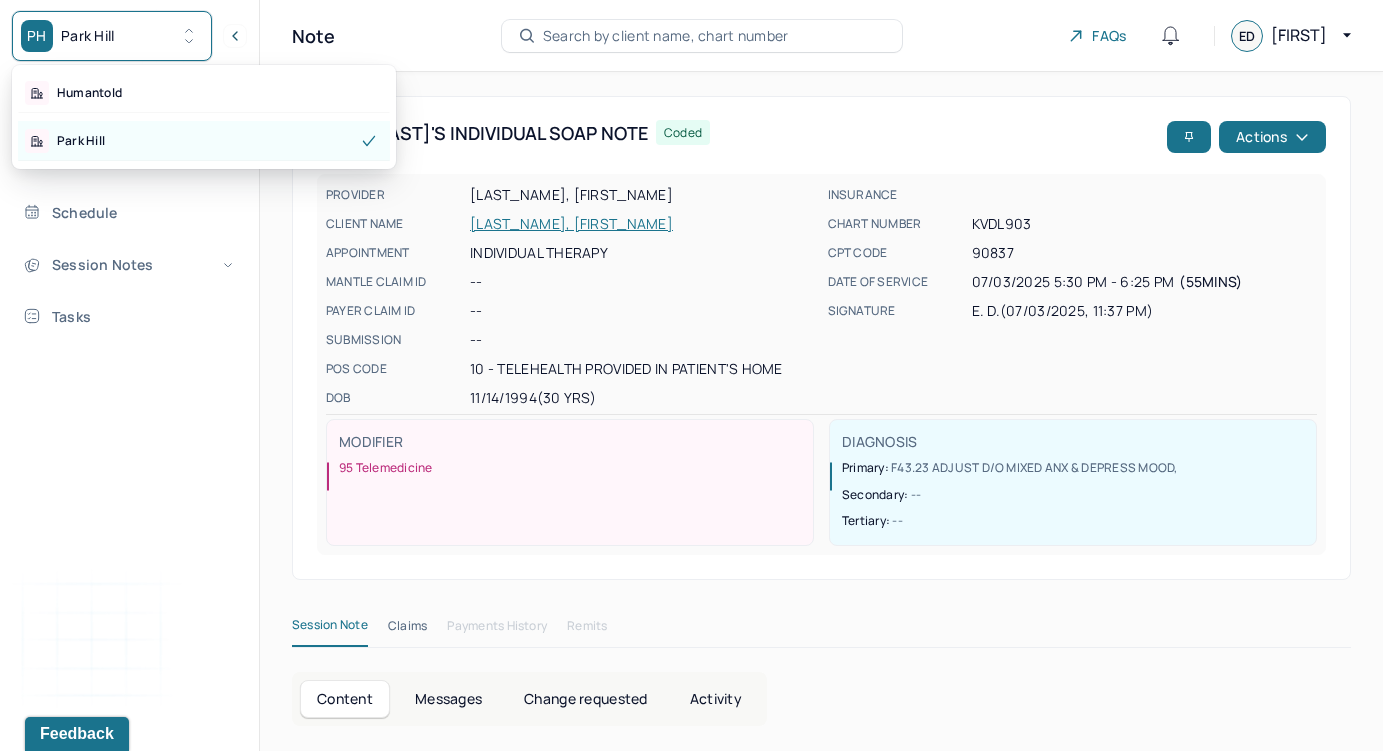 click on "Park Hill" at bounding box center [204, 141] 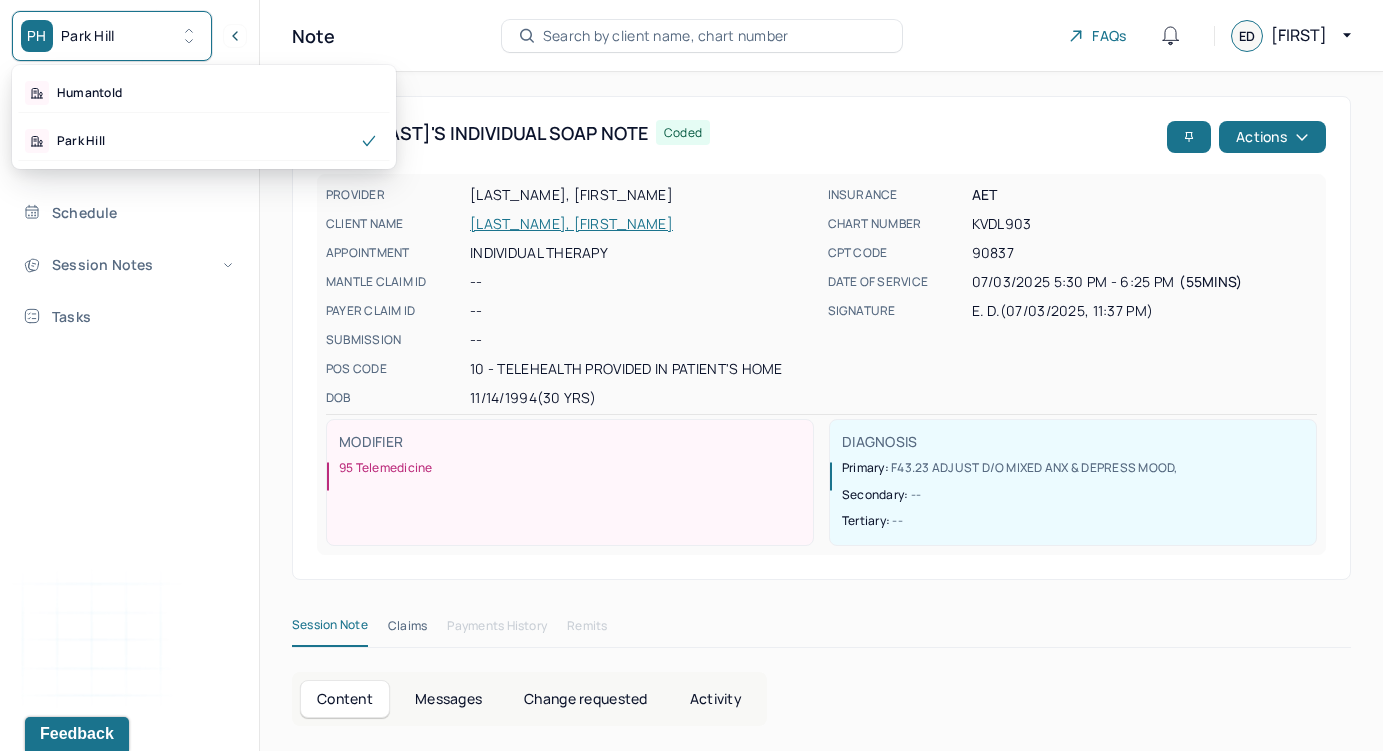 click on "Dashboard Clients Schedule Session Notes Tasks ED Emma   Distler provider   Logout" at bounding box center [129, 396] 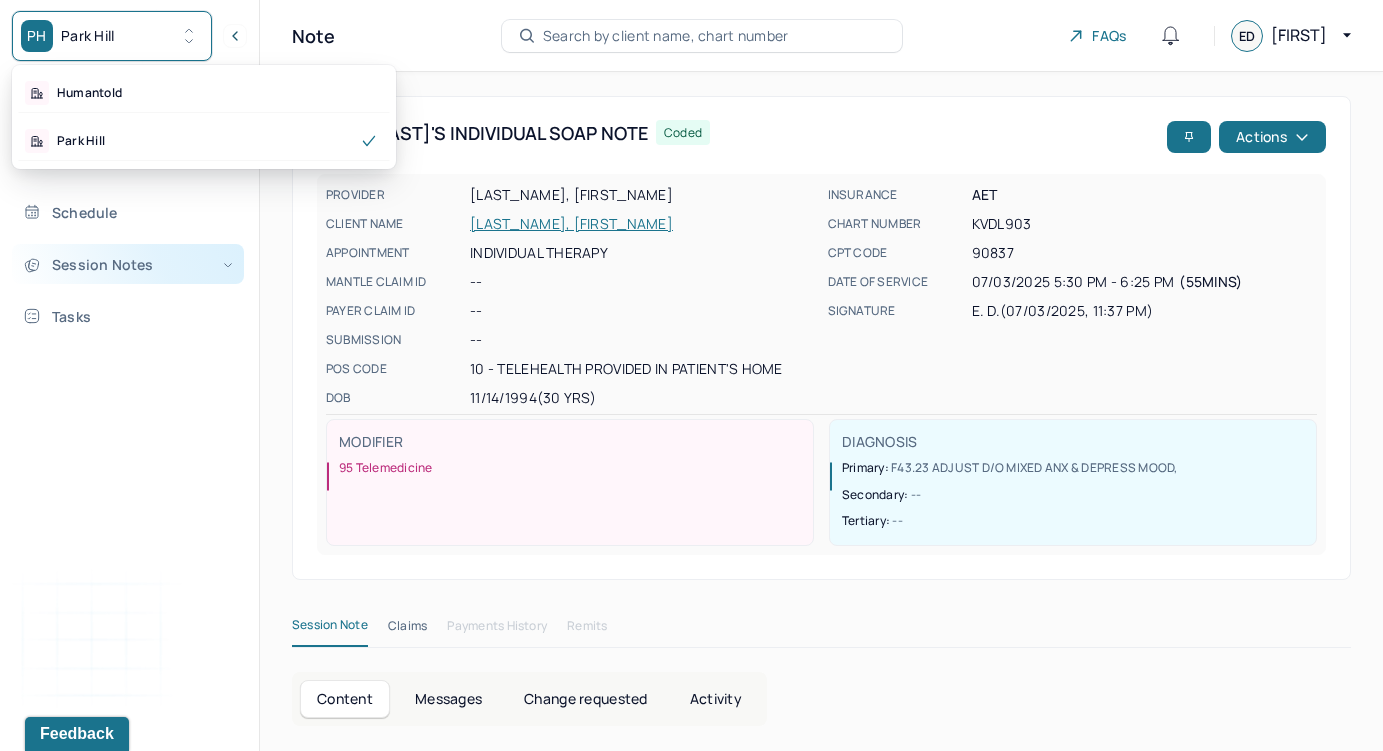 click on "Session Notes" at bounding box center [128, 264] 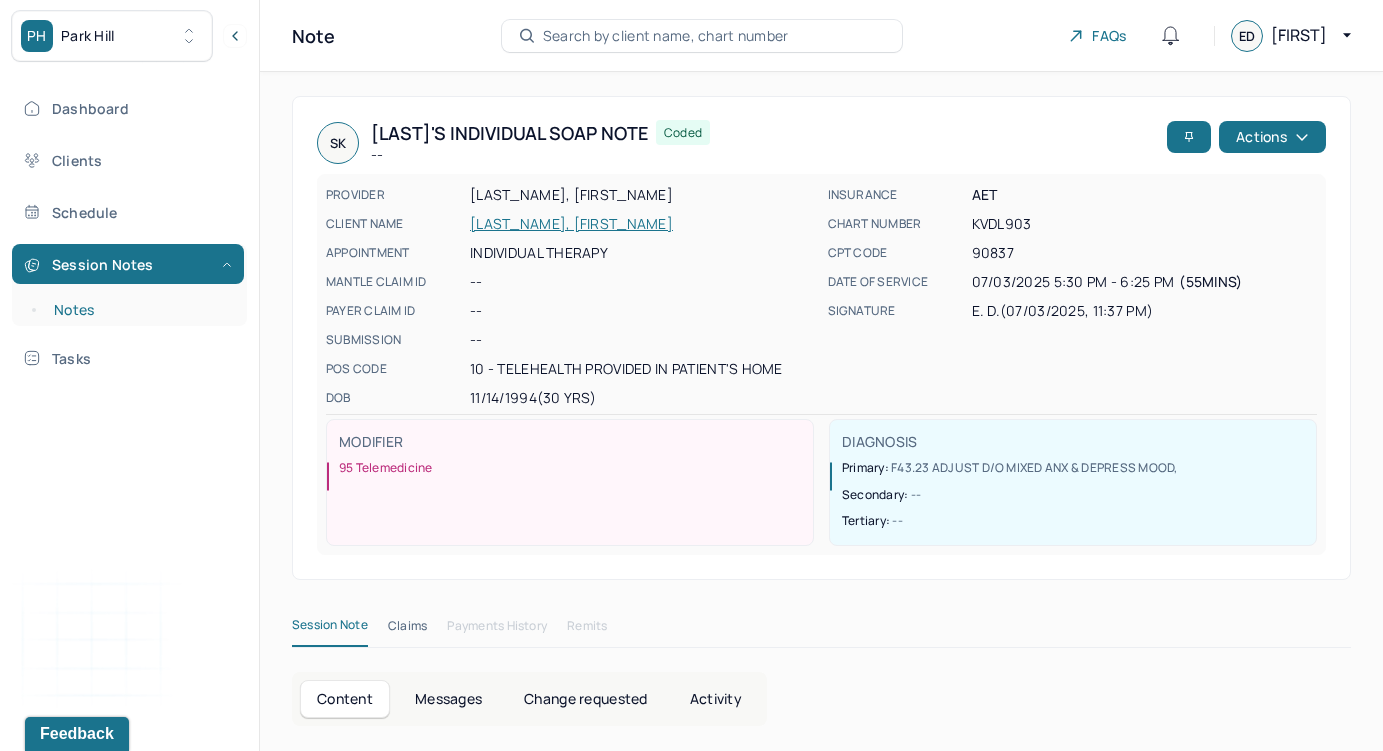 click on "Notes" at bounding box center (139, 310) 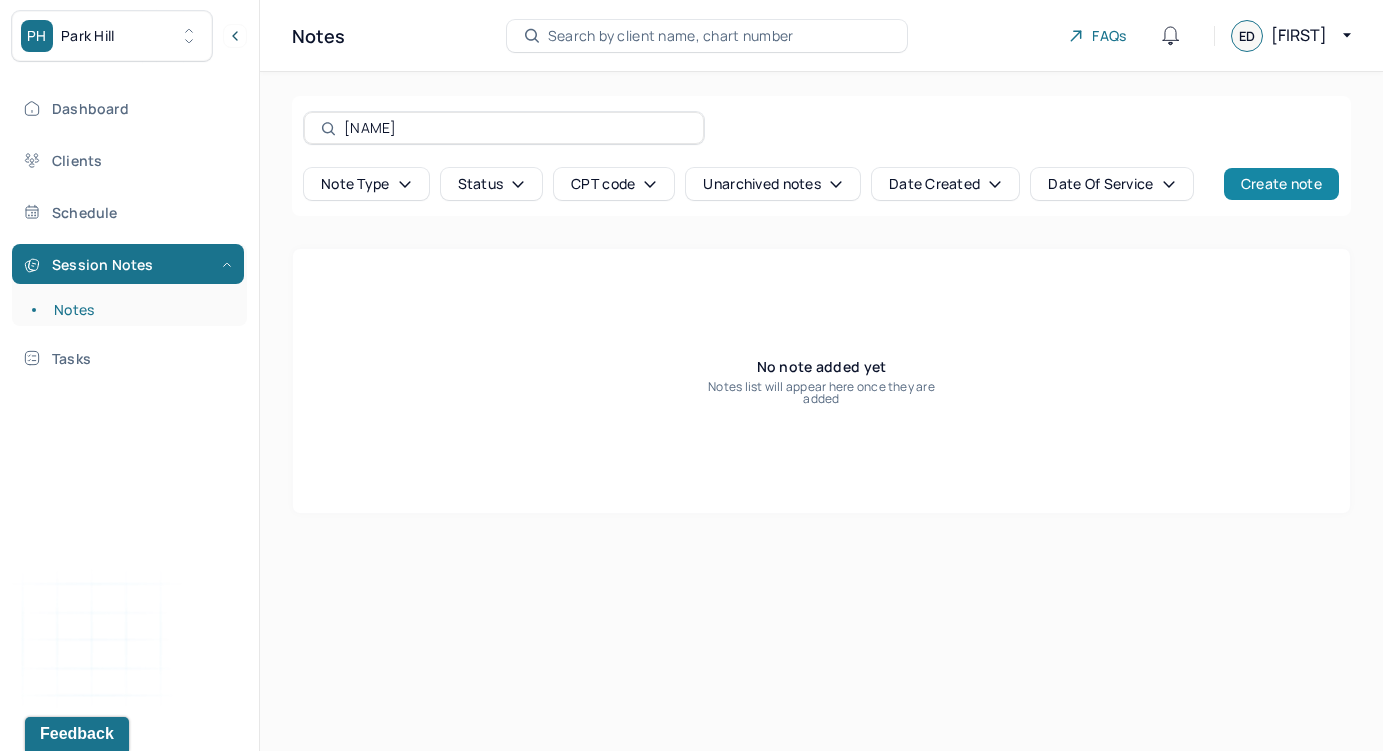 click on "Create note" at bounding box center (1281, 184) 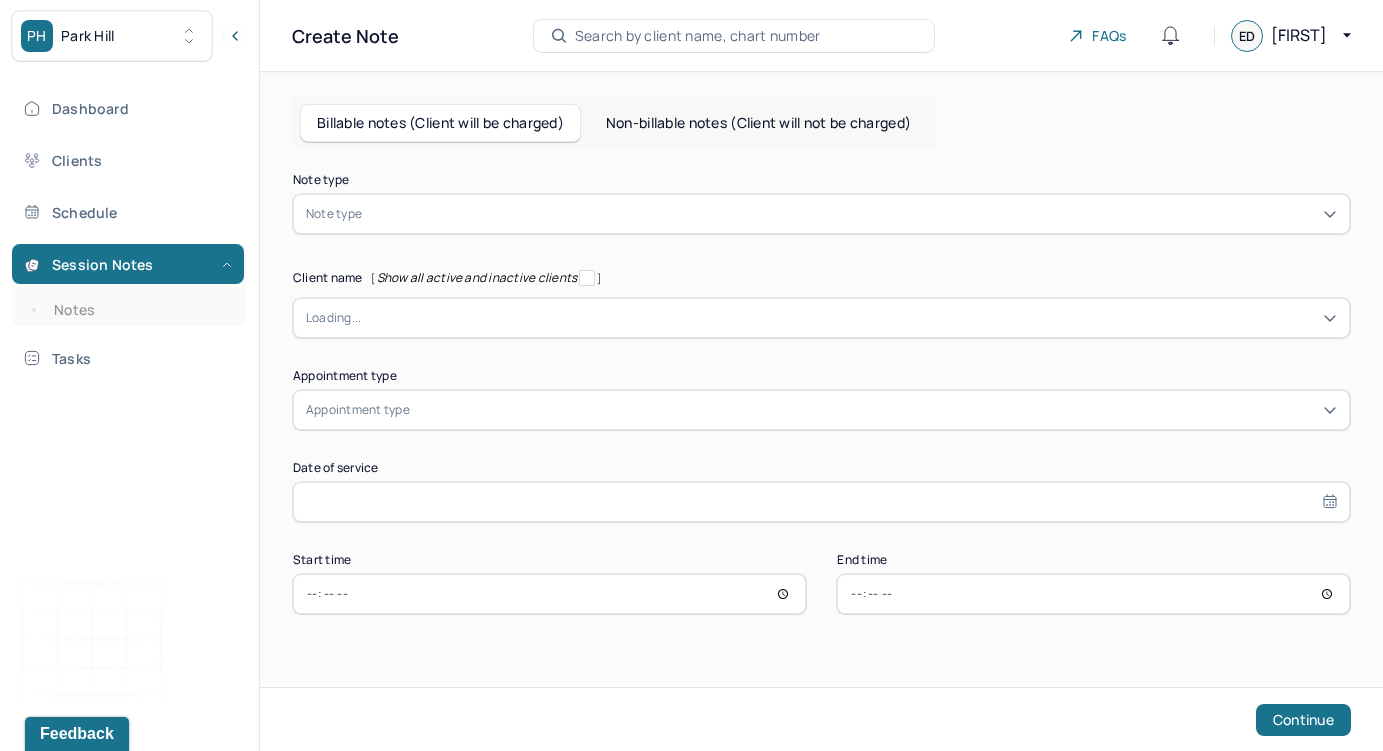 click at bounding box center [851, 214] 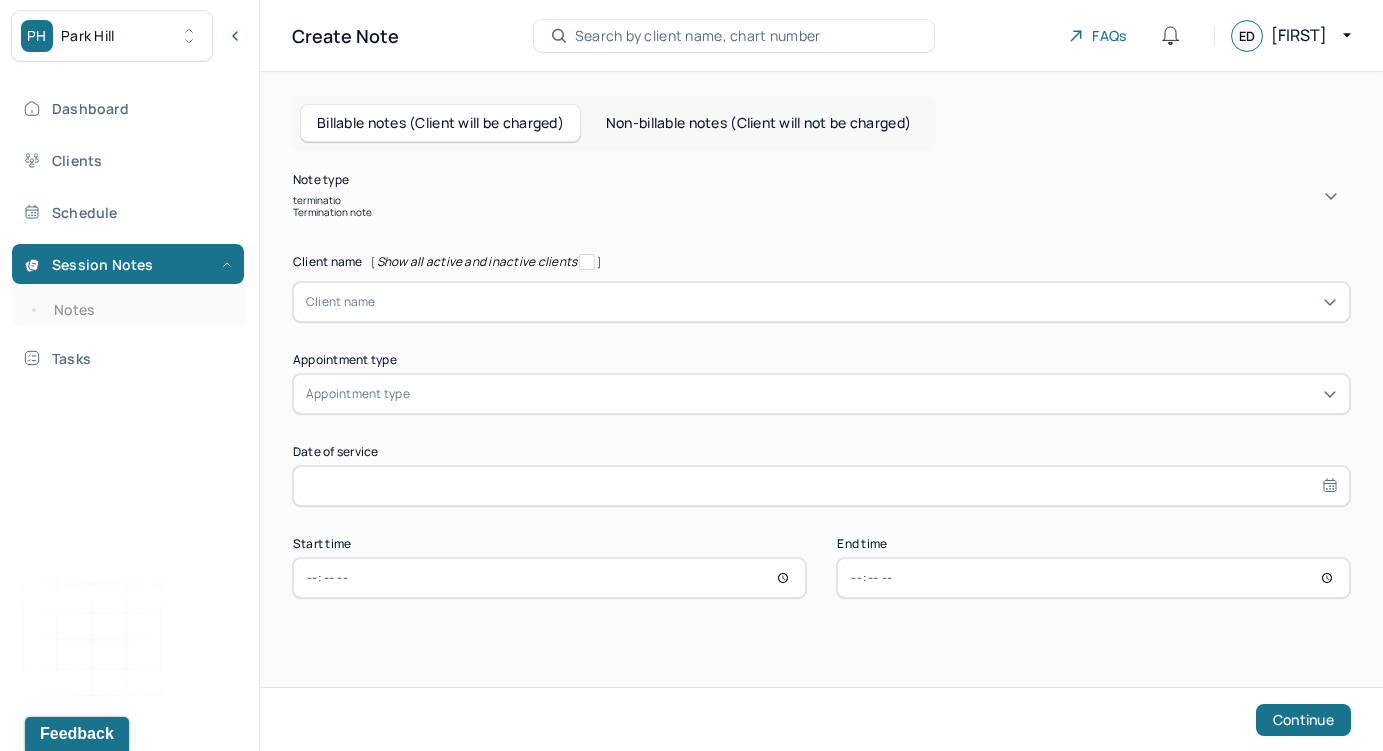 type on "termination" 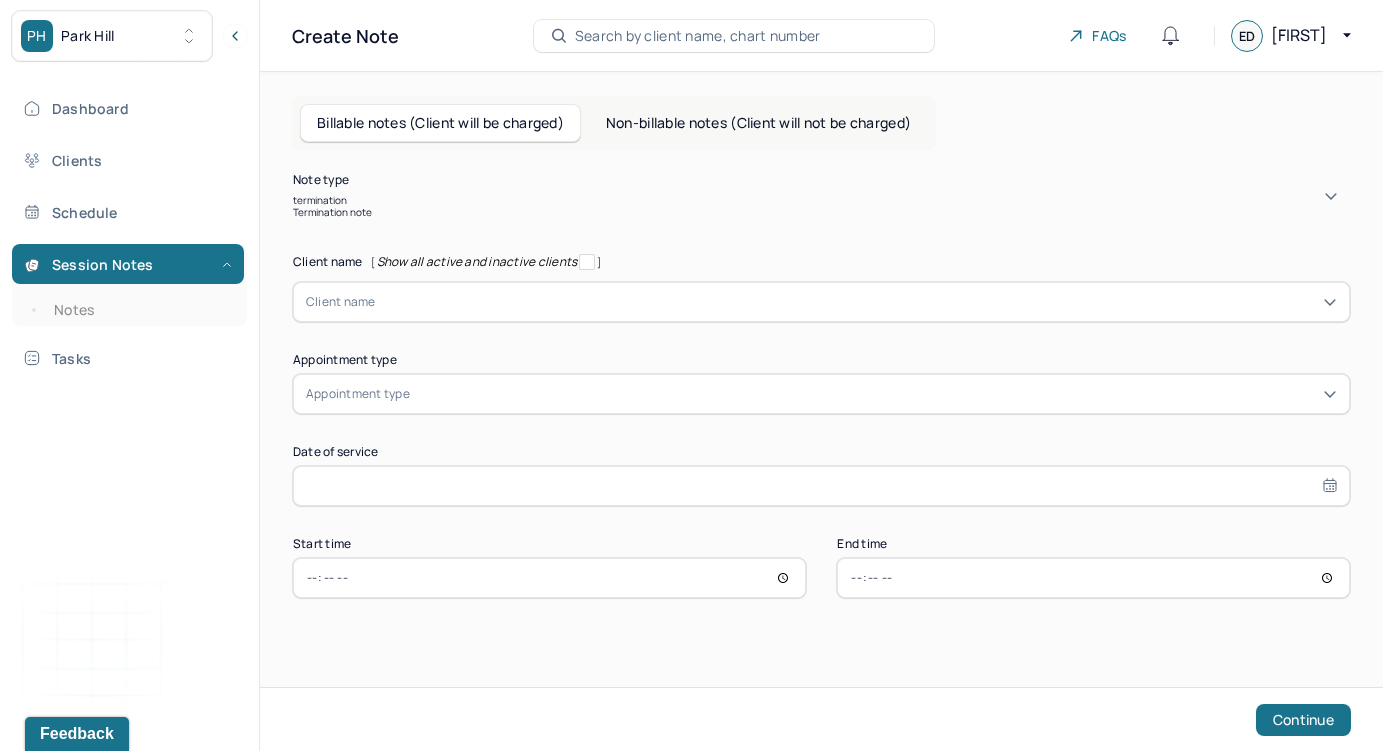 click on "Termination note" at bounding box center (821, 212) 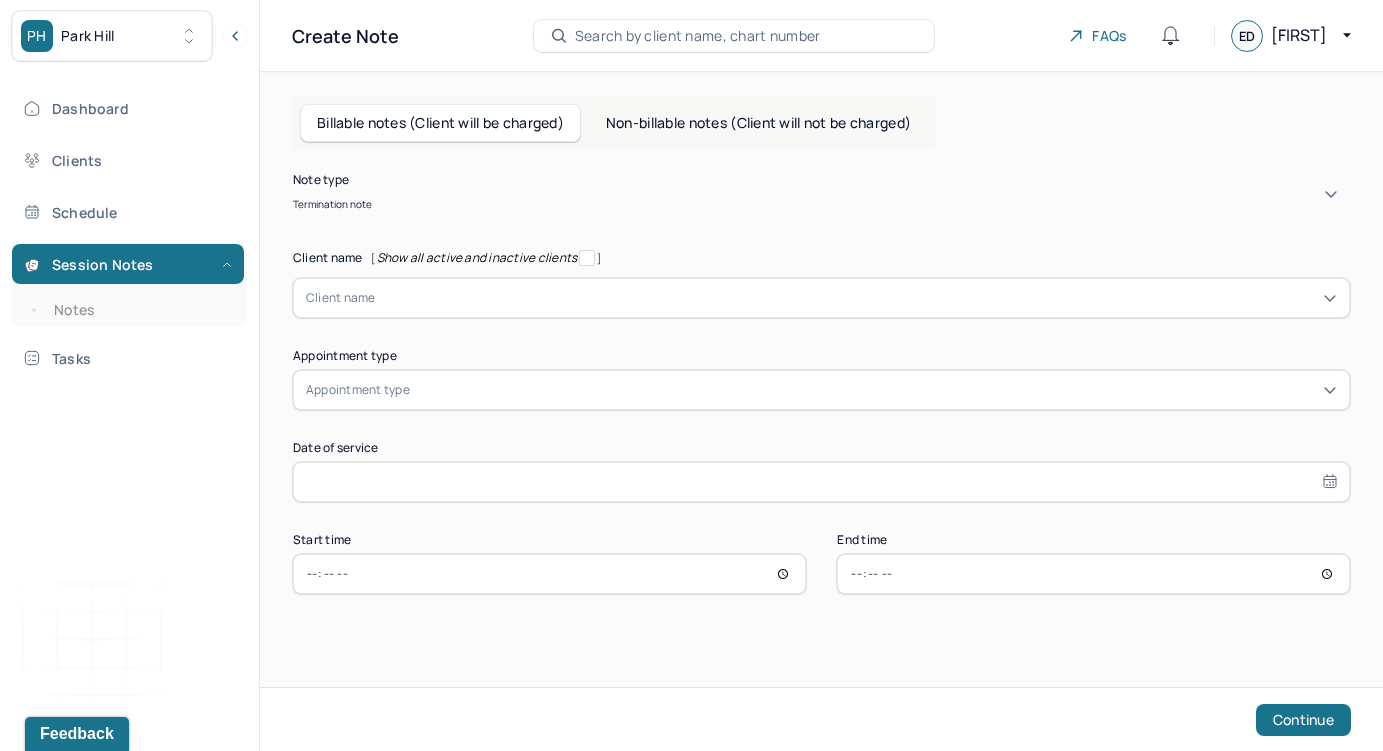 click at bounding box center [856, 298] 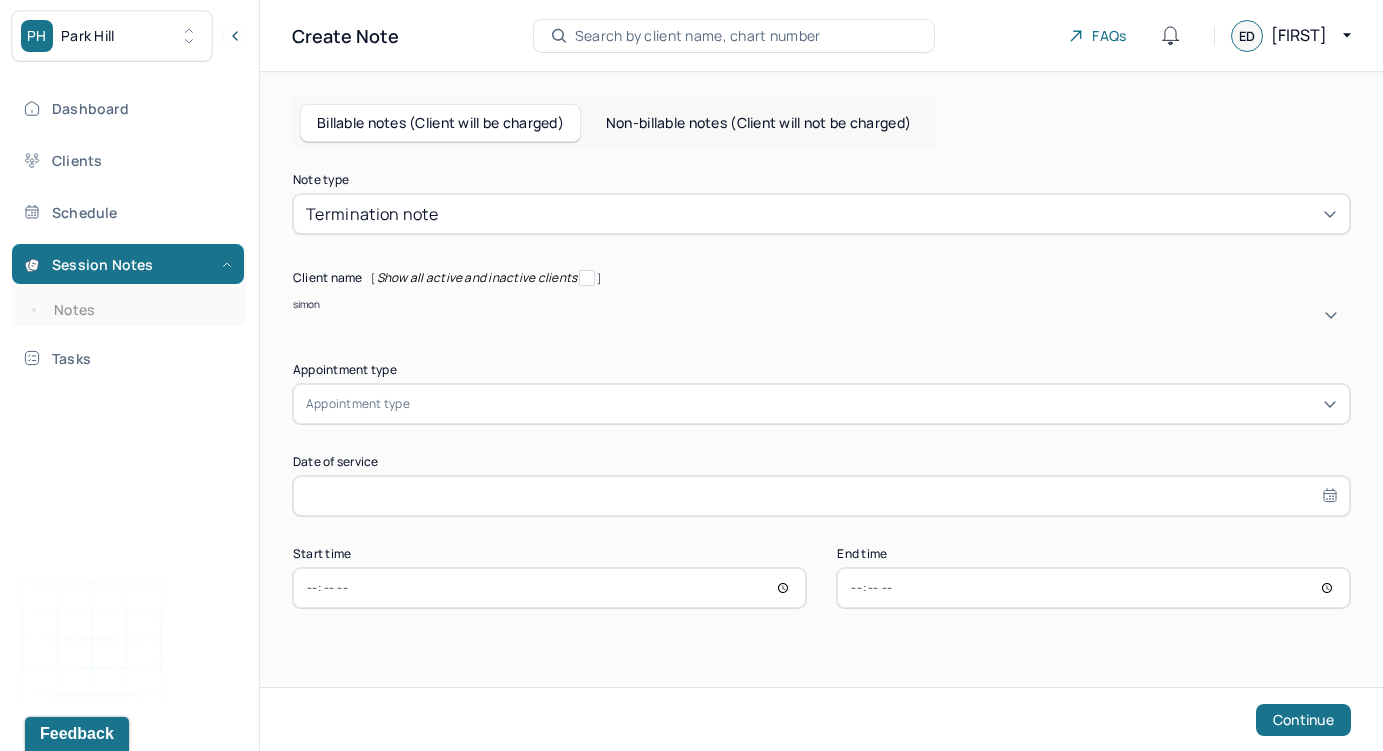 type on "[NAME]" 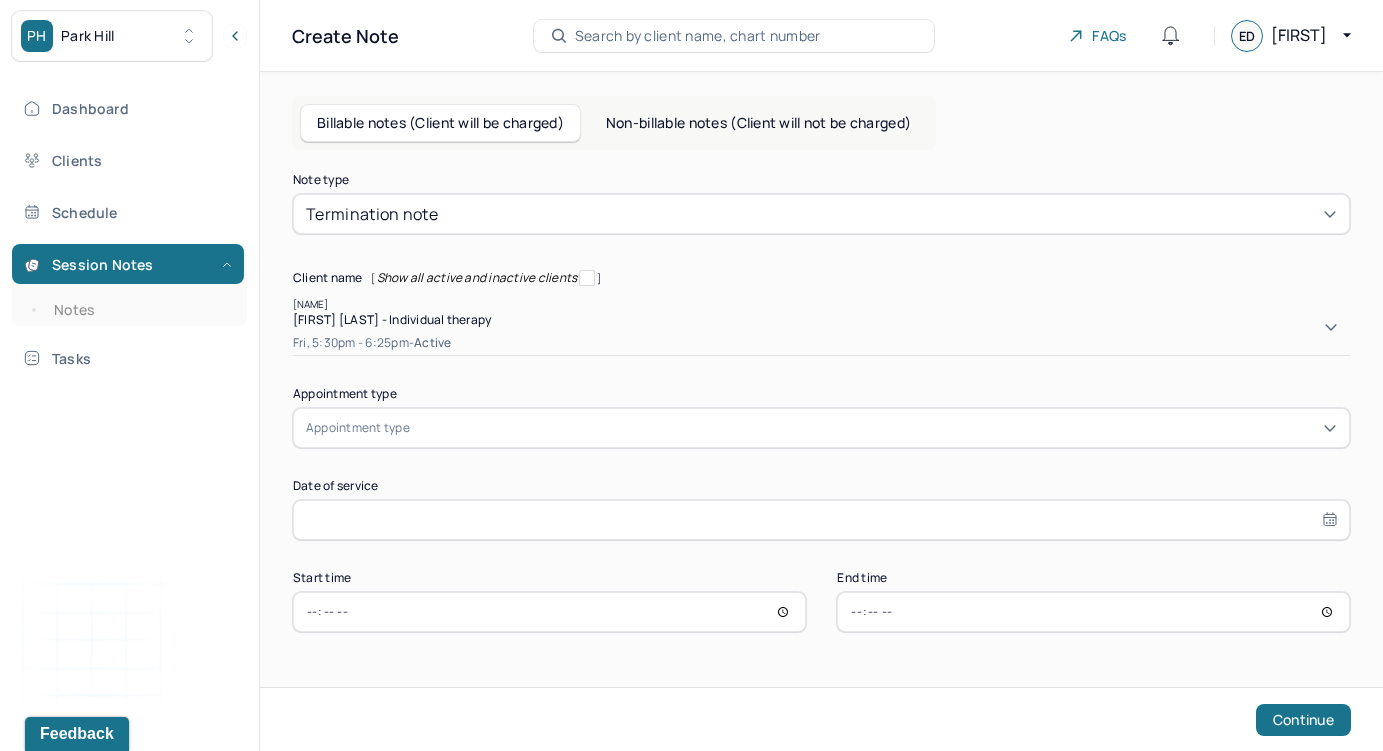 click on "[FIRST] [LAST] - Individual therapy" at bounding box center (392, 319) 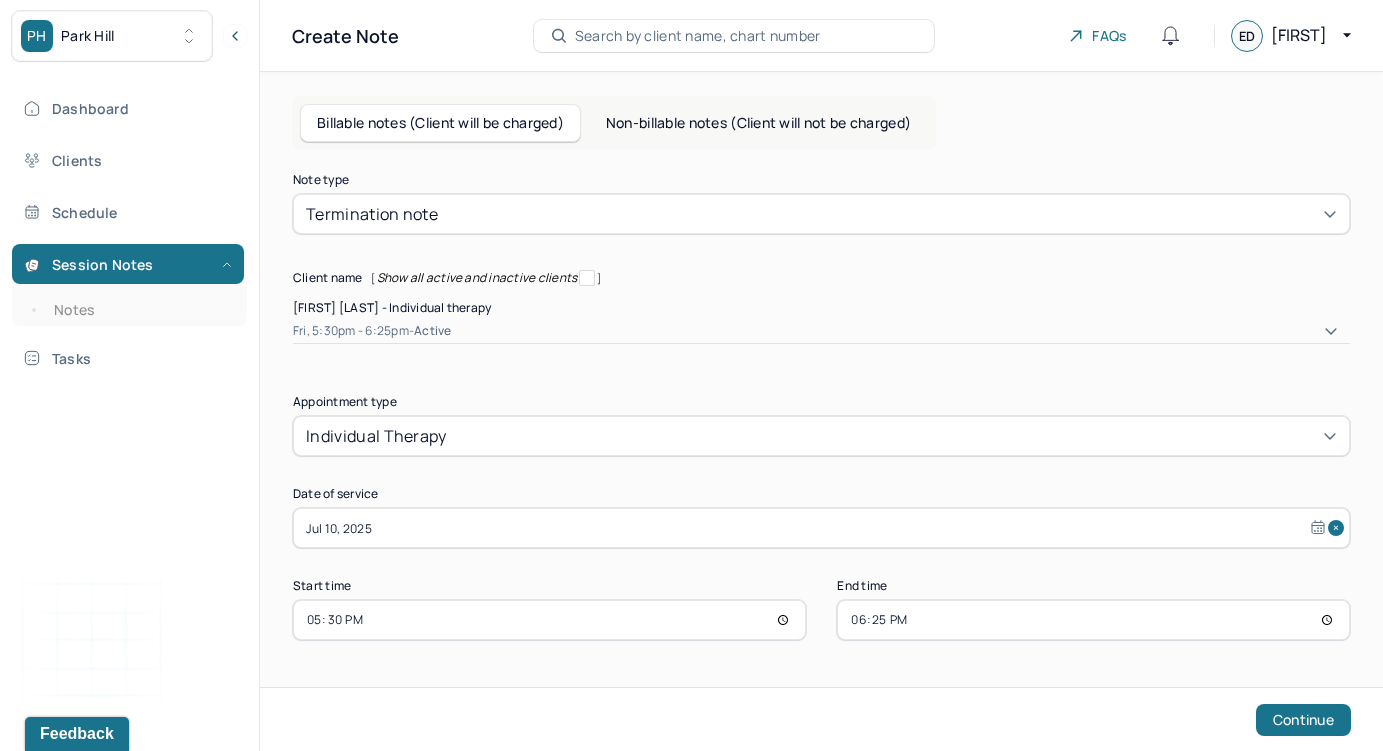 click on "Jul 10, 2025" at bounding box center (821, 528) 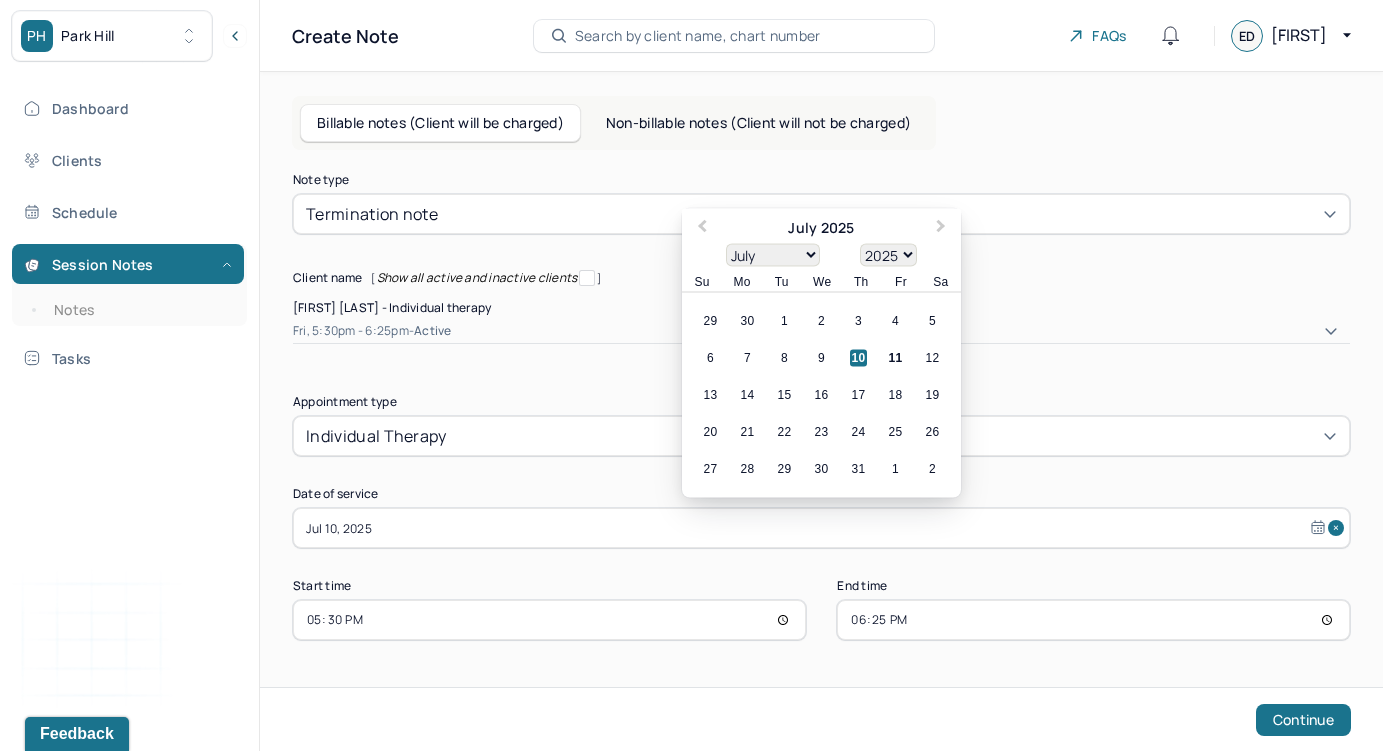 click on "10" at bounding box center (858, 358) 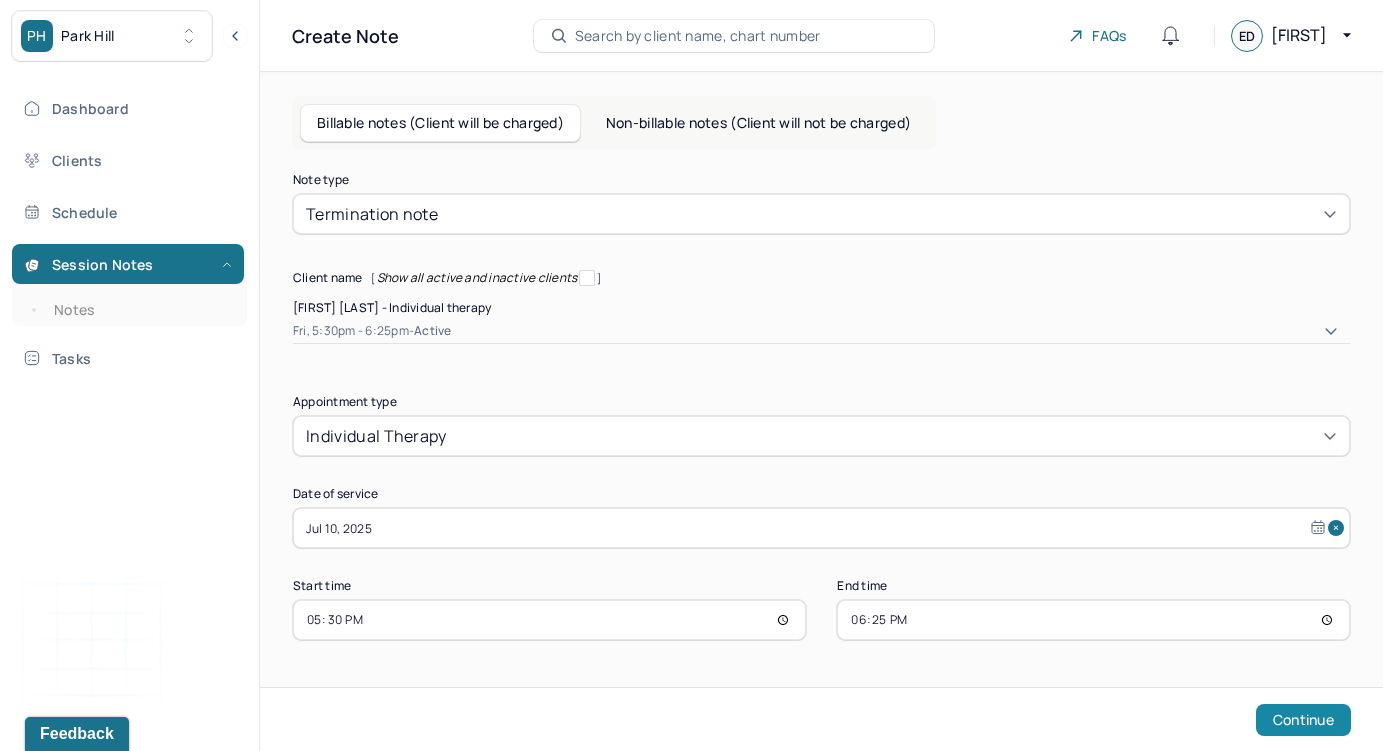 click on "Continue" at bounding box center [1303, 720] 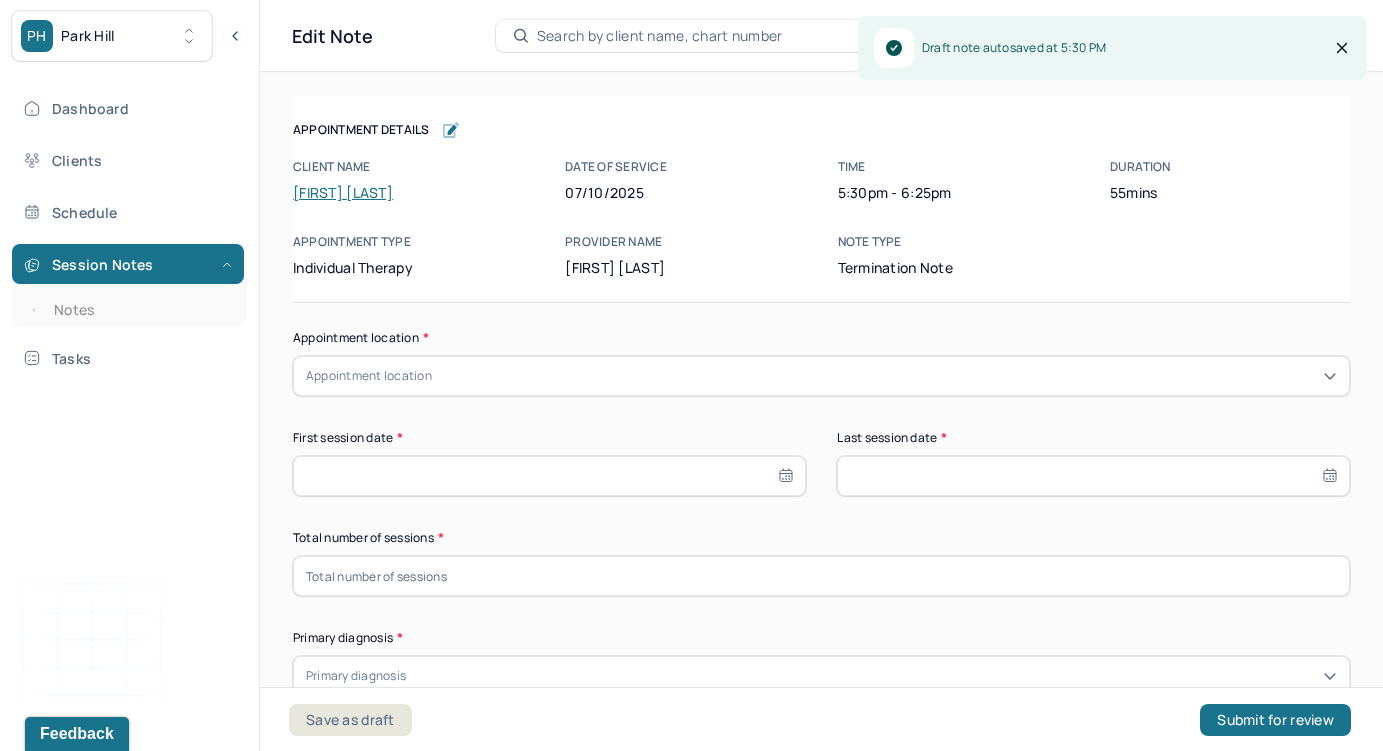click on "Appointment location" at bounding box center [369, 376] 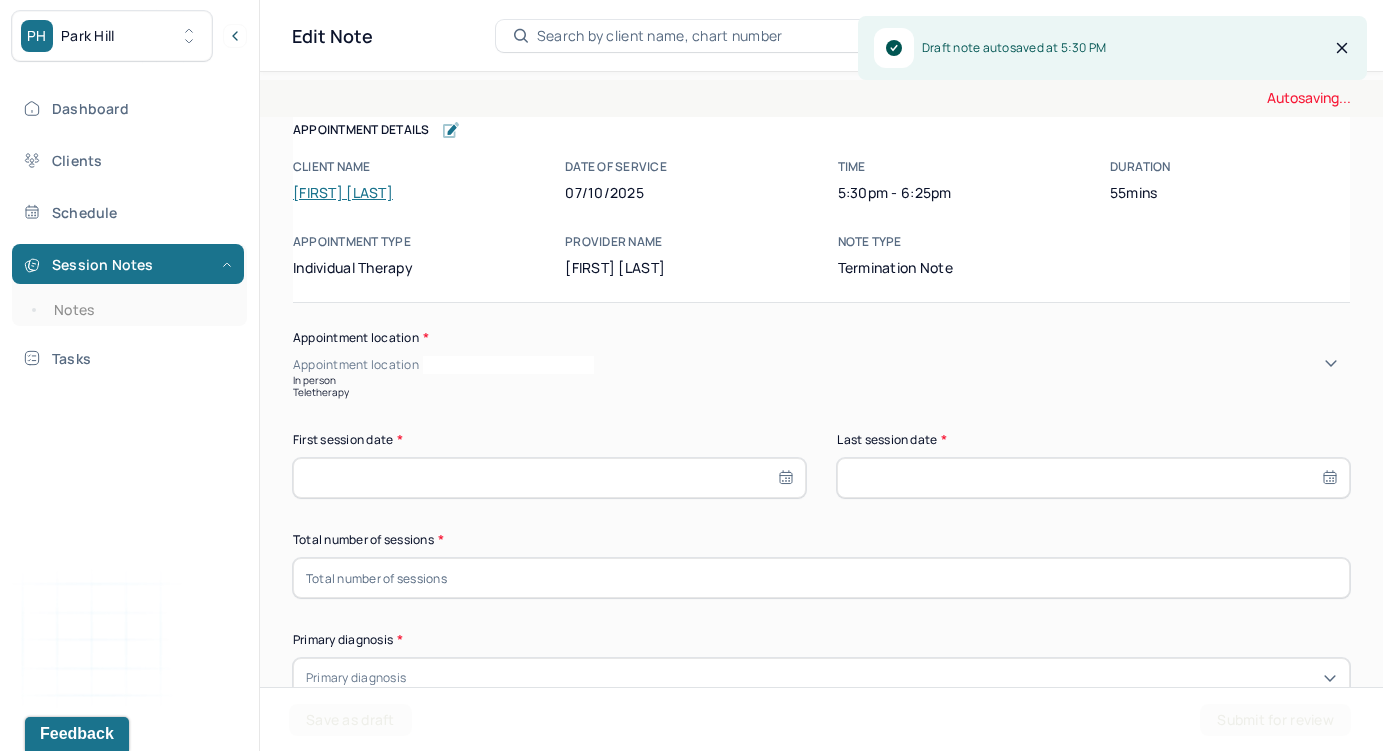type 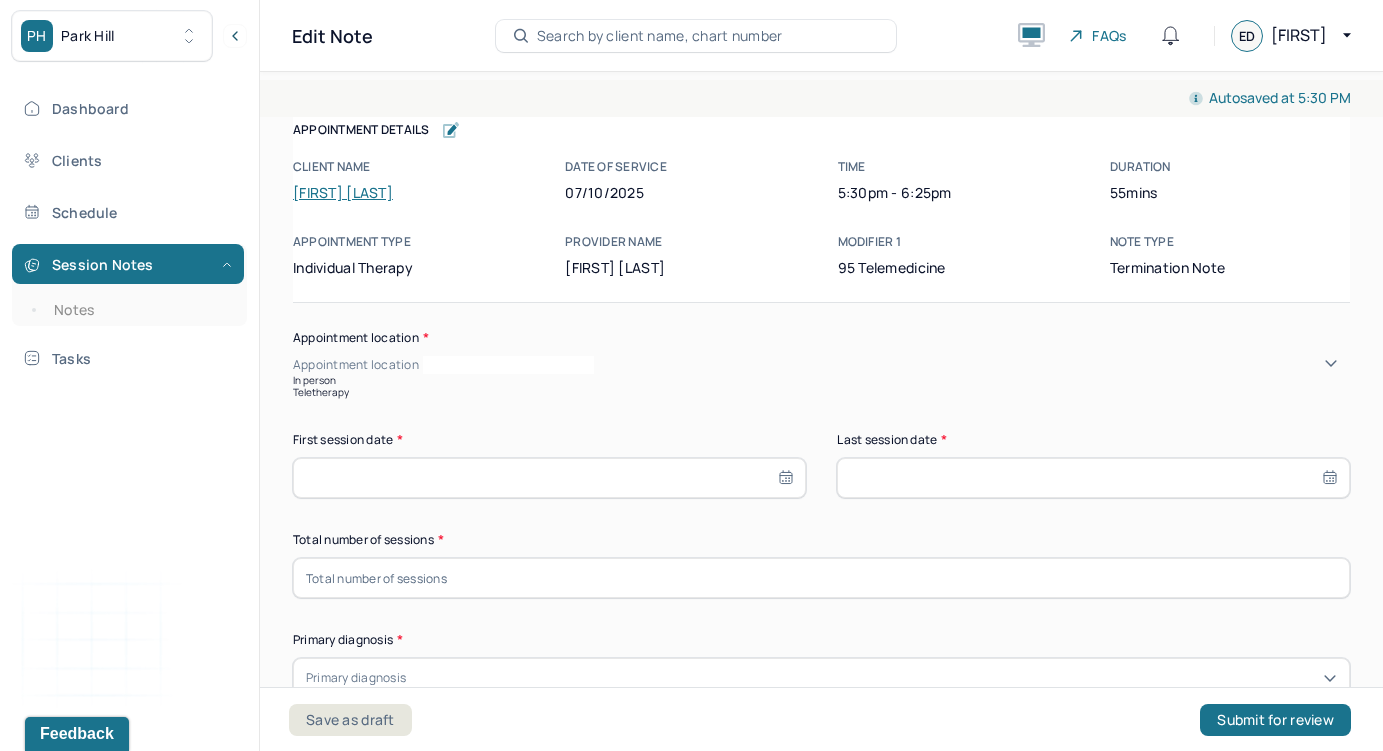 click on "In person" at bounding box center (821, 380) 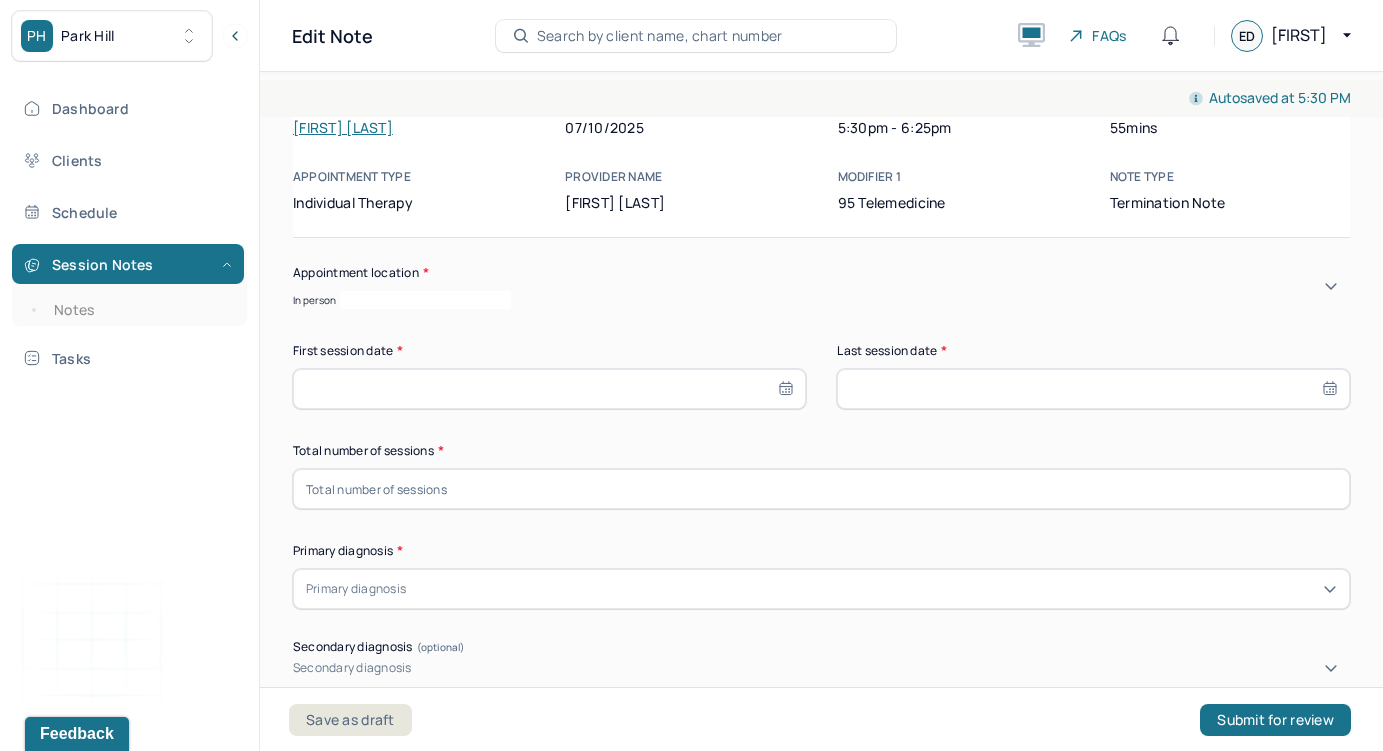 scroll, scrollTop: 67, scrollLeft: 0, axis: vertical 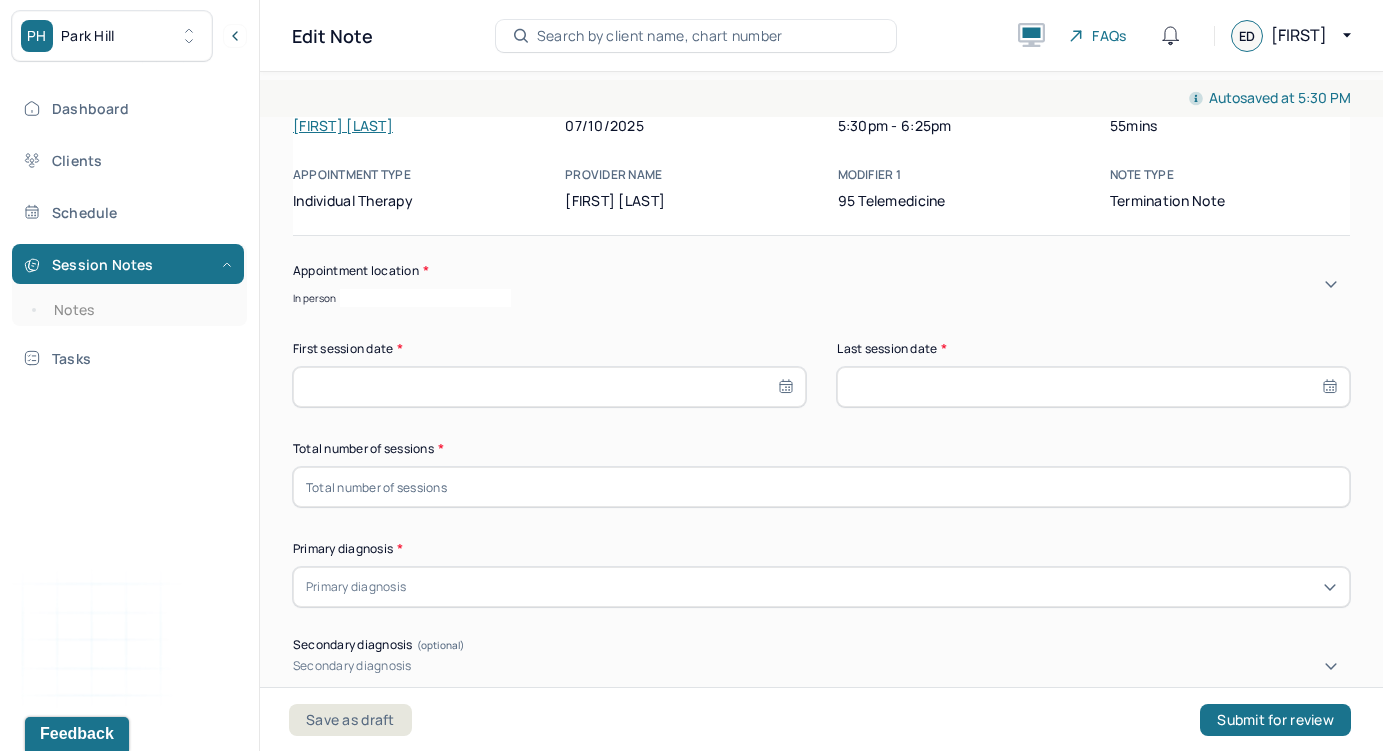 click at bounding box center (549, 387) 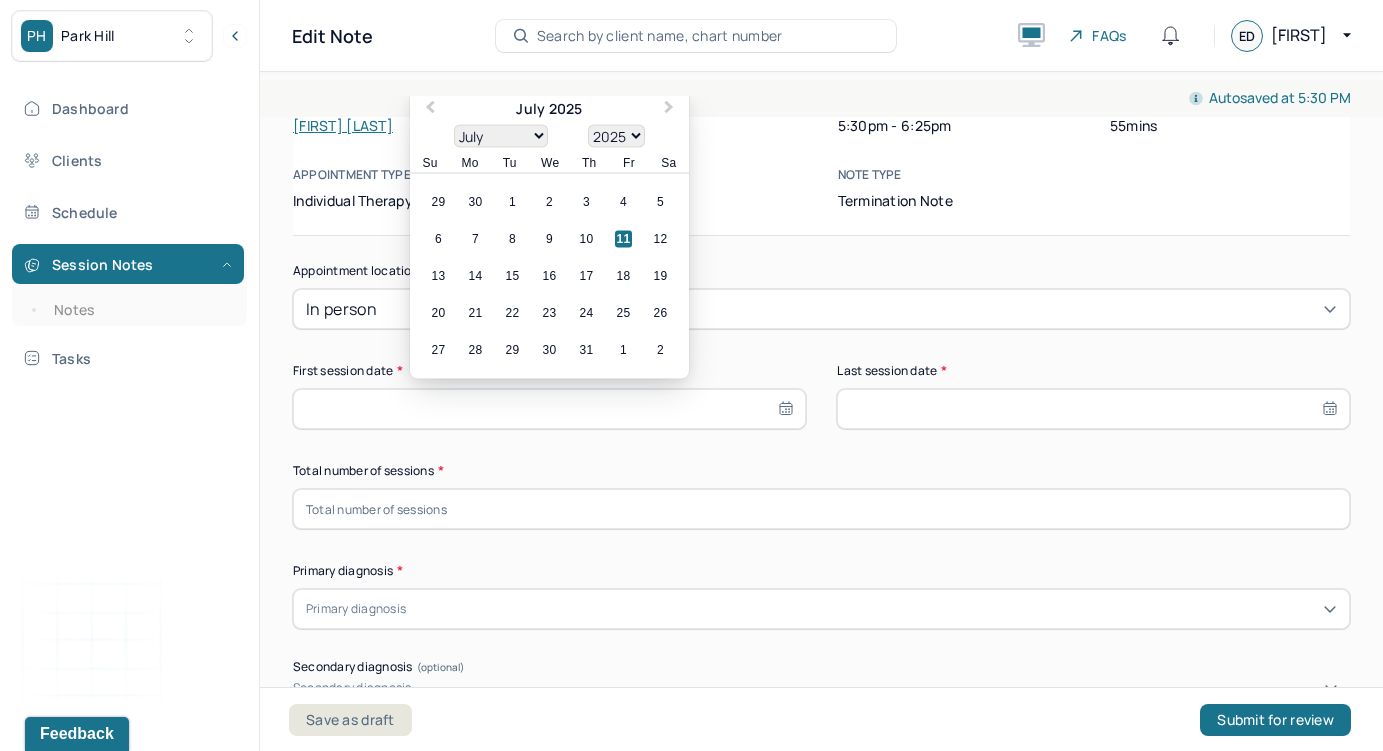 click on "January February March April May June July August September October November December" at bounding box center (501, 136) 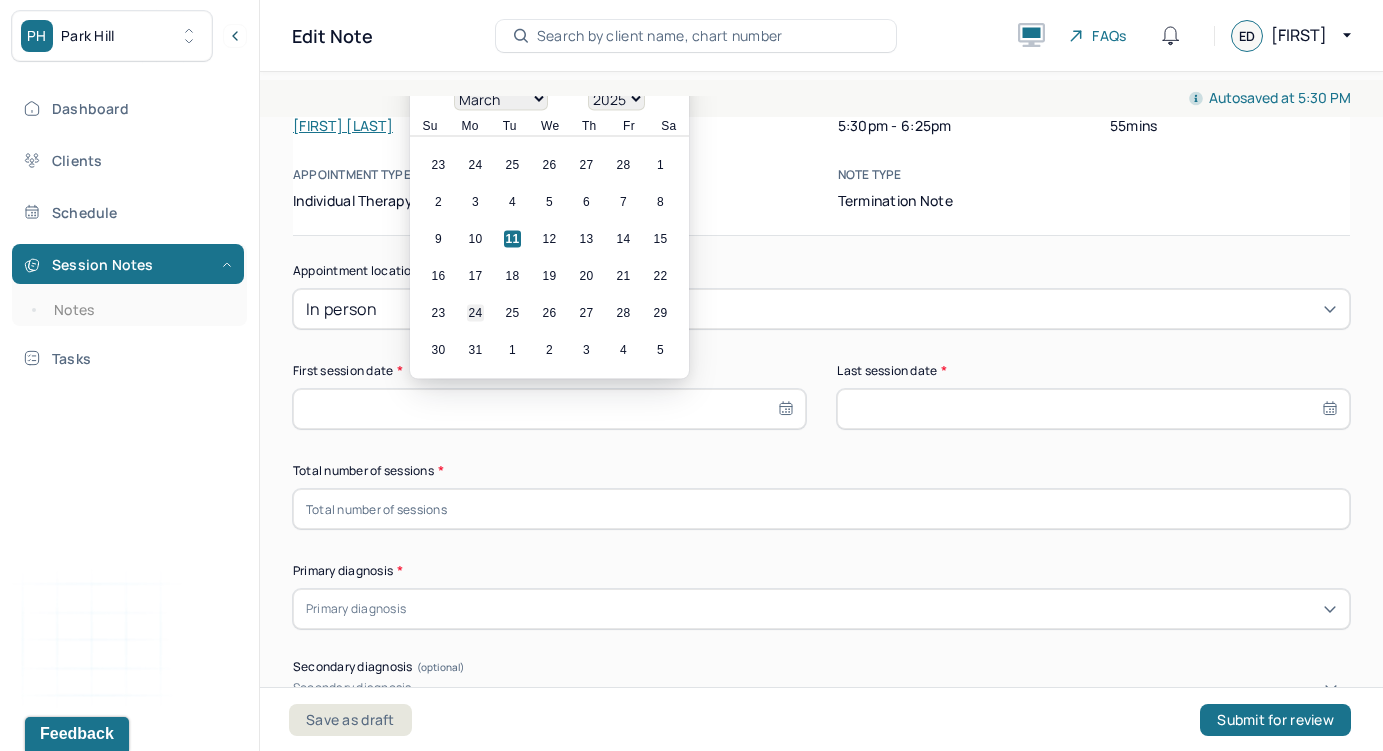 click on "24" at bounding box center [475, 313] 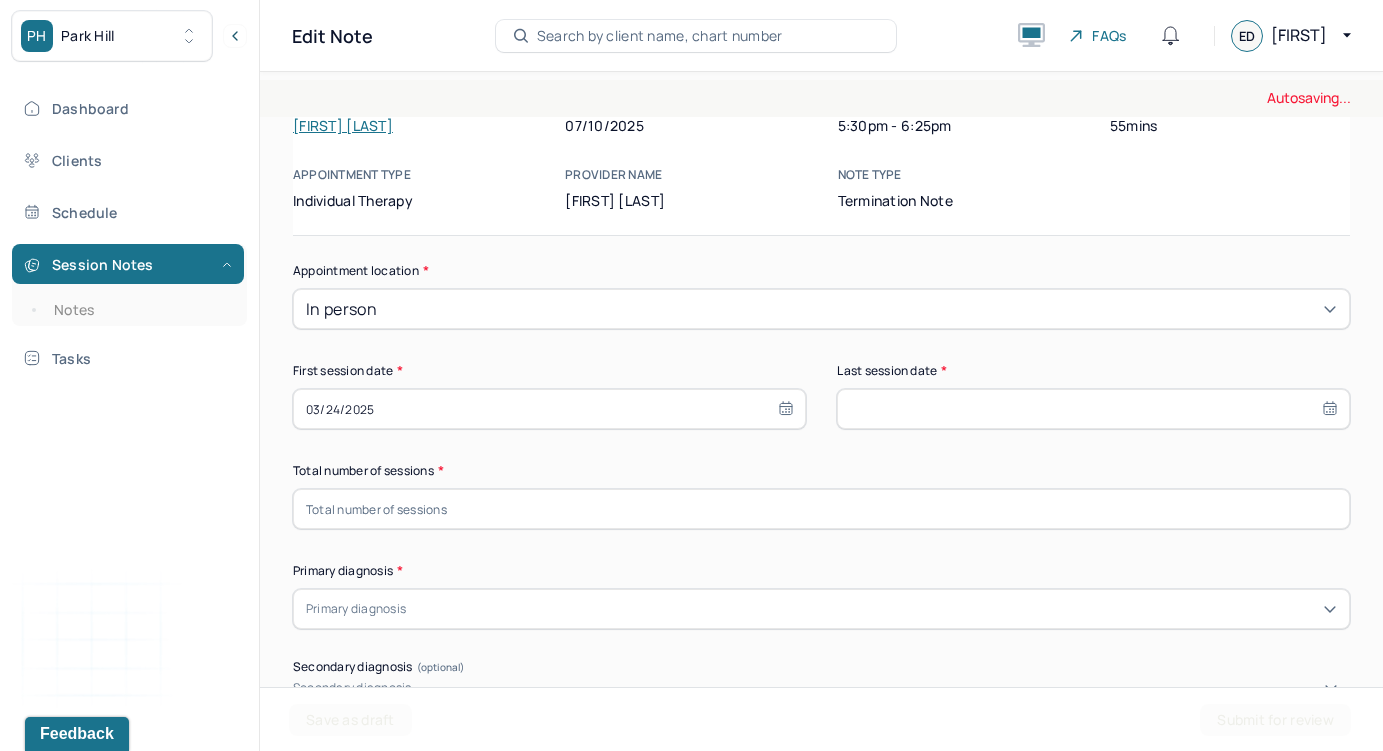 click at bounding box center [1093, 409] 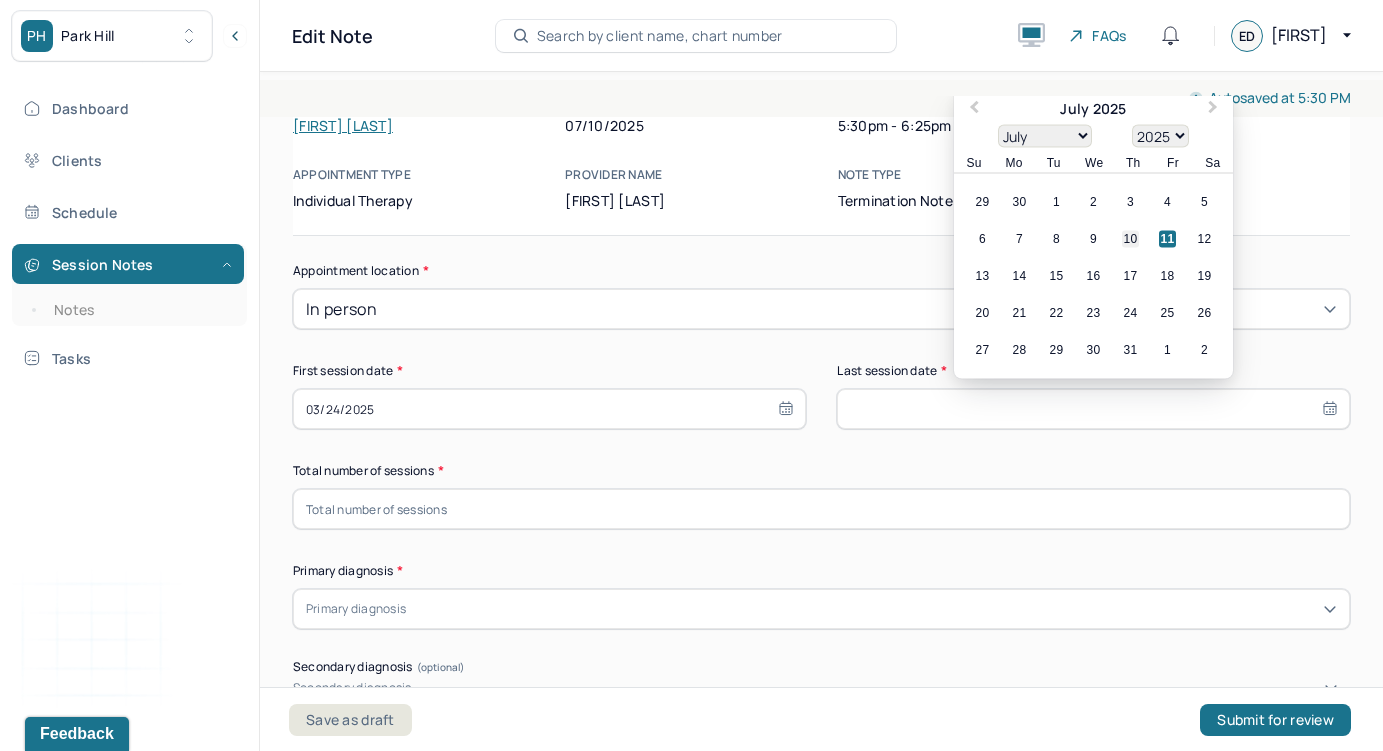 click on "10" at bounding box center [1130, 239] 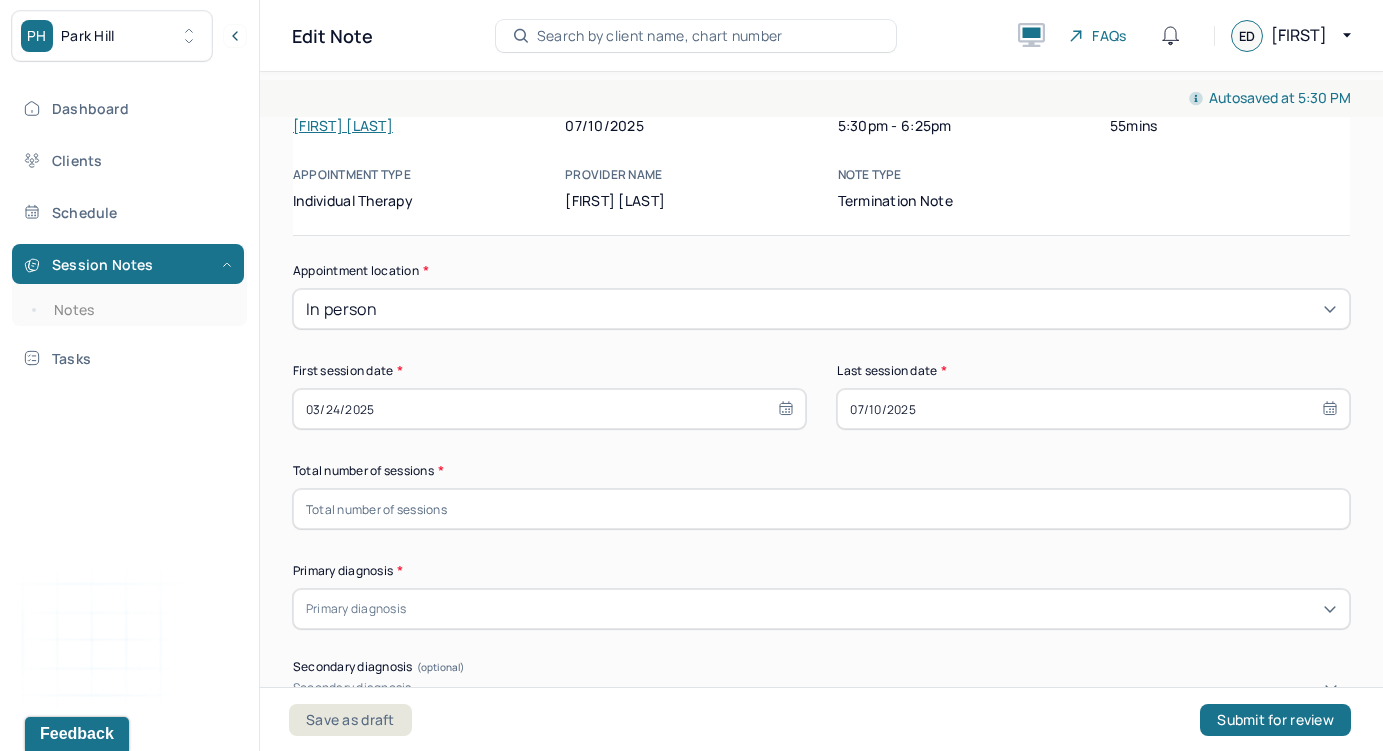 click at bounding box center (821, 509) 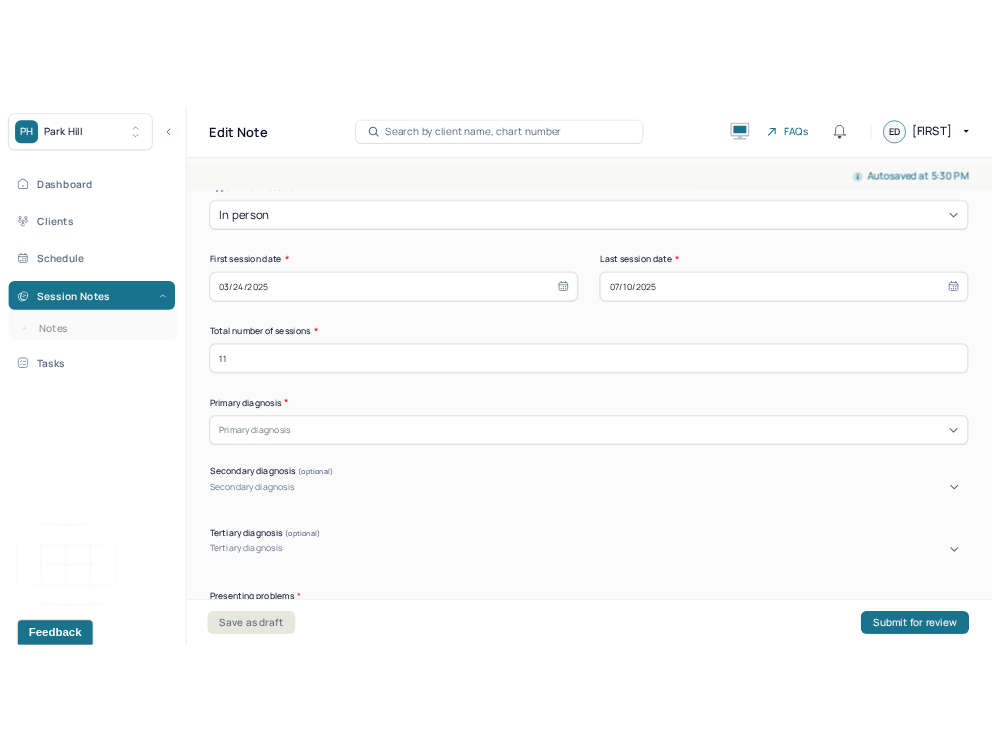 scroll, scrollTop: 267, scrollLeft: 0, axis: vertical 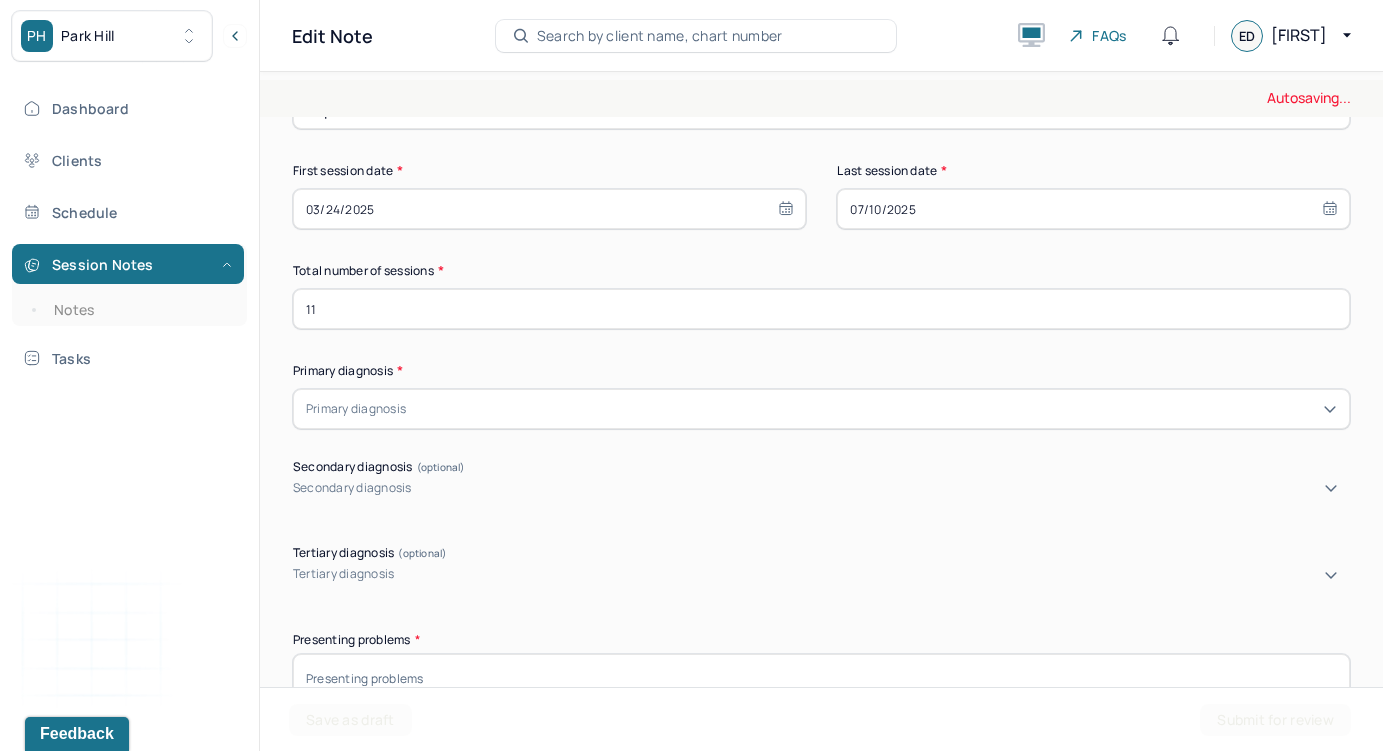 click at bounding box center [873, 409] 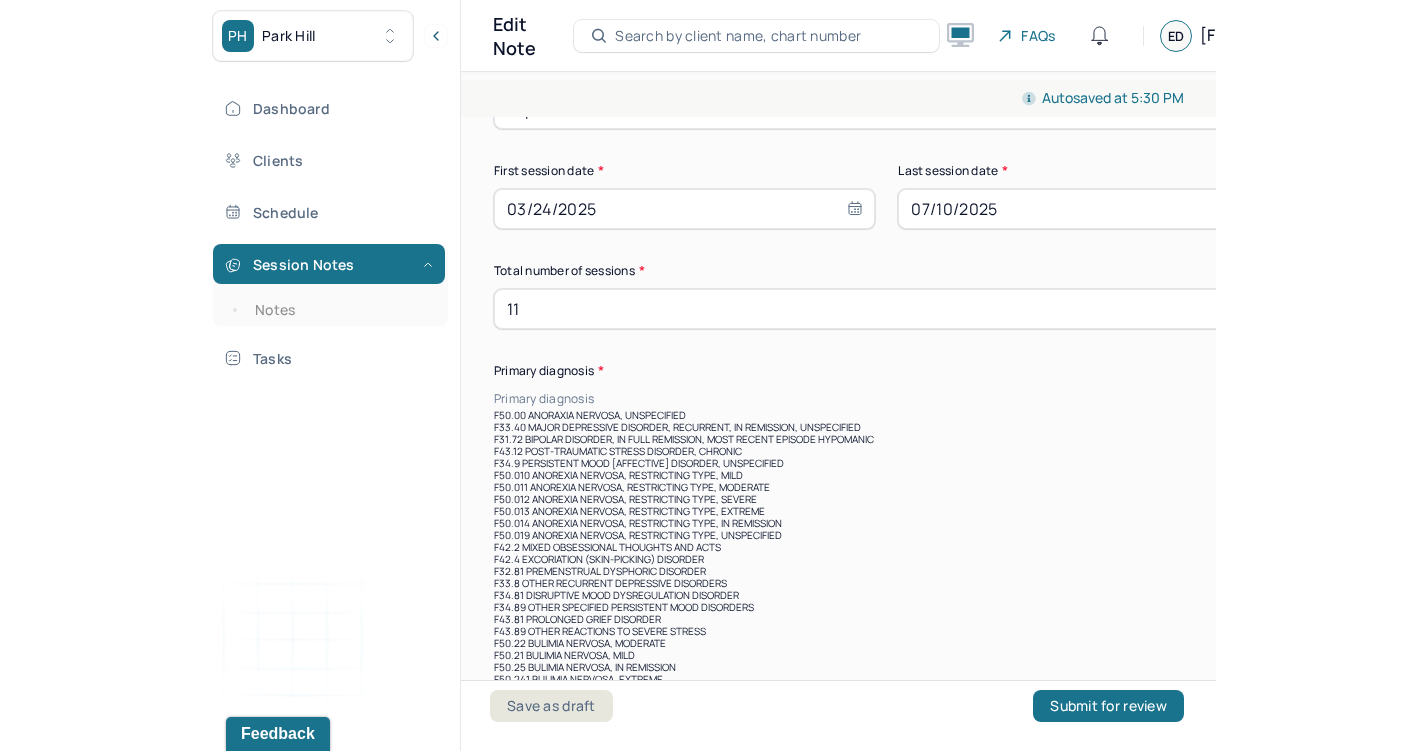 scroll, scrollTop: 264, scrollLeft: 0, axis: vertical 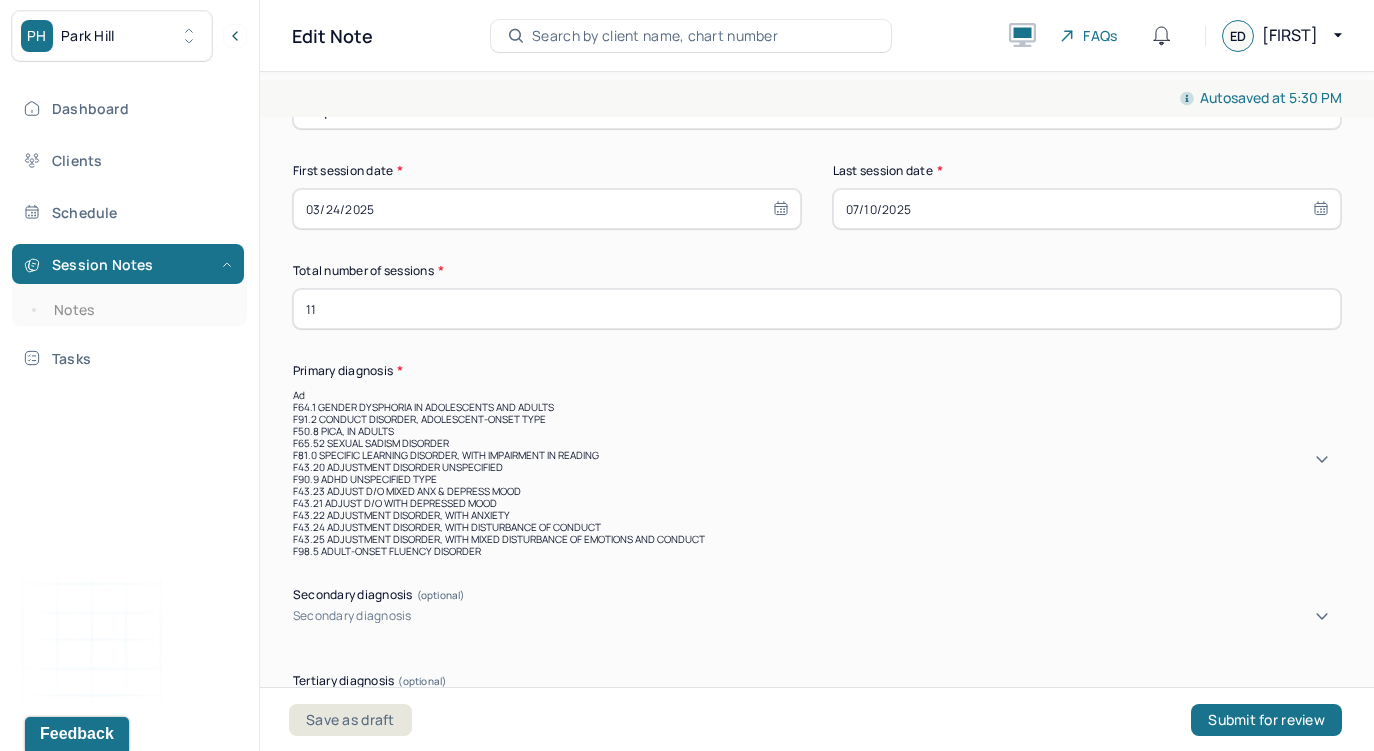 type on "Adj" 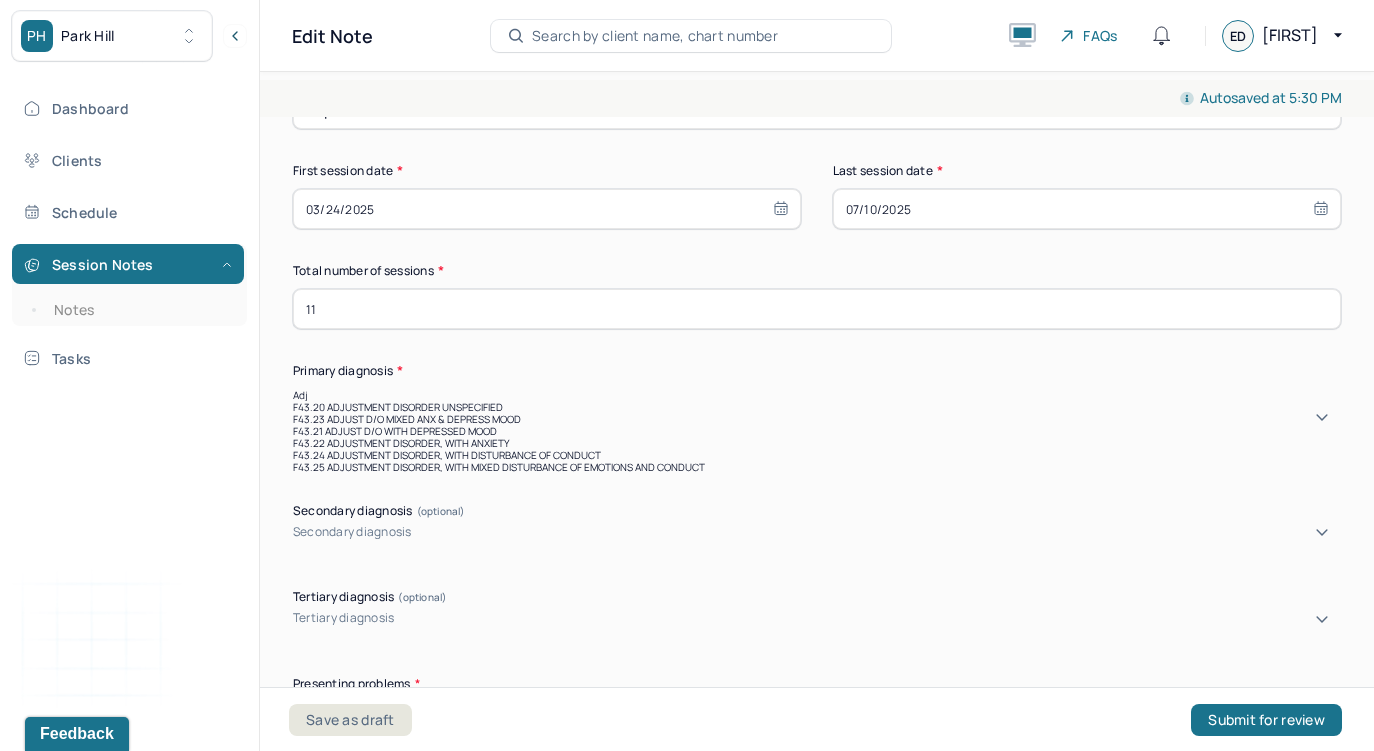 click on "F43.23 ADJUST D/O MIXED ANX & DEPRESS MOOD" at bounding box center (817, 419) 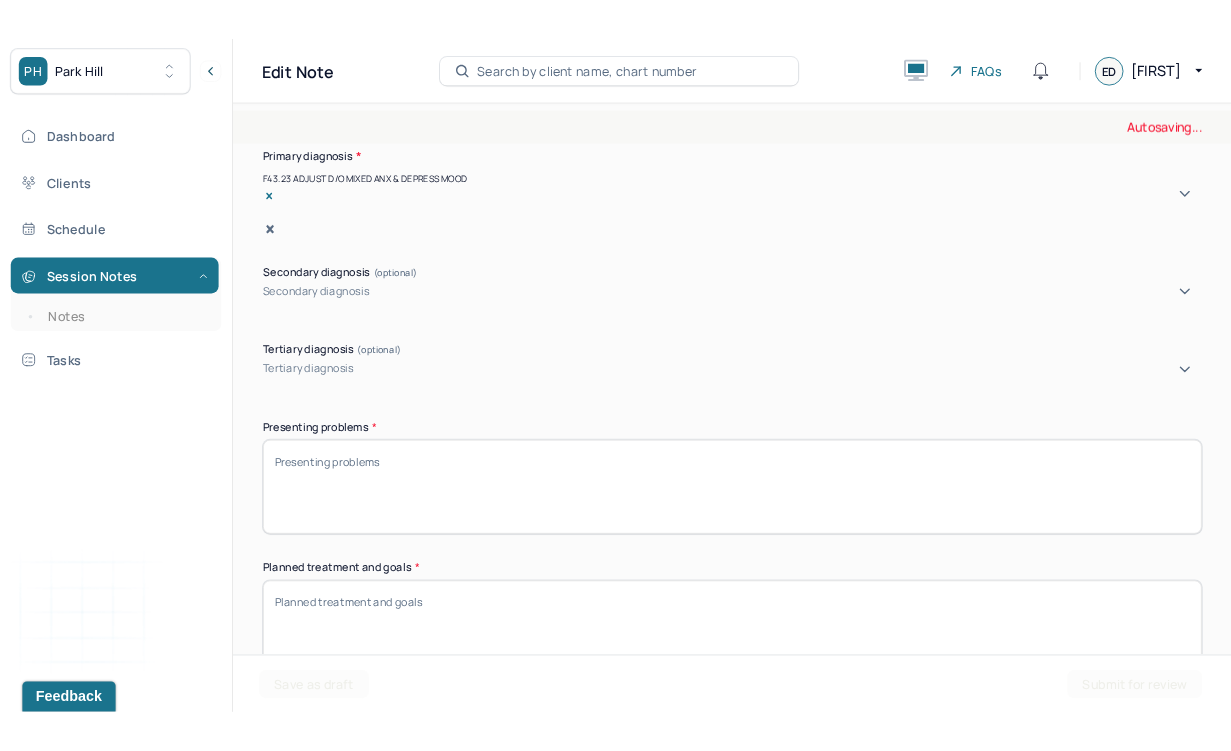 scroll, scrollTop: 531, scrollLeft: 0, axis: vertical 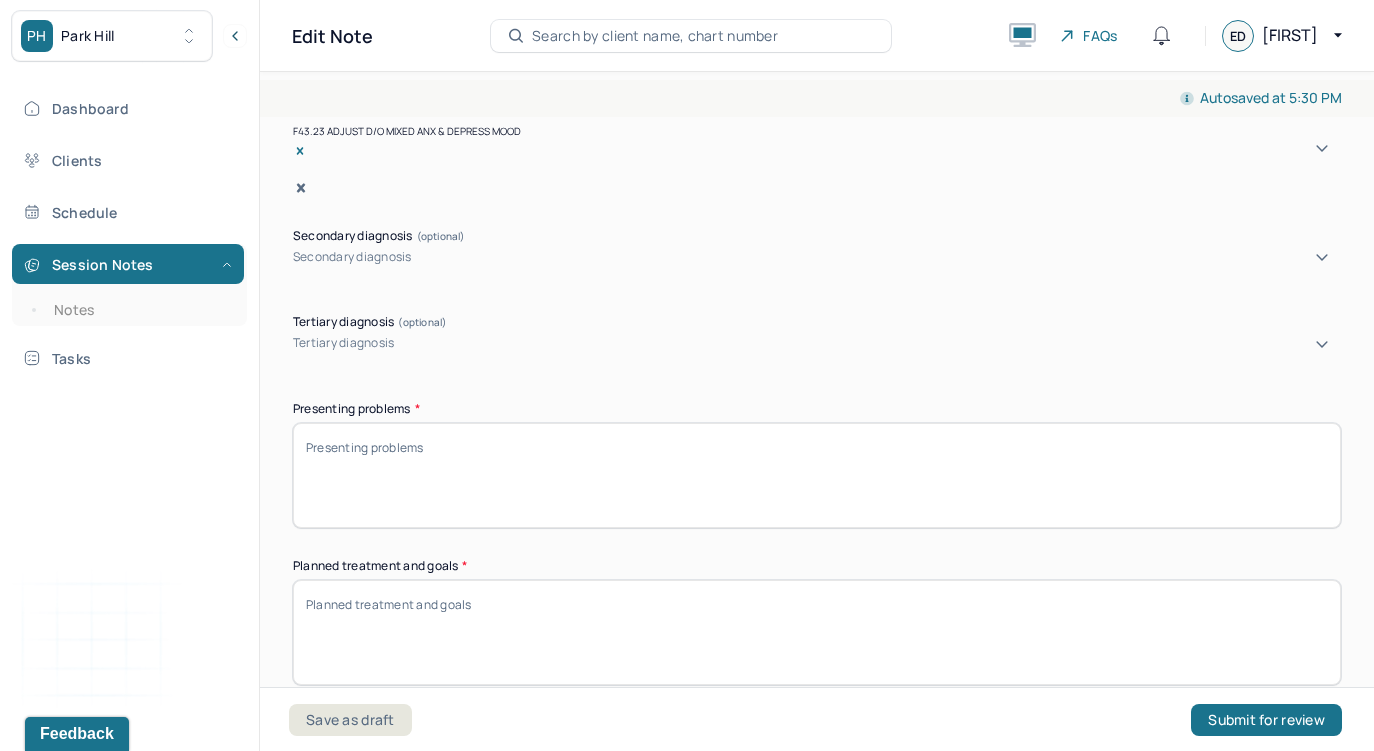 click on "Presenting problems *" at bounding box center [817, 475] 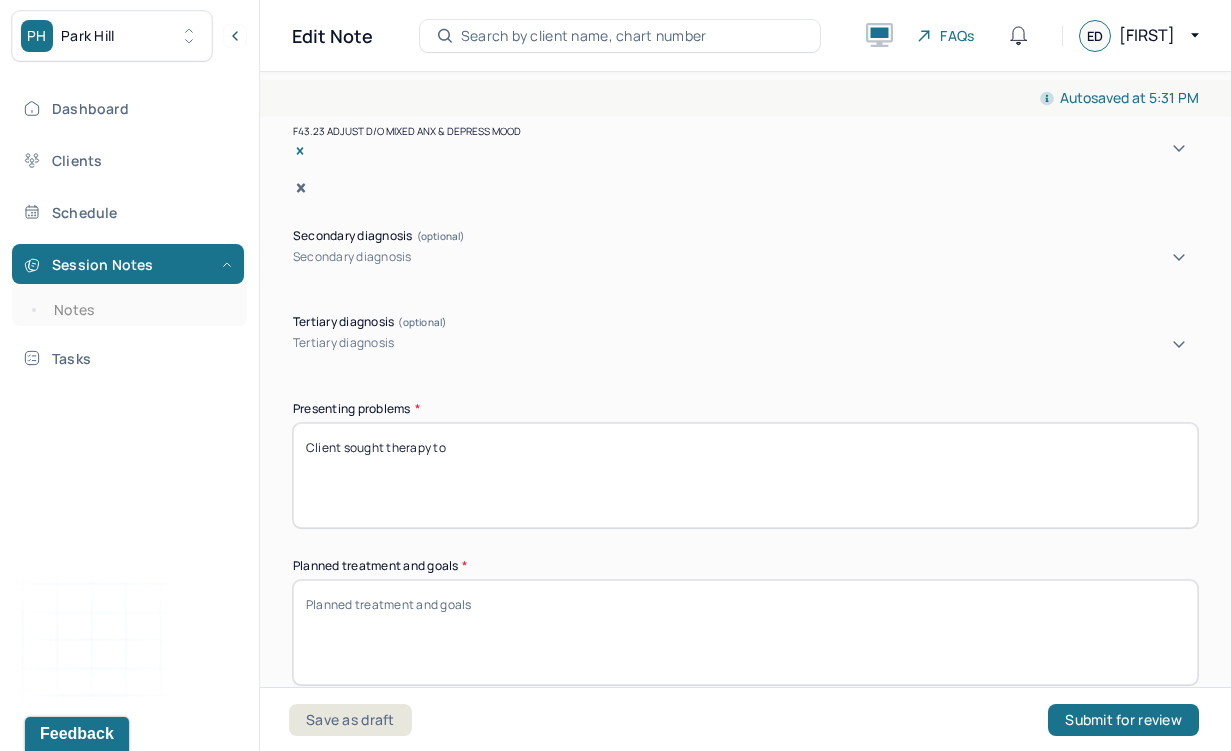 click on "Client sought therapy to" at bounding box center (745, 475) 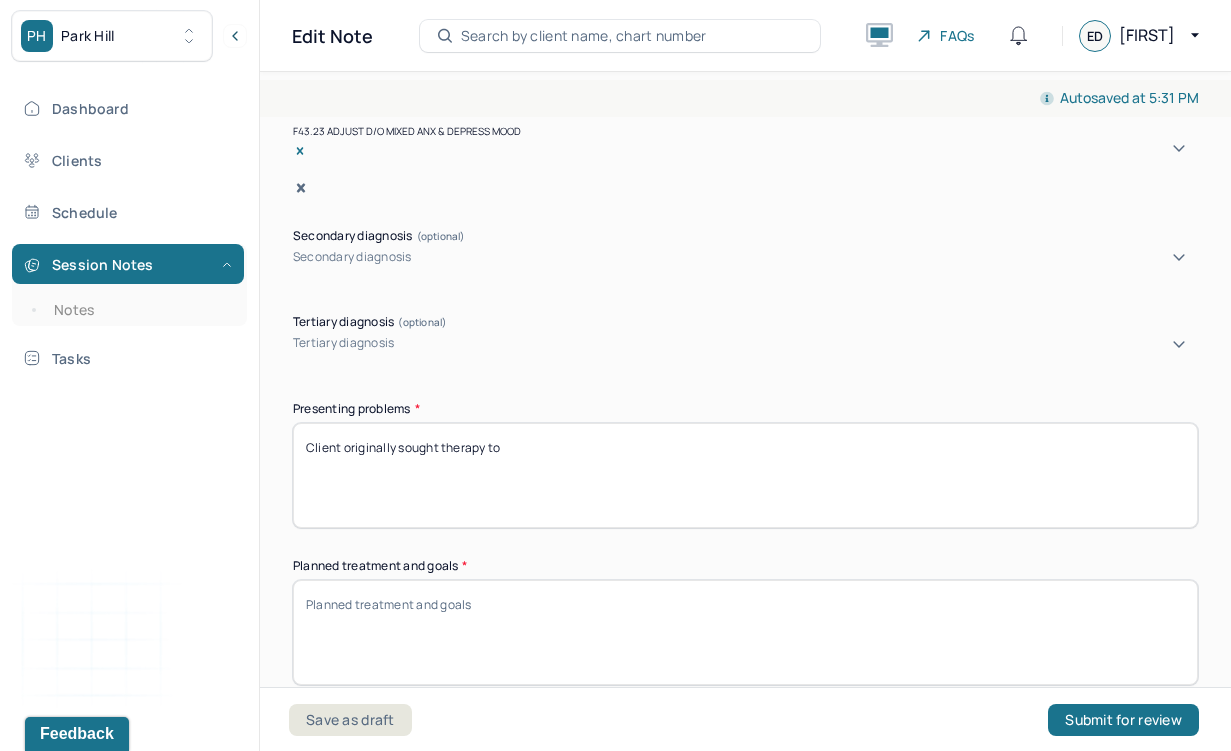click on "Client sought therapy to" at bounding box center (745, 475) 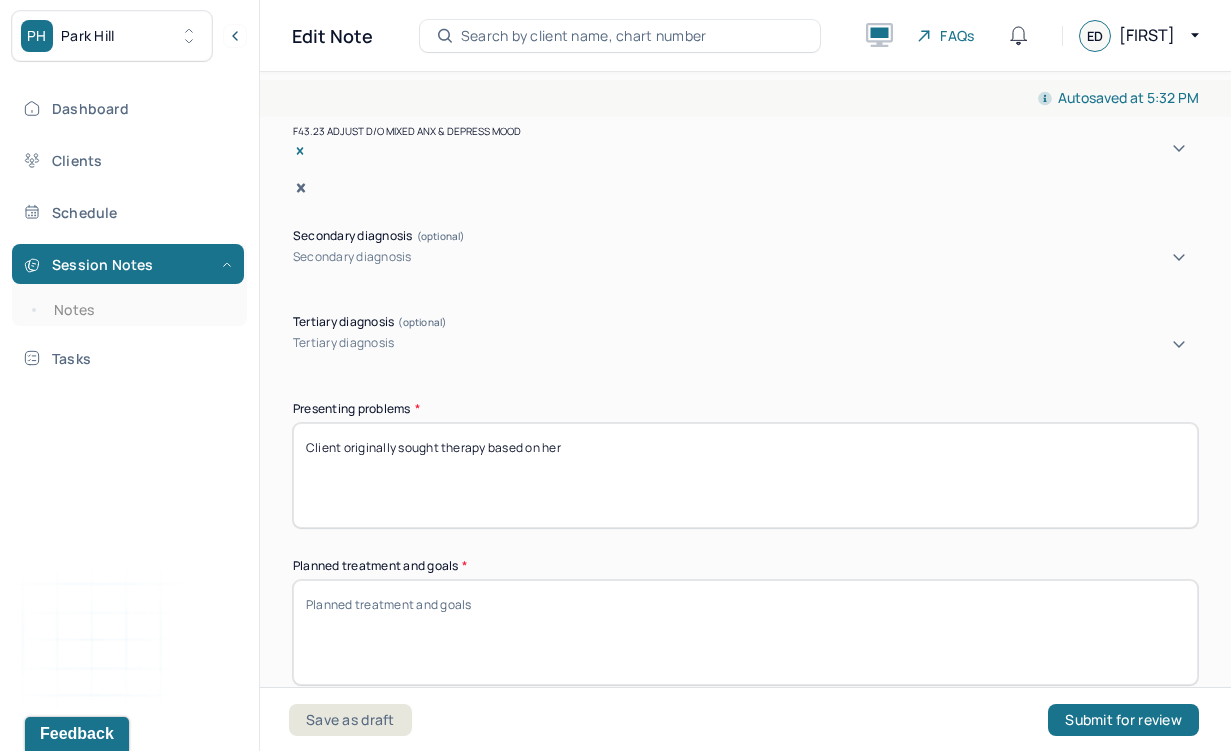drag, startPoint x: 601, startPoint y: 428, endPoint x: 182, endPoint y: 428, distance: 419 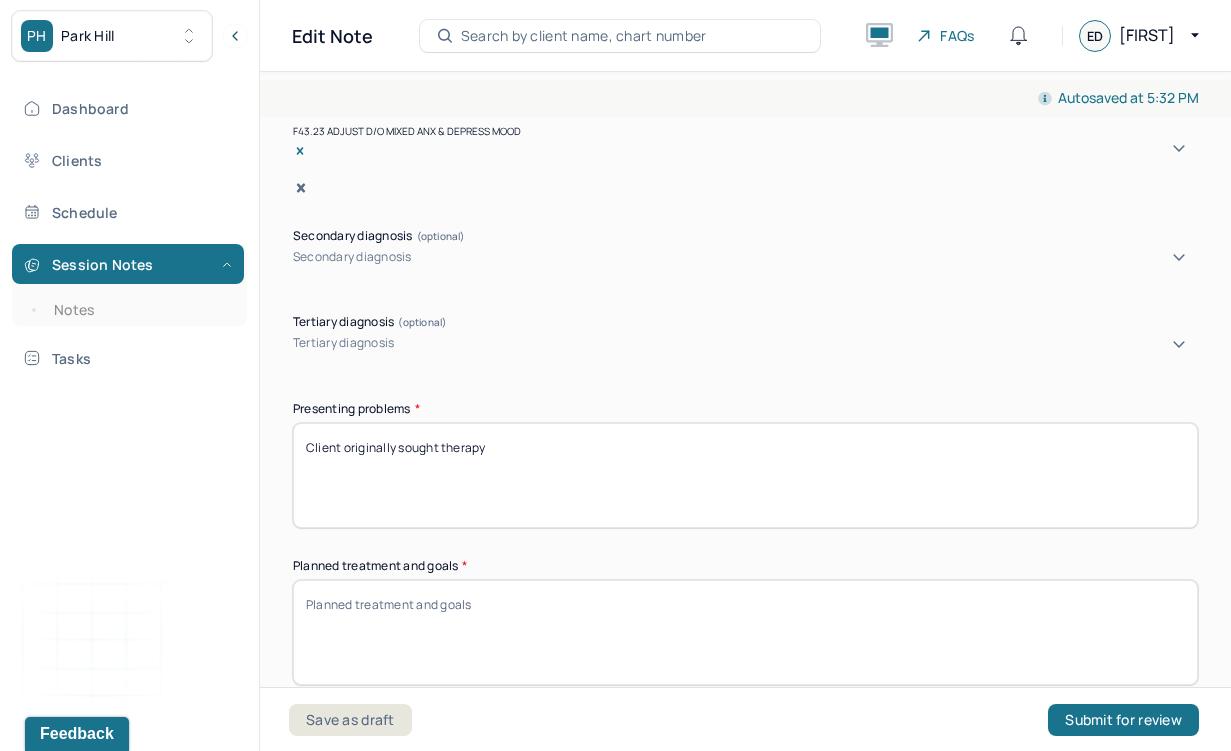 drag, startPoint x: 534, startPoint y: 420, endPoint x: 342, endPoint y: 427, distance: 192.12756 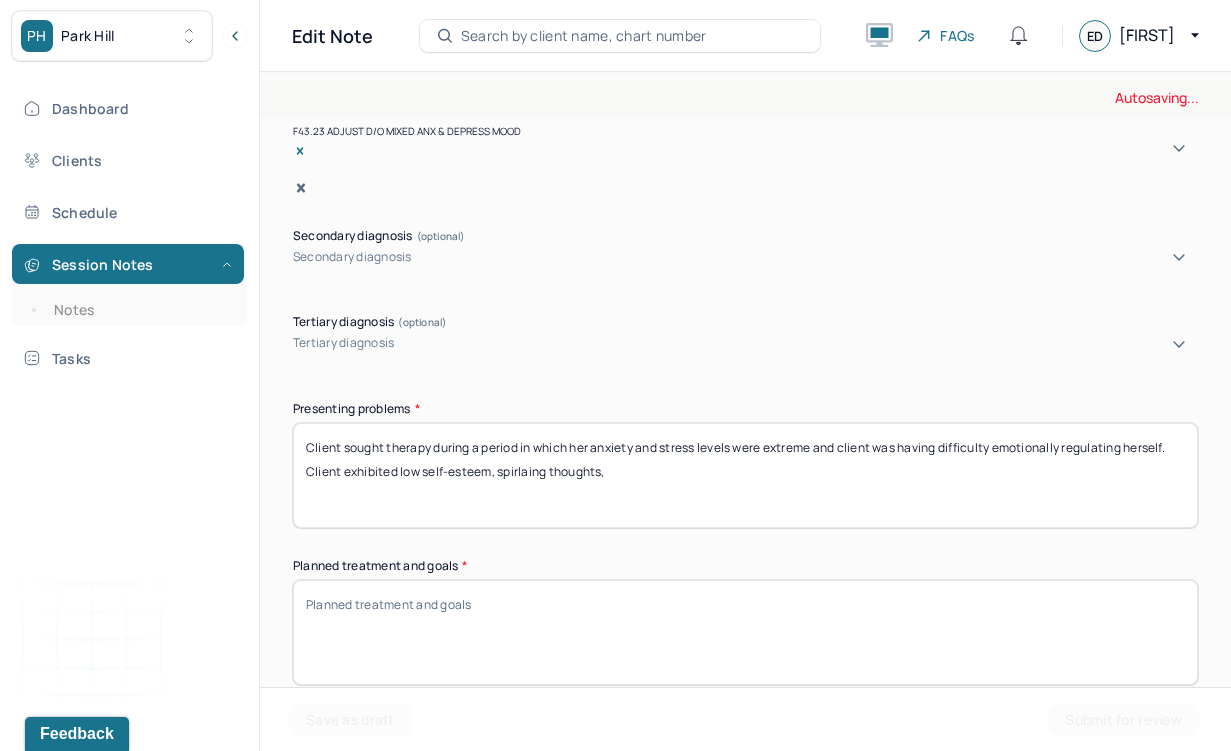 click on "Client sought therapy during a period in which her anxiety and stress levels were extreme and client was having difficulty emotionally regulating herself. Client exhibited low self-esteem," at bounding box center [745, 475] 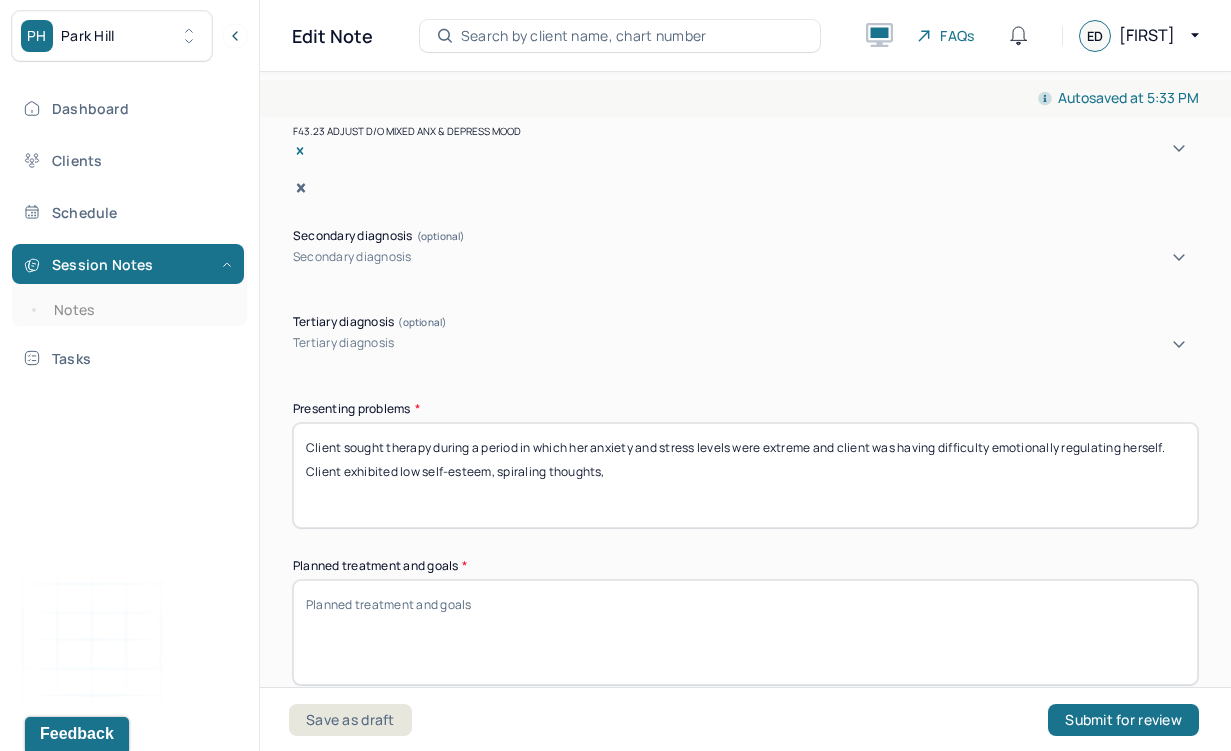 click on "Client sought therapy during a period in which her anxiety and stress levels were extreme and client was having difficulty emotionally regulating herself. Client exhibited low self-esteem, spirlaing thoughts," at bounding box center (745, 475) 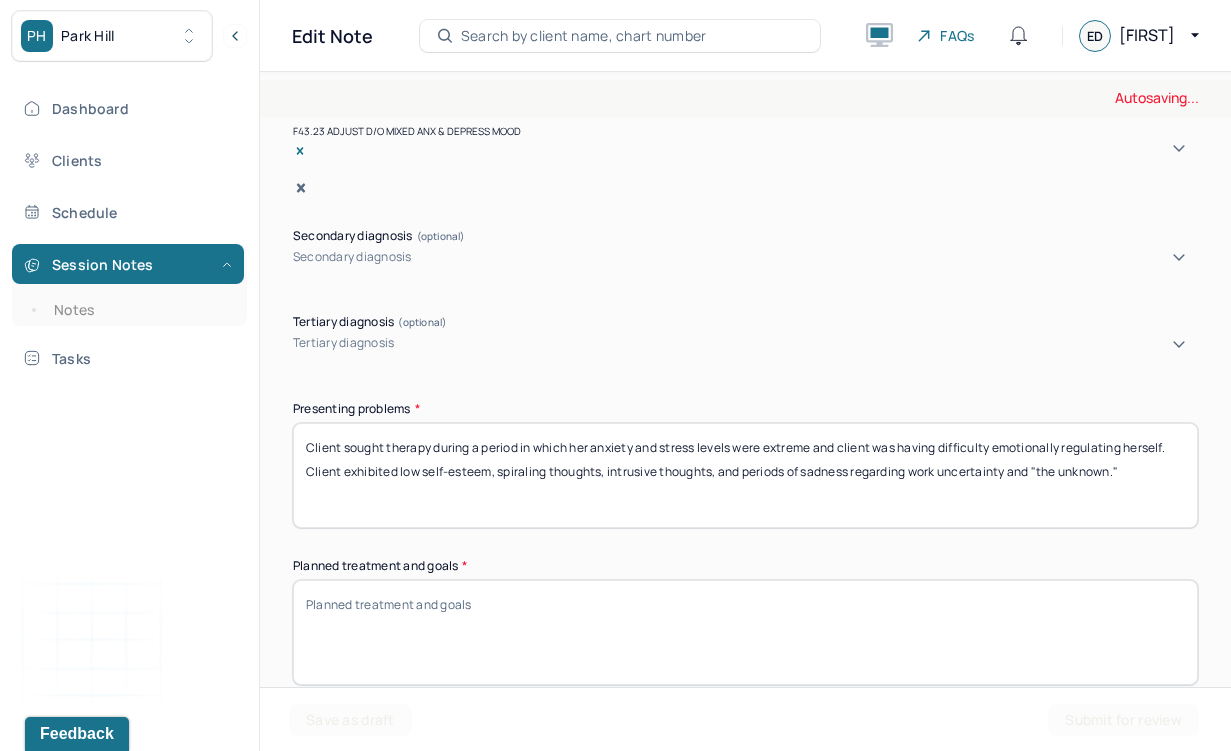 type on "Client sought therapy during a period in which her anxiety and stress levels were extreme and client was having difficulty emotionally regulating herself. Client exhibited low self-esteem, spiraling thoughts, intrusive thoughts, and periods of sadness regarding work uncertainty and "the unknown."" 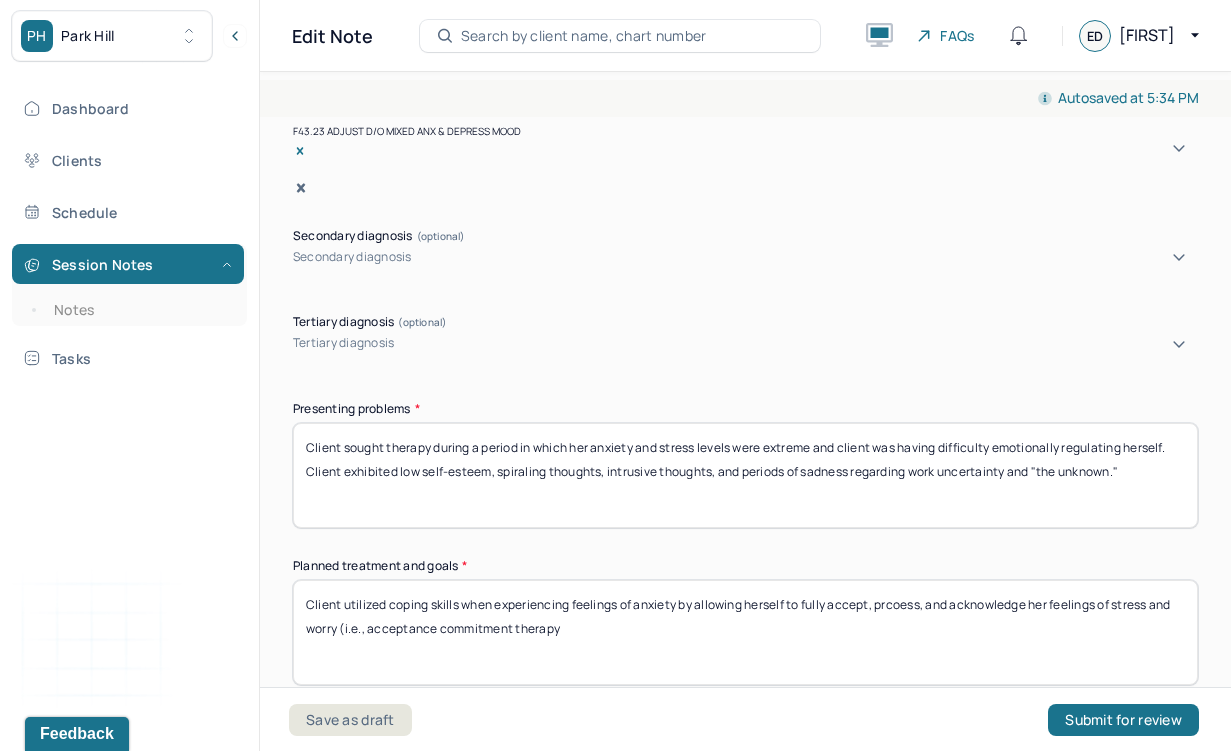 click on "Client utilized coping skills when experiencing feelings of anxiety by allowing herself to fully accept, prcoess, and acknowledge her feelings of stress and worry (i.e., acceptance commitment therapy" at bounding box center [745, 632] 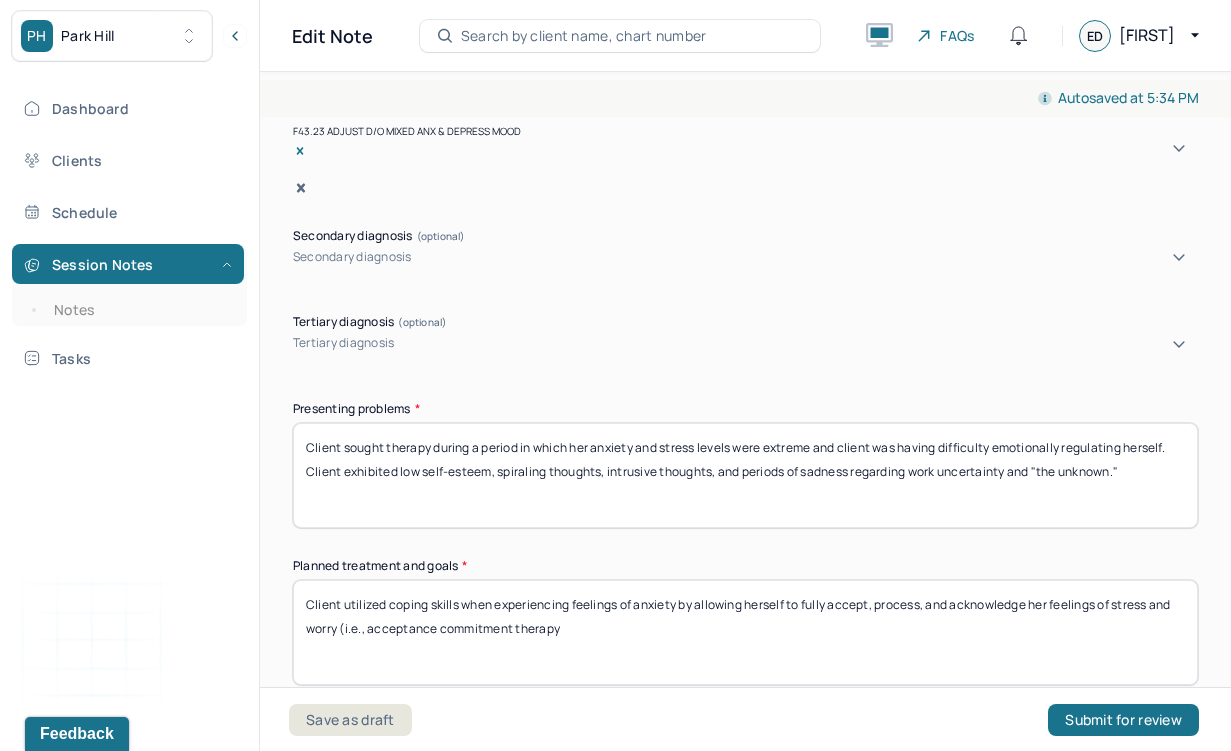 click on "Client utilized coping skills when experiencing feelings of anxiety by allowing herself to fully accept, process, and acknowledge her feelings of stress and worry (i.e., acceptance commitment therapy" at bounding box center [745, 632] 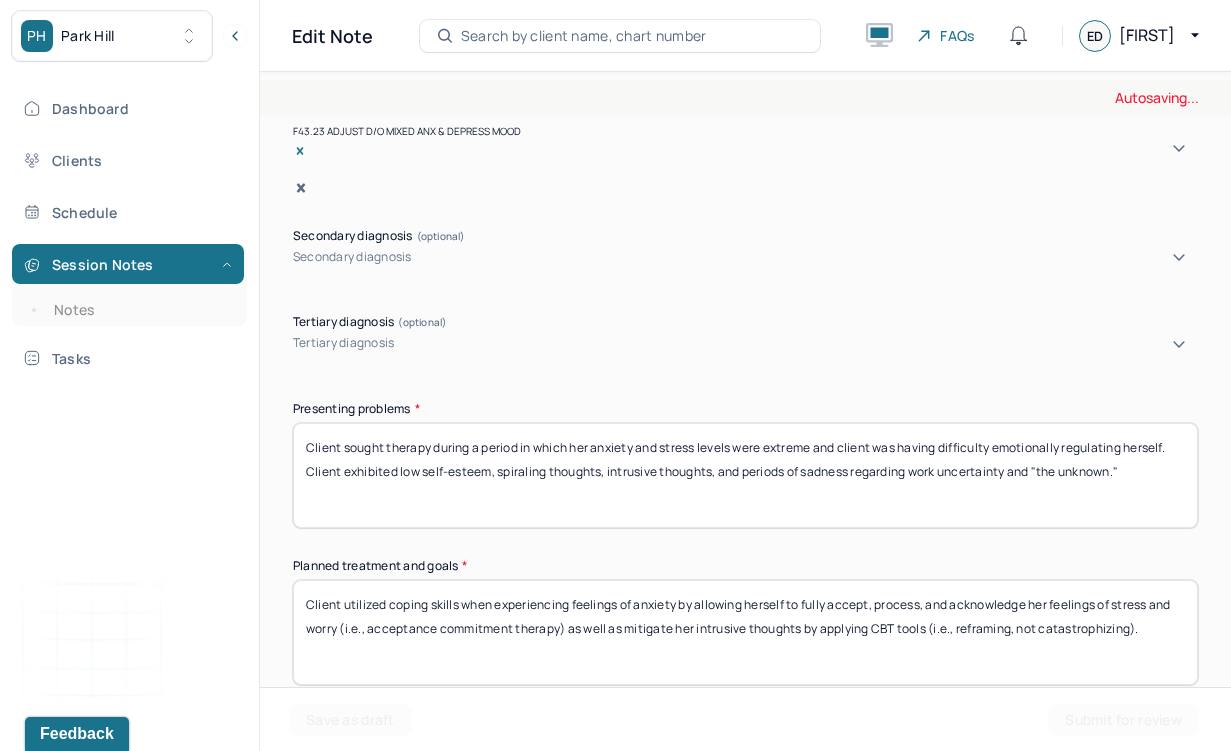 click on "Client utilized coping skills when experiencing feelings of anxiety by allowing herself to fully accept, process, and acknowledge her feelings of stress and worry (i.e., acceptance commitment therapy) as well as" at bounding box center [745, 632] 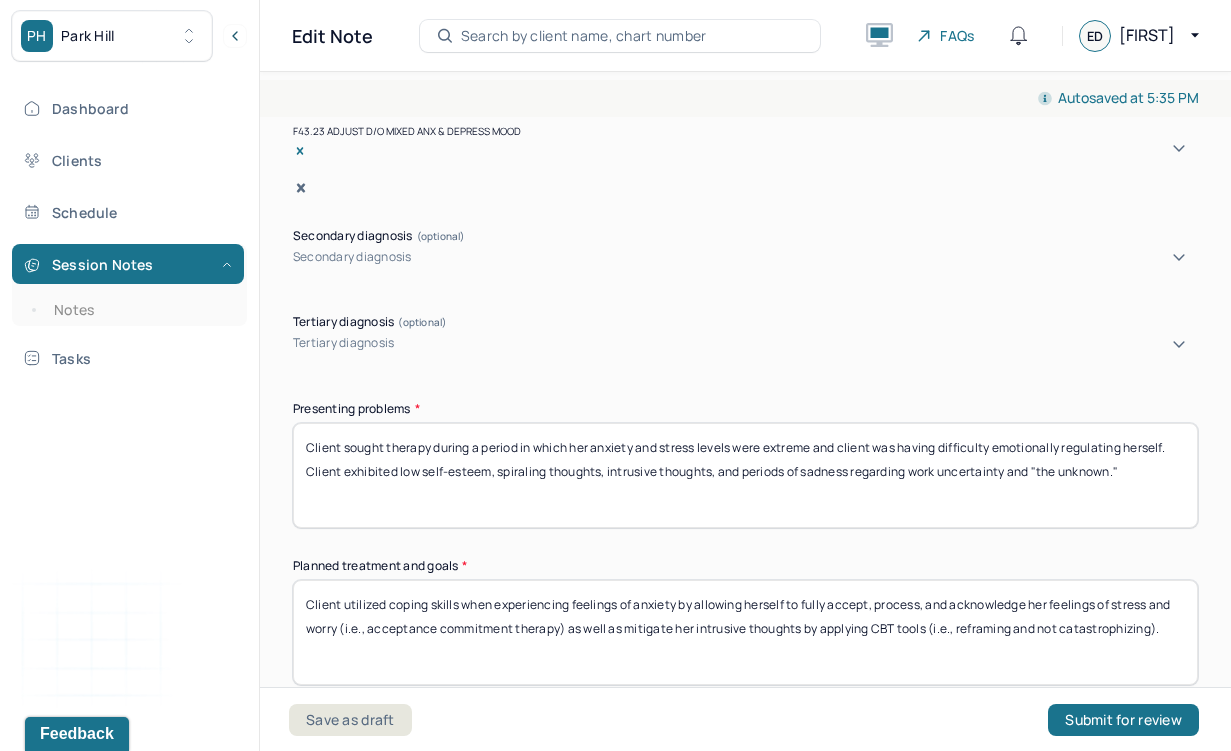 click on "Client utilized coping skills when experiencing feelings of anxiety by allowing herself to fully accept, process, and acknowledge her feelings of stress and worry (i.e., acceptance commitment therapy) as well as mitigate her intrusive thoughts by applying CBT tools (i.e., reframing, not catastrophizing)." at bounding box center (745, 632) 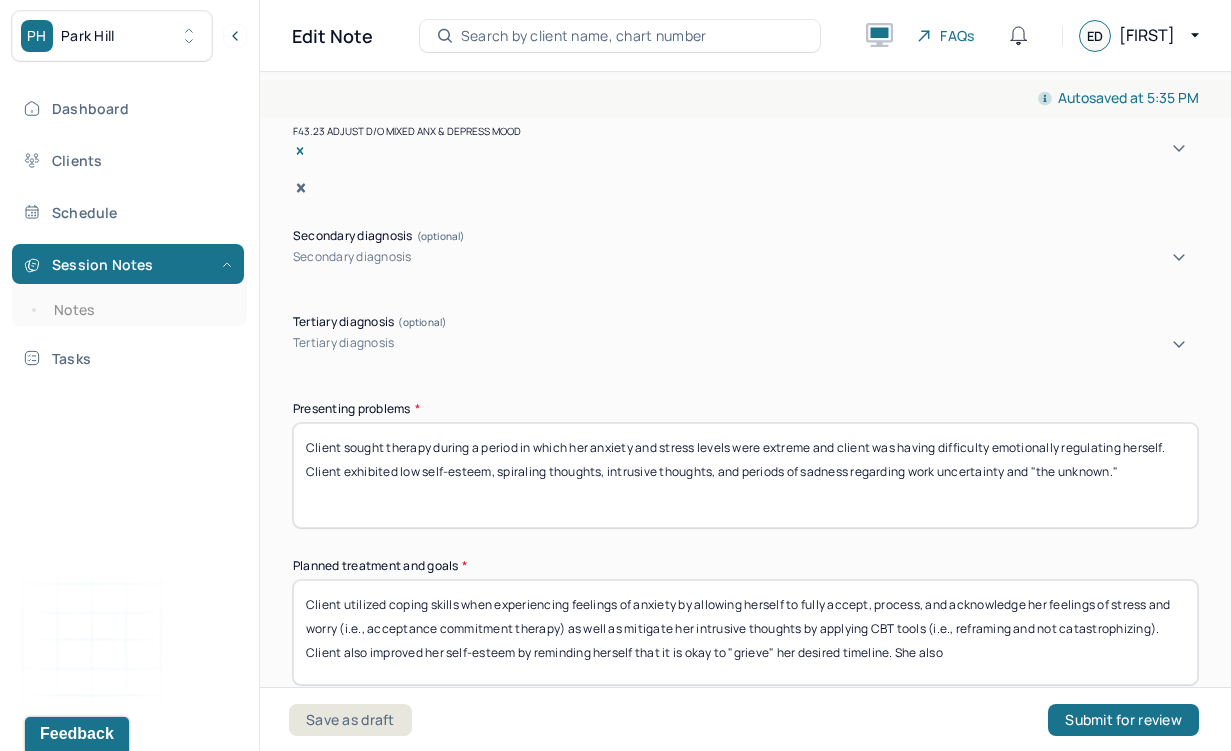 drag, startPoint x: 984, startPoint y: 628, endPoint x: 892, endPoint y: 624, distance: 92.086914 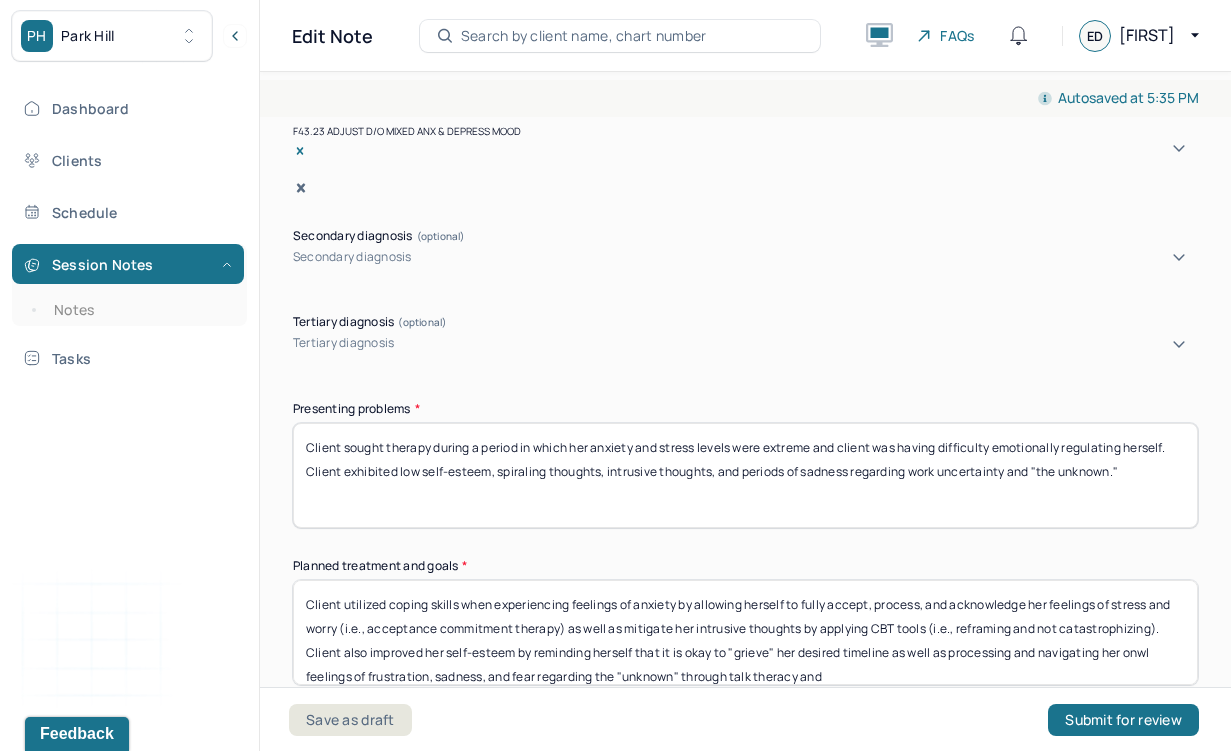 click on "Client utilized coping skills when experiencing feelings of anxiety by allowing herself to fully accept, process, and acknowledge her feelings of stress and worry (i.e., acceptance commitment therapy) as well as mitigate her intrusive thoughts by applying CBT tools (i.e., reframing and not catastrophizing). Client also improved her self-esteem by reminding herself that it is okay to "grieve" her desired timeline as well as processing and navigating her onwl feelings of frustration, sadness, and" at bounding box center (745, 632) 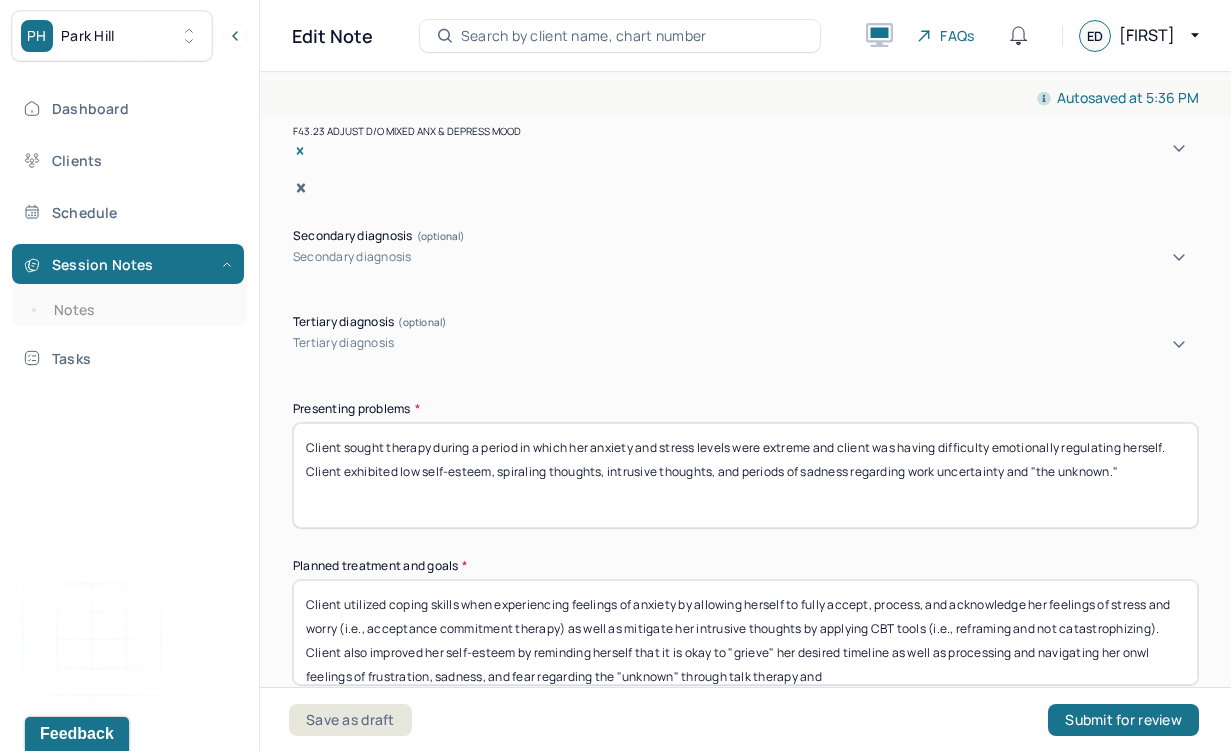 click on "Client utilized coping skills when experiencing feelings of anxiety by allowing herself to fully accept, process, and acknowledge her feelings of stress and worry (i.e., acceptance commitment therapy) as well as mitigate her intrusive thoughts by applying CBT tools (i.e., reframing and not catastrophizing). Client also improved her self-esteem by reminding herself that it is okay to "grieve" her desired timeline as well as processing and navigating her onwl feelings of frustration, sadness, and fear regarding the "unknown" through talk theracy and" at bounding box center [745, 632] 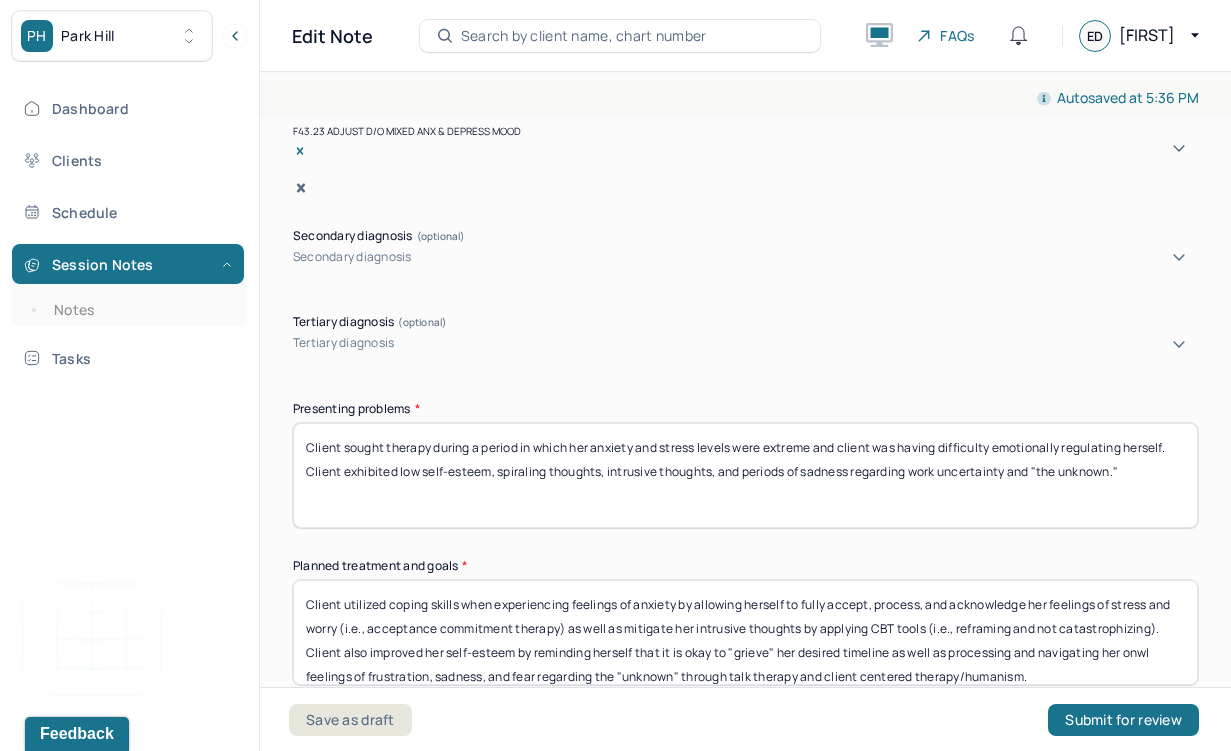 drag, startPoint x: 733, startPoint y: 658, endPoint x: 820, endPoint y: 658, distance: 87 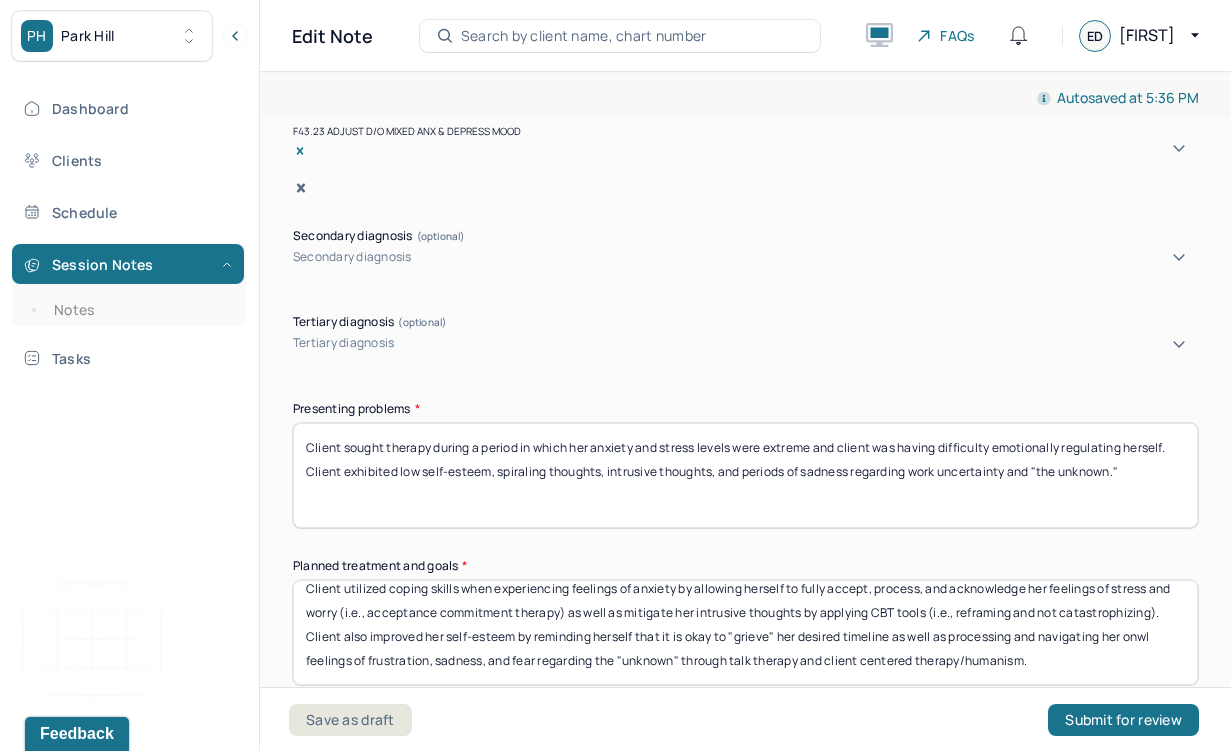 drag, startPoint x: 829, startPoint y: 662, endPoint x: 734, endPoint y: 645, distance: 96.50906 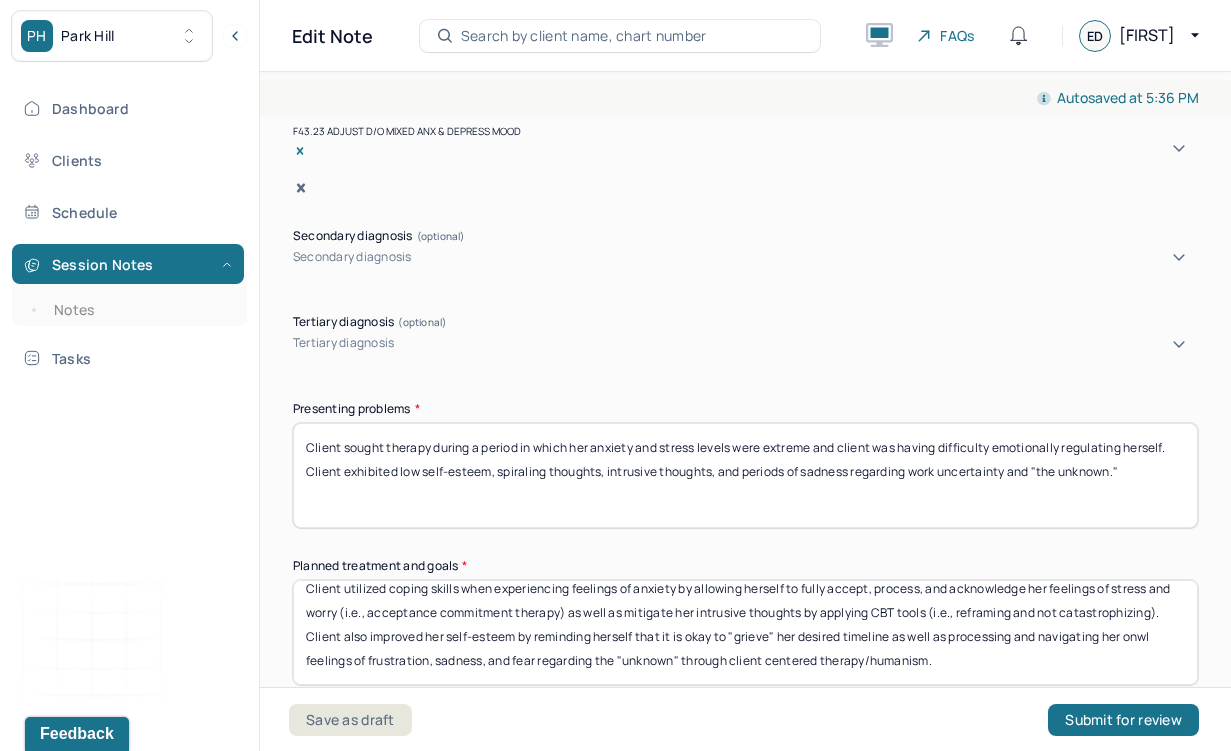 click on "Client utilized coping skills when experiencing feelings of anxiety by allowing herself to fully accept, process, and acknowledge her feelings of stress and worry (i.e., acceptance commitment therapy) as well as mitigate her intrusive thoughts by applying CBT tools (i.e., reframing and not catastrophizing). Client also improved her self-esteem by reminding herself that it is okay to "grieve" her desired timeline as well as processing and navigating her onwl feelings of frustration, sadness, and fear regarding the "unknown" through talk therapy and client centered therapy/humanism." at bounding box center (745, 632) 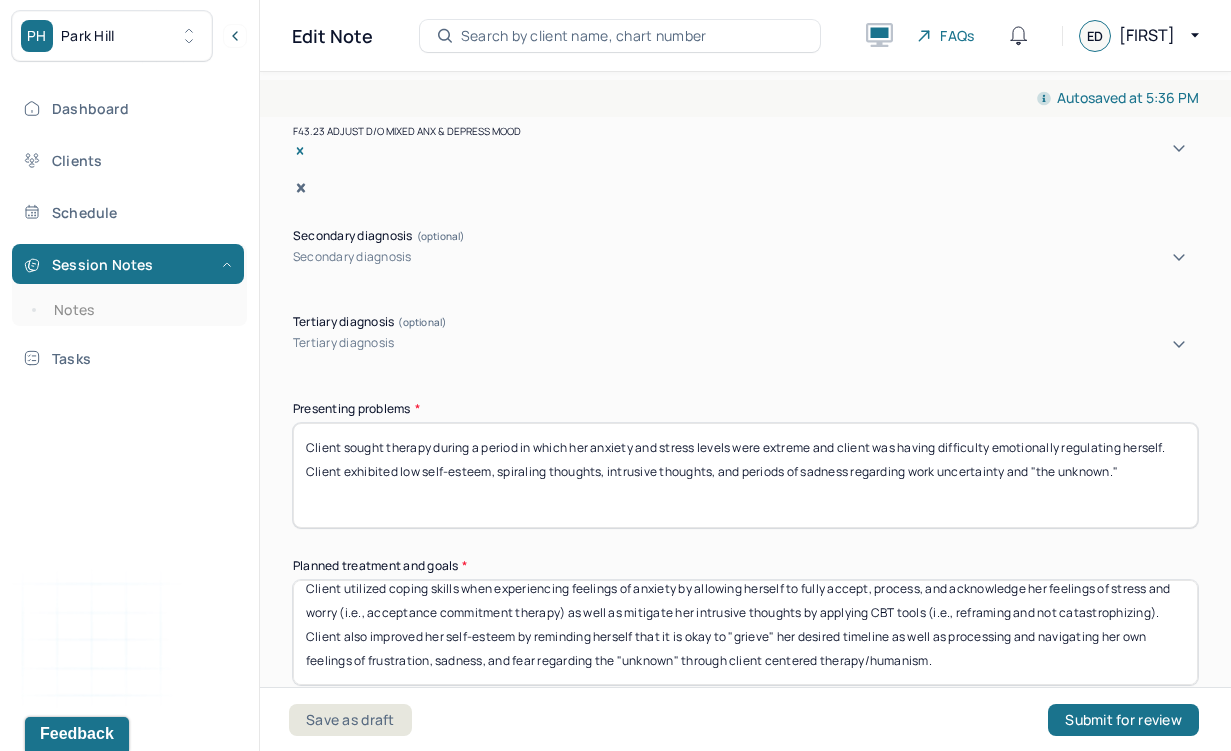 click on "Client utilized coping skills when experiencing feelings of anxiety by allowing herself to fully accept, process, and acknowledge her feelings of stress and worry (i.e., acceptance commitment therapy) as well as mitigate her intrusive thoughts by applying CBT tools (i.e., reframing and not catastrophizing). Client also improved her self-esteem by reminding herself that it is okay to "grieve" her desired timeline as well as processing and navigating her own feelings of frustration, sadness, and fear regarding the "unknown" through client centered therapy/humanism." at bounding box center [745, 632] 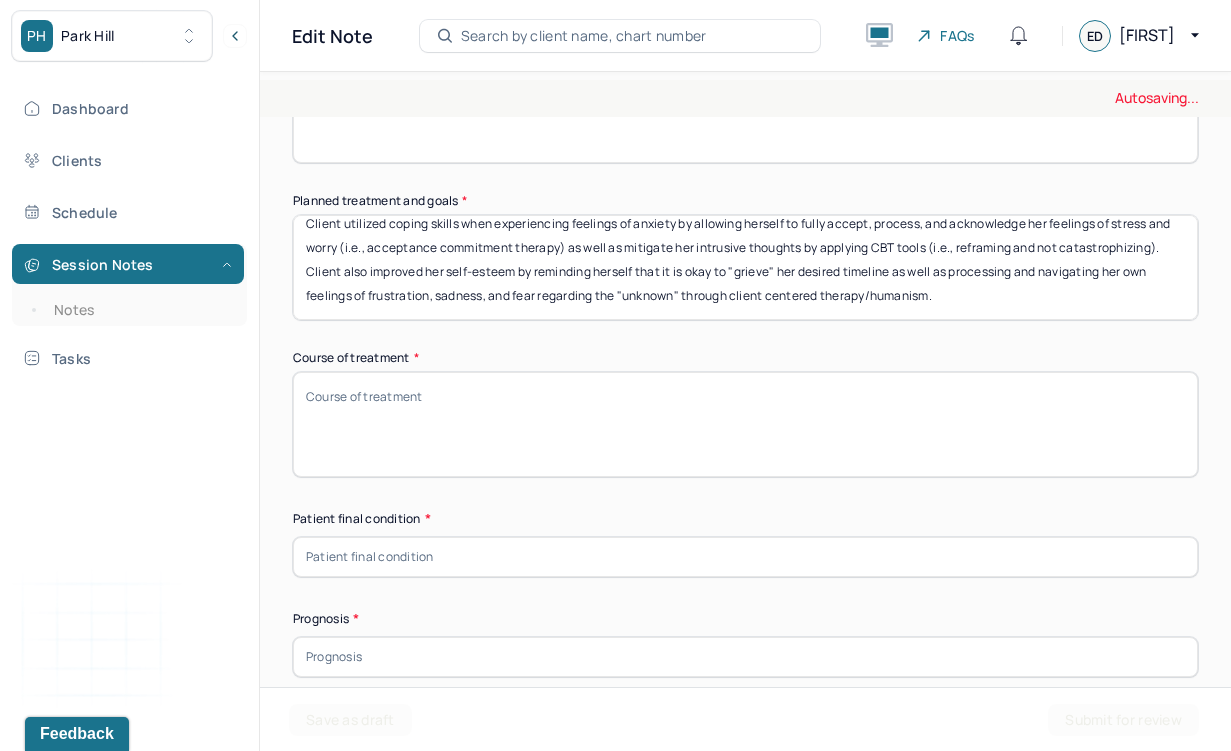 scroll, scrollTop: 1056, scrollLeft: 0, axis: vertical 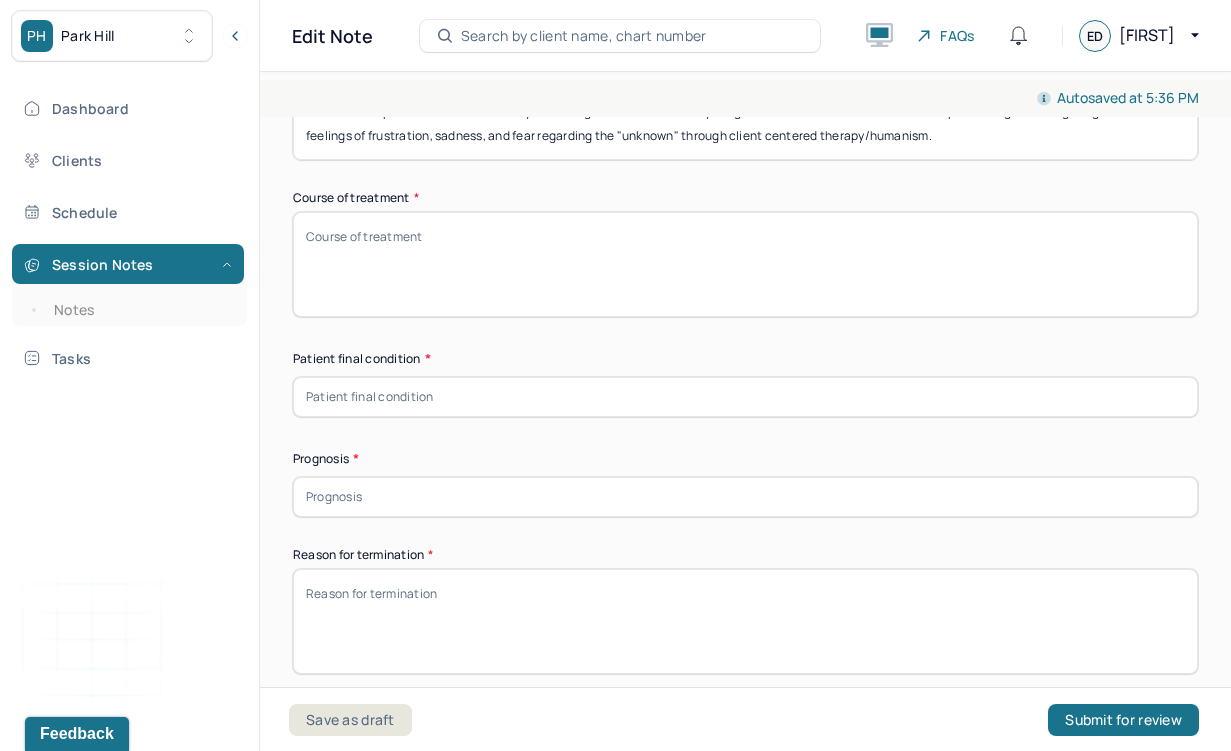 type on "Client utilized coping skills when experiencing feelings of anxiety by allowing herself to fully accept, process, and acknowledge her feelings of stress and worry (i.e., acceptance commitment therapy) as well as mitigate her intrusive thoughts by applying CBT tools (i.e., reframing and not catastrophizing). Client also improved her self-esteem by reminding herself that it is okay to "grieve" her desired timeline as well as processing and navigating her own feelings of frustration, sadness, and fear regarding the "unknown" through client centered therapy/humanism." 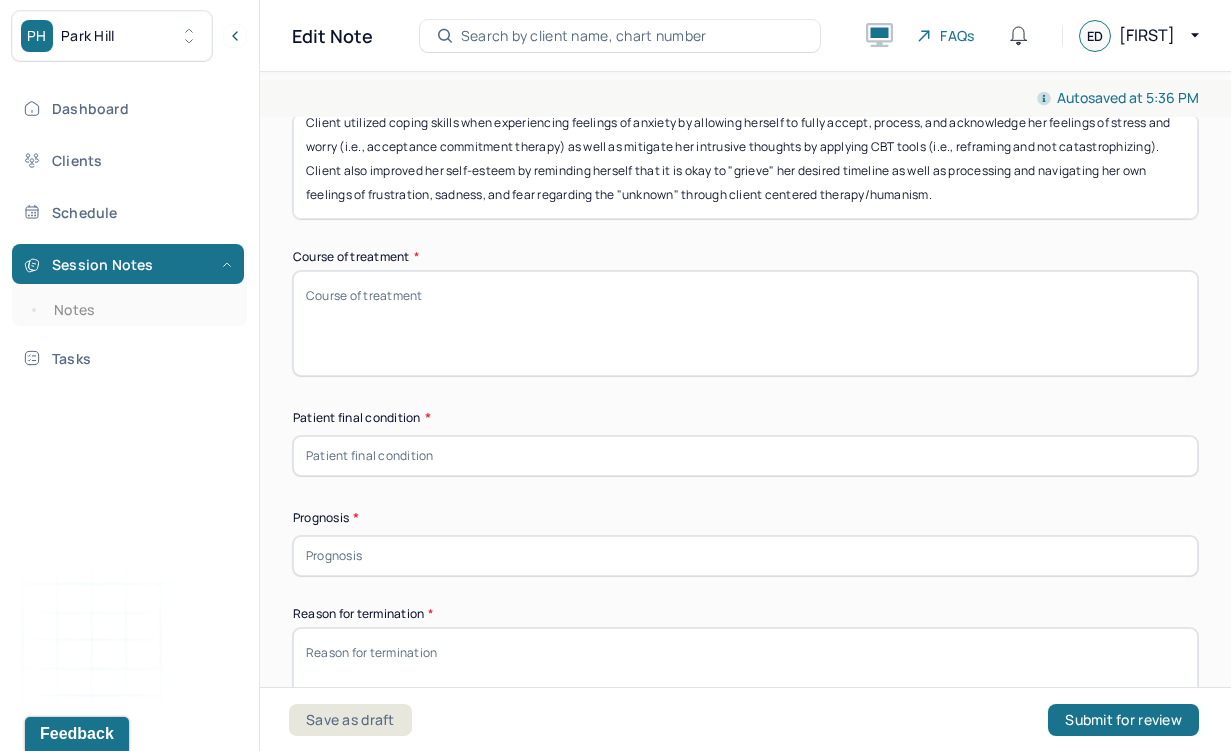 scroll, scrollTop: 992, scrollLeft: 0, axis: vertical 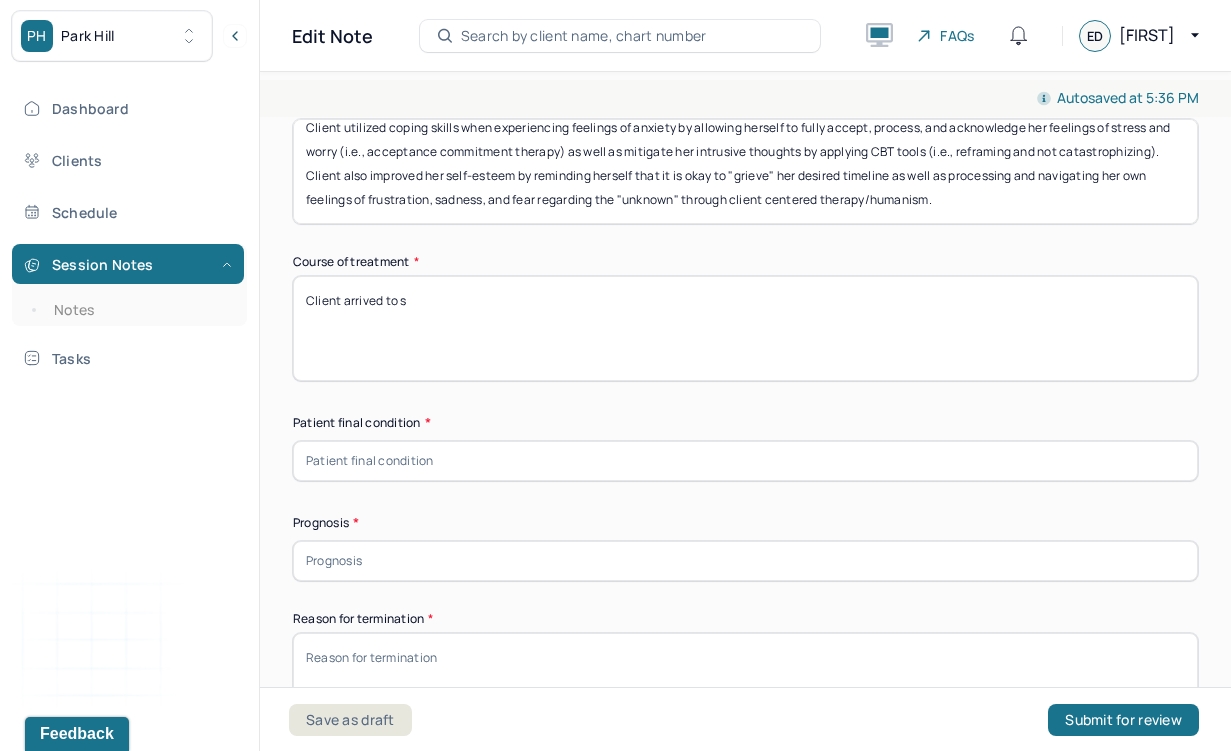 drag, startPoint x: 420, startPoint y: 271, endPoint x: 343, endPoint y: 277, distance: 77.23341 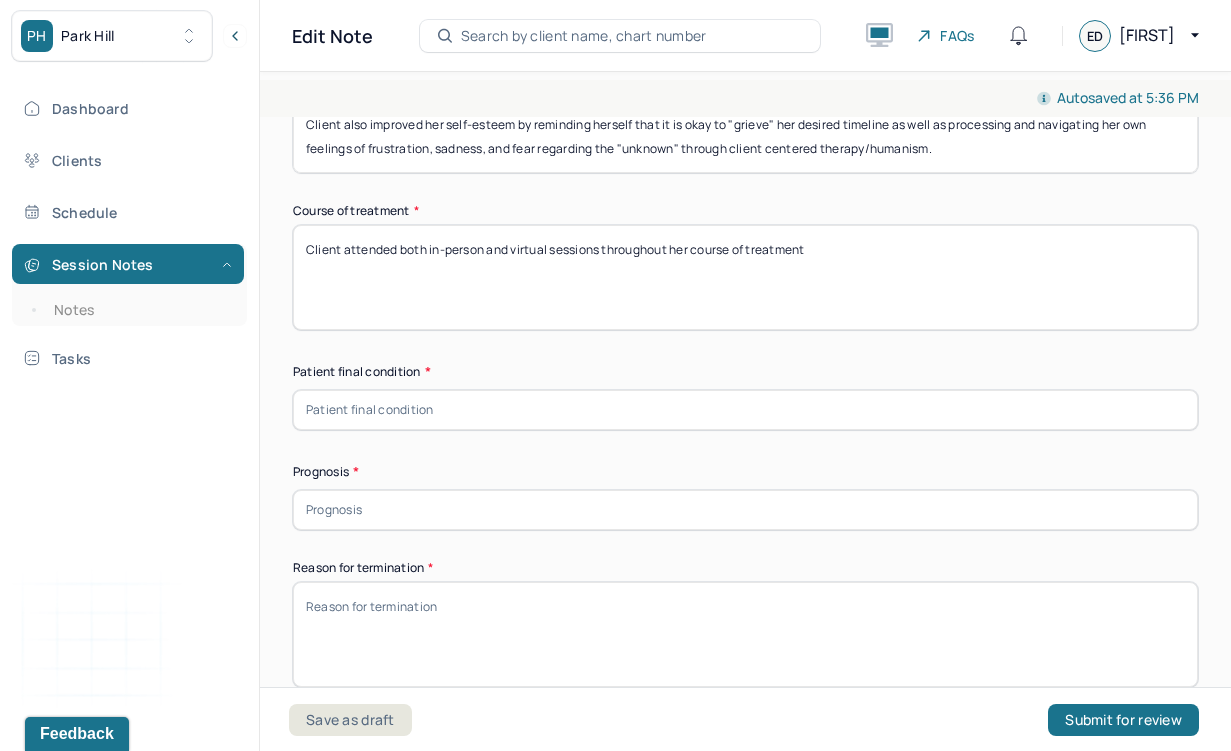 scroll, scrollTop: 907, scrollLeft: 0, axis: vertical 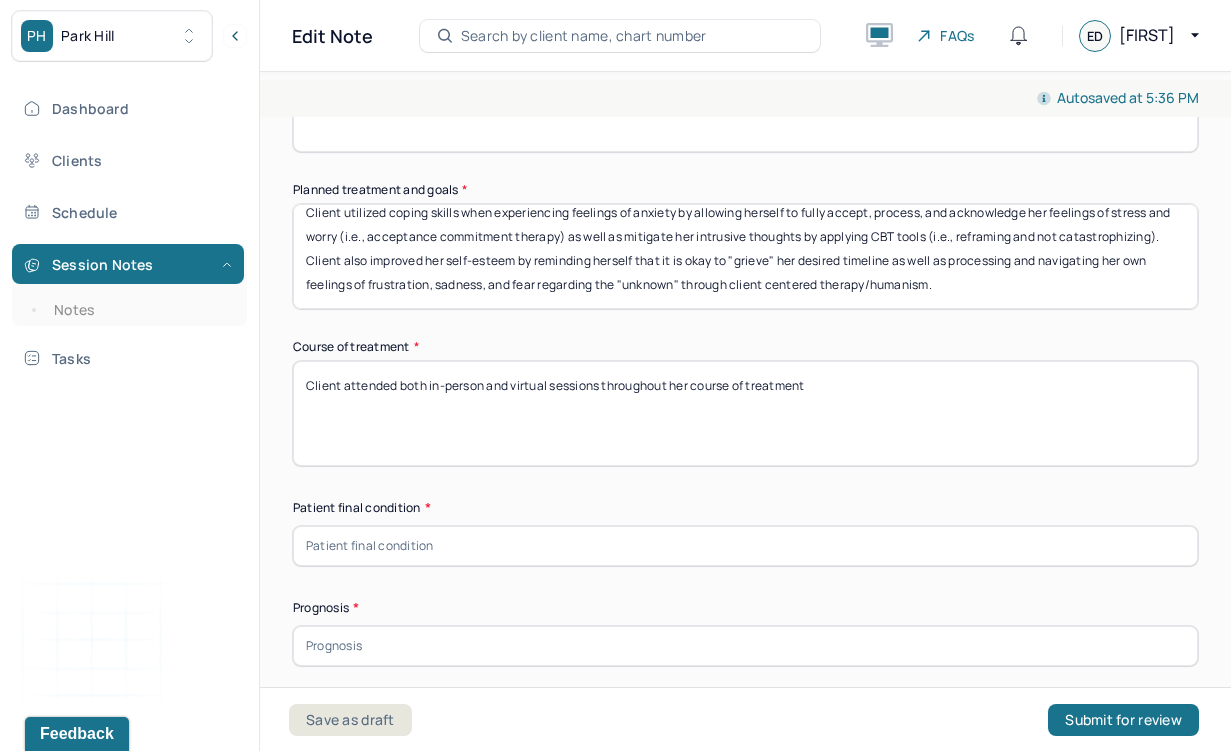 click on "Client attended both in-person and virtual sessions throughout her course of treatment" at bounding box center (745, 413) 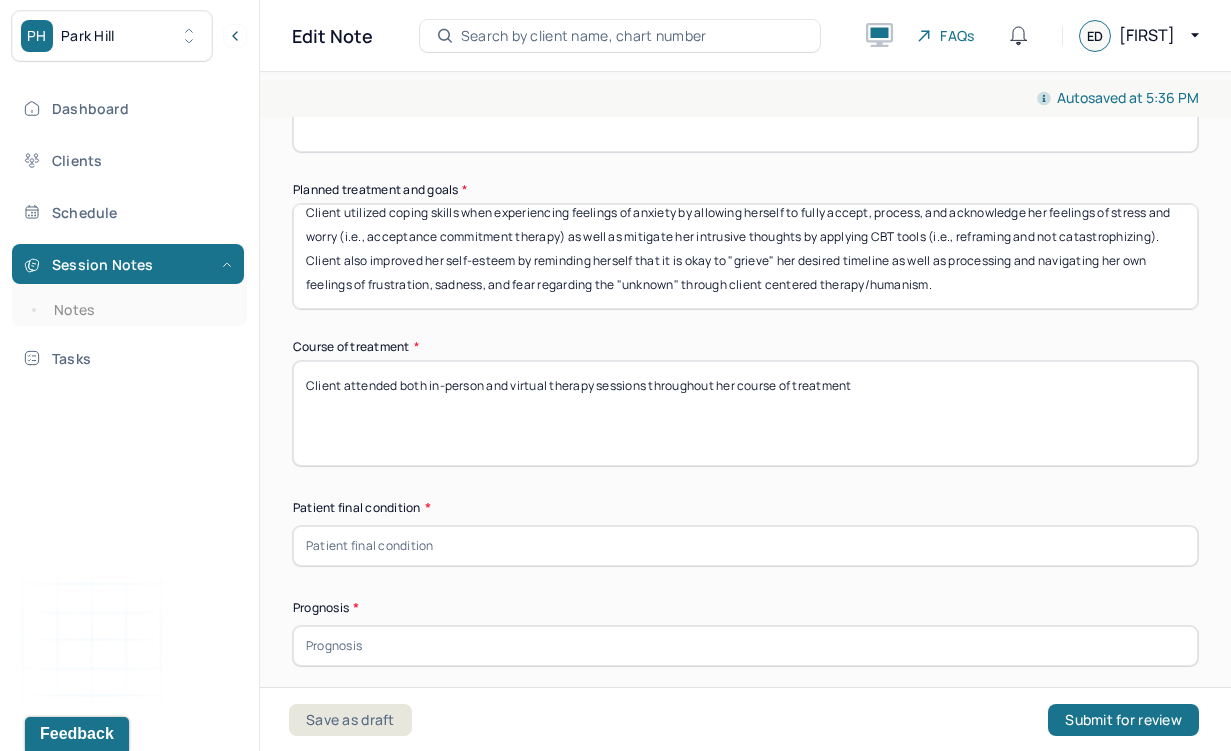 click on "Client attended both in-person and virtual sessions throughout her course of treatment" at bounding box center (745, 413) 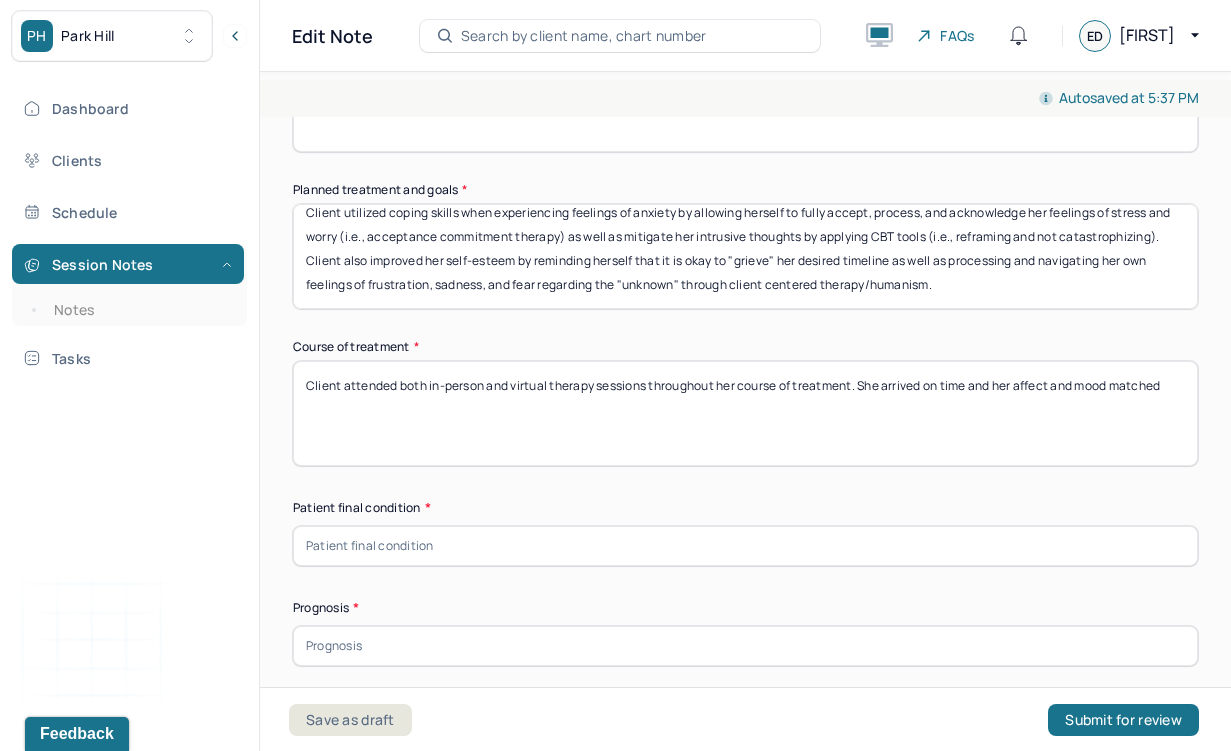click on "Client attended both in-person and virtual therapy sessions throughout her course of treatment" at bounding box center (745, 413) 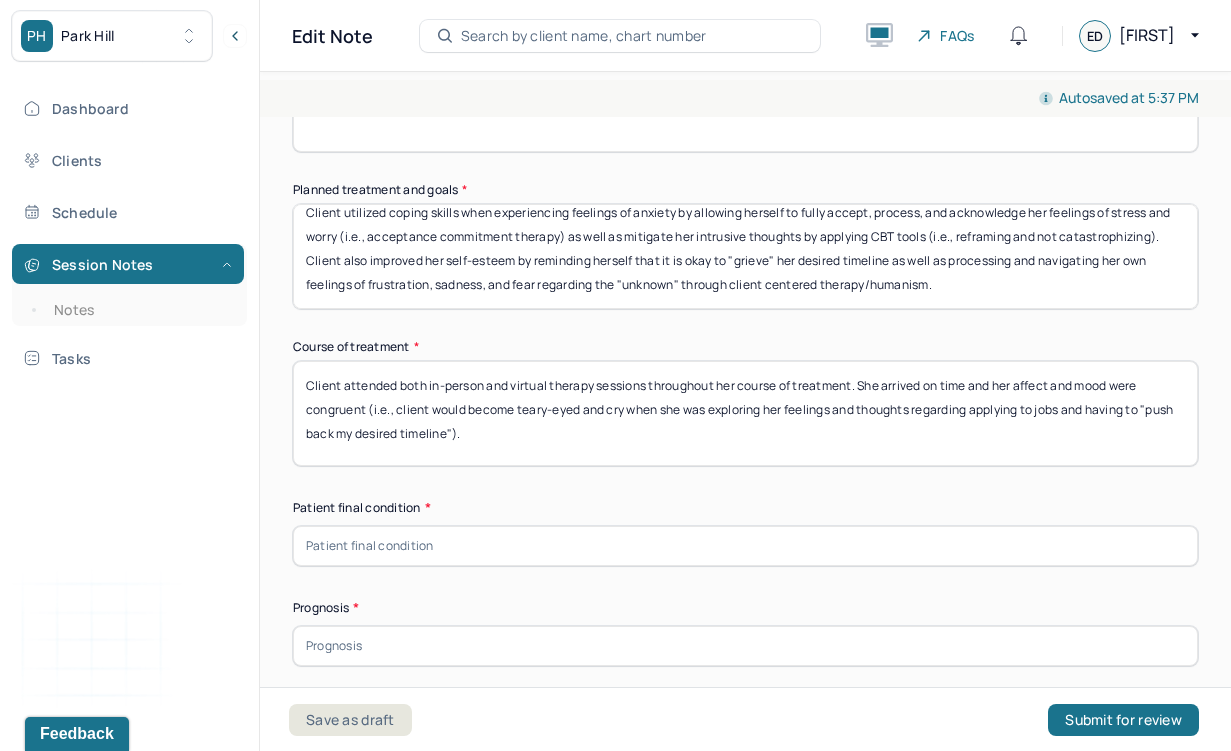 click on "Client attended both in-person and virtual therapy sessions throughout her course of treatment. She arrived on time and her affect and mood were congruent (i.e., client would become teary-eyed and cry when she was exploring her feelings and thoughts regarding applying to jobs and having to "push back my desired timeline")." at bounding box center (745, 413) 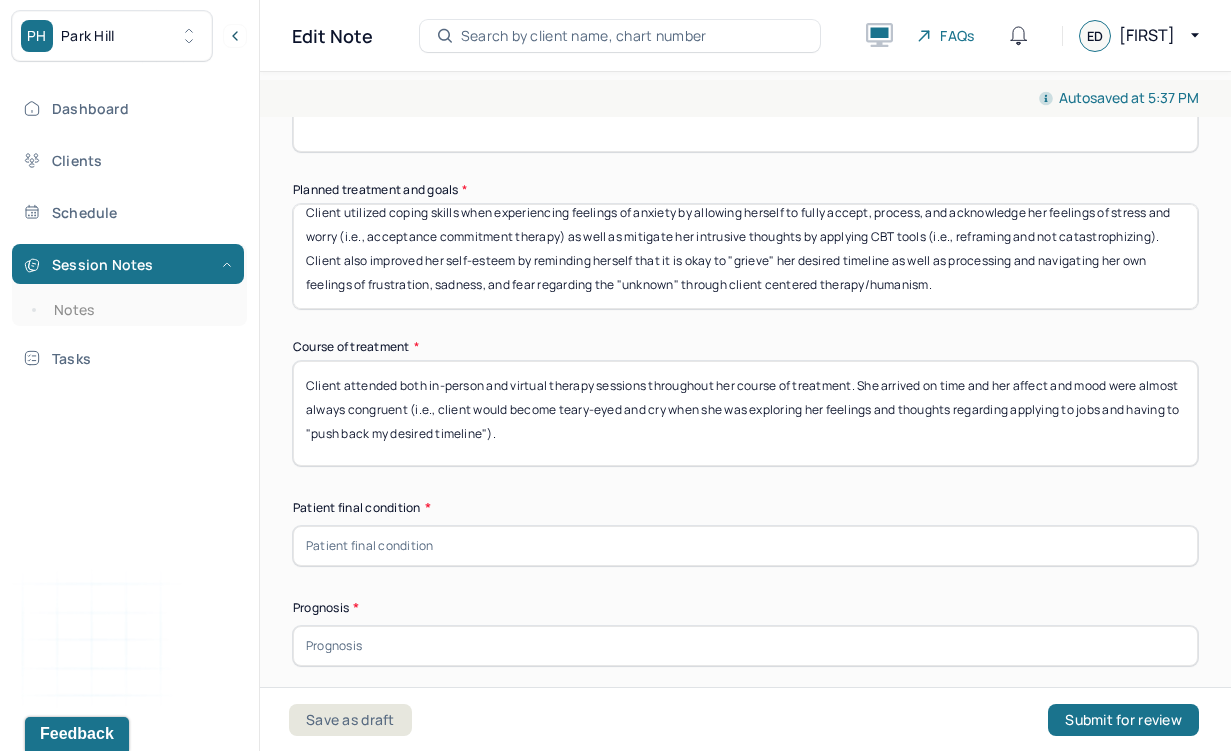 click on "Client attended both in-person and virtual therapy sessions throughout her course of treatment. She arrived on time and her affect and mood were almost always congruent (i.e., client would become teary-eyed and cry when she was exploring her feelings and thoughts regarding applying to jobs and having to "push back my desired timeline")." at bounding box center (745, 413) 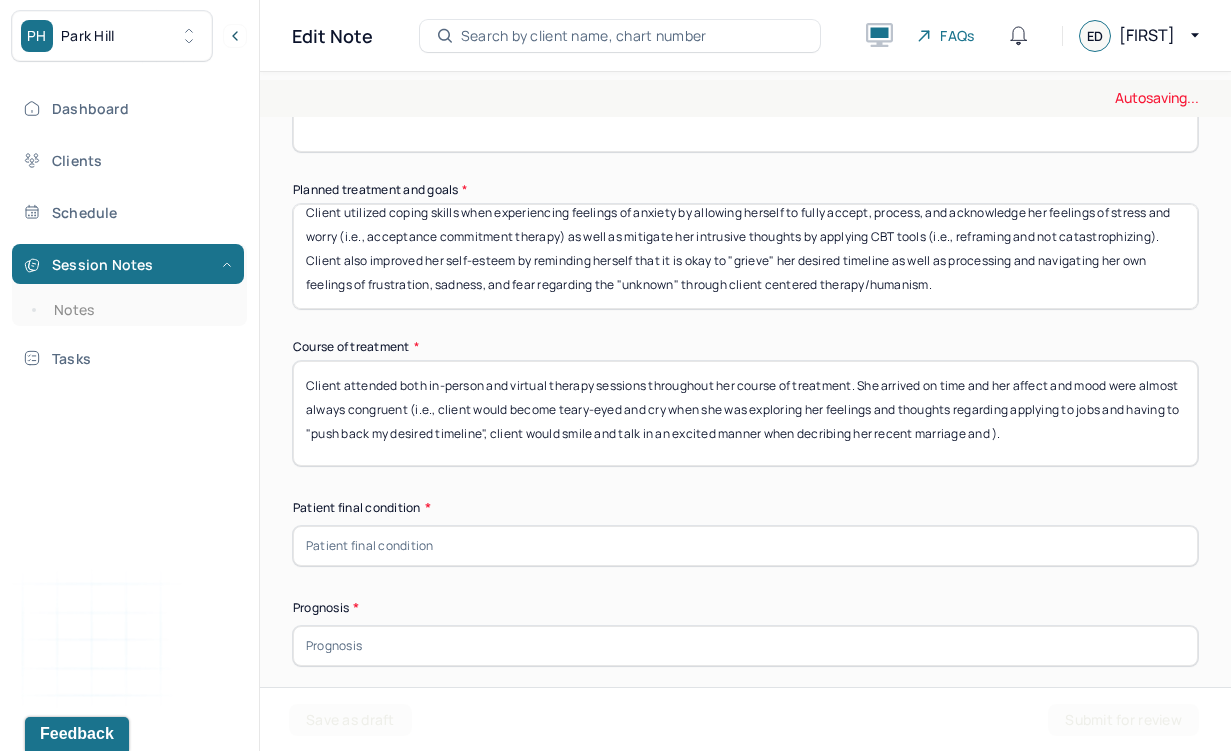 click on "Client attended both in-person and virtual therapy sessions throughout her course of treatment. She arrived on time and her affect and mood were almost always congruent (i.e., client would become teary-eyed and cry when she was exploring her feelings and thoughts regarding applying to jobs and having to "push back my desired timeline", client would smile and talk in an excited manner when e)." at bounding box center [745, 413] 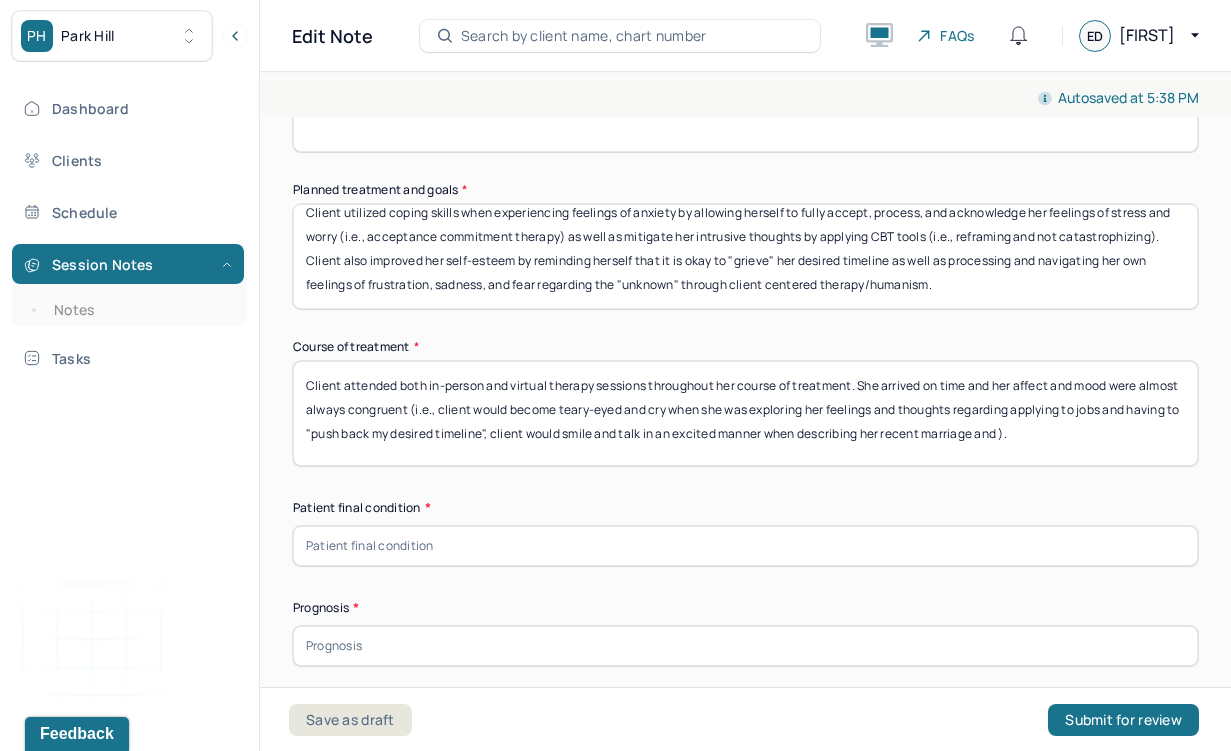 click on "Client attended both in-person and virtual therapy sessions throughout her course of treatment. She arrived on time and her affect and mood were almost always congruent (i.e., client would become teary-eyed and cry when she was exploring her feelings and thoughts regarding applying to jobs and having to "push back my desired timeline", client would smile and talk in an excited manner when decribing her recent marriage and )." at bounding box center (745, 413) 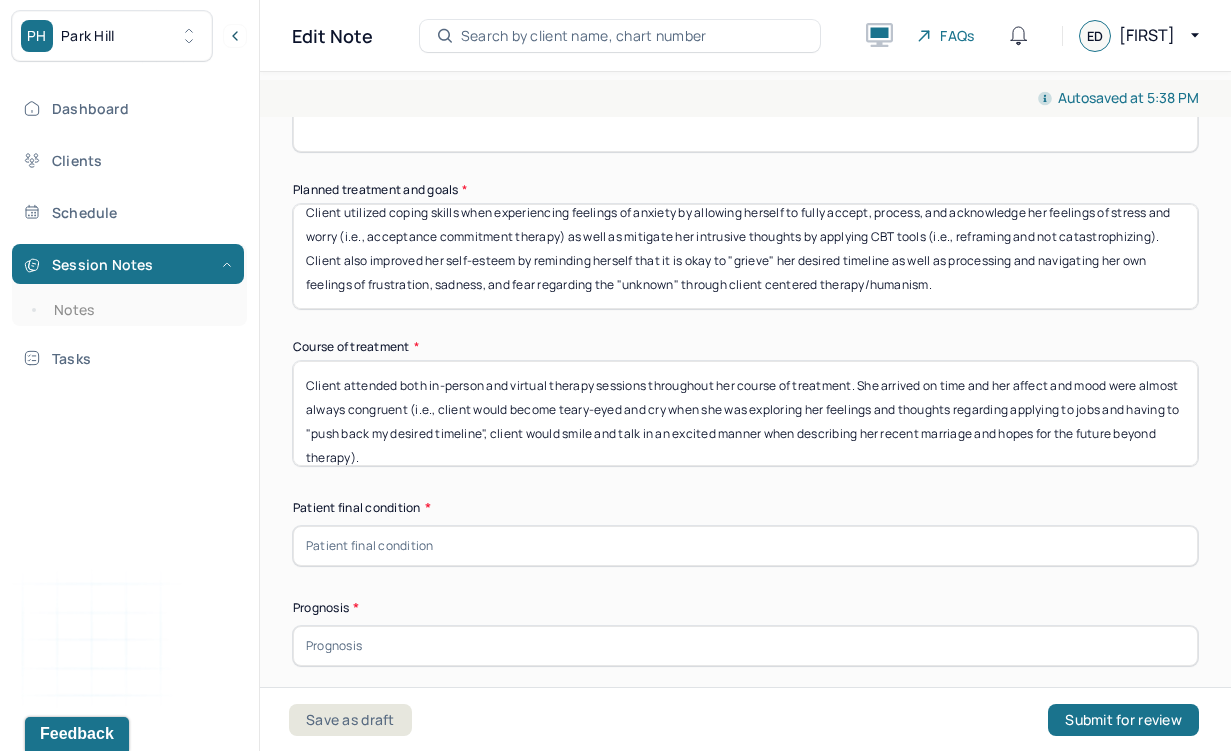click on "Client attended both in-person and virtual therapy sessions throughout her course of treatment. She arrived on time and her affect and mood were almost always congruent (i.e., client would become teary-eyed and cry when she was exploring her feelings and thoughts regarding applying to jobs and having to "push back my desired timeline", client would smile and talk in an excited manner when describing her recent marriage and )." at bounding box center (745, 413) 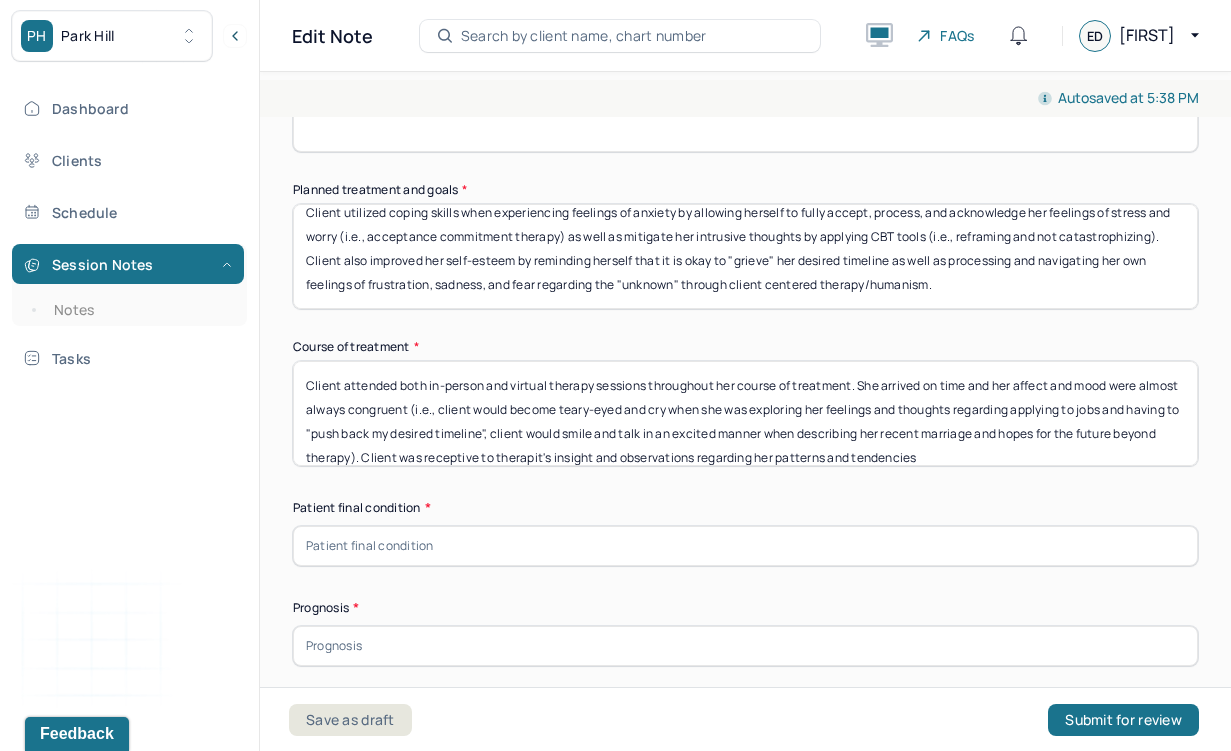 click on "Client attended both in-person and virtual therapy sessions throughout her course of treatment. She arrived on time and her affect and mood were almost always congruent (i.e., client would become teary-eyed and cry when she was exploring her feelings and thoughts regarding applying to jobs and having to "push back my desired timeline", client would smile and talk in an excited manner when describing her recent marriage and hopes for the future beyond therapy). Client was receptive to therap" at bounding box center [745, 413] 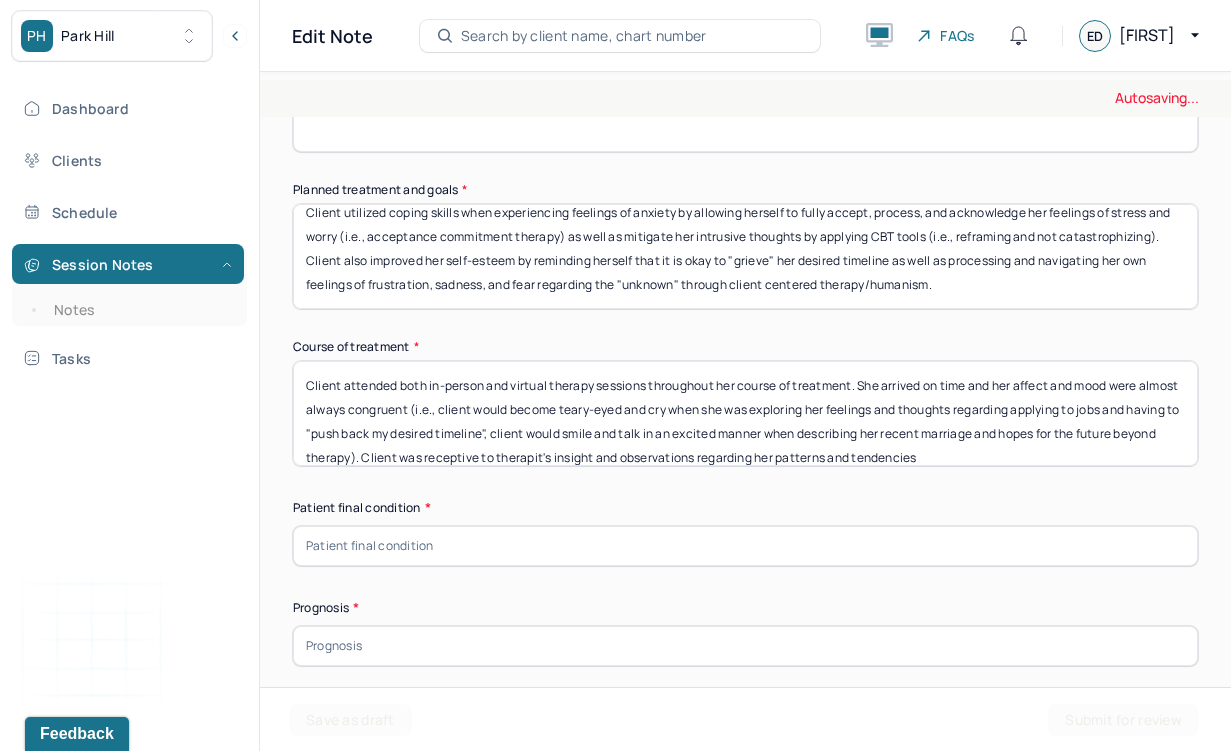 click on "Client attended both in-person and virtual therapy sessions throughout her course of treatment. She arrived on time and her affect and mood were almost always congruent (i.e., client would become teary-eyed and cry when she was exploring her feelings and thoughts regarding applying to jobs and having to "push back my desired timeline", client would smile and talk in an excited manner when describing her recent marriage and hopes for the future beyond therapy). Client was receptive to therap" at bounding box center (745, 413) 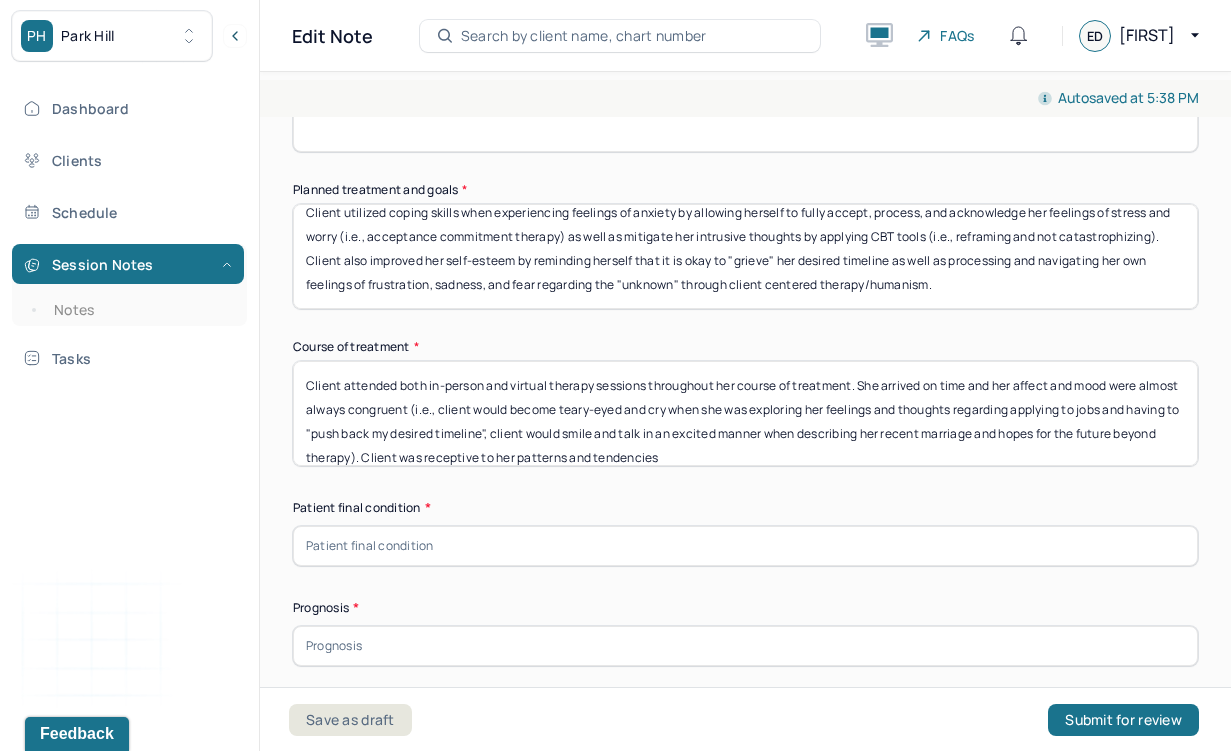 scroll, scrollTop: 16, scrollLeft: 0, axis: vertical 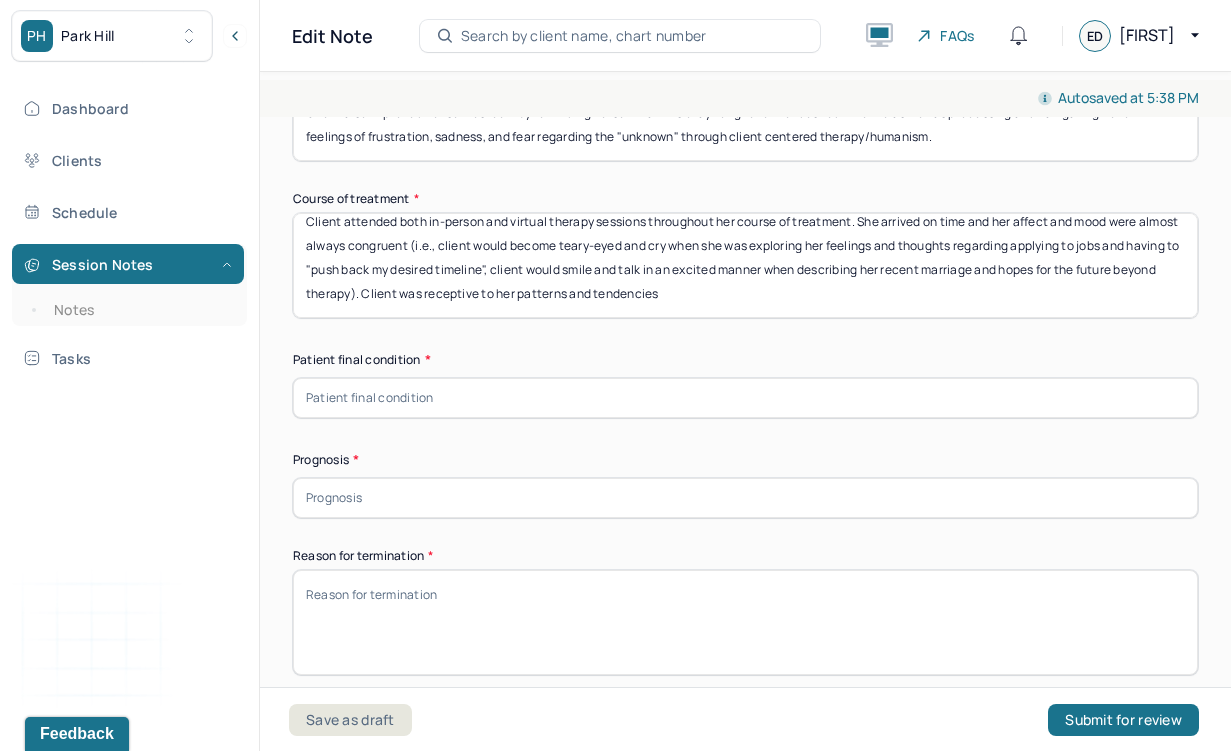 click on "Client attended both in-person and virtual therapy sessions throughout her course of treatment. She arrived on time and her affect and mood were almost always congruent (i.e., client would become teary-eyed and cry when she was exploring her feelings and thoughts regarding applying to jobs and having to "push back my desired timeline", client would smile and talk in an excited manner when describing her recent marriage and hopes for the future beyond therapy). Client was receptive to her patterns and tendencies" at bounding box center [745, 265] 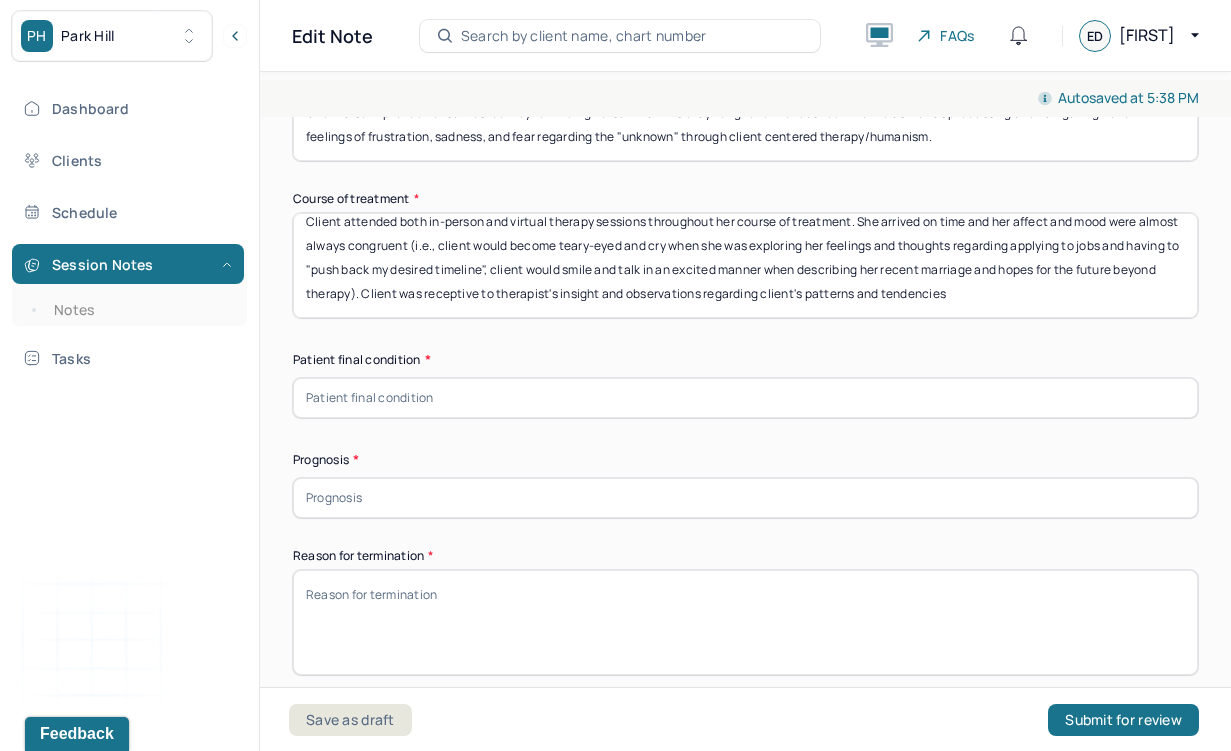 click on "Client attended both in-person and virtual therapy sessions throughout her course of treatment. She arrived on time and her affect and mood were almost always congruent (i.e., client would become teary-eyed and cry when she was exploring her feelings and thoughts regarding applying to jobs and having to "push back my desired timeline", client would smile and talk in an excited manner when describing her recent marriage and hopes for the future beyond therapy). Client was receptive to her patterns and tendencies" at bounding box center (745, 265) 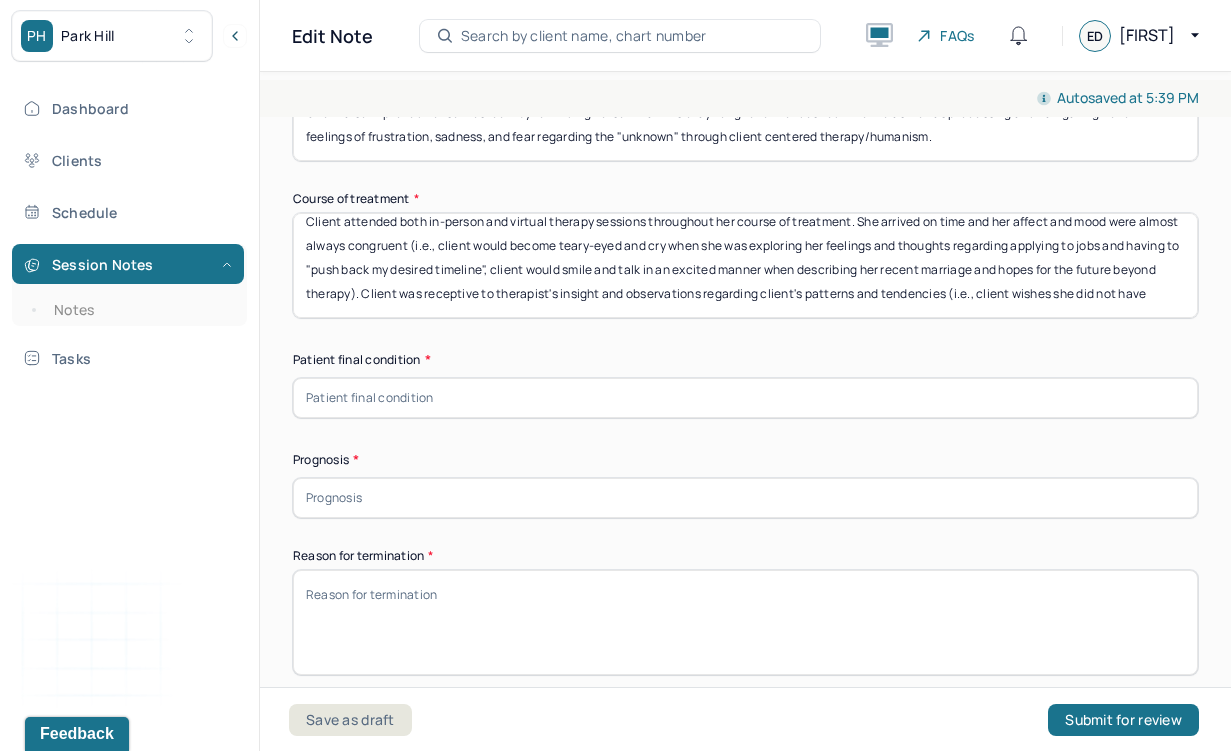 scroll, scrollTop: 24, scrollLeft: 0, axis: vertical 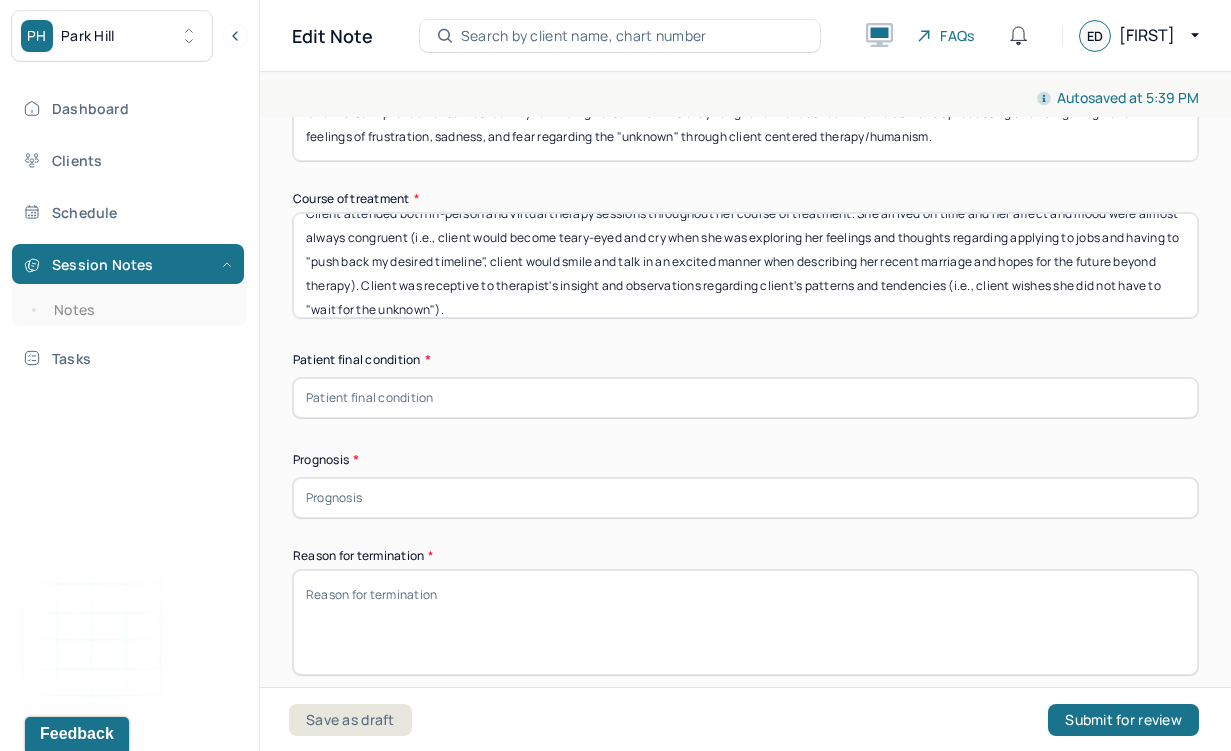 type on "Client attended both in-person and virtual therapy sessions throughout her course of treatment. She arrived on time and her affect and mood were almost always congruent (i.e., client would become teary-eyed and cry when she was exploring her feelings and thoughts regarding applying to jobs and having to "push back my desired timeline", client would smile and talk in an excited manner when describing her recent marriage and hopes for the future beyond therapy). Client was receptive to therapist's insight and observations regarding client's patterns and tendencies (i.e., client wishes she did not have to "wait for the unknown")." 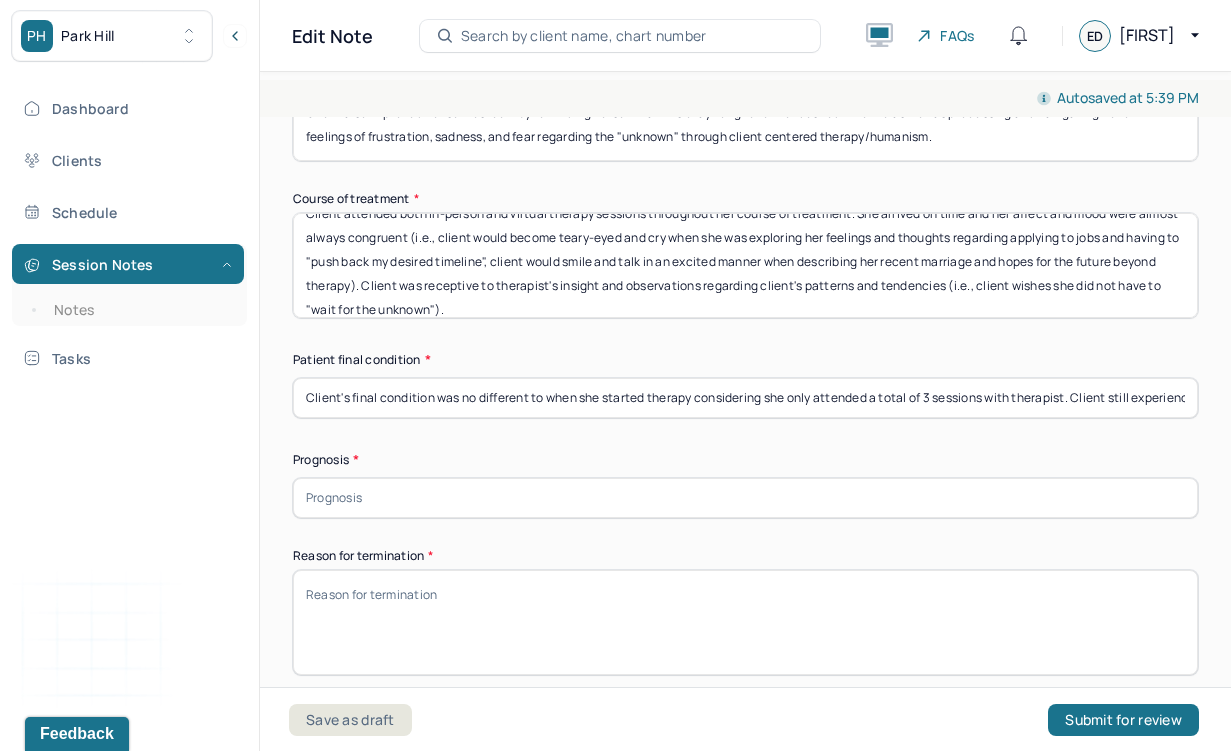 click on "Client's final condition was no different to when she started therapy considering she only attended a total of 3 sessions with therapist. Client still experienced the same levels of anxiety and stress from when she started therapy." at bounding box center (745, 398) 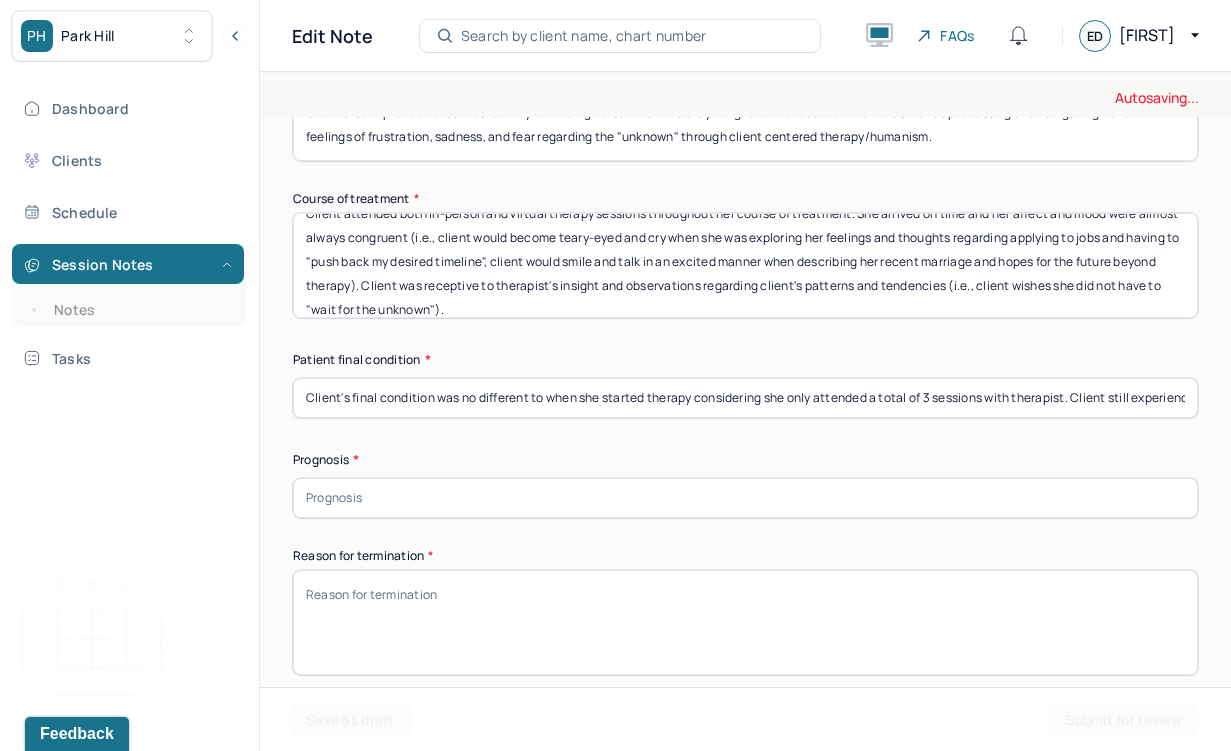 click on "Client's final condition was no different to when she started therapy considering she only attended a total of 3 sessions with therapist. Client still experienced the same levels of anxiety and stress from when she started therapy." at bounding box center (745, 398) 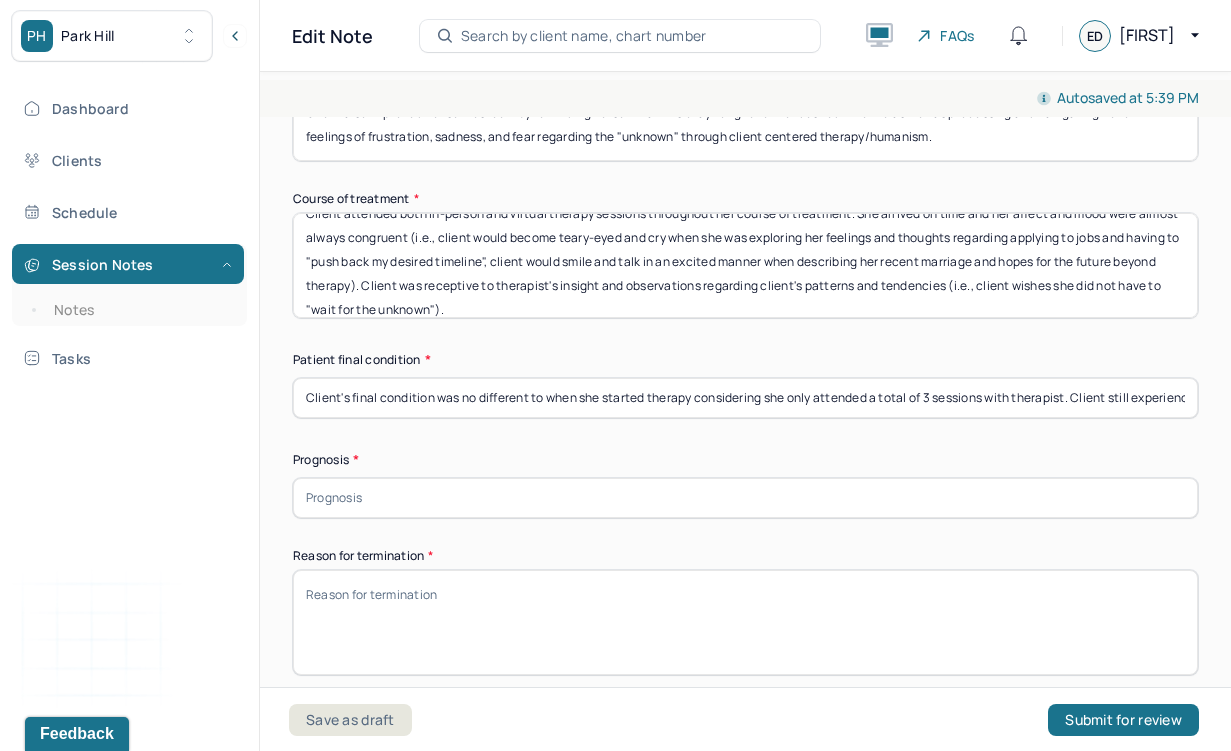 drag, startPoint x: 460, startPoint y: 383, endPoint x: 544, endPoint y: 388, distance: 84.14868 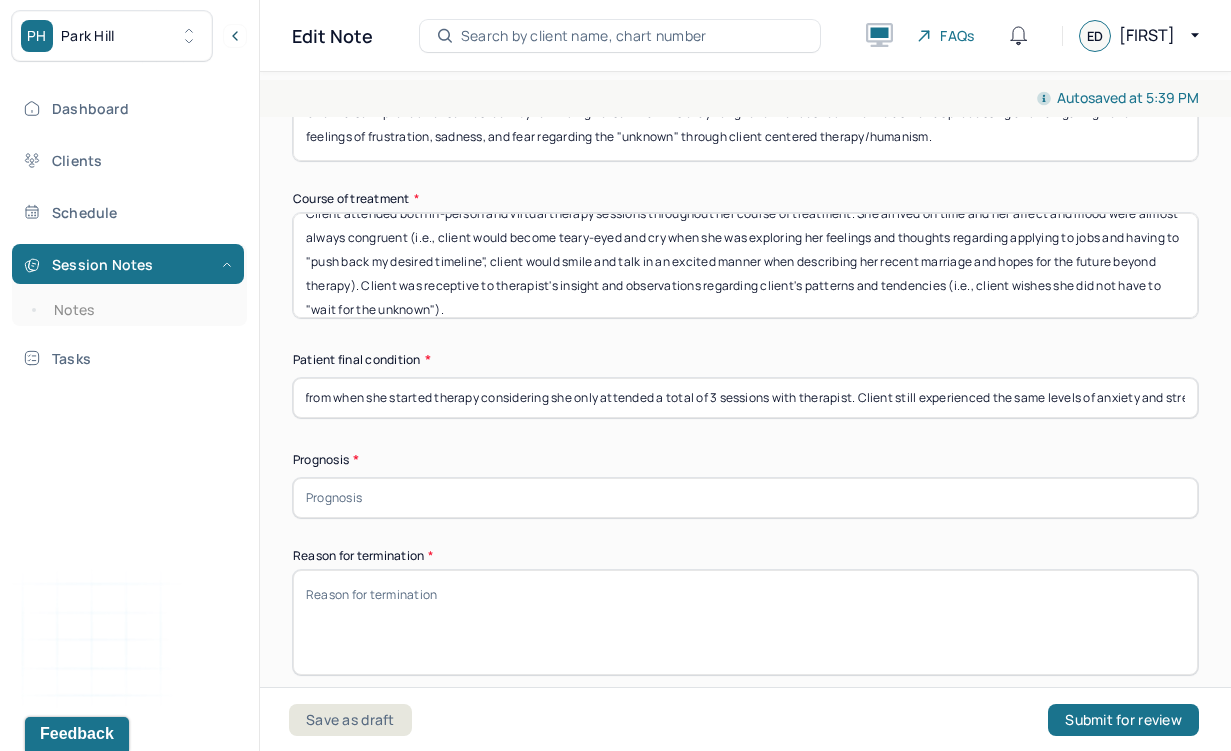 scroll, scrollTop: 0, scrollLeft: 483, axis: horizontal 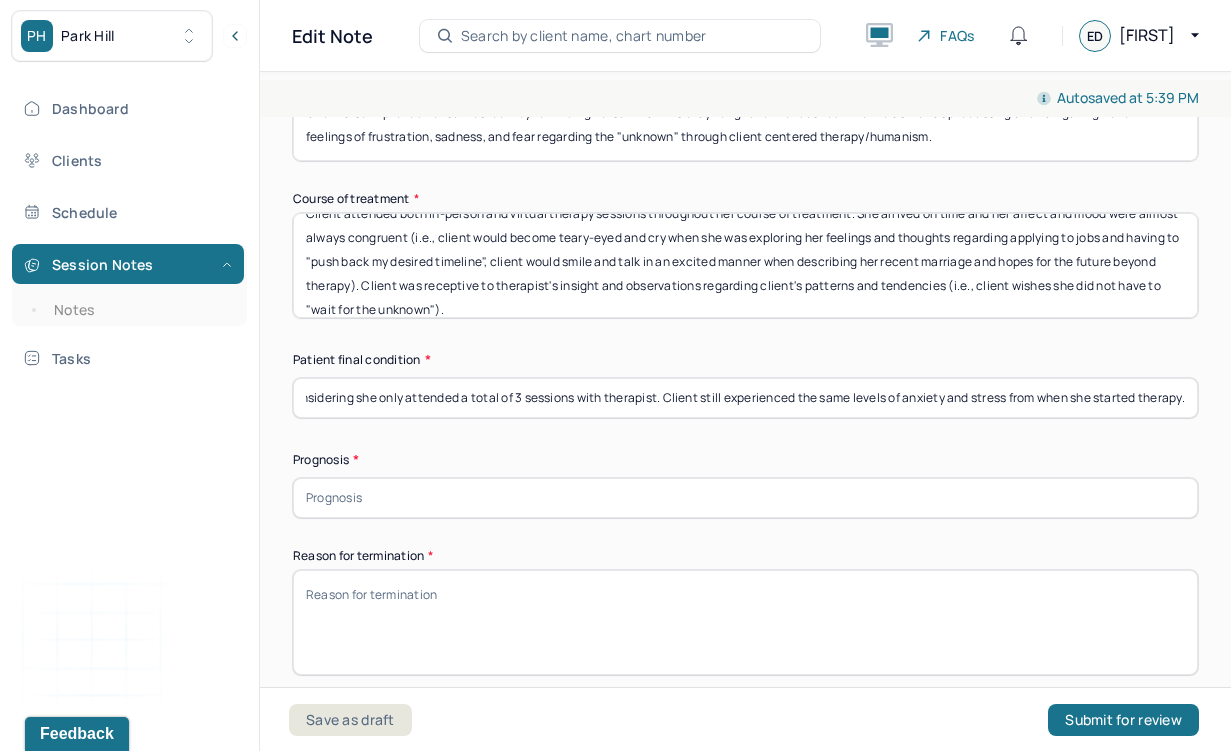 drag, startPoint x: 760, startPoint y: 382, endPoint x: 656, endPoint y: 383, distance: 104.00481 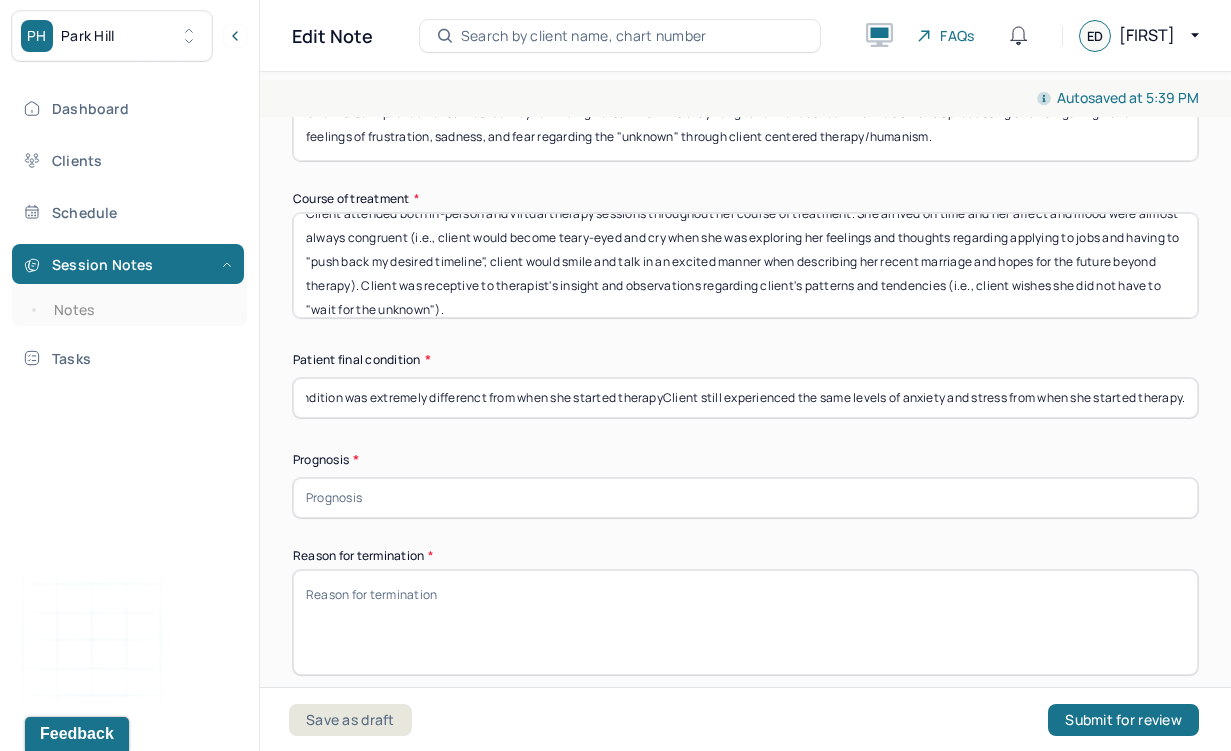 scroll, scrollTop: 0, scrollLeft: 100, axis: horizontal 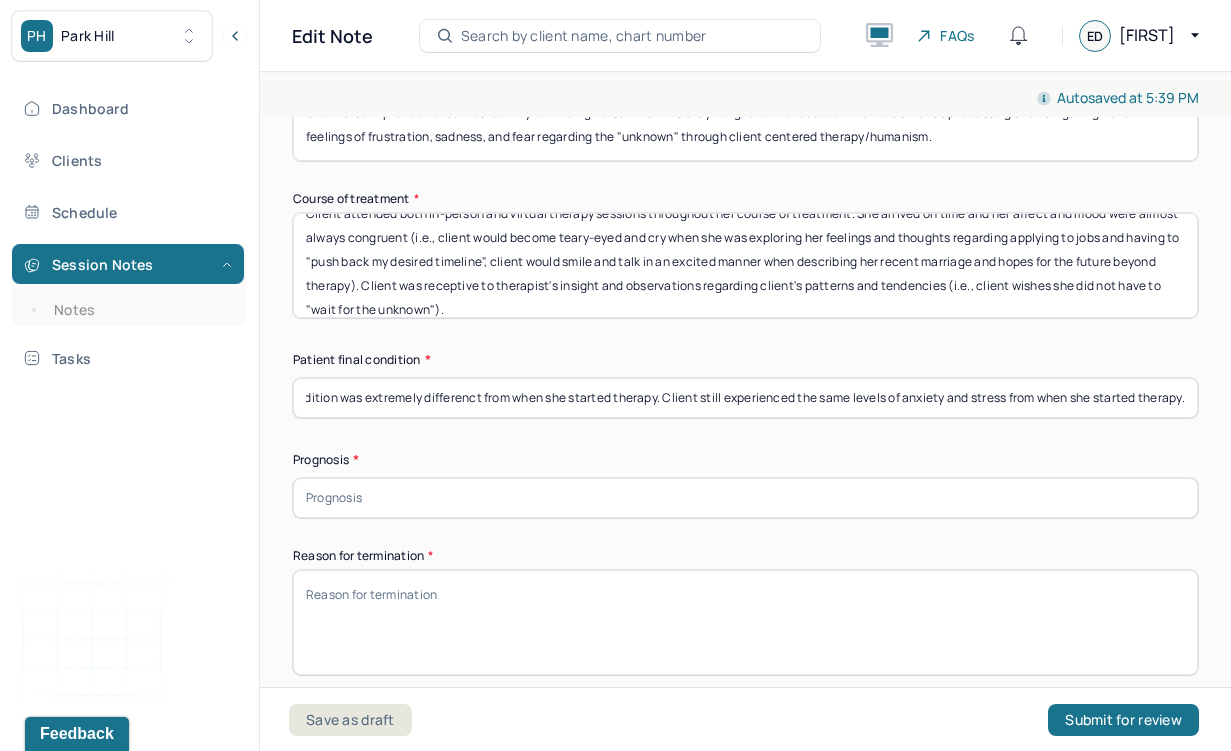 drag, startPoint x: 845, startPoint y: 385, endPoint x: 699, endPoint y: 385, distance: 146 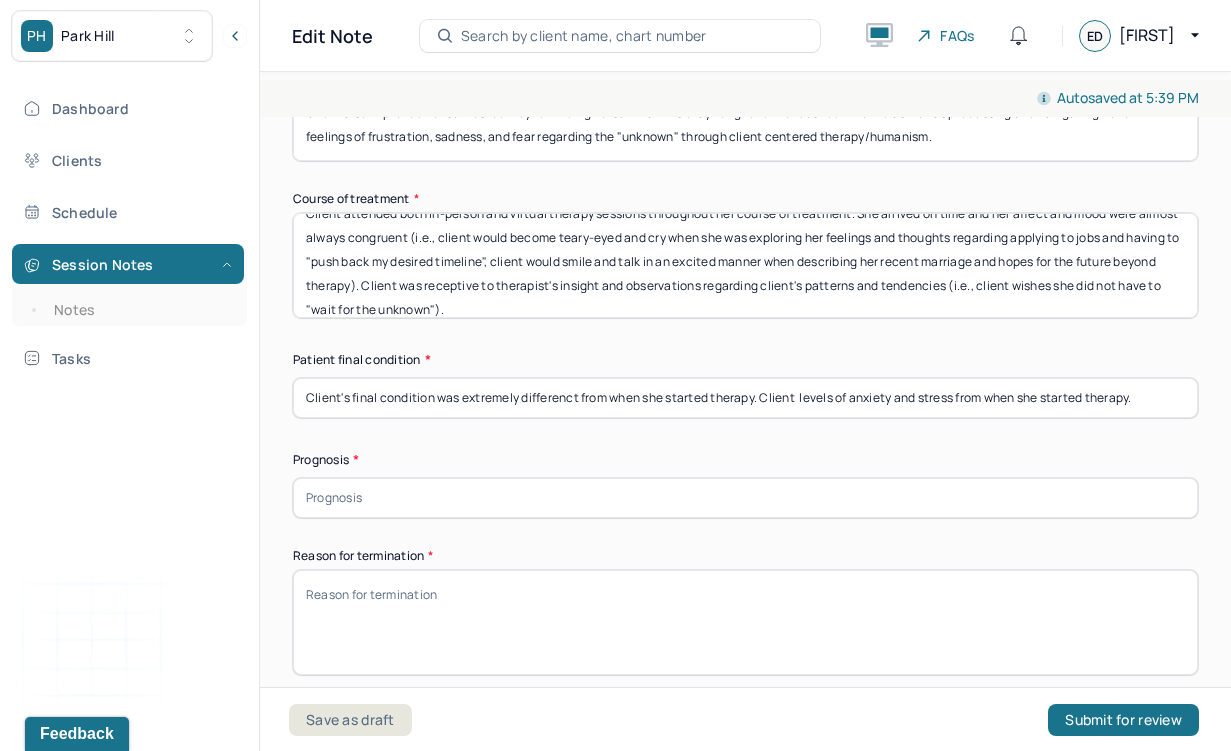 scroll, scrollTop: 0, scrollLeft: 0, axis: both 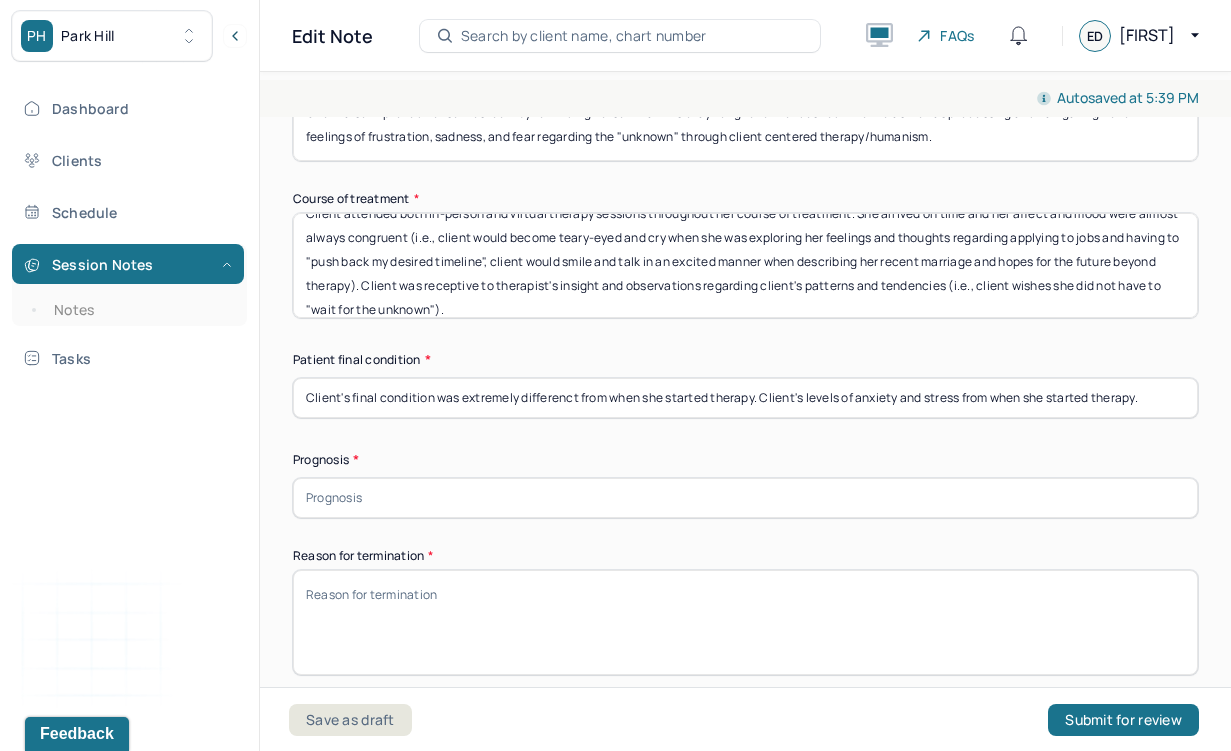 drag, startPoint x: 901, startPoint y: 384, endPoint x: 926, endPoint y: 387, distance: 25.179358 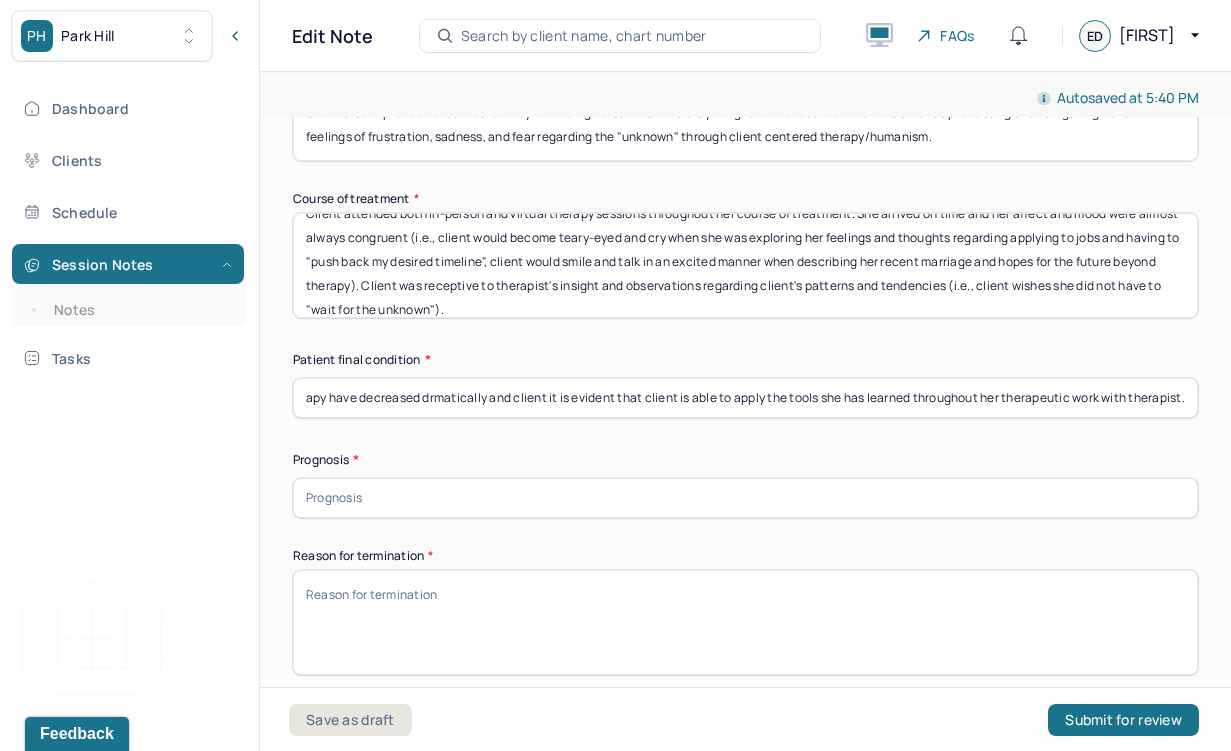 scroll, scrollTop: 0, scrollLeft: 893, axis: horizontal 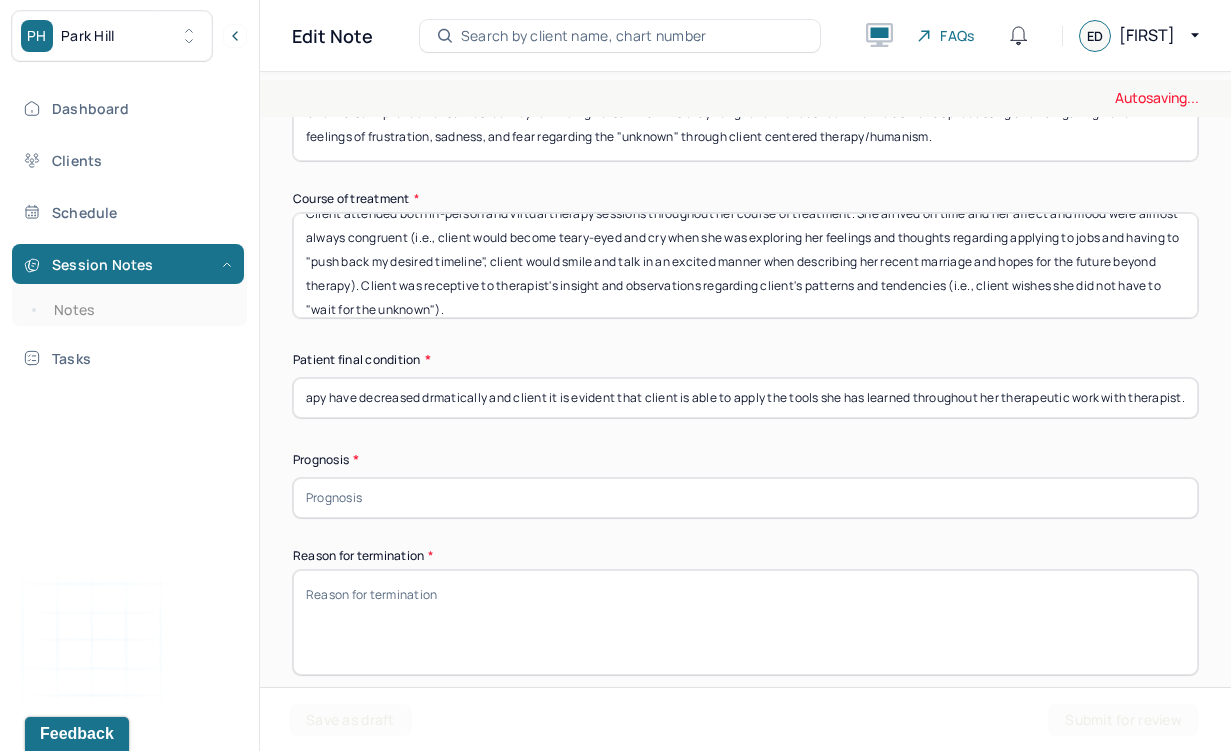 click on "Client's final condition was extremely differenct from when she started therapy. Client's levels of anxiety, stress, and depression from when she started therapy have decreased drmatically and client it is evident that client is able to apply the tools she has learned throughout her therapeutic work with therapist." at bounding box center (745, 398) 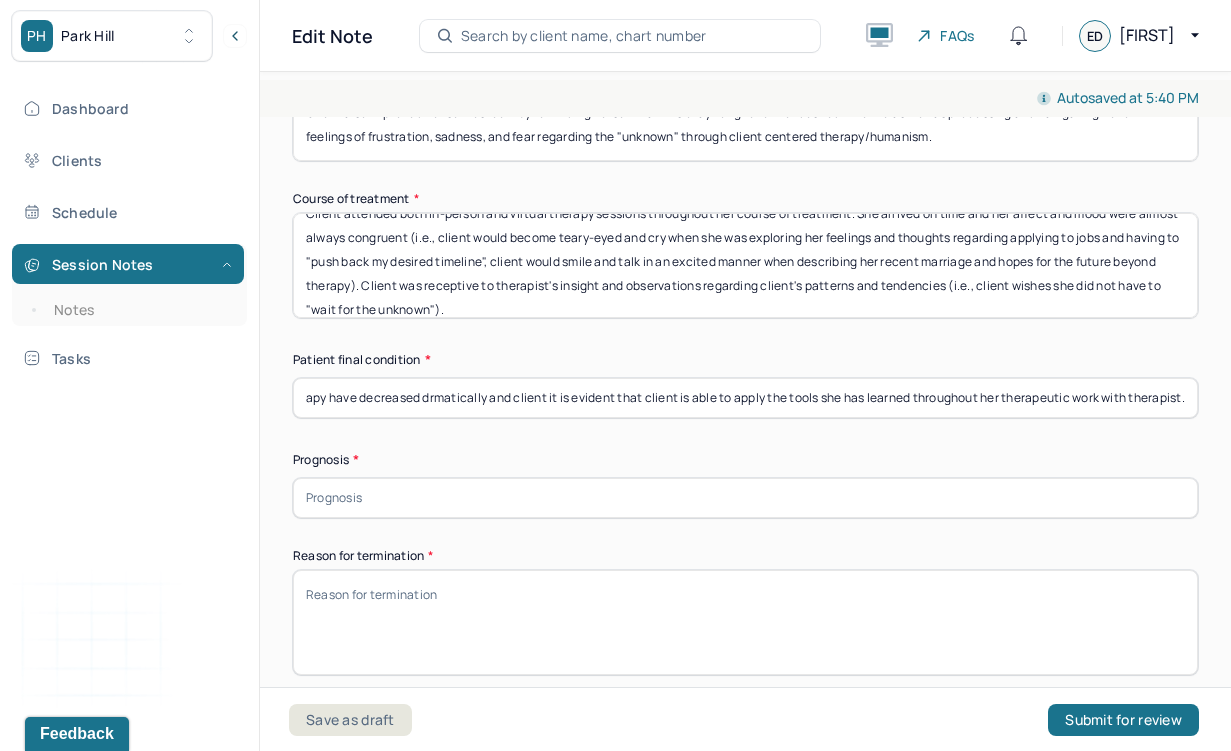 type on "Client's final condition was extremely differenct from when she started therapy. Client's levels of anxiety, stress, and depression from when she started therapy have decreased drmatically and client it is evident that client is able to apply the tools she has learned throughout her therapeutic work with therapist." 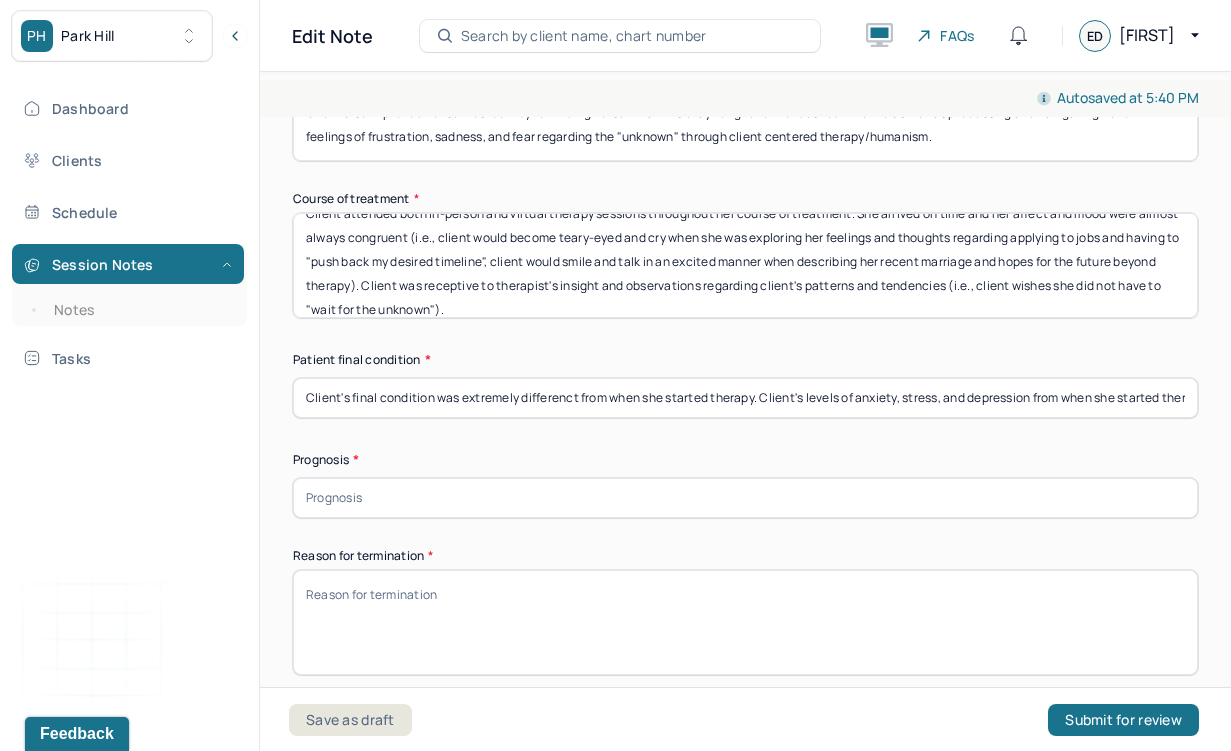 click on "Client's final condition was extremely differenct from when she started therapy. Client's levels of anxiety, stress, and depression from when she started therapy have decreased drmatically and client it is evident that client is able to apply the tools she has learned throughout her therapeutic work with therapist." at bounding box center [745, 398] 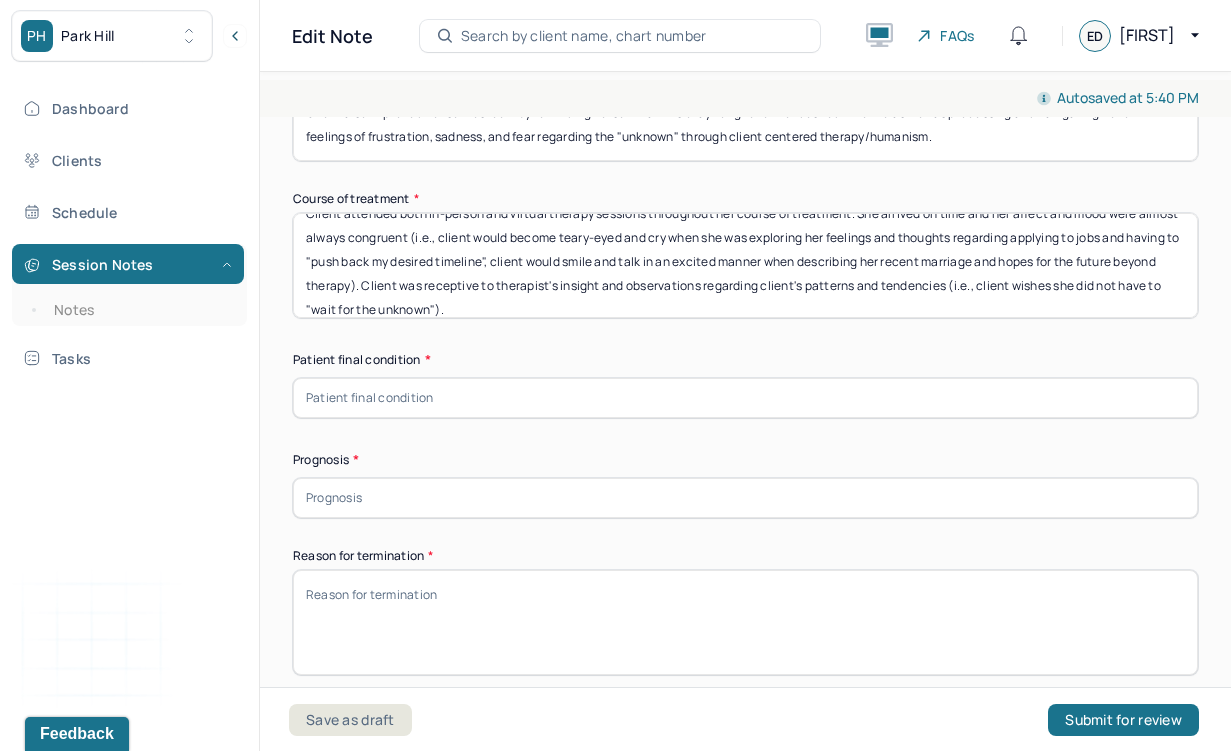 paste on "Client's final condition is extremely different and more promising from when she started therapy. Client's levels of anxiety, stress, and depression from when she started therapy have decreased and it is evident that client is able to apply the CBT and mindfulness tools she has learned throughout her therapeutic work, outside of the therapy sessions." 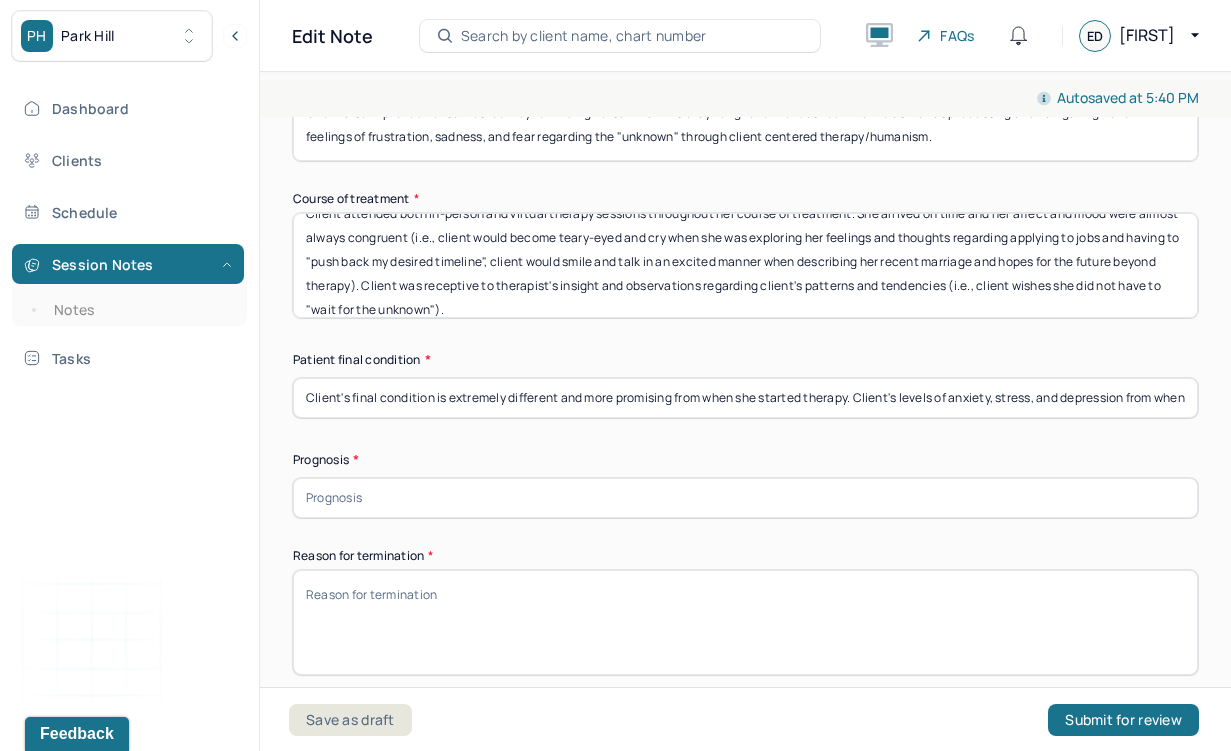 scroll, scrollTop: 0, scrollLeft: 1116, axis: horizontal 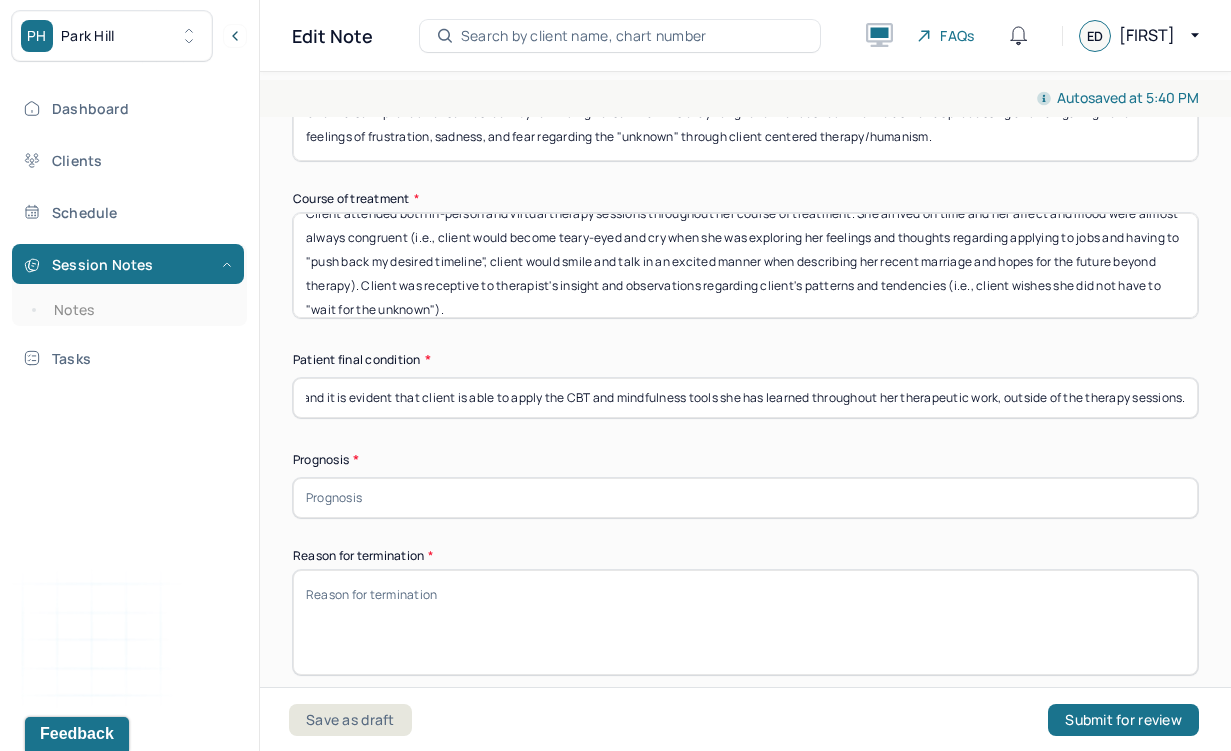 type on "Client's final condition is extremely different and more promising from when she started therapy. Client's levels of anxiety, stress, and depression from when she started therapy have decreased and it is evident that client is able to apply the CBT and mindfulness tools she has learned throughout her therapeutic work, outside of the therapy sessions." 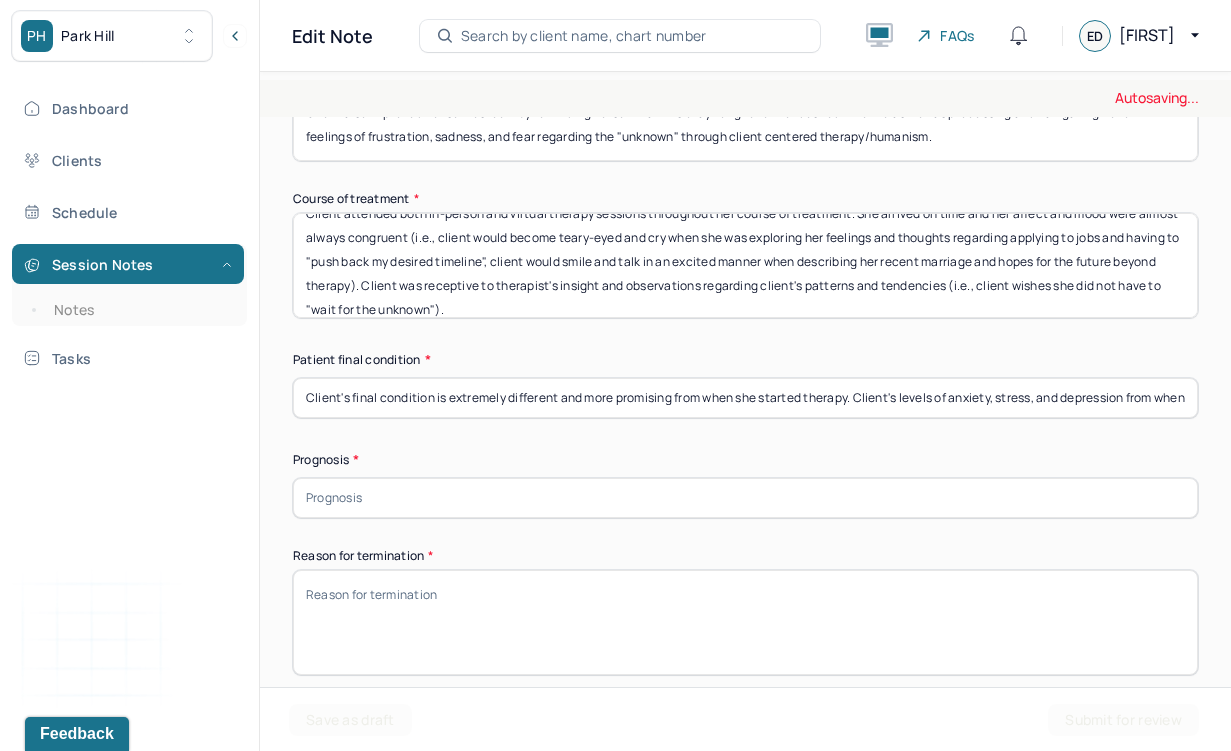 click at bounding box center [745, 498] 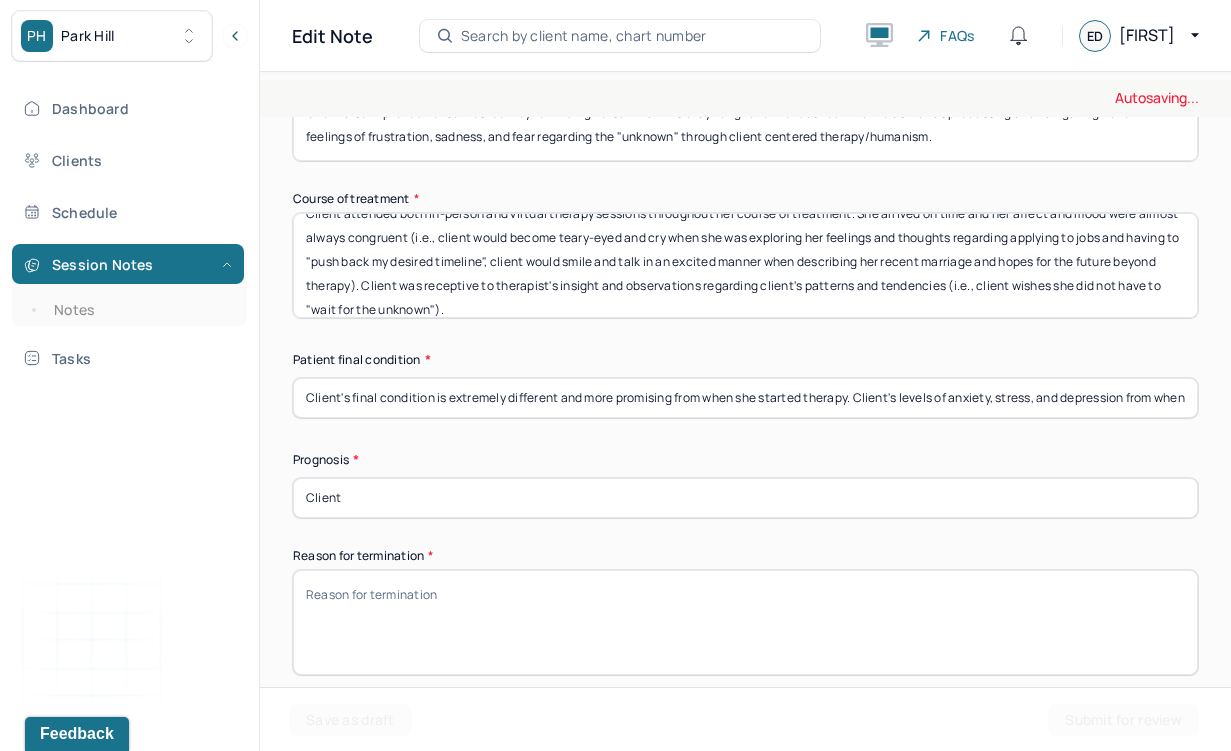 click on "Reason for termination *" at bounding box center [745, 556] 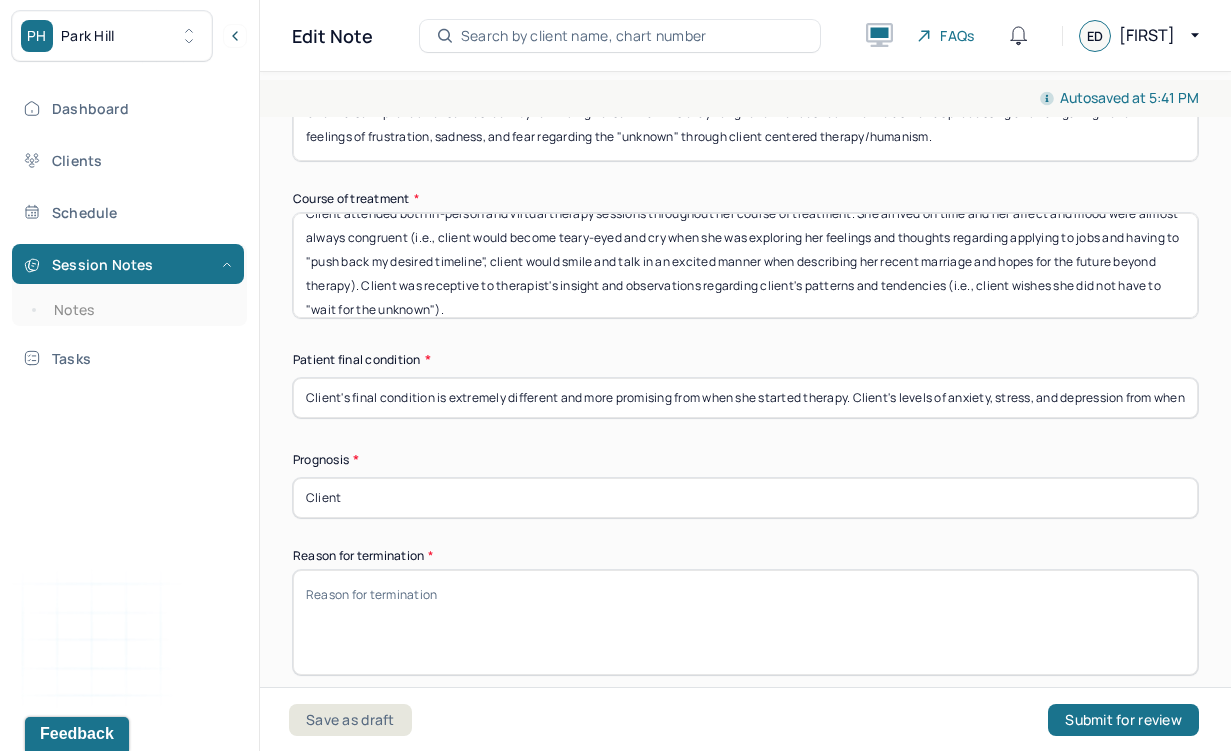 click on "Client" at bounding box center [745, 498] 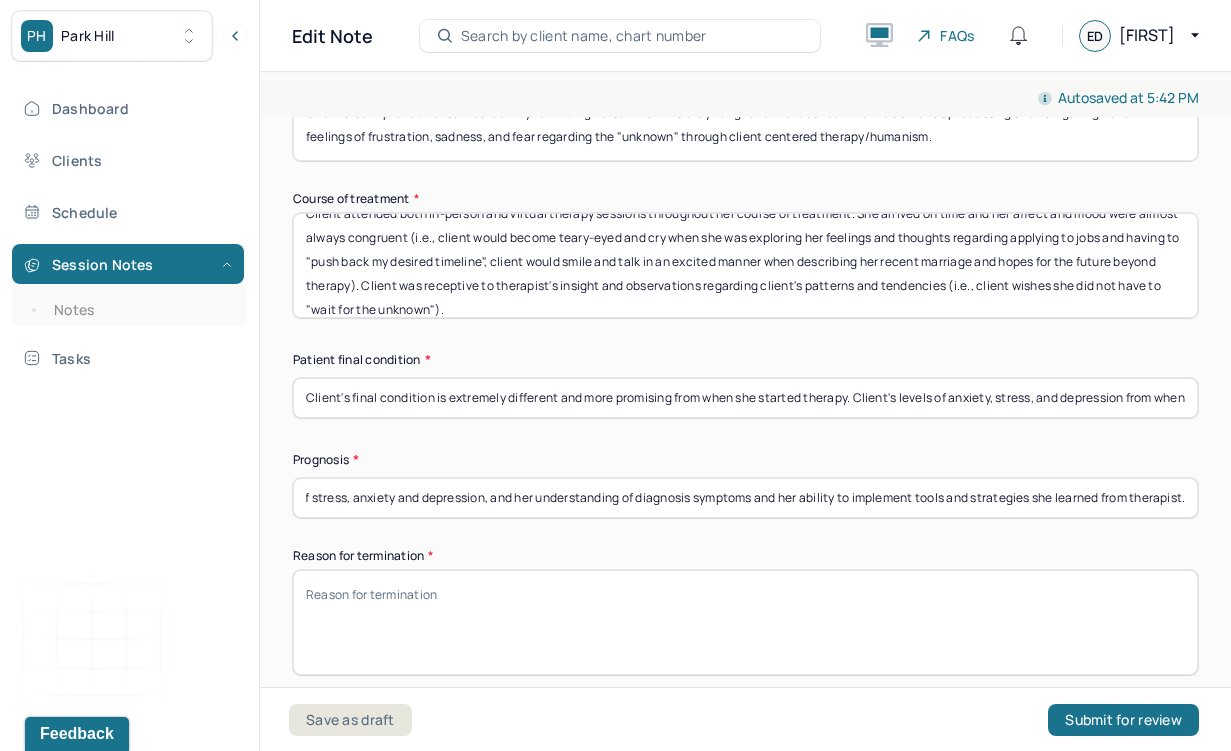 scroll, scrollTop: 0, scrollLeft: 0, axis: both 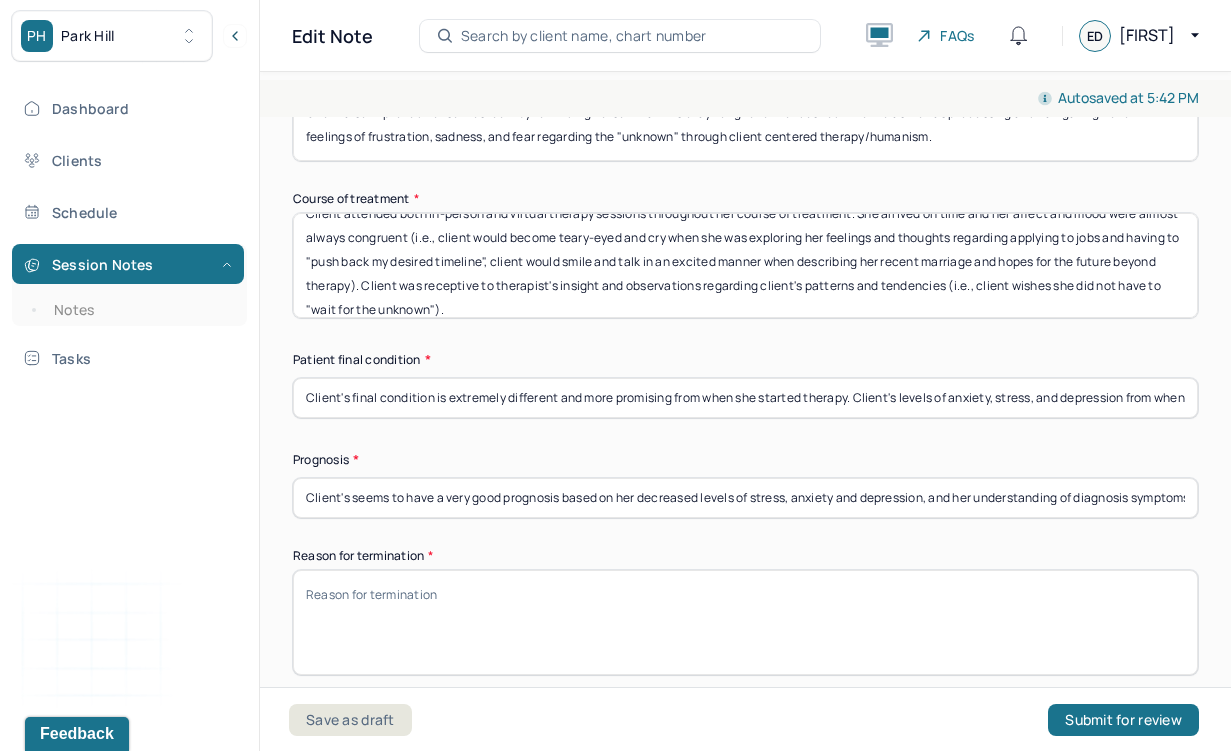 click on "Client's seems to have a very good prognosis based on her decreased levels of stress, anxiety and depression, and her understanding of diagnosis symptoms and her ability to implement tools and strategies she learned from therapist." at bounding box center [745, 498] 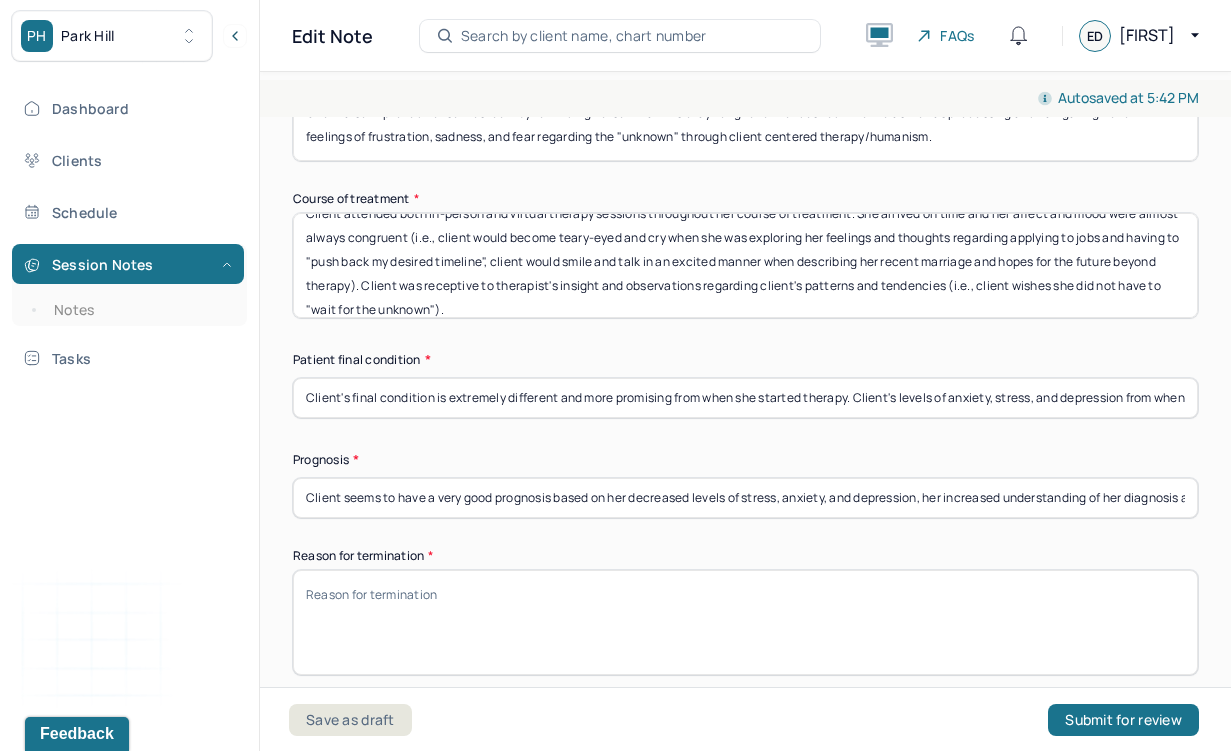 scroll, scrollTop: 0, scrollLeft: 553, axis: horizontal 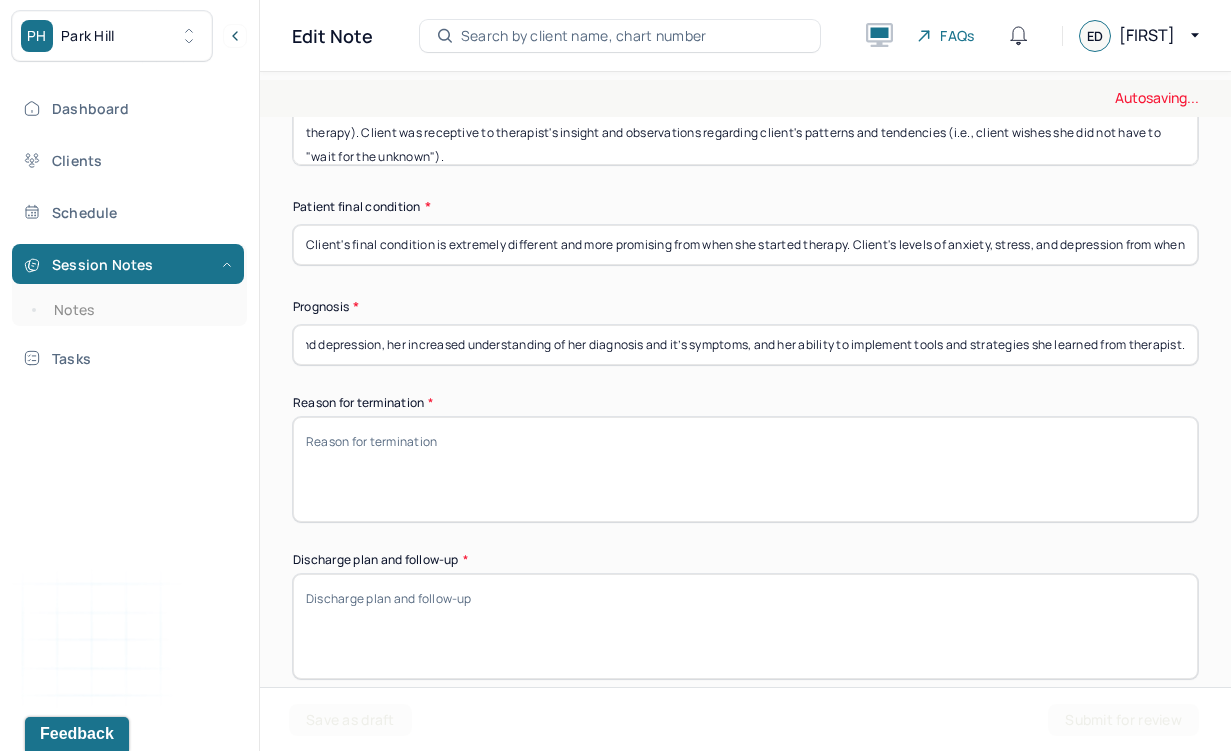 type on "Client seems to have a very good prognosis based on her decreased levels of stress, anxiety, and depression, her increased understanding of her diagnosis and it’s symptoms, and her ability to implement tools and strategies she learned from therapist." 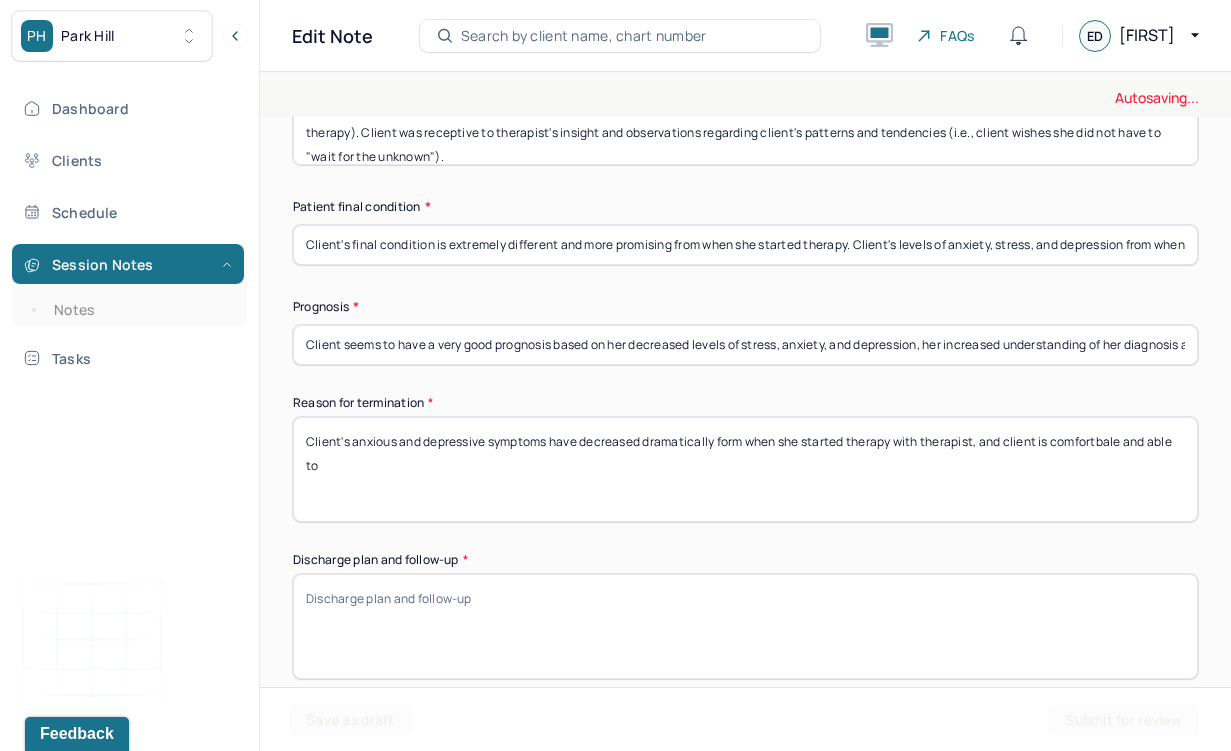 click on "Client's anxiety and de" at bounding box center [745, 469] 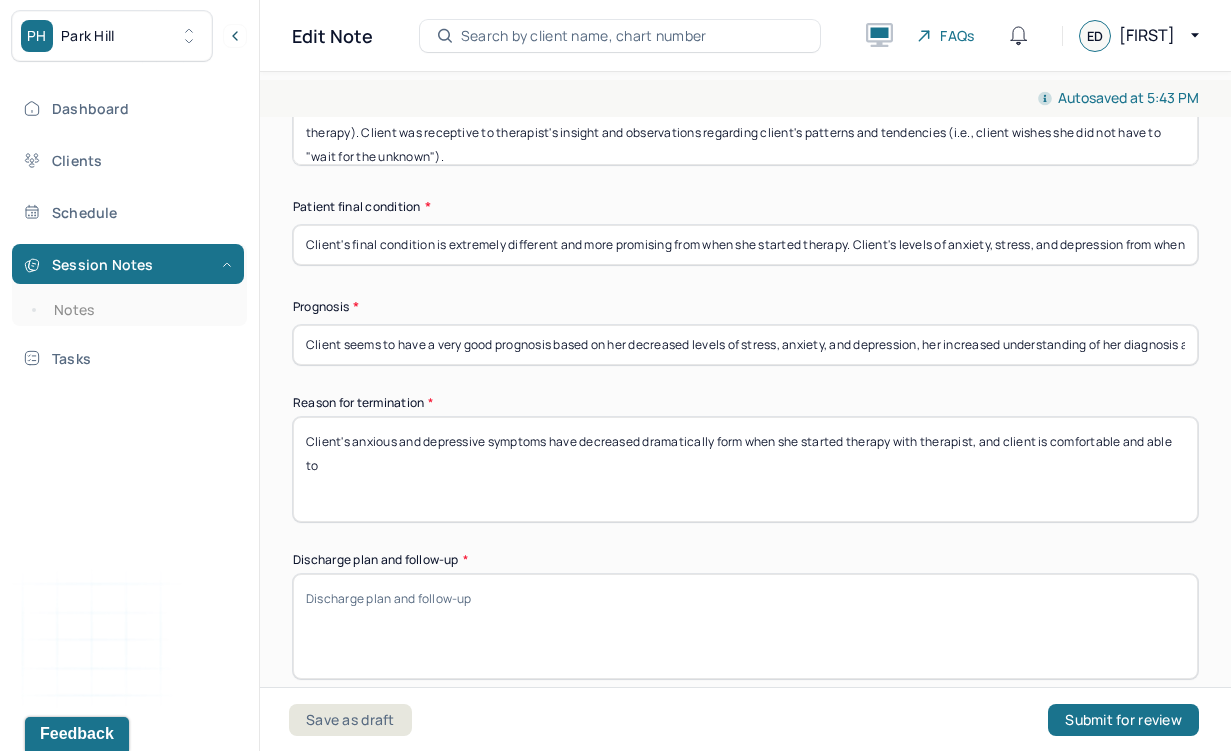 click on "Client's anxious and depressive symptoms have decreased dramatically form when she started therapy with therapist, and client is comfortbale and able to" at bounding box center [745, 469] 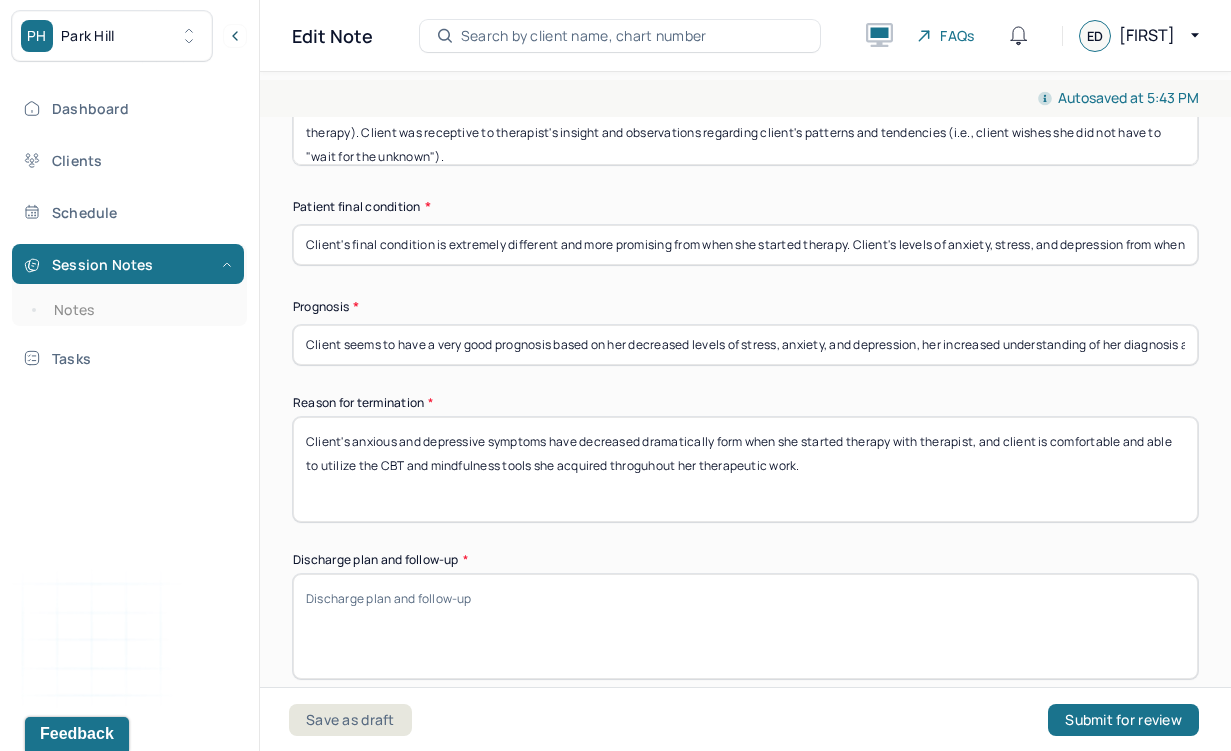 click on "Client's anxious and depressive symptoms have decreased dramatically form when she started therapy with therapist, and client is comfortable and able to utilize the CBT and mindfulness tools she" at bounding box center [745, 469] 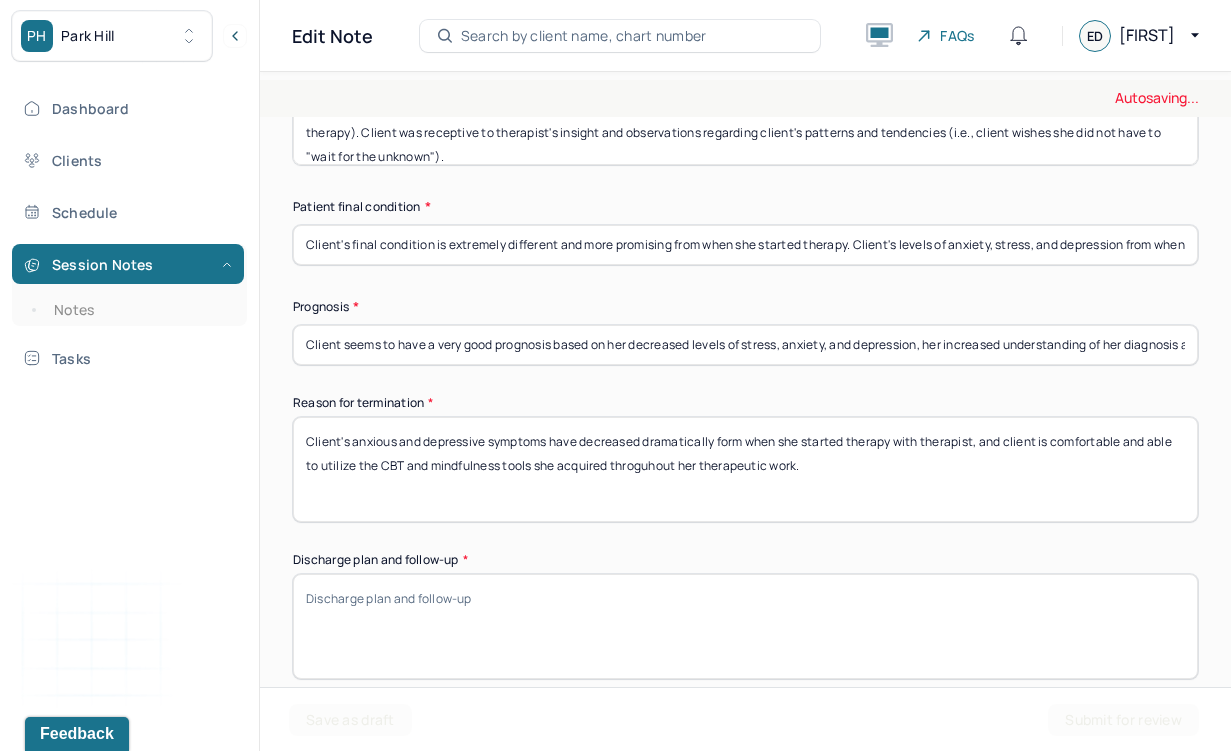 scroll, scrollTop: 1248, scrollLeft: 0, axis: vertical 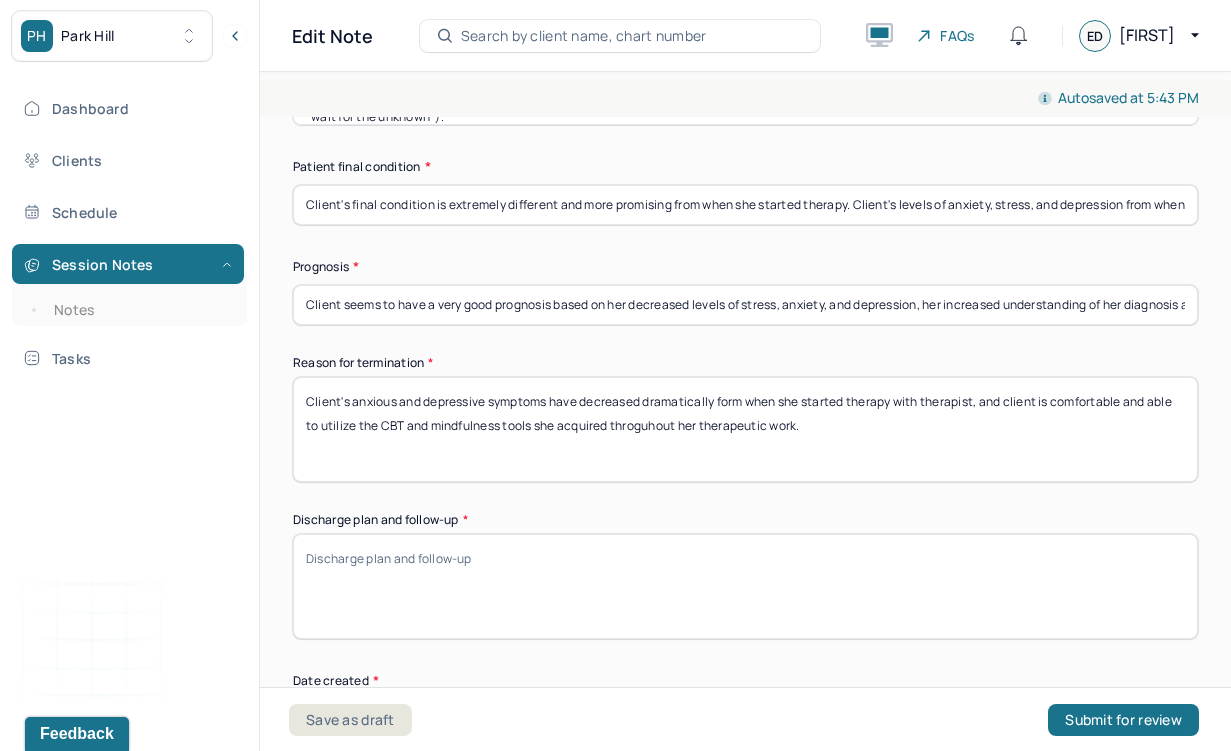 click on "Client's anxious and depressive symptoms have decreased dramatically form when she started therapy with therapist, and client is comfortable and able to utilize the CBT and mindfulness tools she acquired throguhout her therapeutic work." at bounding box center (745, 429) 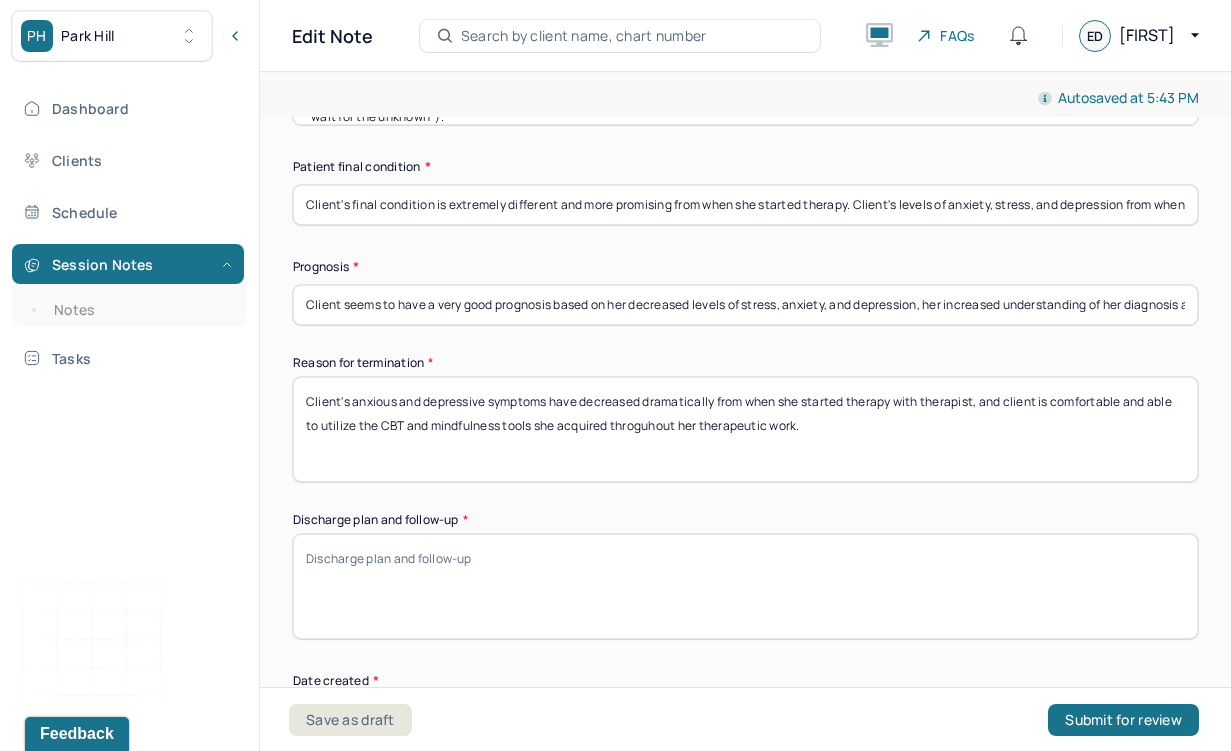click on "Client's anxious and depressive symptoms have decreased dramatically form when she started therapy with therapist, and client is comfortable and able to utilize the CBT and mindfulness tools she acquired throguhout her therapeutic work." at bounding box center (745, 429) 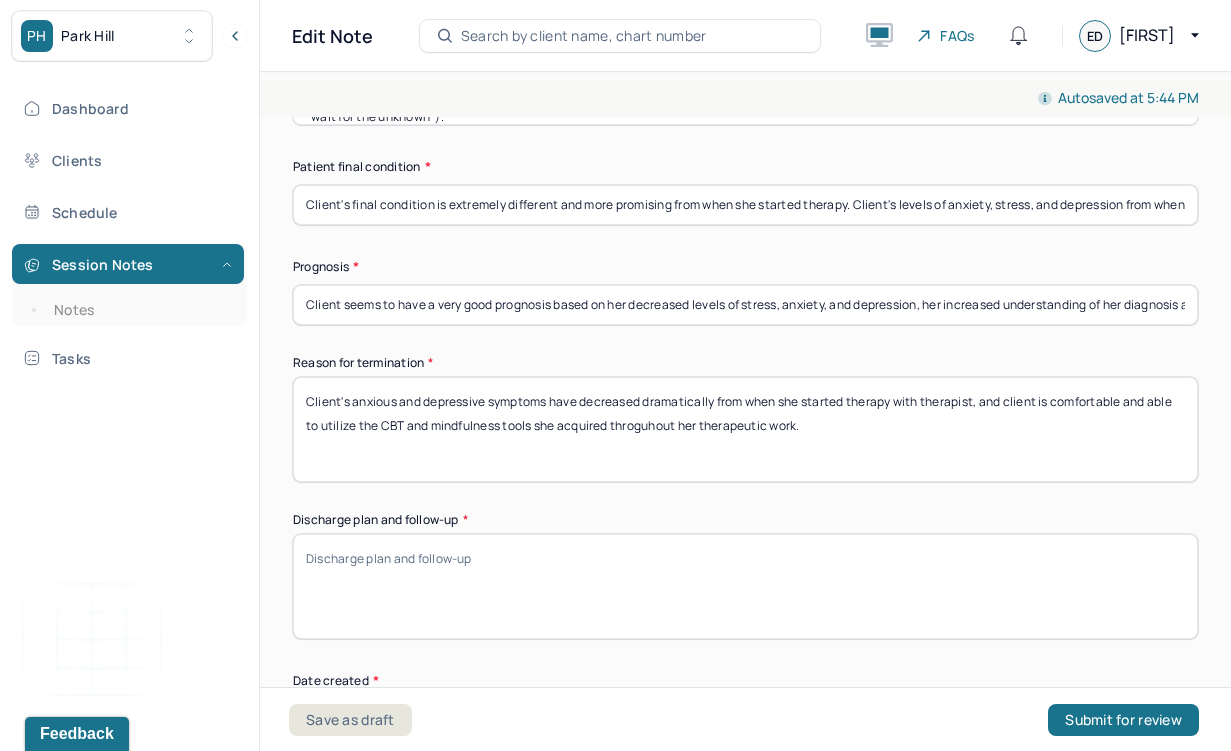 click on "Client's anxious and depressive symptoms have decreased dramatically from when she started therapy with therapist, and client is comfortable and able to utilize the CBT and mindfulness tools she acquired throguhout her therapeutic work." at bounding box center [745, 429] 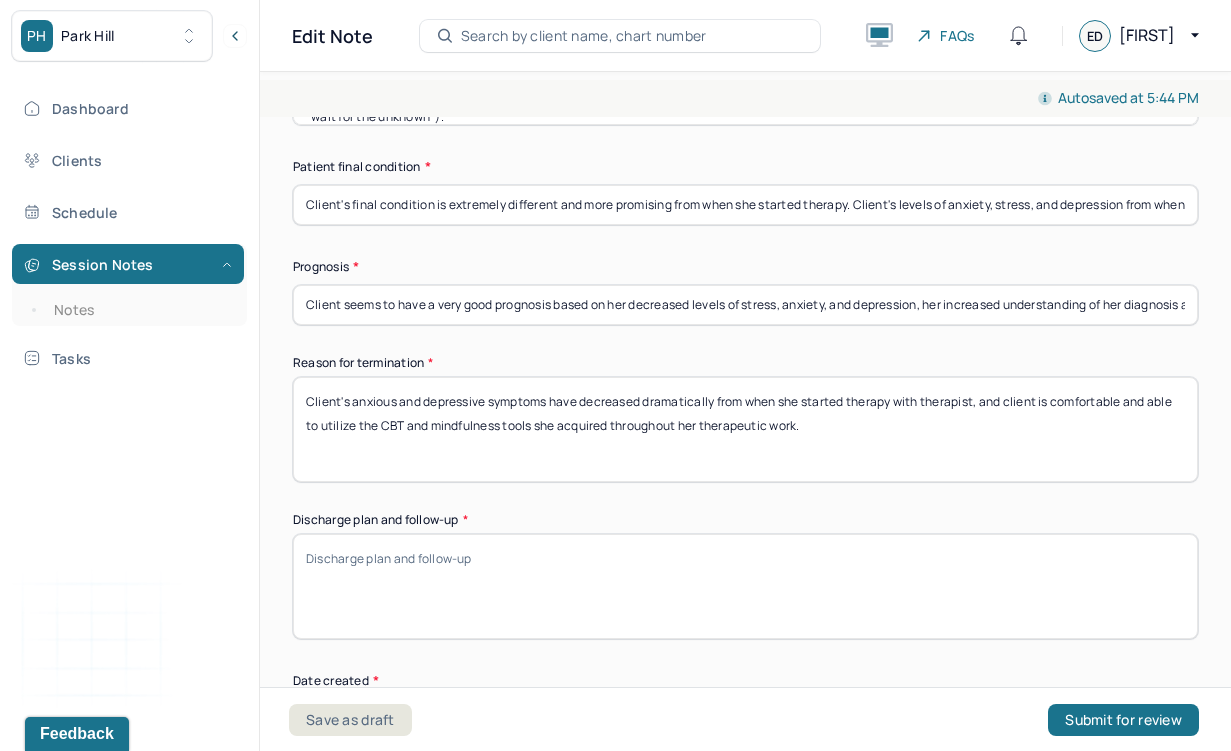 click on "Client's anxious and depressive symptoms have decreased dramatically from when she started therapy with therapist, and client is comfortable and able to utilize the CBT and mindfulness tools she acquired throguhout her therapeutic work." at bounding box center [745, 429] 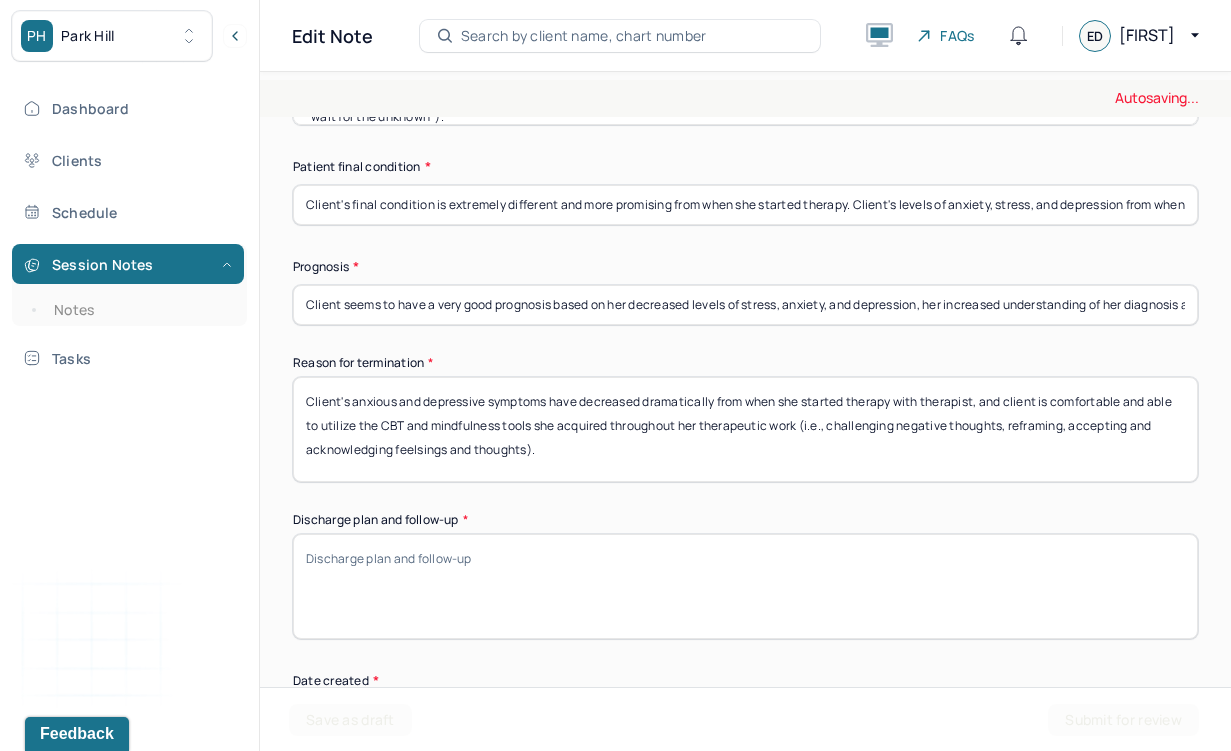 click on "Client's anxious and depressive symptoms have decreased dramatically from when she started therapy with therapist, and client is comfortable and able to utilize the CBT and mindfulness tools she acquired throughout her therapeutic work (i.e., challenging negative thoughts, reframing," at bounding box center (745, 429) 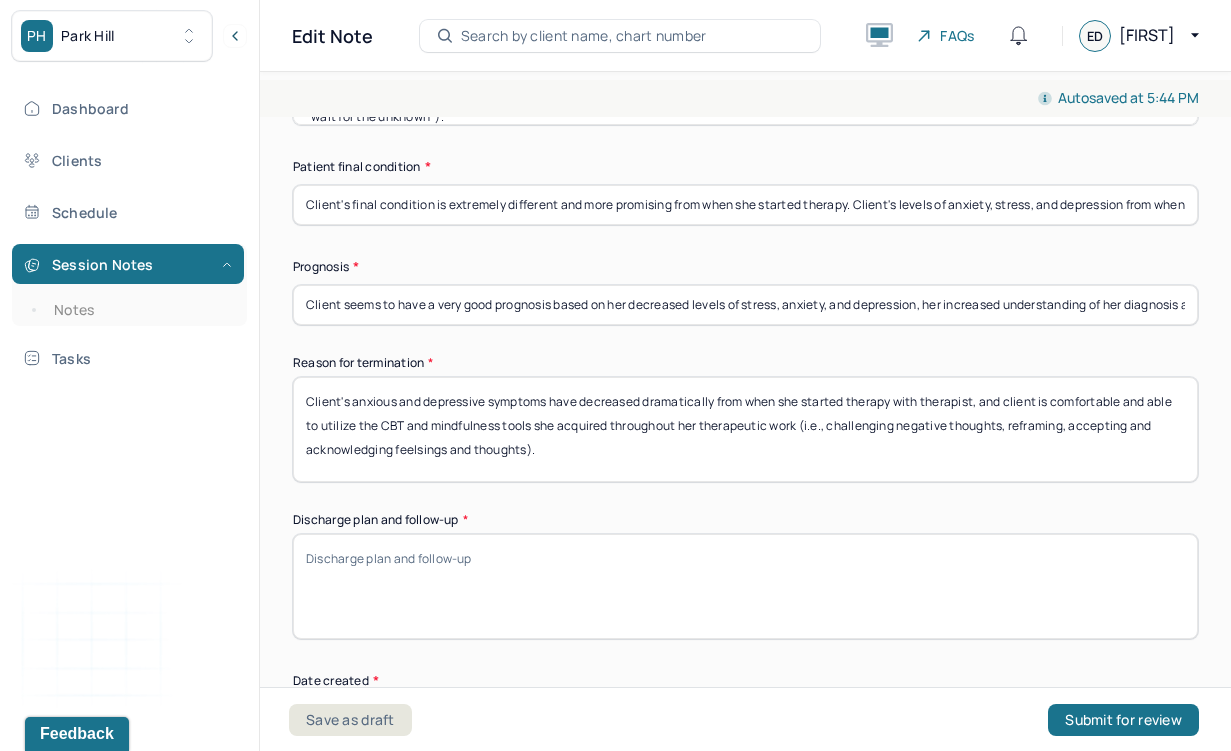 click on "Client's anxious and depressive symptoms have decreased dramatically from when she started therapy with therapist, and client is comfortable and able to utilize the CBT and mindfulness tools she acquired throughout her therapeutic work (i.e., challenging negative thoughts, reframing, accepting and acknowledging feelsings and thoughts)." at bounding box center [745, 429] 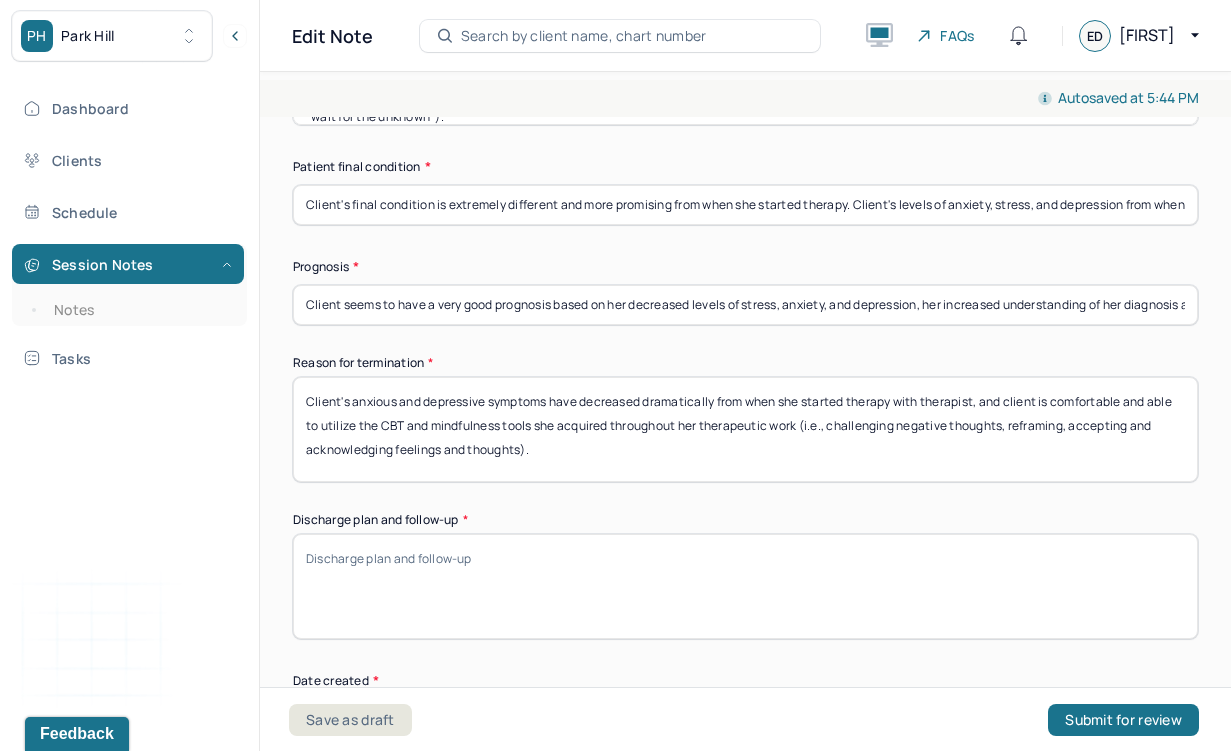 click on "Client's anxious and depressive symptoms have decreased dramatically from when she started therapy with therapist, and client is comfortable and able to utilize the CBT and mindfulness tools she acquired throughout her therapeutic work (i.e., challenging negative thoughts, reframing, accepting and acknowledging feelsings and thoughts)." at bounding box center (745, 429) 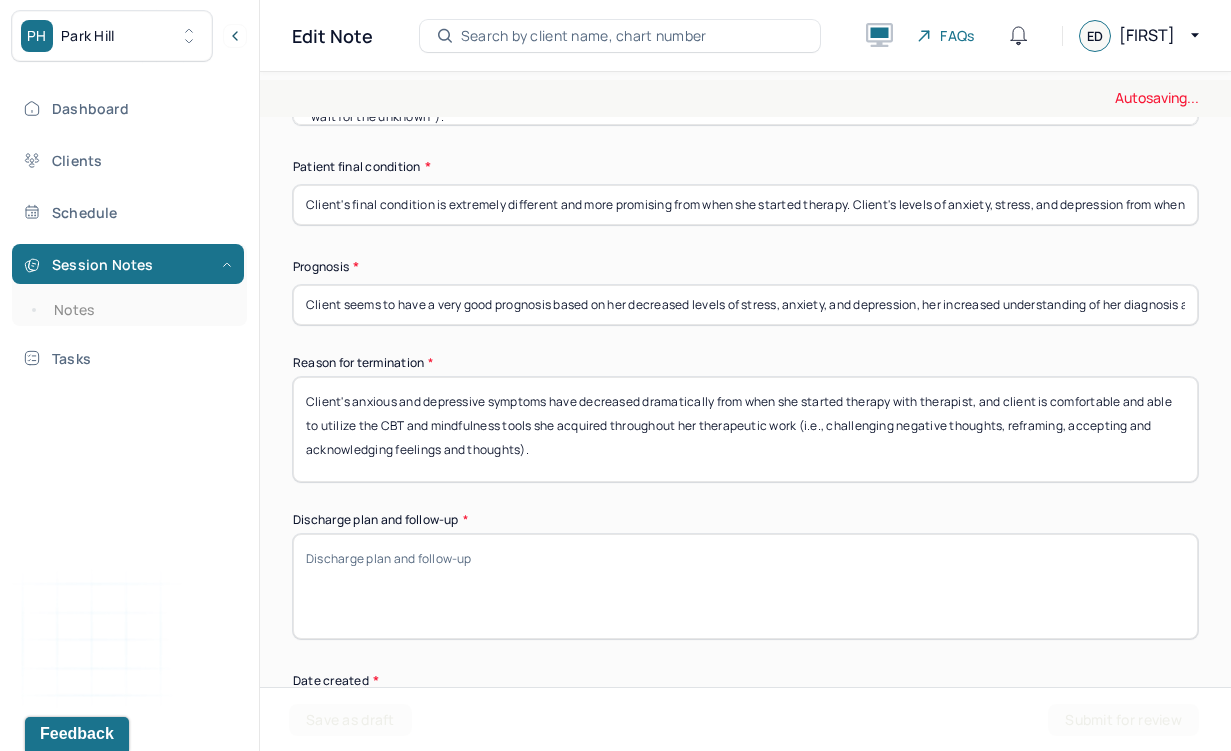 type on "Client's anxious and depressive symptoms have decreased dramatically from when she started therapy with therapist, and client is comfortable and able to utilize the CBT and mindfulness tools she acquired throughout her therapeutic work (i.e., challenging negative thoughts, reframing, accepting and acknowledging feelings and thoughts)." 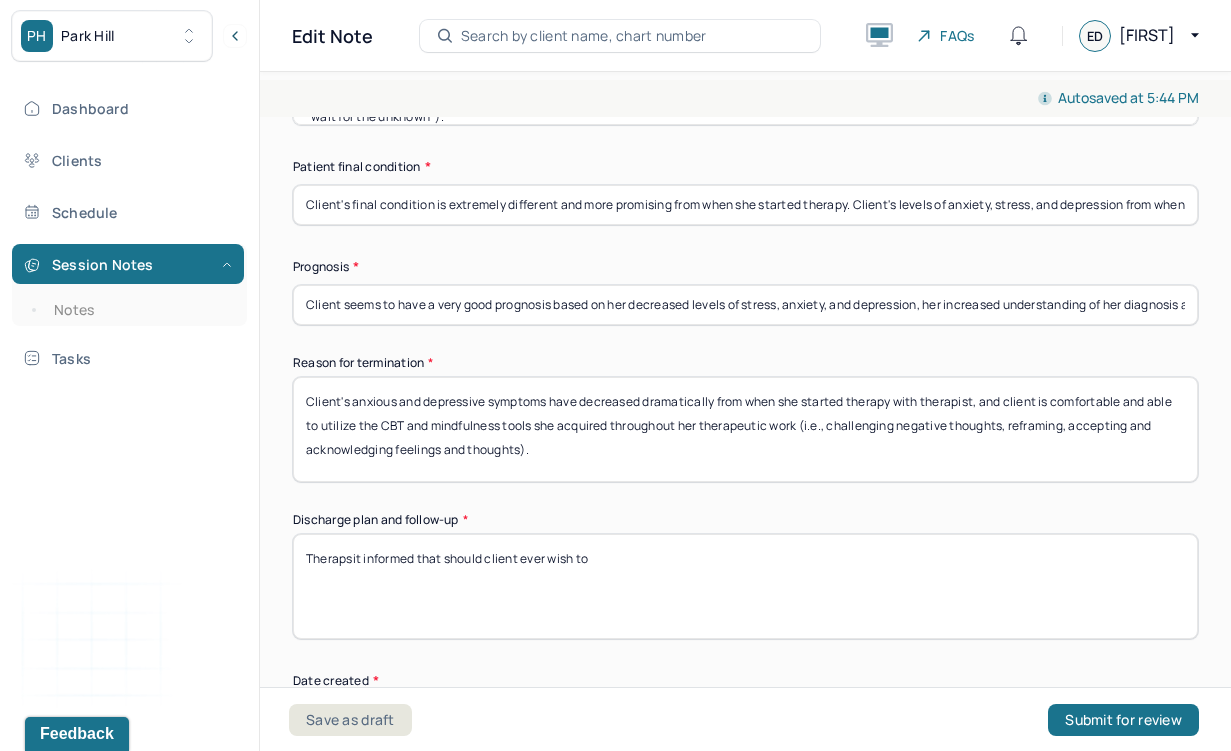 type on "Therapsit informed that should client ever wish to" 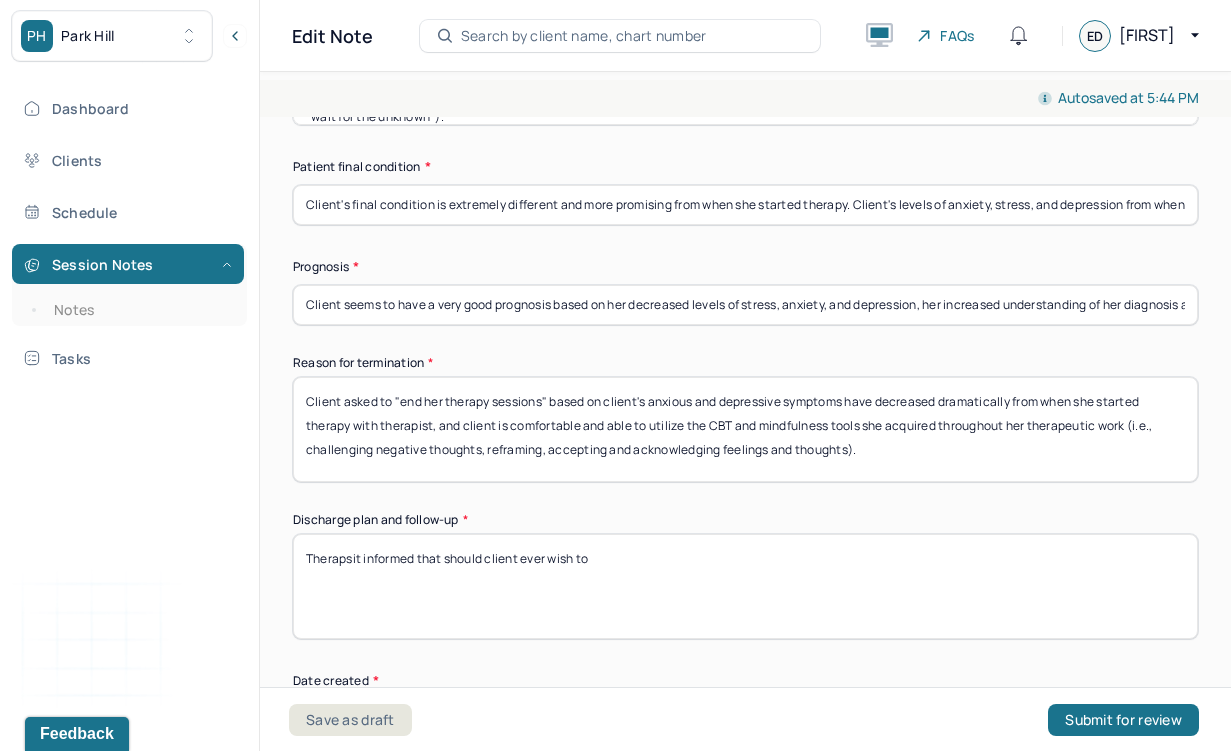 click on "Client asked to "end her therapy sessions" based on client's anxious and depressive symptoms have decreased dramatically from when she started therapy with therapist, and client is comfortable and able to utilize the CBT and mindfulness tools she acquired throughout her therapeutic work (i.e., challenging negative thoughts, reframing, accepting and acknowledging feelings and thoughts)." at bounding box center (745, 429) 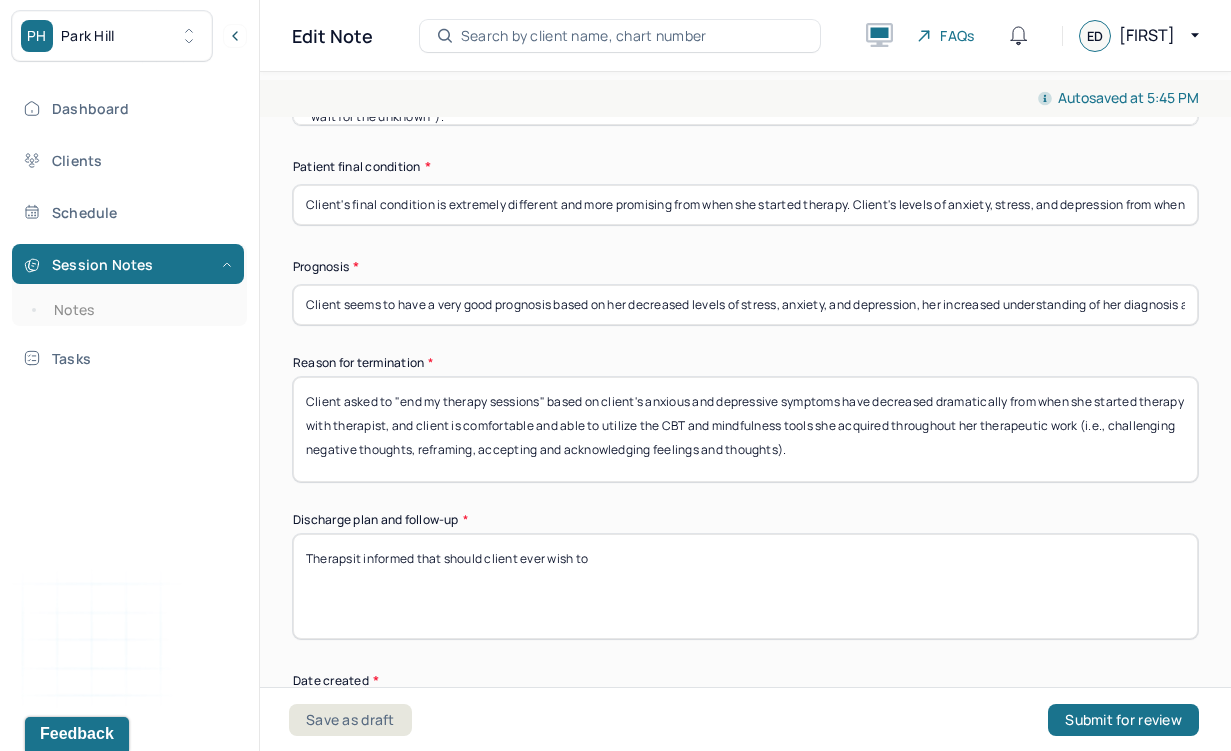 click on "Client asked to "end my therapy sessions" based on client's anxious and depressive symptoms have decreased dramatically from when she started therapy with therapist, and client is comfortable and able to utilize the CBT and mindfulness tools she acquired throughout her therapeutic work (i.e., challenging negative thoughts, reframing, accepting and acknowledging feelings and thoughts)." at bounding box center [745, 429] 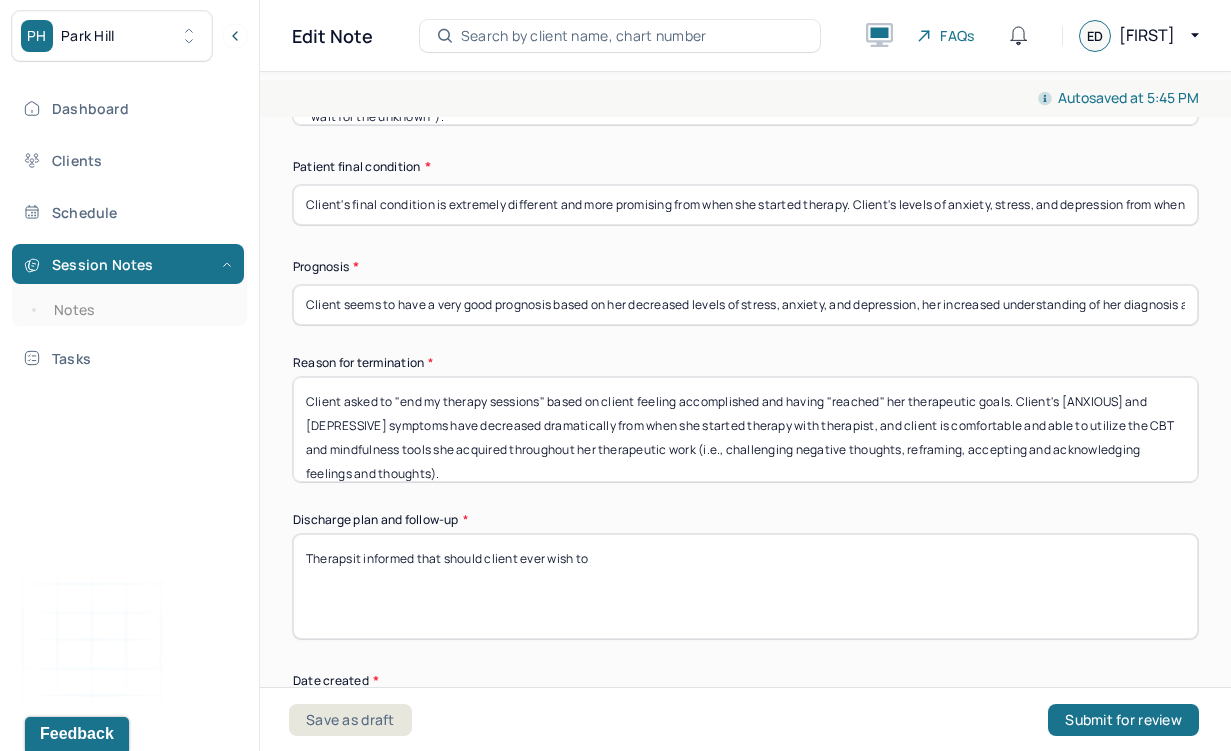click on "Client asked to "end my therapy sessions" based on client feeling accomplished and having "reached" her therapeutic goals. Client's [ANXIOUS] and [DEPRESSIVE] symptoms have decreased dramatically from when she started therapy with therapist, and client is comfortable and able to utilize the CBT and mindfulness tools she acquired throughout her therapeutic work (i.e., challenging negative thoughts, reframing, accepting and acknowledging feelings and thoughts)." at bounding box center (745, 429) 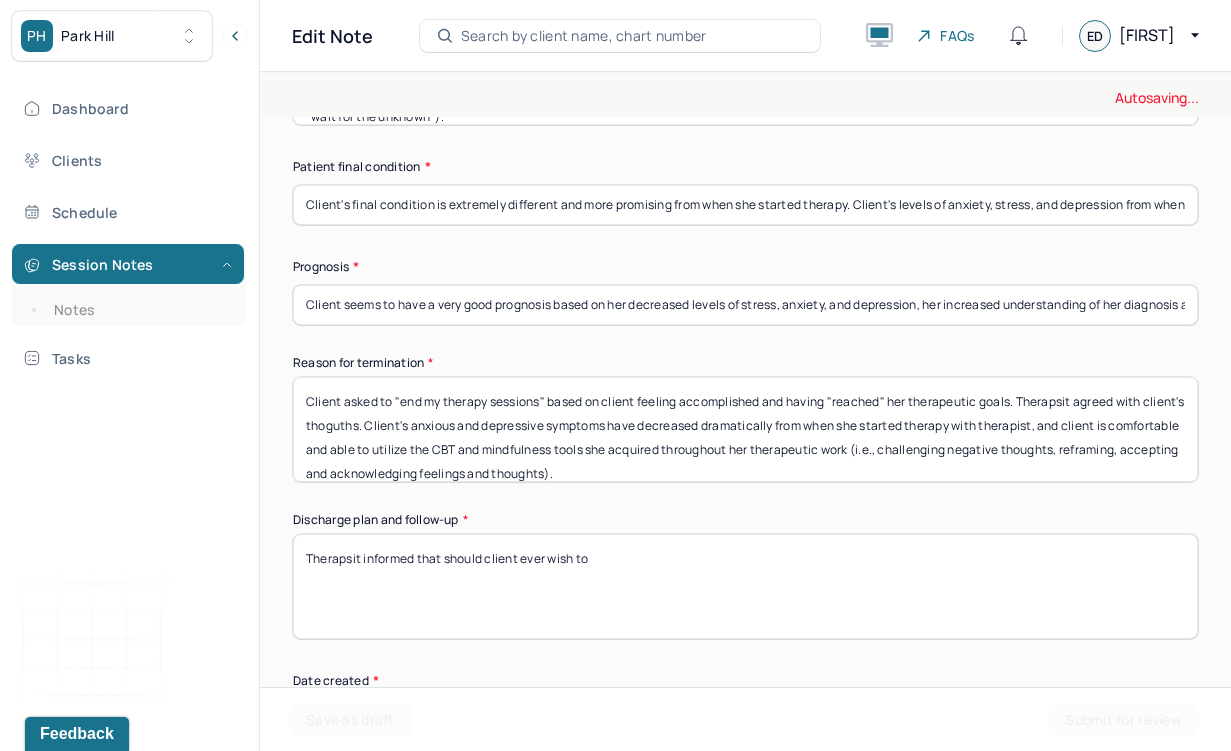 click on "Client asked to "end my therapy sessions" based on client feeling accomplished and having "reached" her therapeutic goals. Client's [ANXIOUS] and [DEPRESSIVE] symptoms have decreased dramatically from when she started therapy with therapist, and client is comfortable and able to utilize the CBT and mindfulness tools she acquired throughout her therapeutic work (i.e., challenging negative thoughts, reframing, accepting and acknowledging feelings and thoughts)." at bounding box center (745, 429) 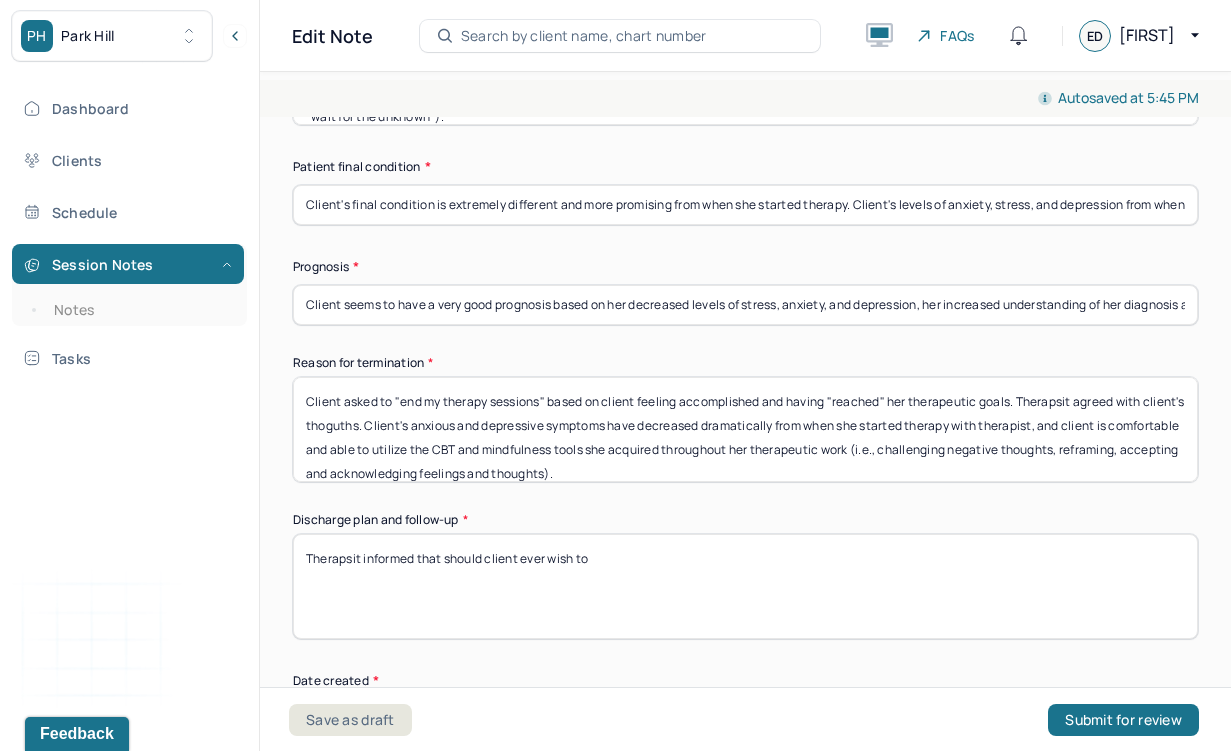 click on "Client asked to "end my therapy sessions" based on client feeling accomplished and having "reached" her therapeutic goals. Client's [ANXIOUS] and [DEPRESSIVE] symptoms have decreased dramatically from when she started therapy with therapist, and client is comfortable and able to utilize the CBT and mindfulness tools she acquired throughout her therapeutic work (i.e., challenging negative thoughts, reframing, accepting and acknowledging feelings and thoughts)." at bounding box center (745, 429) 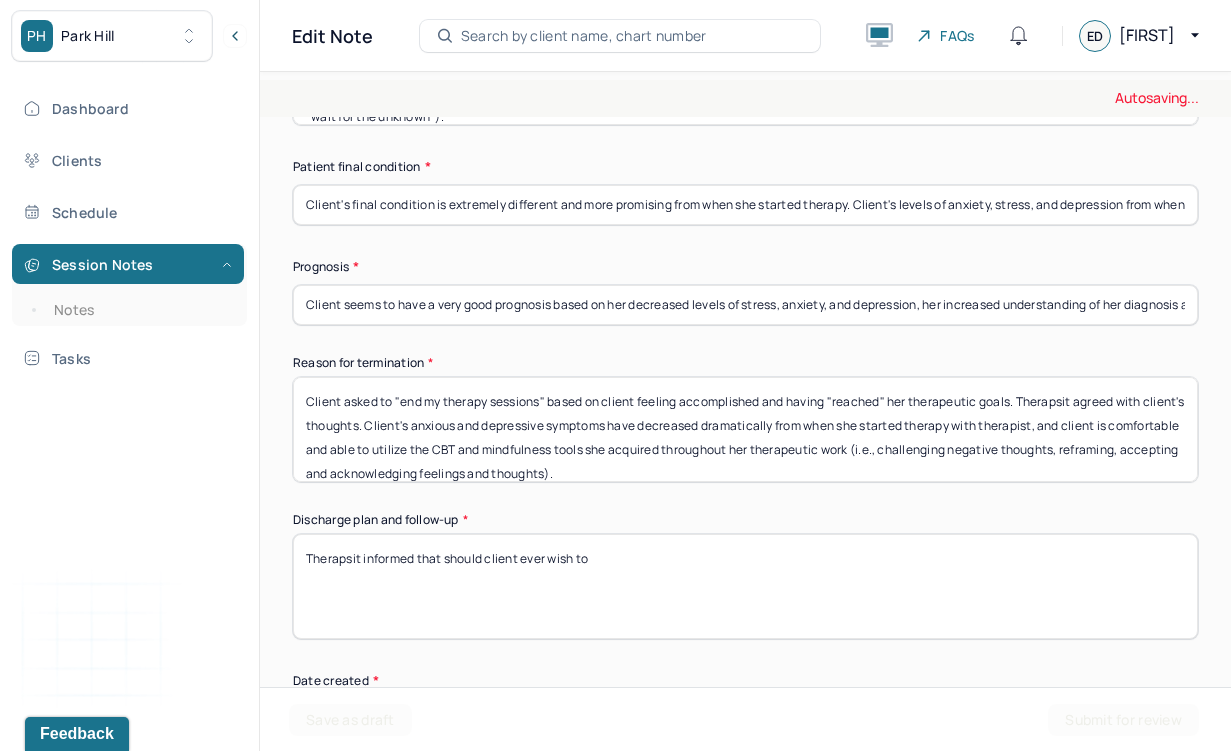 click on "Client asked to "end my therapy sessions" based on client feeling accomplished and having "reached" her therapeutic goals. Therapsit agreed with client's thoguths. Client's anxious and depressive symptoms have decreased dramatically from when she started therapy with therapist, and client is comfortable and able to utilize the CBT and mindfulness tools she acquired throughout her therapeutic work (i.e., challenging negative thoughts, reframing, accepting and acknowledging feelings and thoughts)." at bounding box center [745, 429] 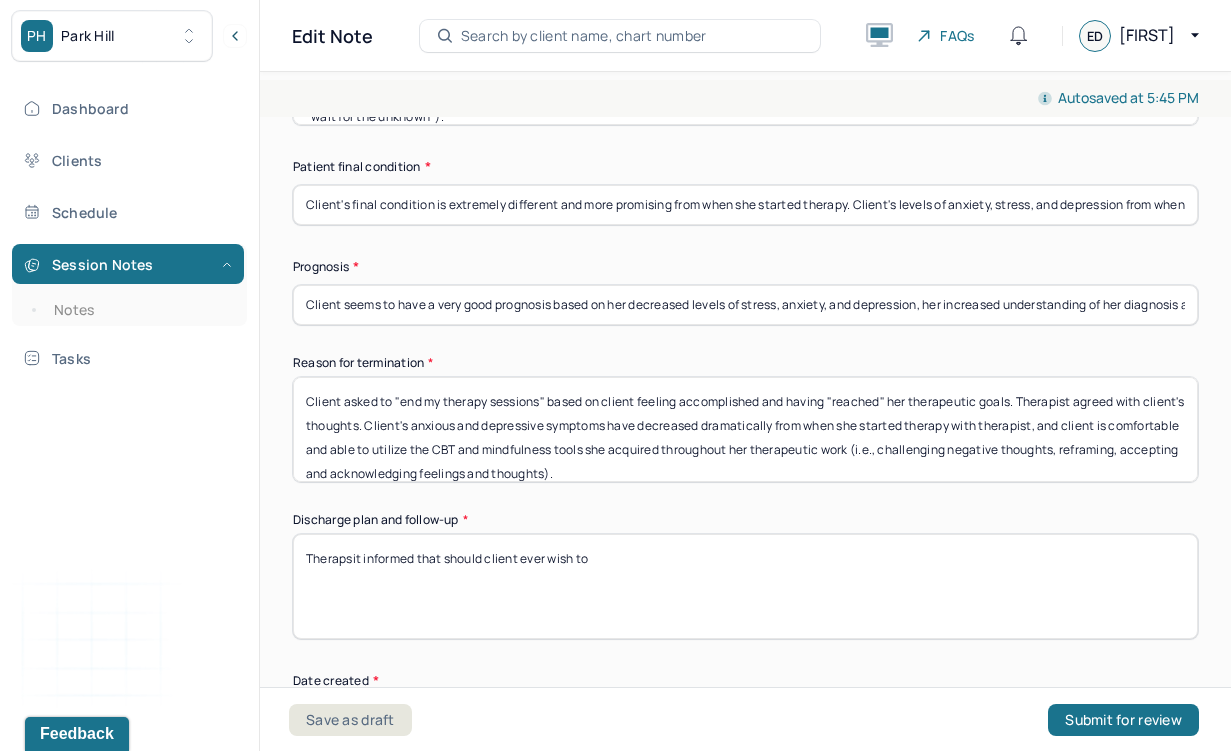 type on "Client asked to "end my therapy sessions" based on client feeling accomplished and having "reached" her therapeutic goals. Therapist agreed with client's thoughts. Client's anxious and depressive symptoms have decreased dramatically from when she started therapy with therapist, and client is comfortable and able to utilize the CBT and mindfulness tools she acquired throughout her therapeutic work (i.e., challenging negative thoughts, reframing, accepting and acknowledging feelings and thoughts)." 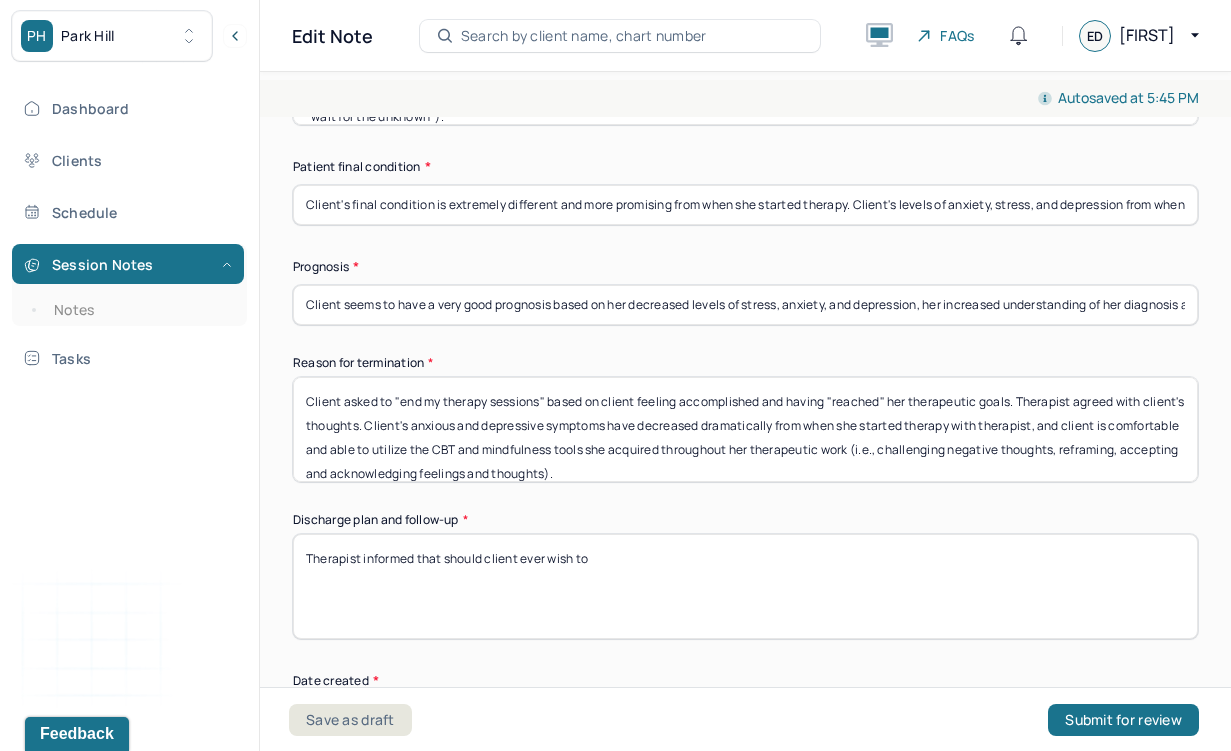 click on "Therapsit informed that should client ever wish to" at bounding box center (745, 586) 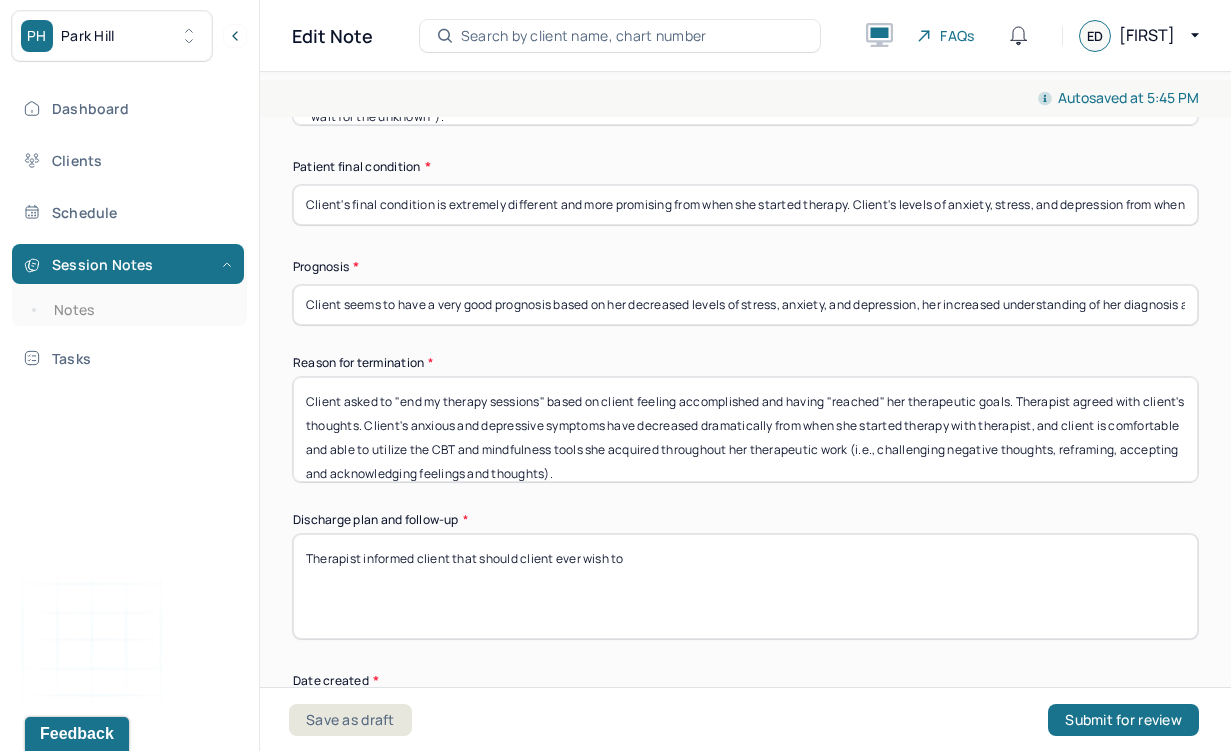 click on "Therapist informed that should client ever wish to" at bounding box center (745, 586) 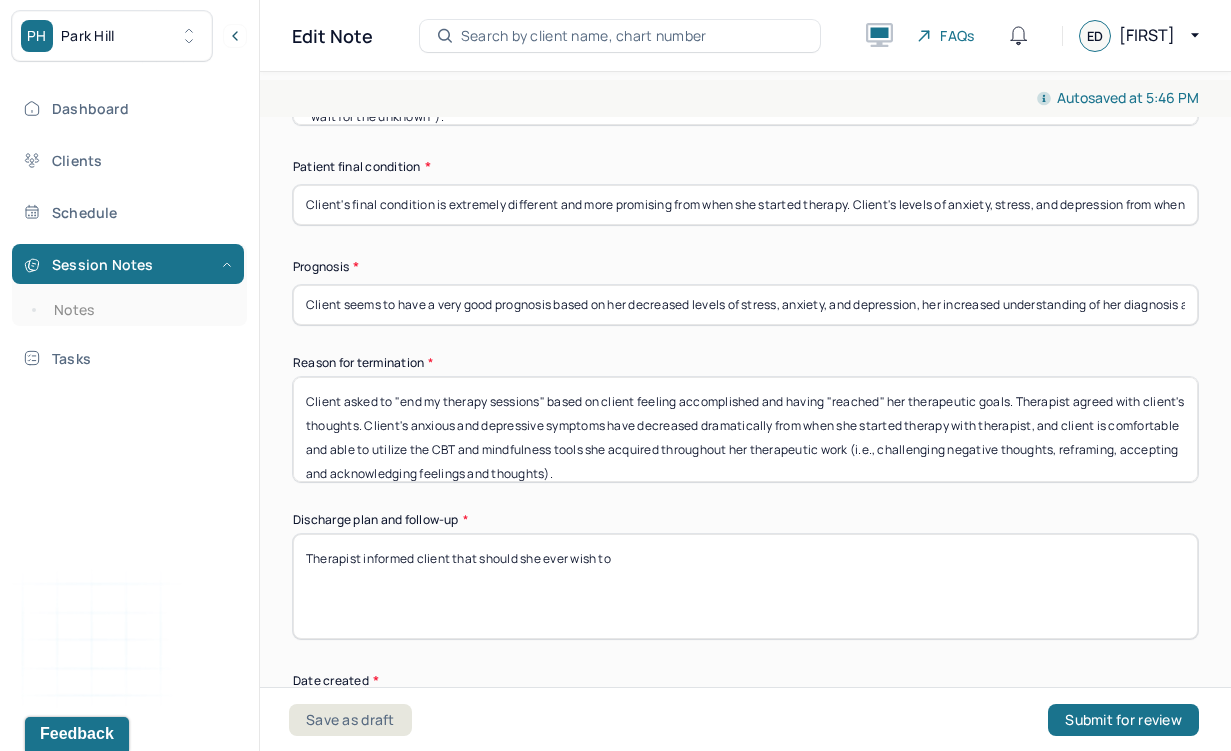 click on "Therapist informed client that should client ever wish to" at bounding box center [745, 586] 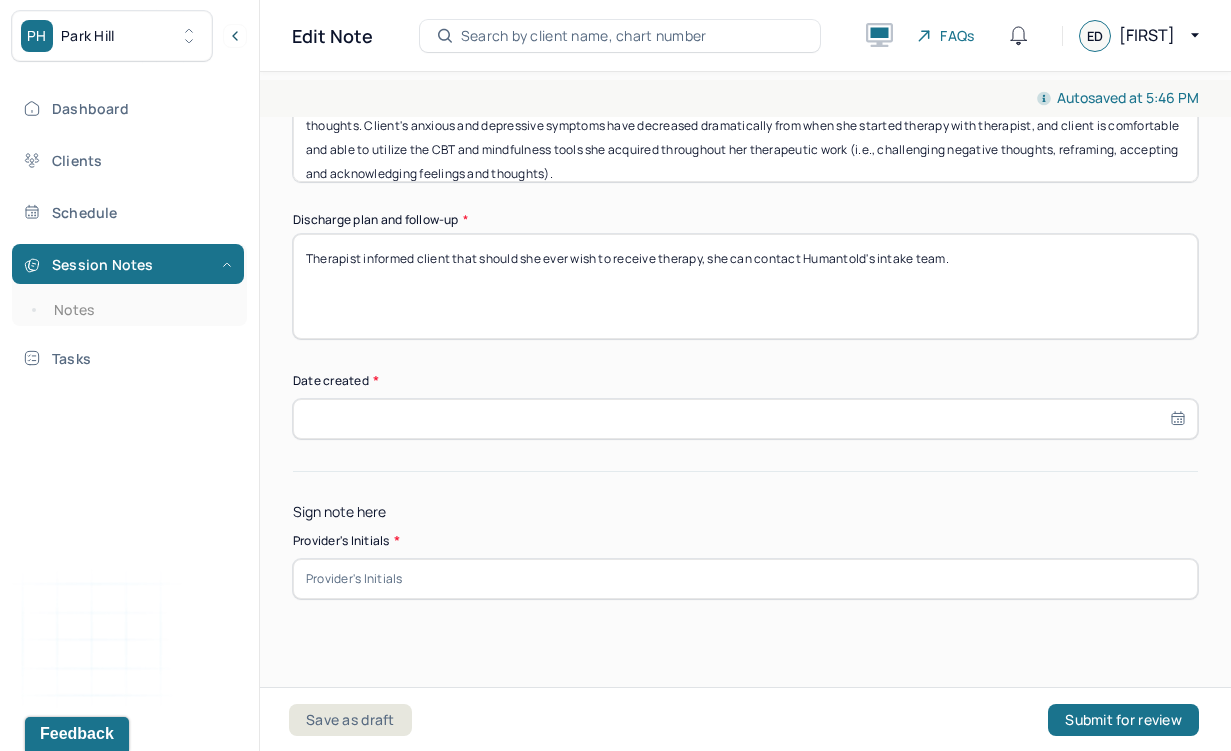 scroll, scrollTop: 1560, scrollLeft: 0, axis: vertical 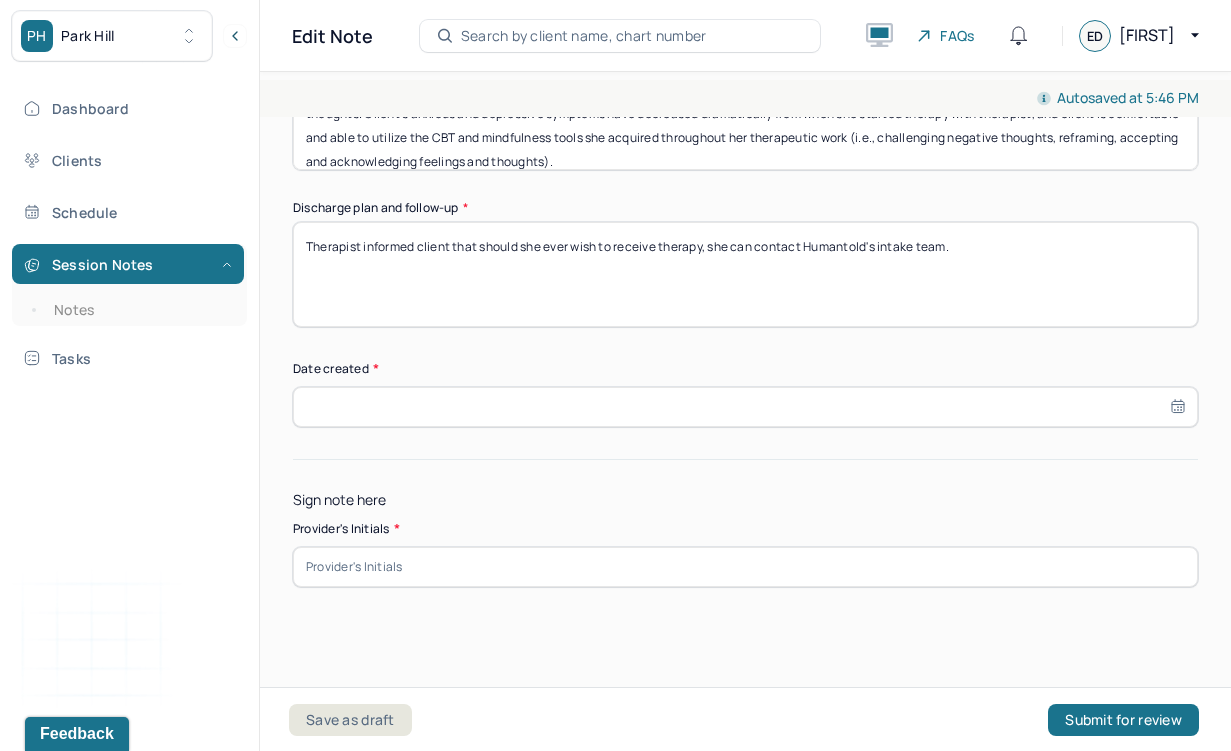 type on "Therapist informed client that should she ever wish to receive therapy, she can contact Humantold's intake team." 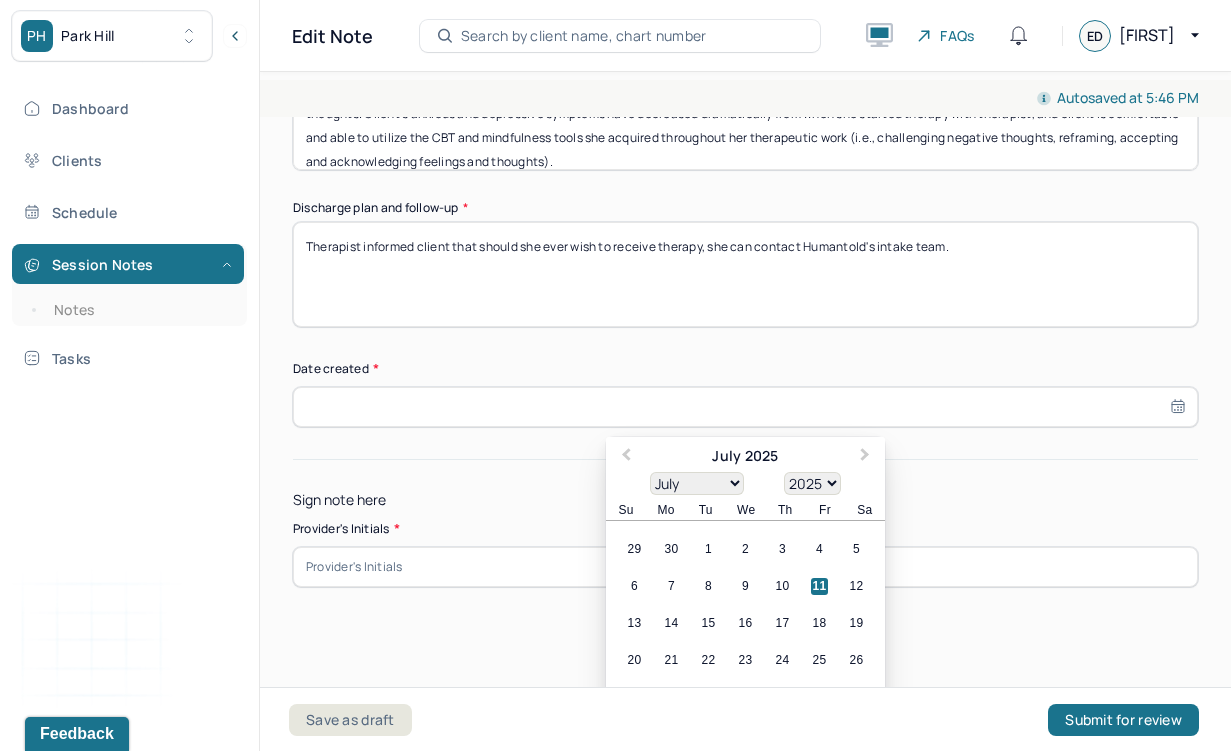 click on "11" at bounding box center (819, 586) 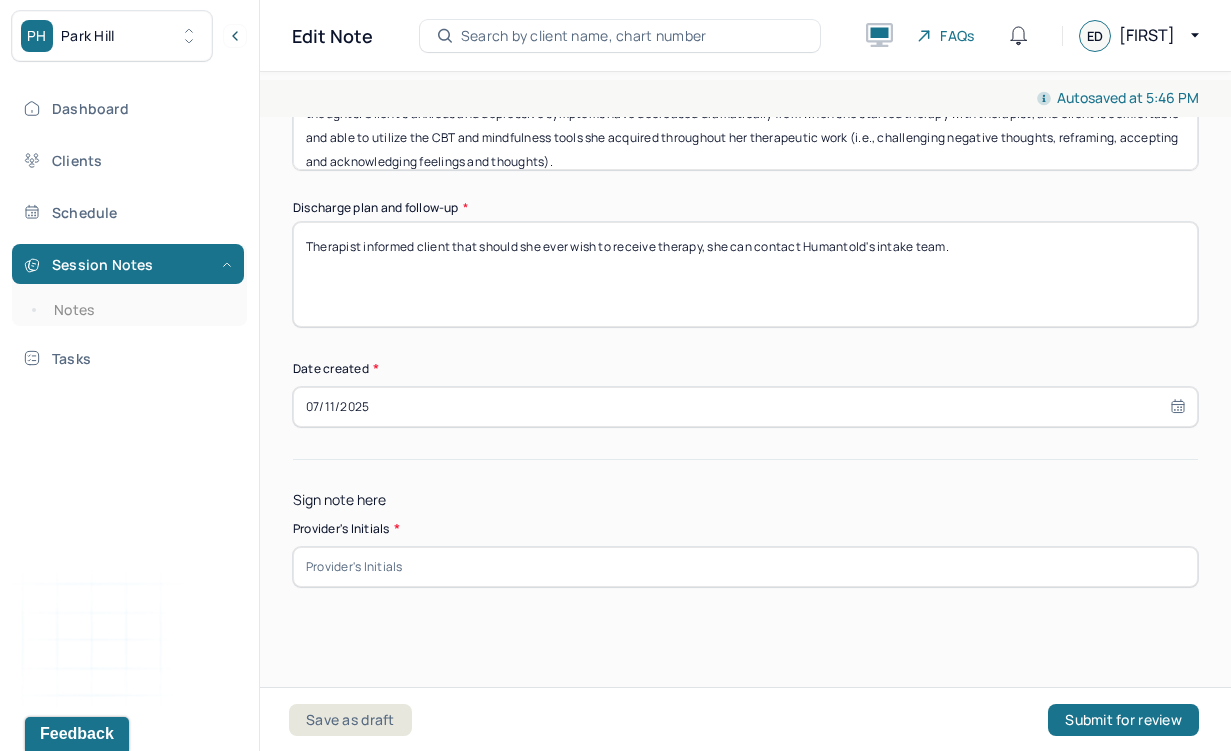 click at bounding box center [745, 567] 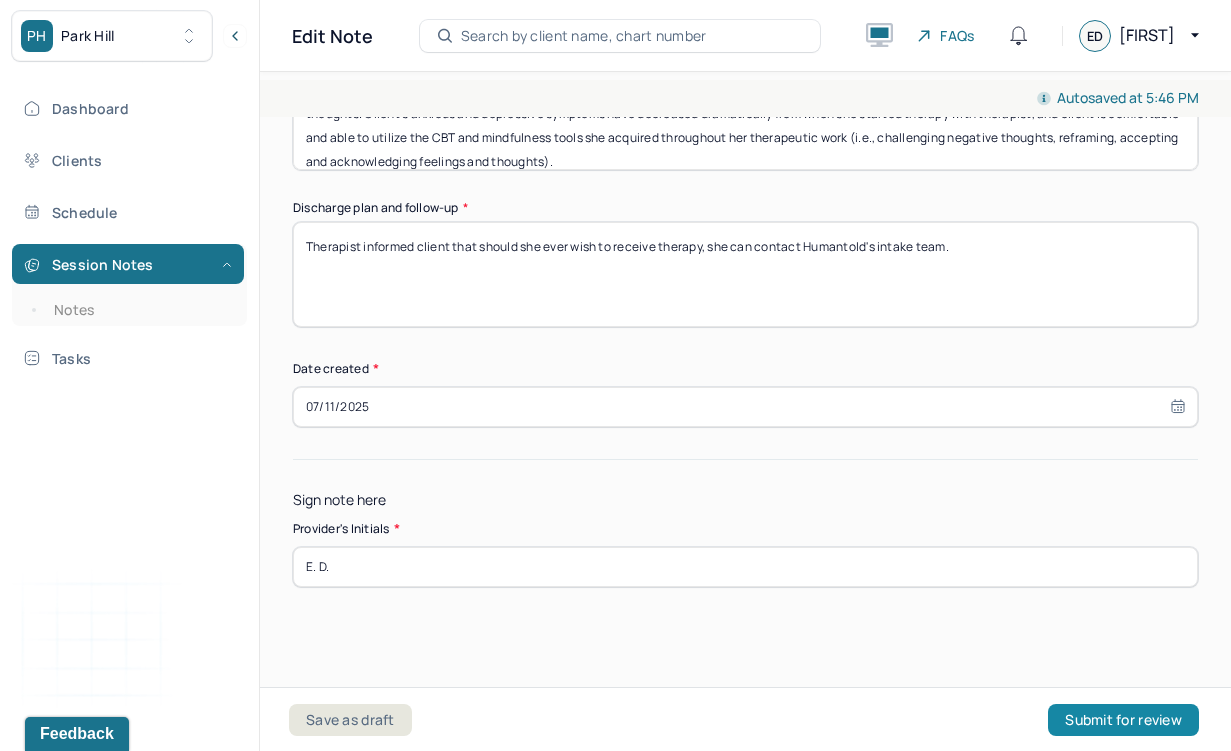 type on "E. D." 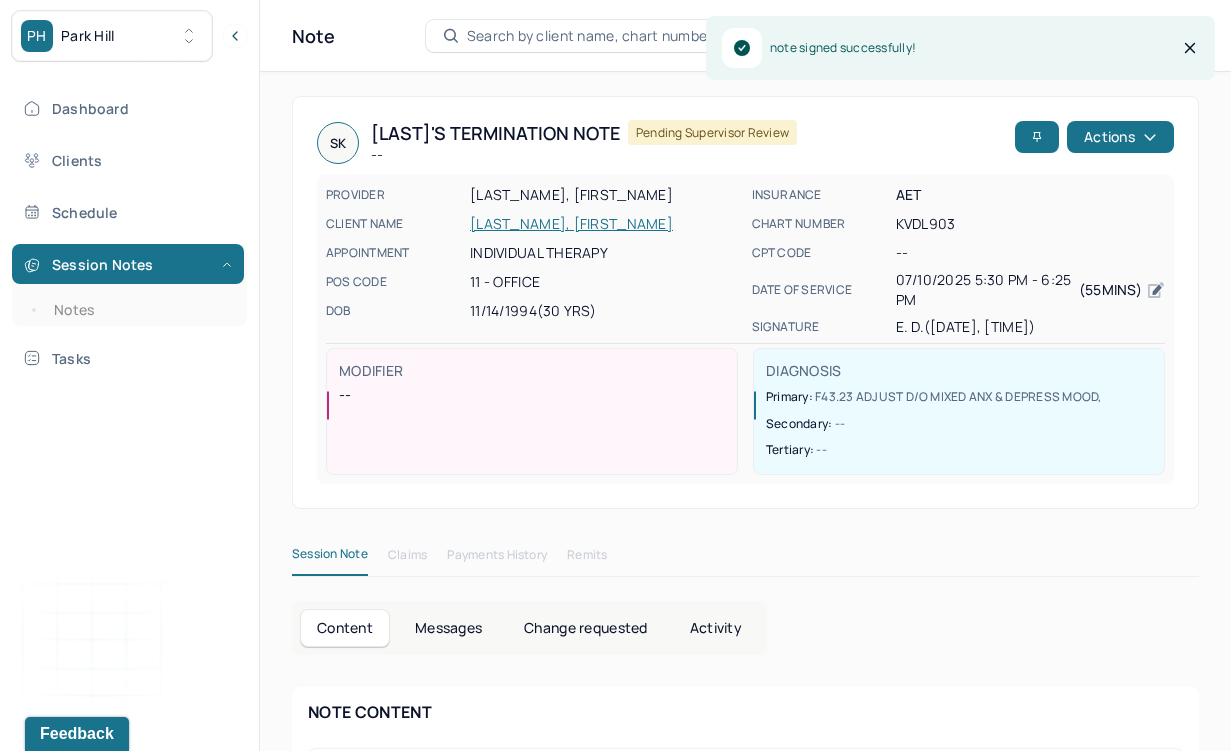 click 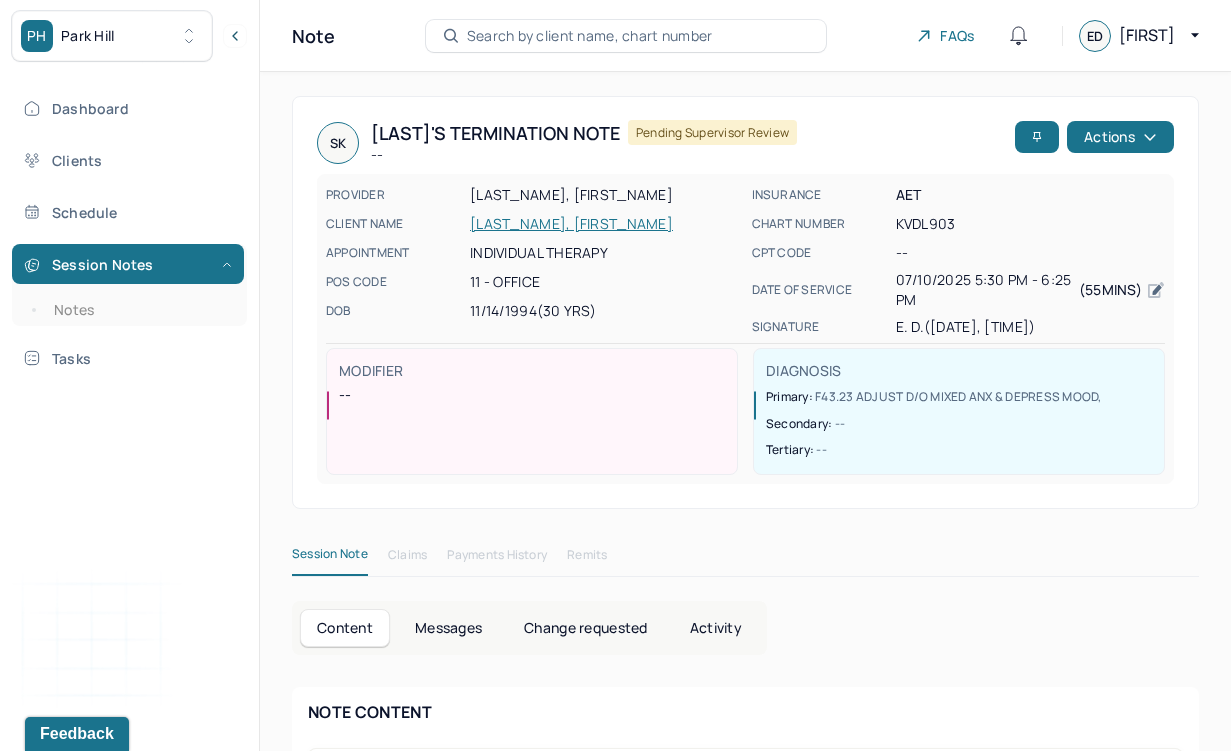 click on "PH Park Hill" at bounding box center (112, 36) 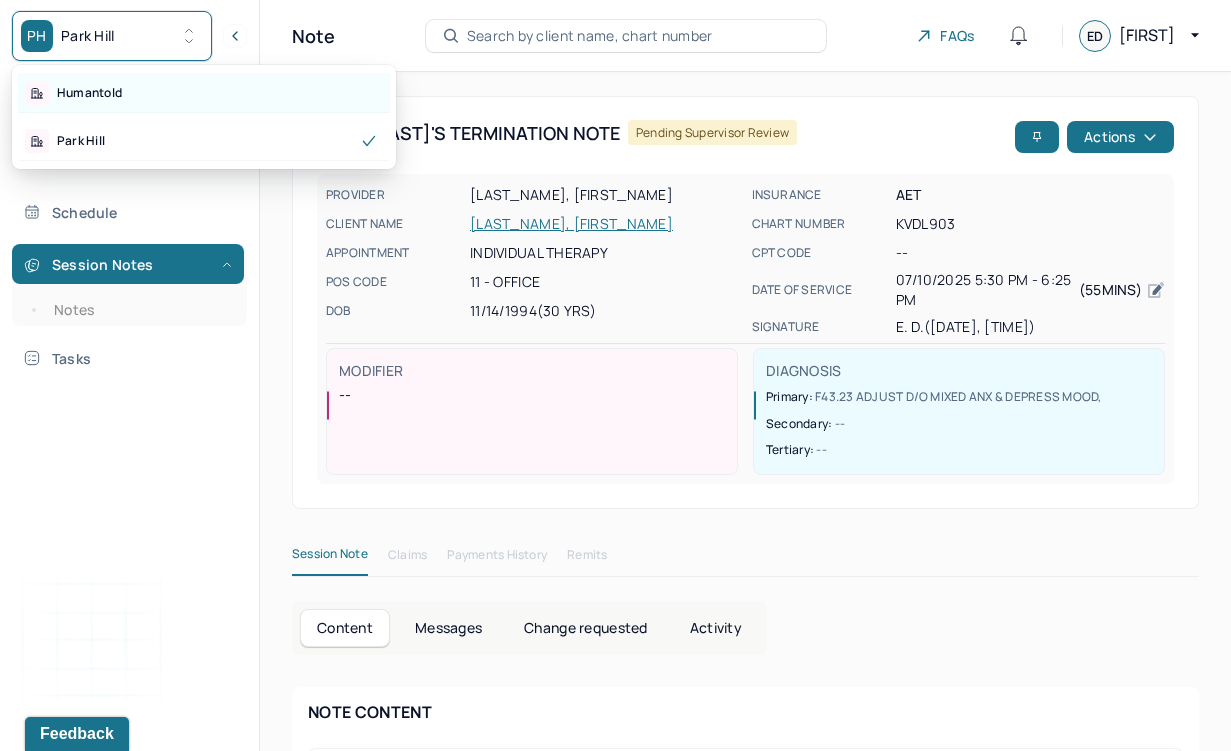 click on "Humantold" at bounding box center [89, 93] 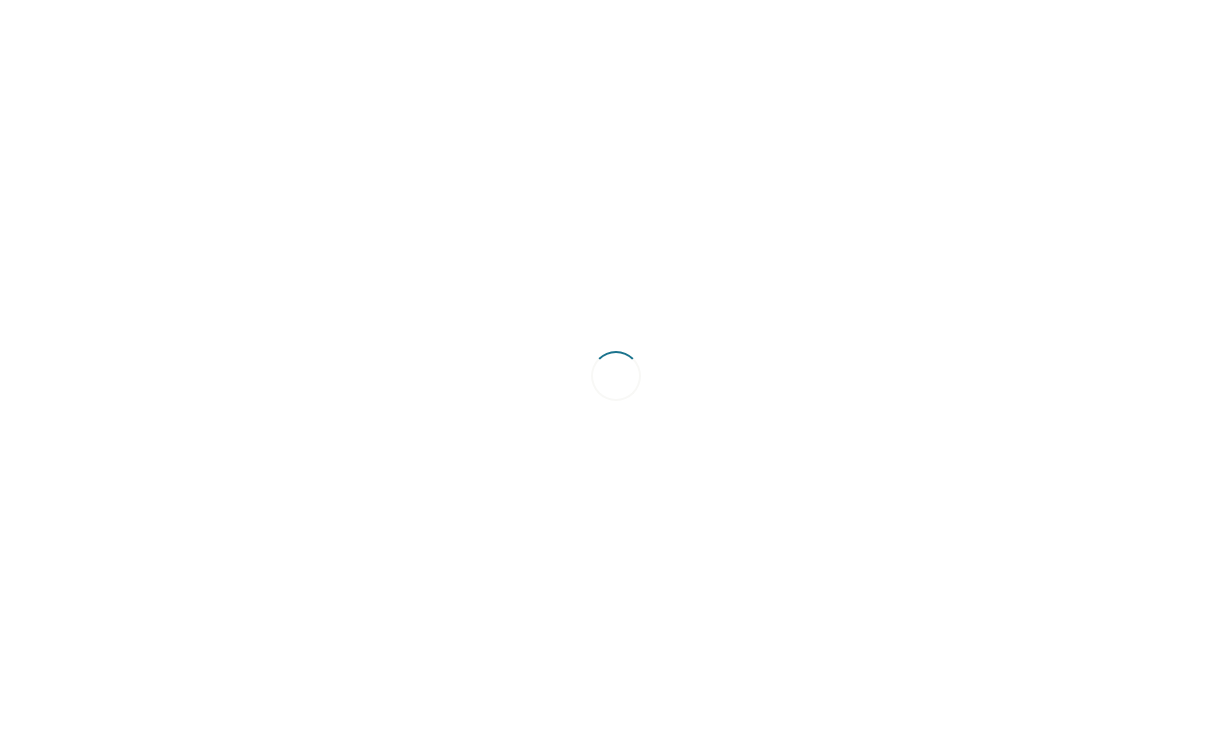 scroll, scrollTop: 0, scrollLeft: 0, axis: both 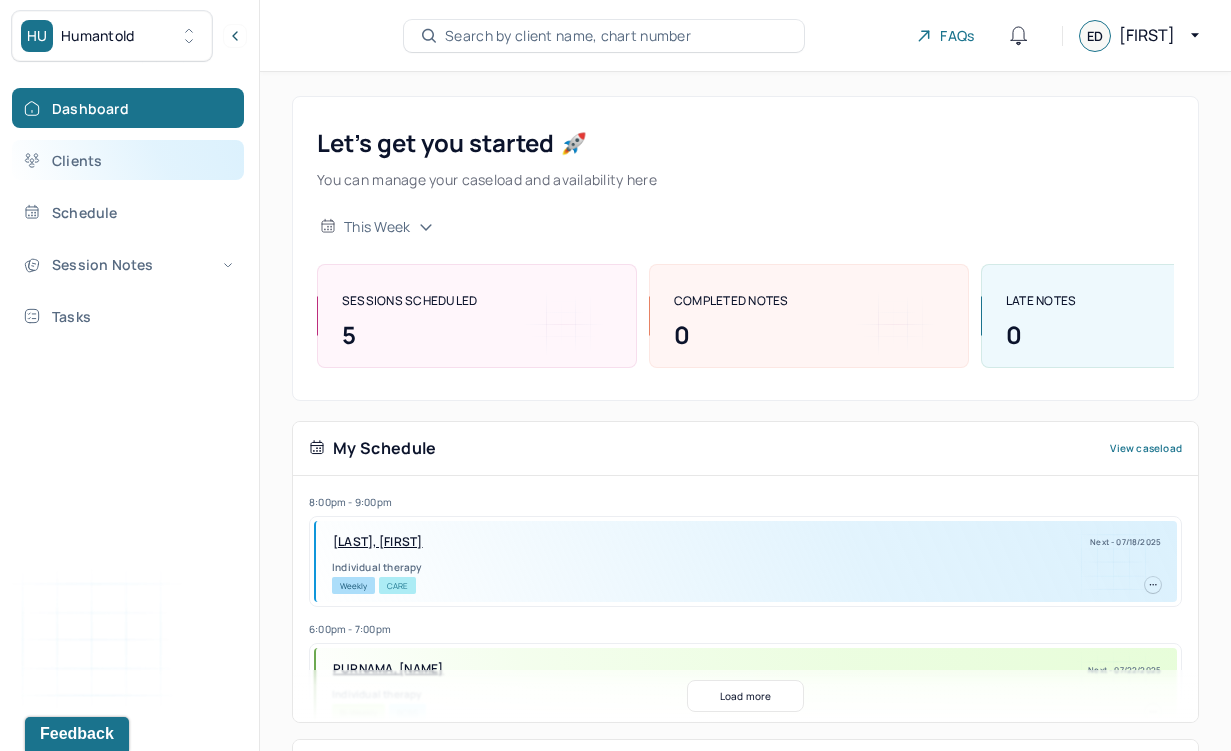 click on "Clients" at bounding box center [128, 160] 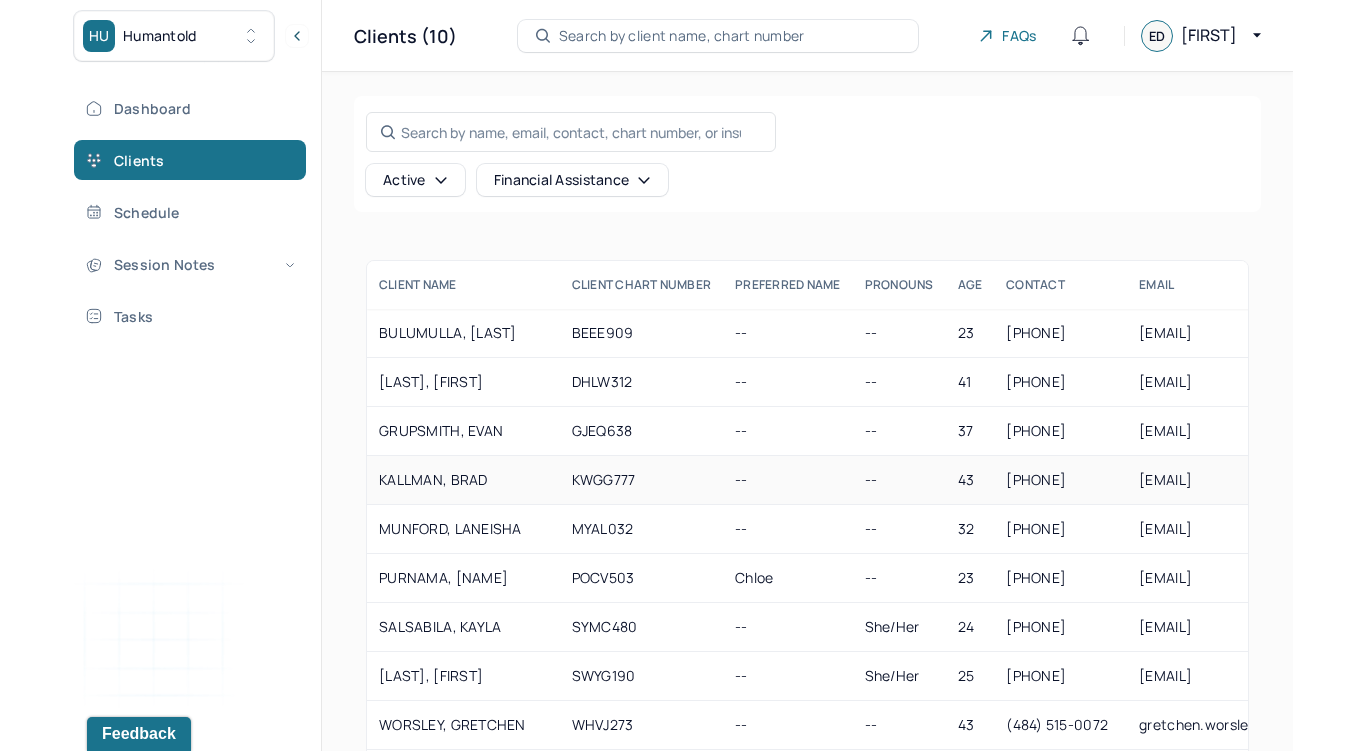 scroll, scrollTop: 89, scrollLeft: 0, axis: vertical 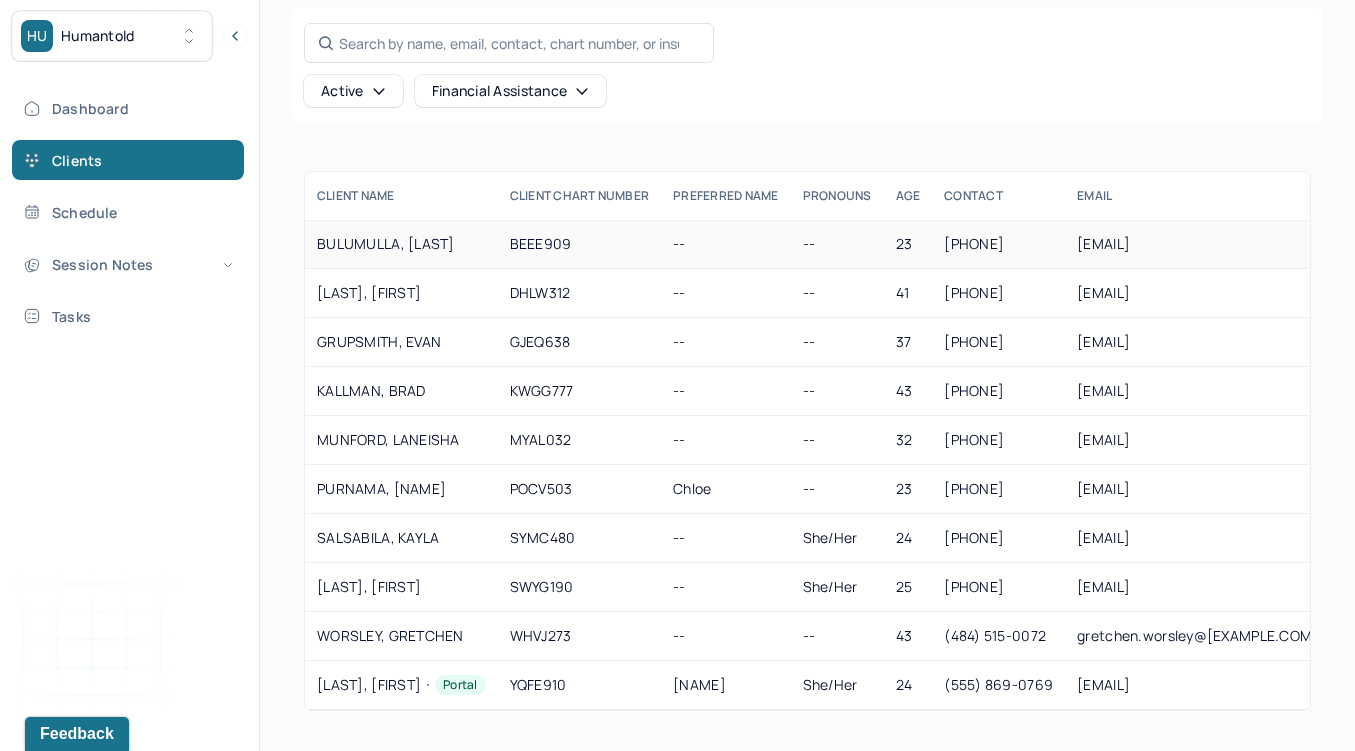 click on "BULUMULLA, [LAST]" at bounding box center (401, 244) 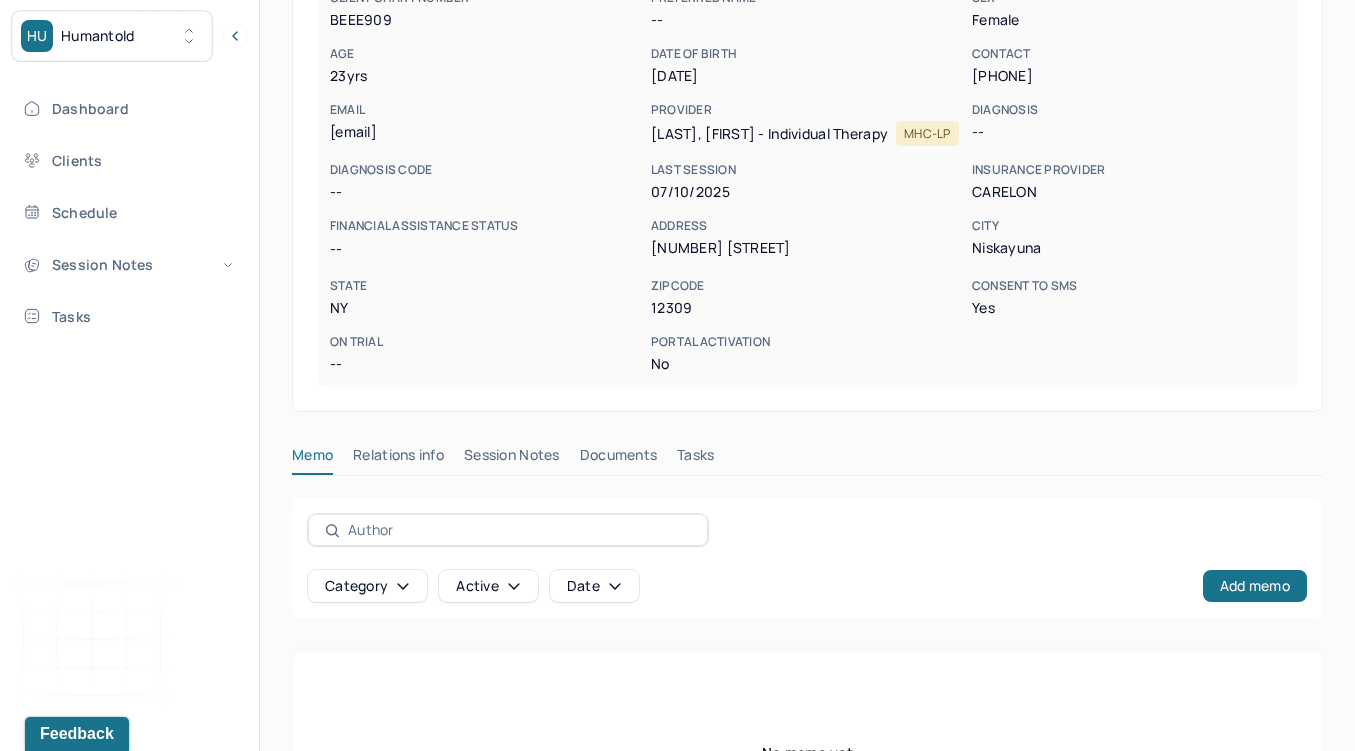 scroll, scrollTop: 418, scrollLeft: 0, axis: vertical 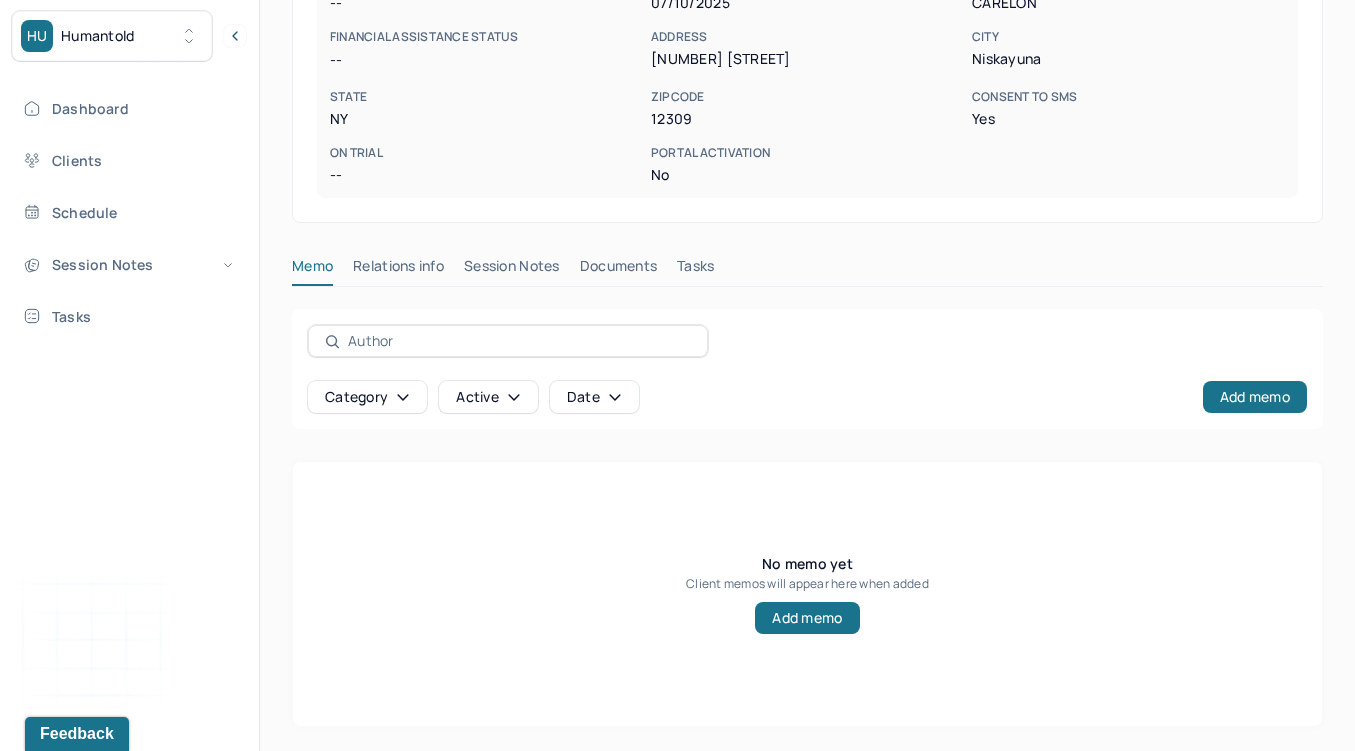 click on "Session Notes" at bounding box center (512, 270) 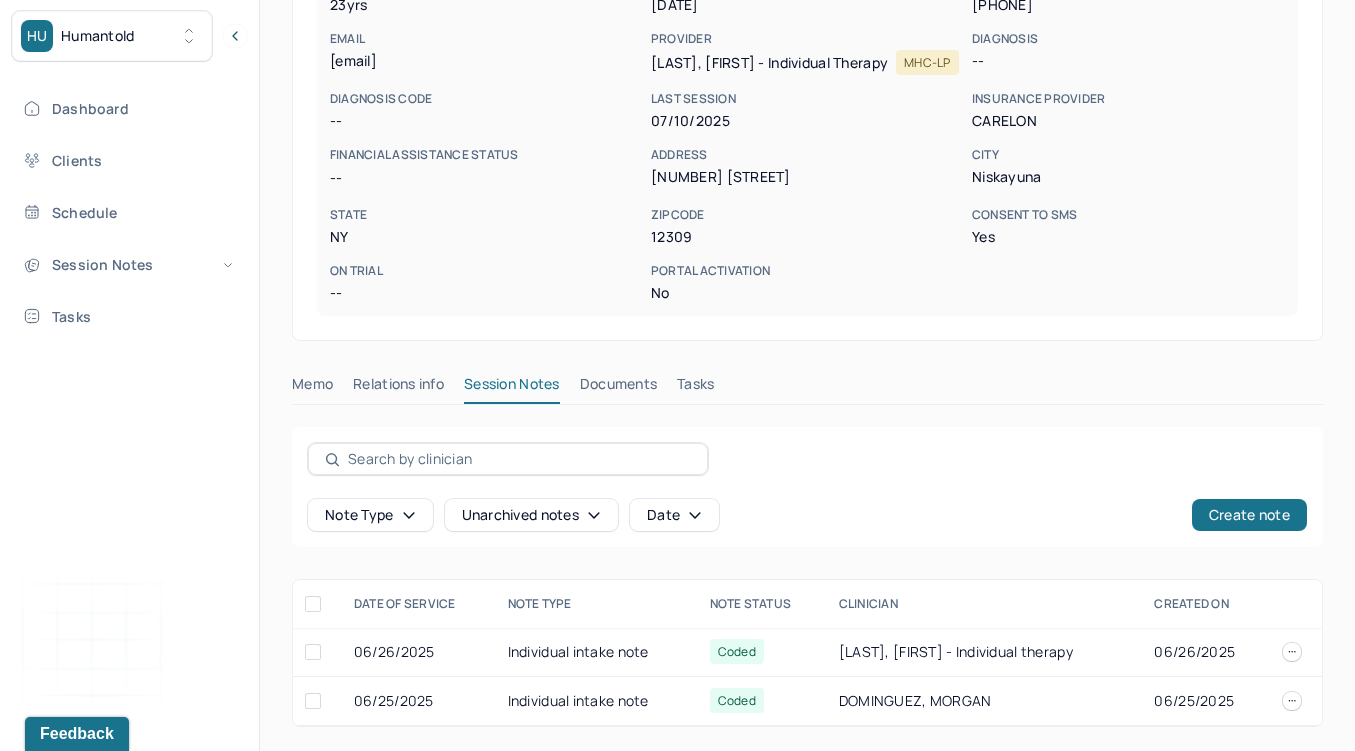 scroll, scrollTop: 300, scrollLeft: 0, axis: vertical 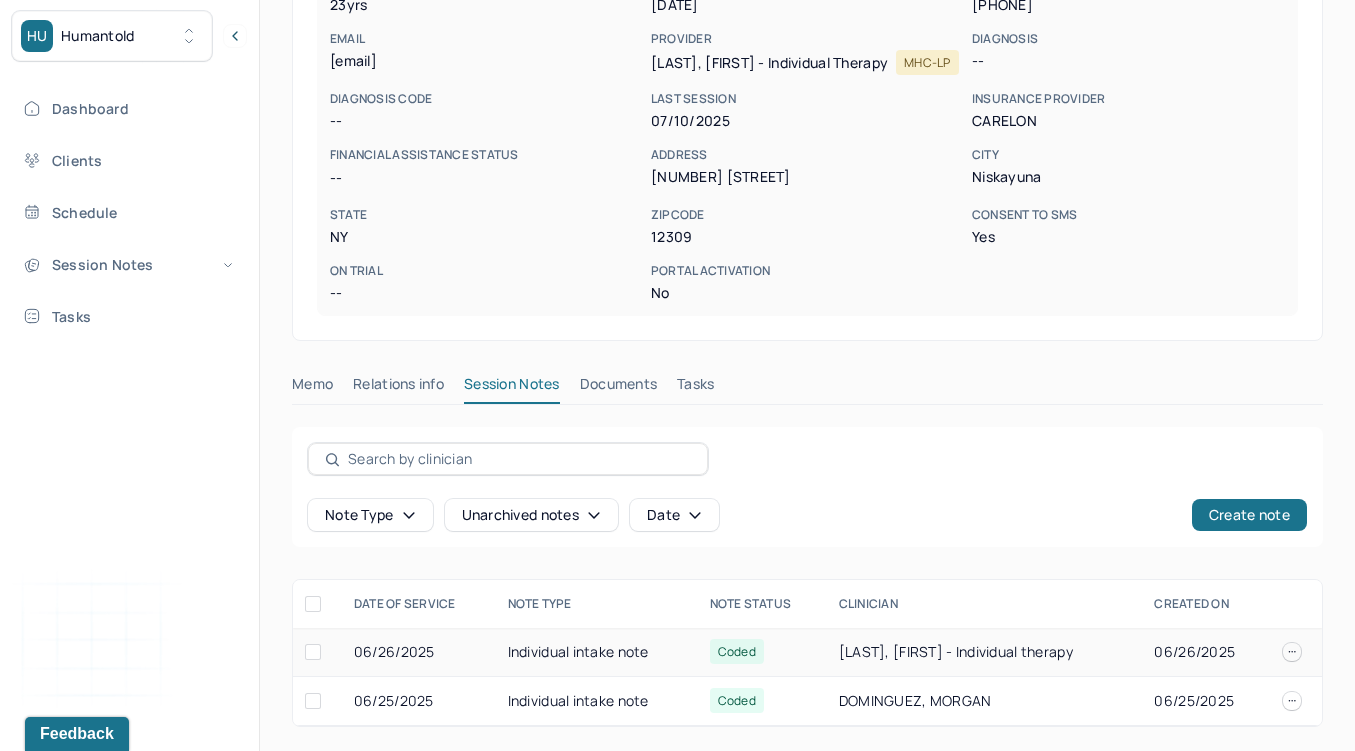 click on "Individual intake note" at bounding box center [597, 652] 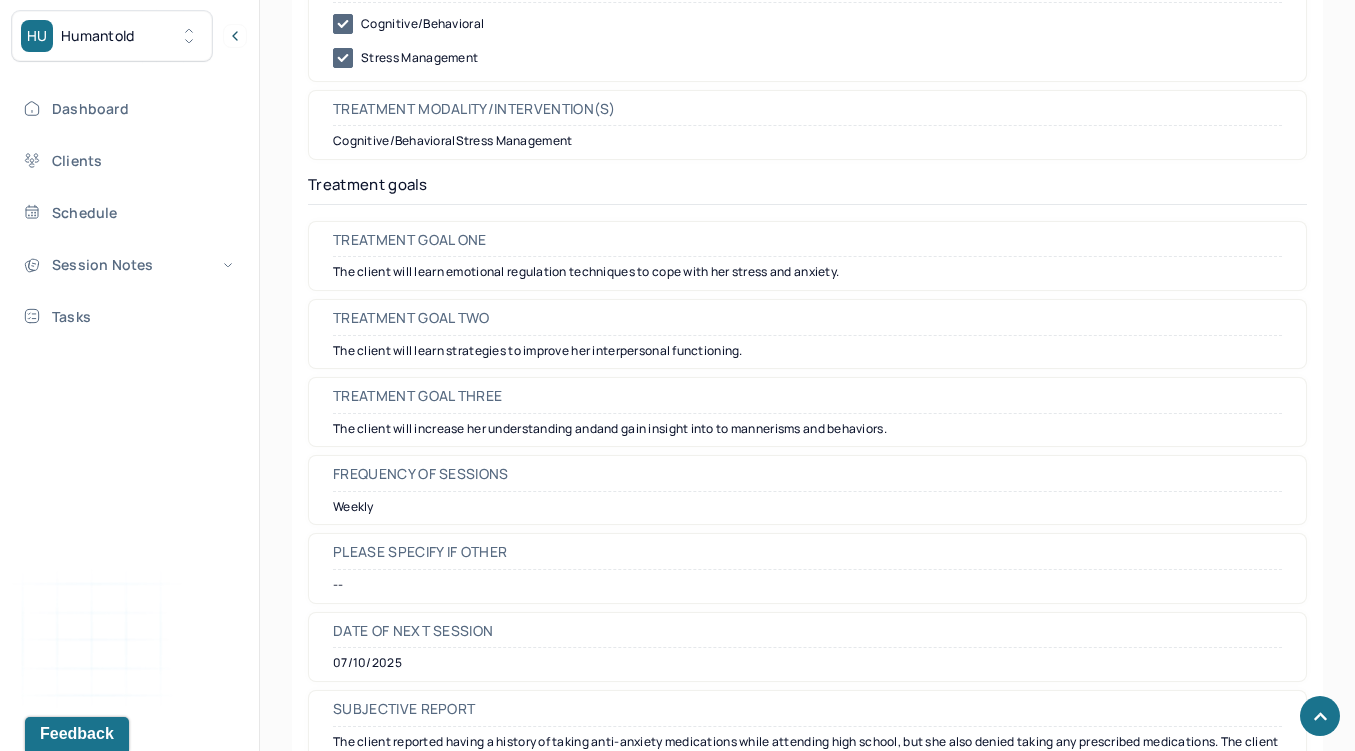 scroll, scrollTop: 8788, scrollLeft: 0, axis: vertical 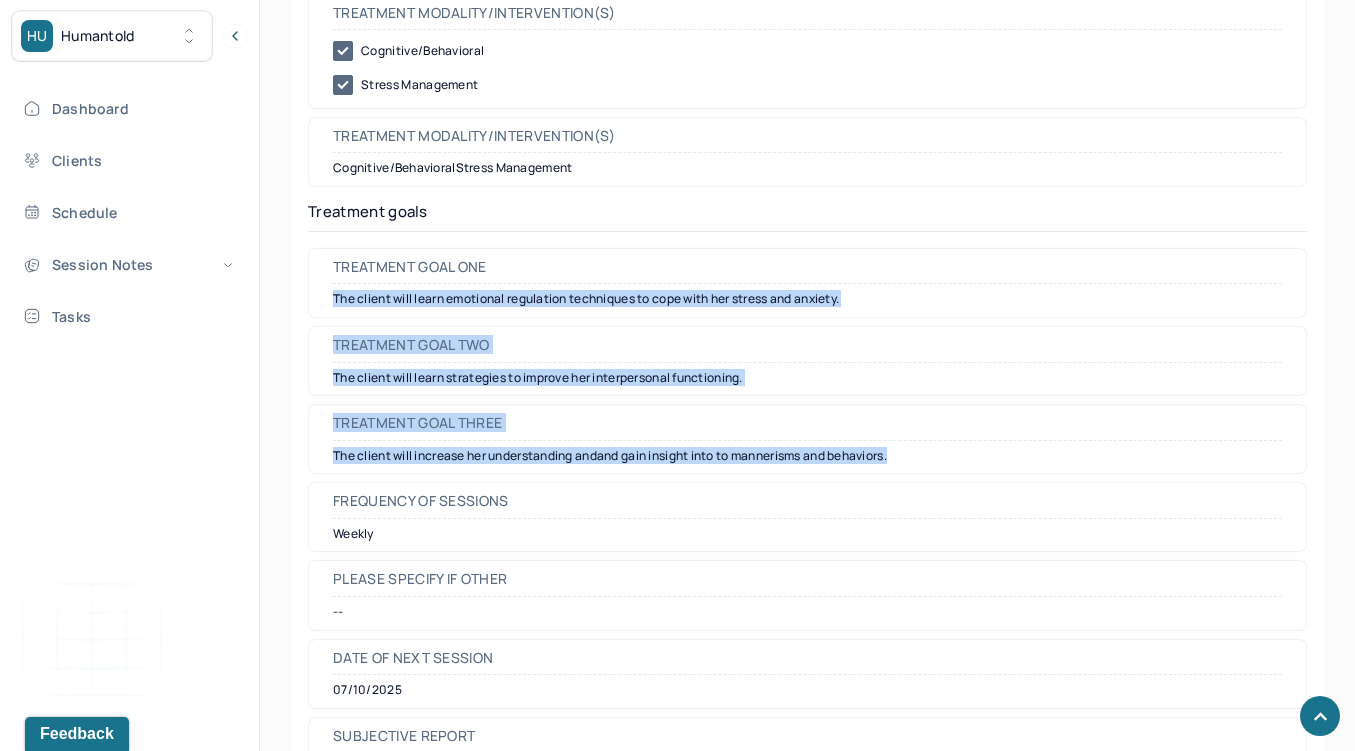 drag, startPoint x: 919, startPoint y: 474, endPoint x: 321, endPoint y: 318, distance: 618.01294 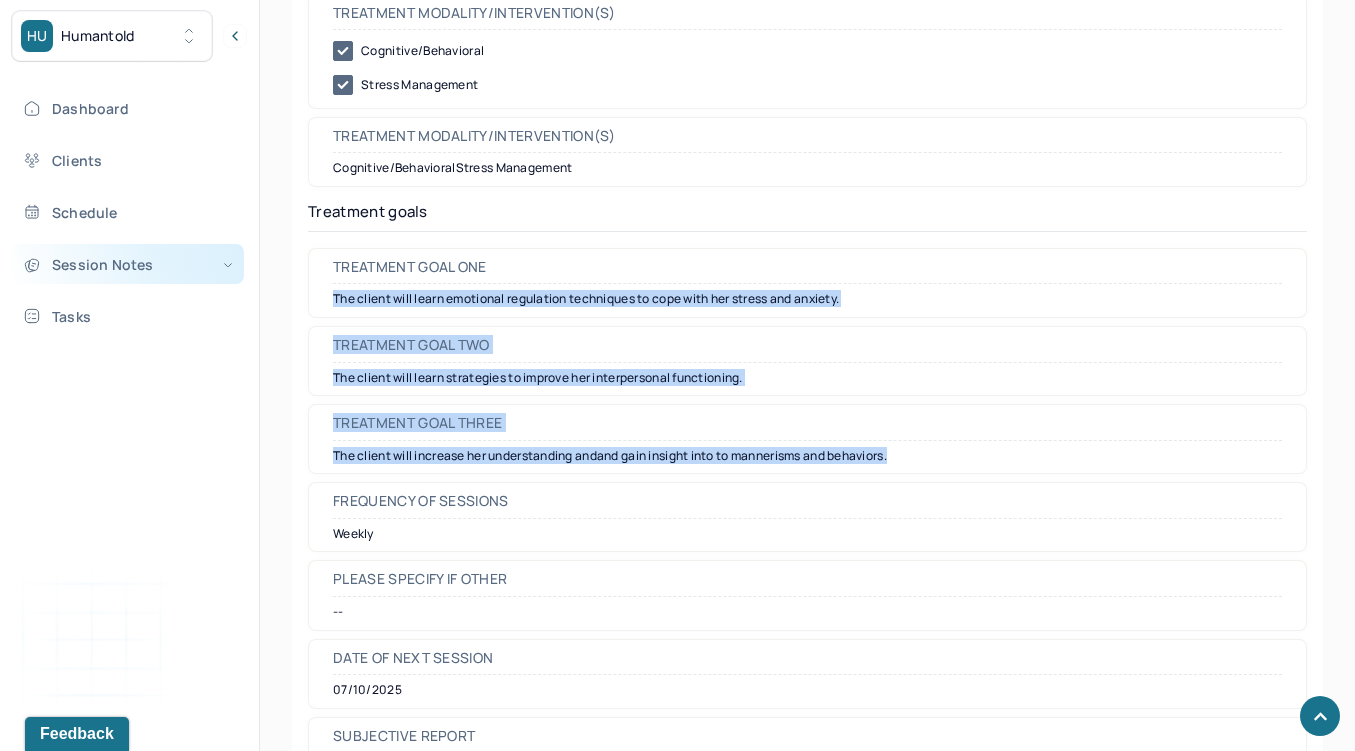 click on "Session Notes" at bounding box center [128, 264] 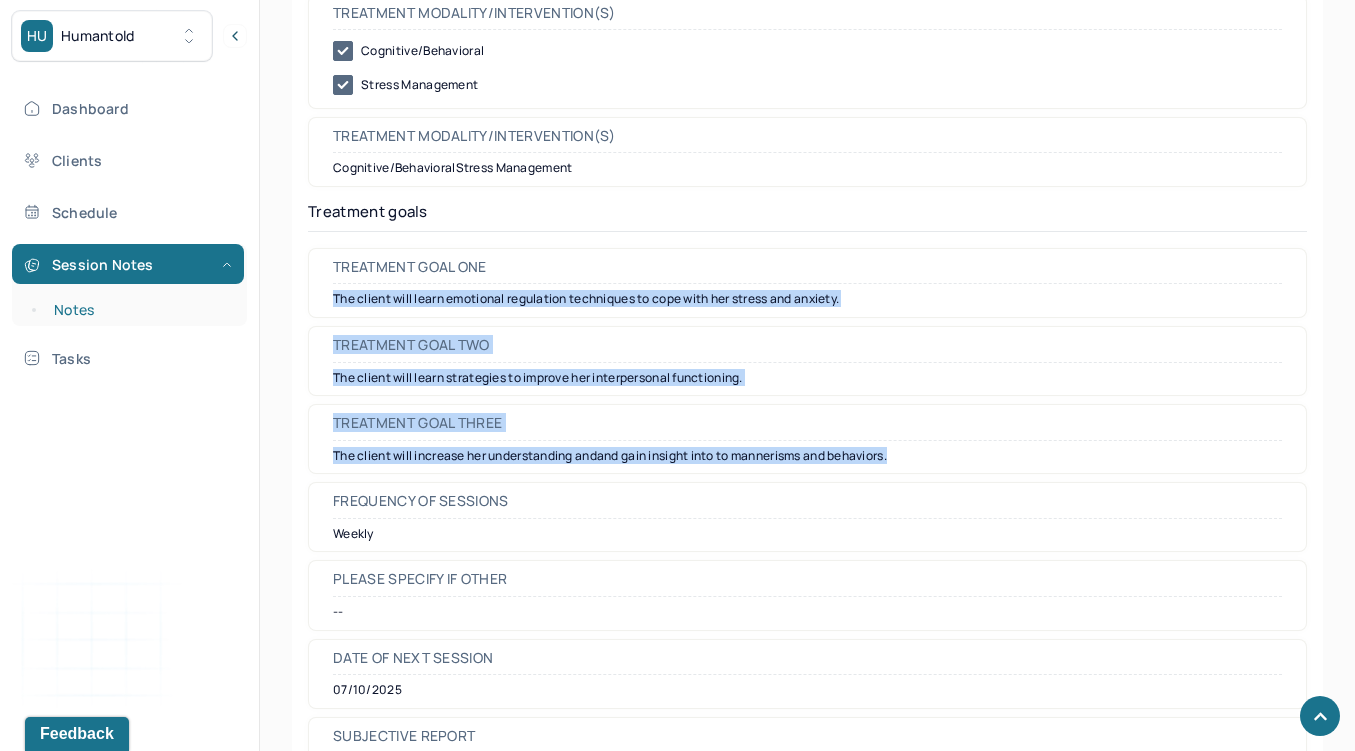 click on "Notes" at bounding box center (139, 310) 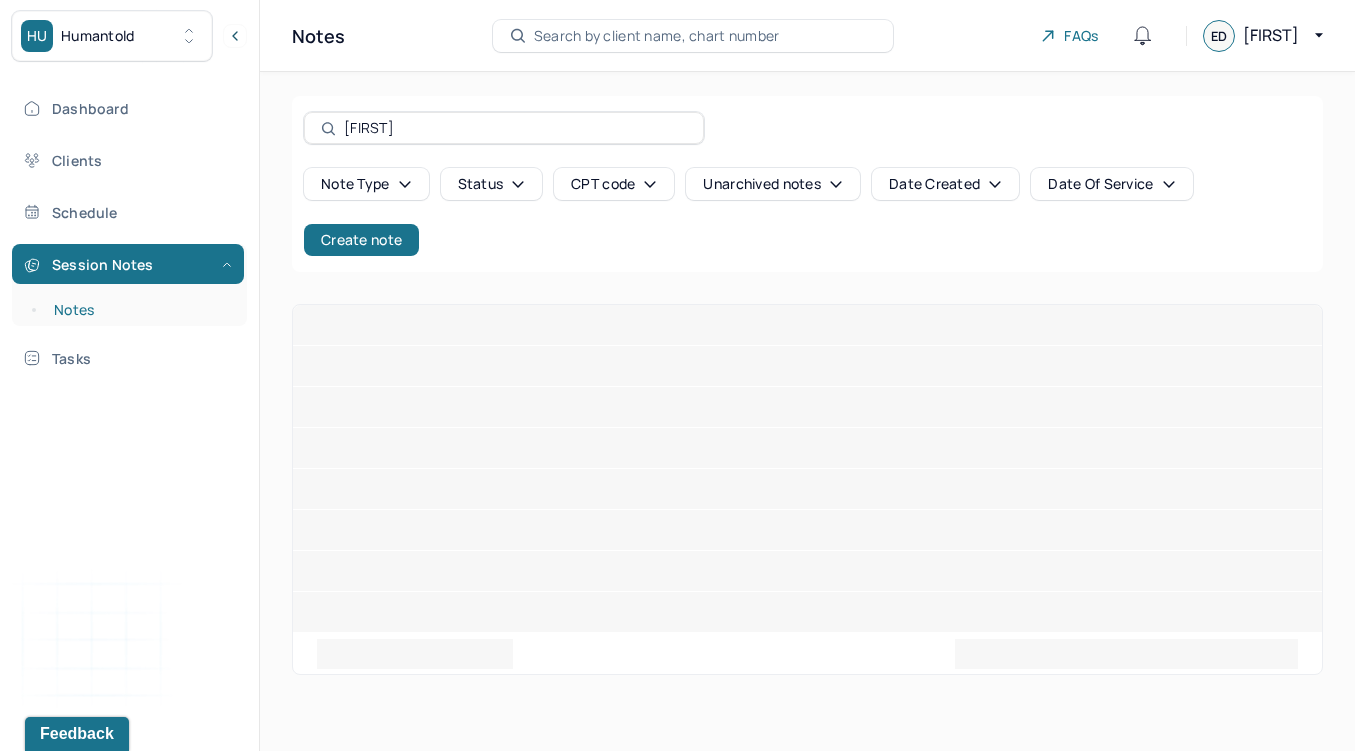 scroll, scrollTop: 0, scrollLeft: 0, axis: both 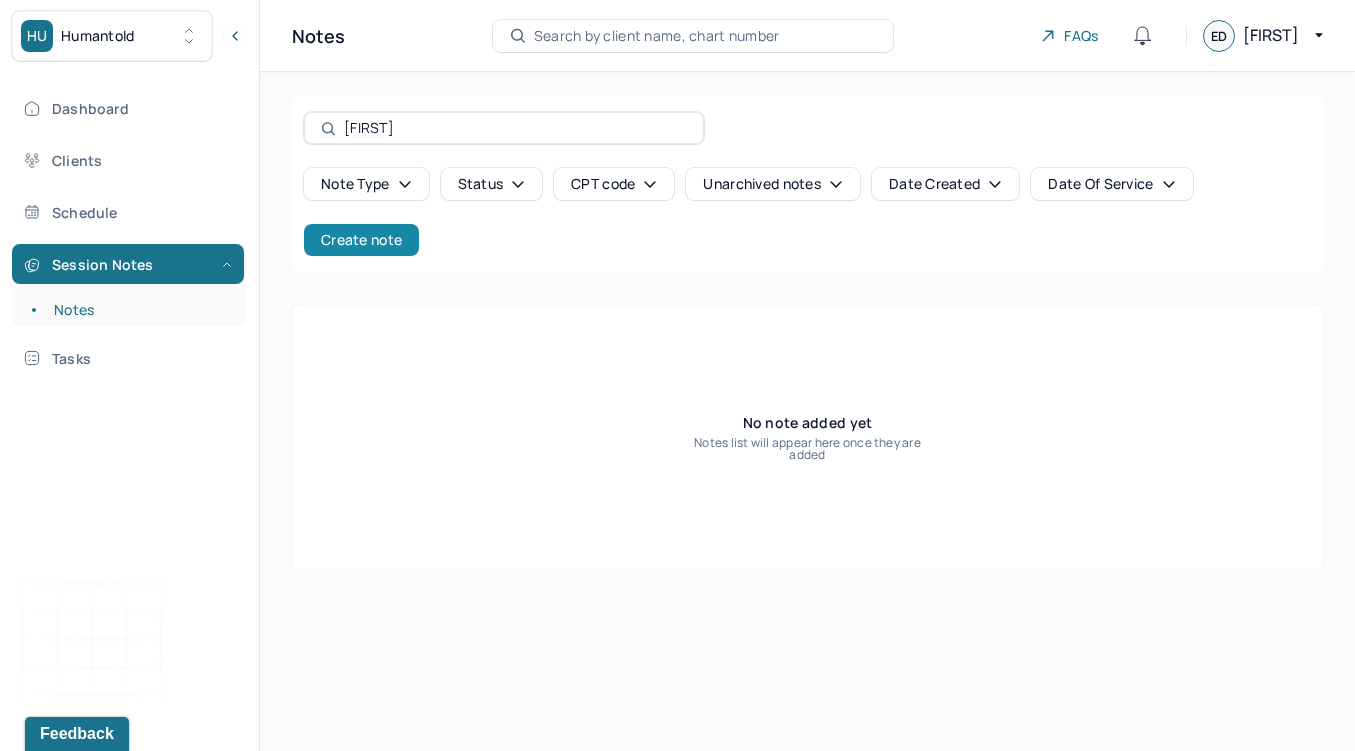 click on "Create note" at bounding box center [361, 240] 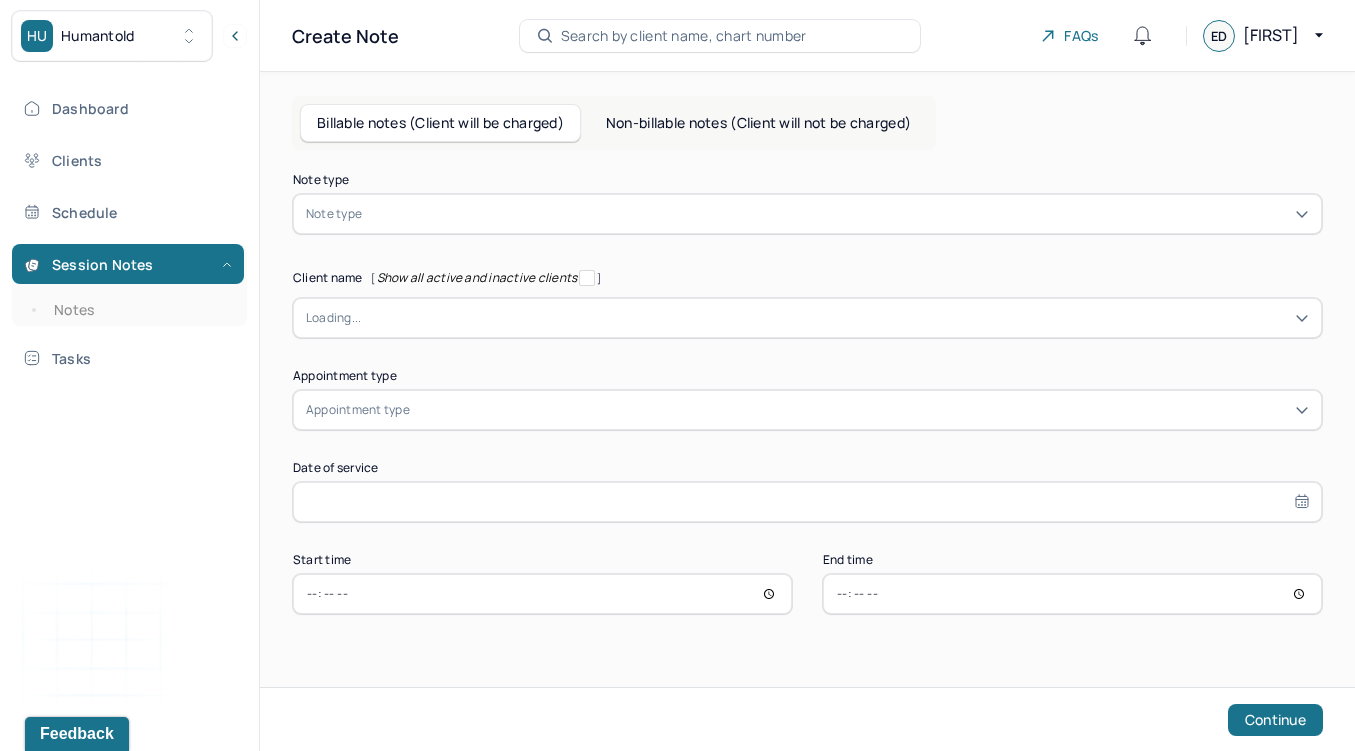 click at bounding box center (837, 214) 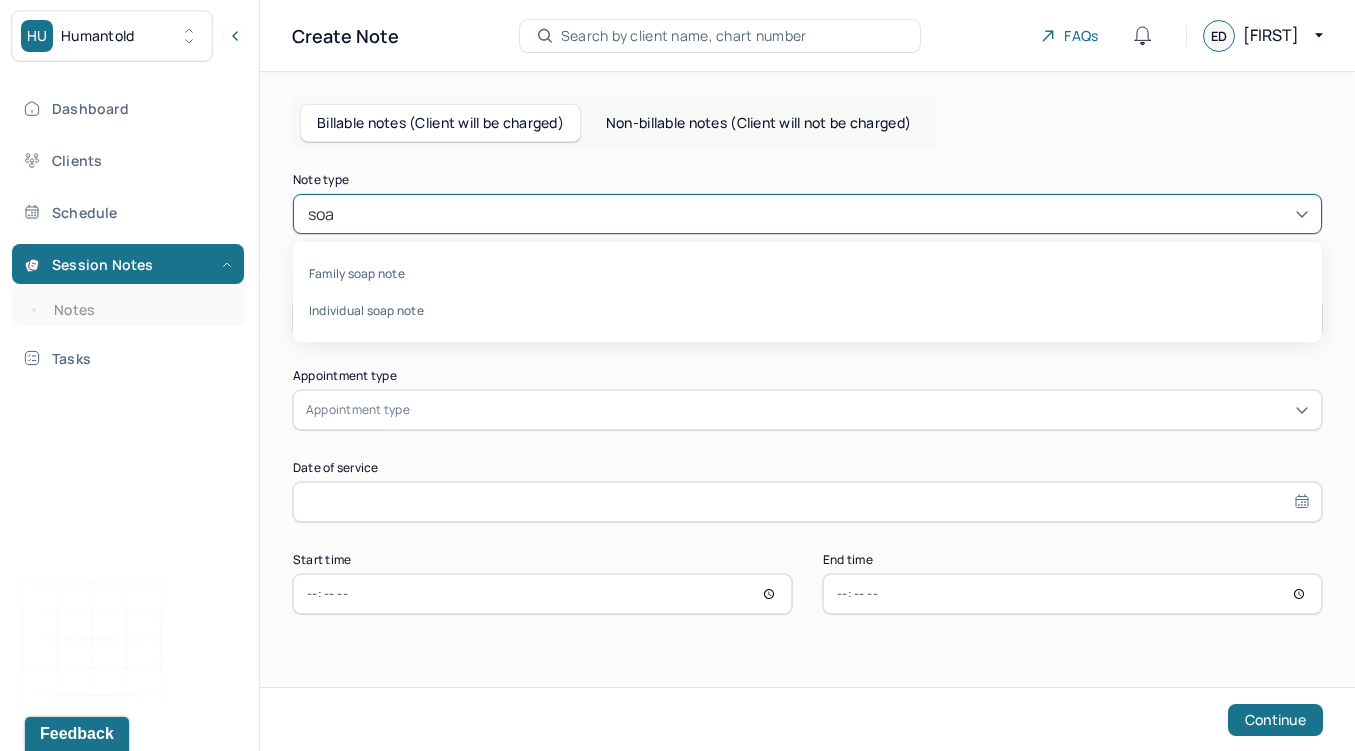 type on "soap" 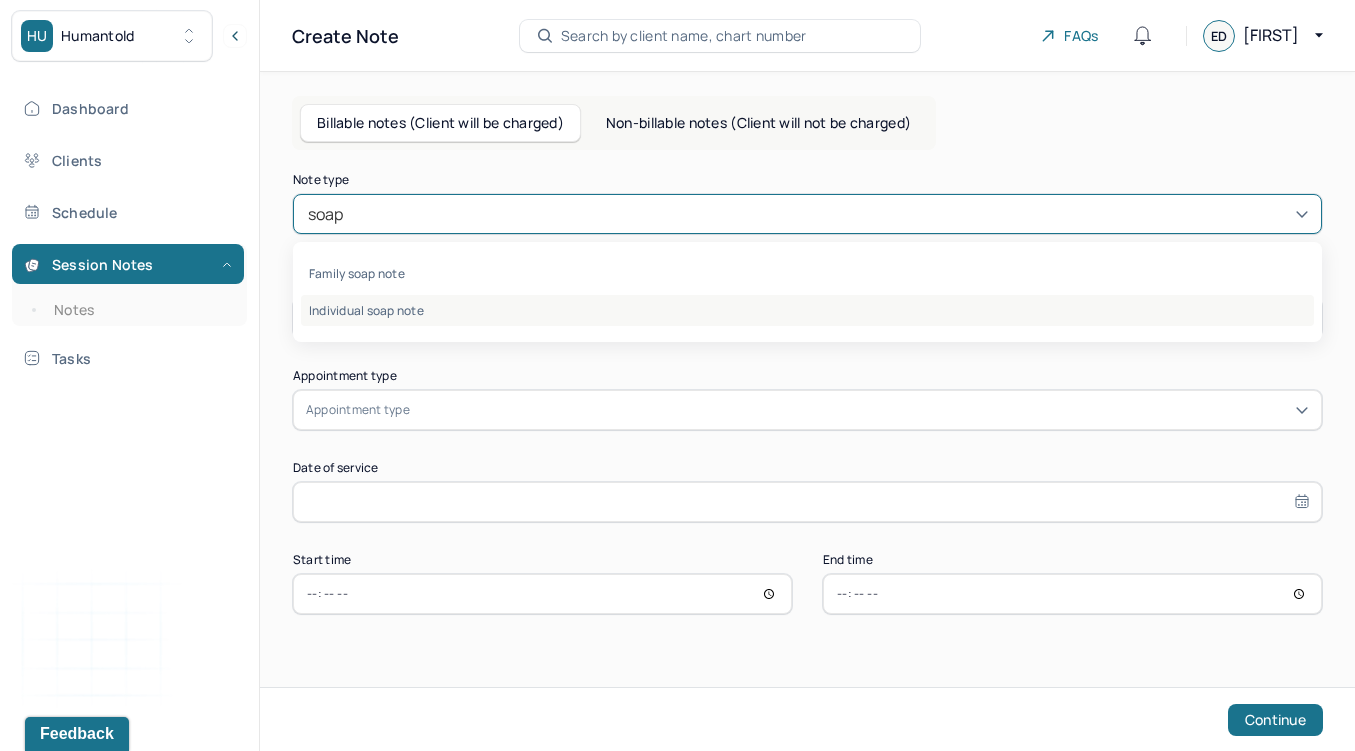 click on "Individual soap note" at bounding box center [807, 310] 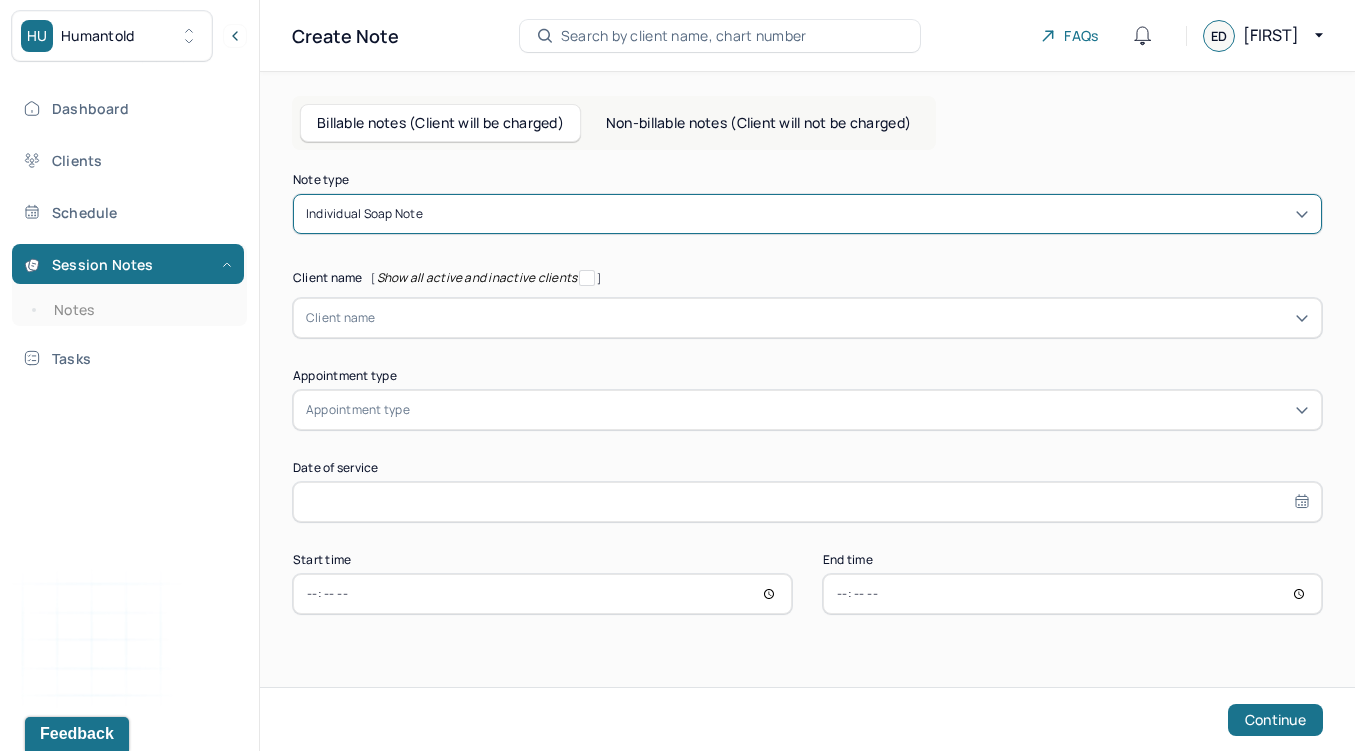 click at bounding box center (842, 318) 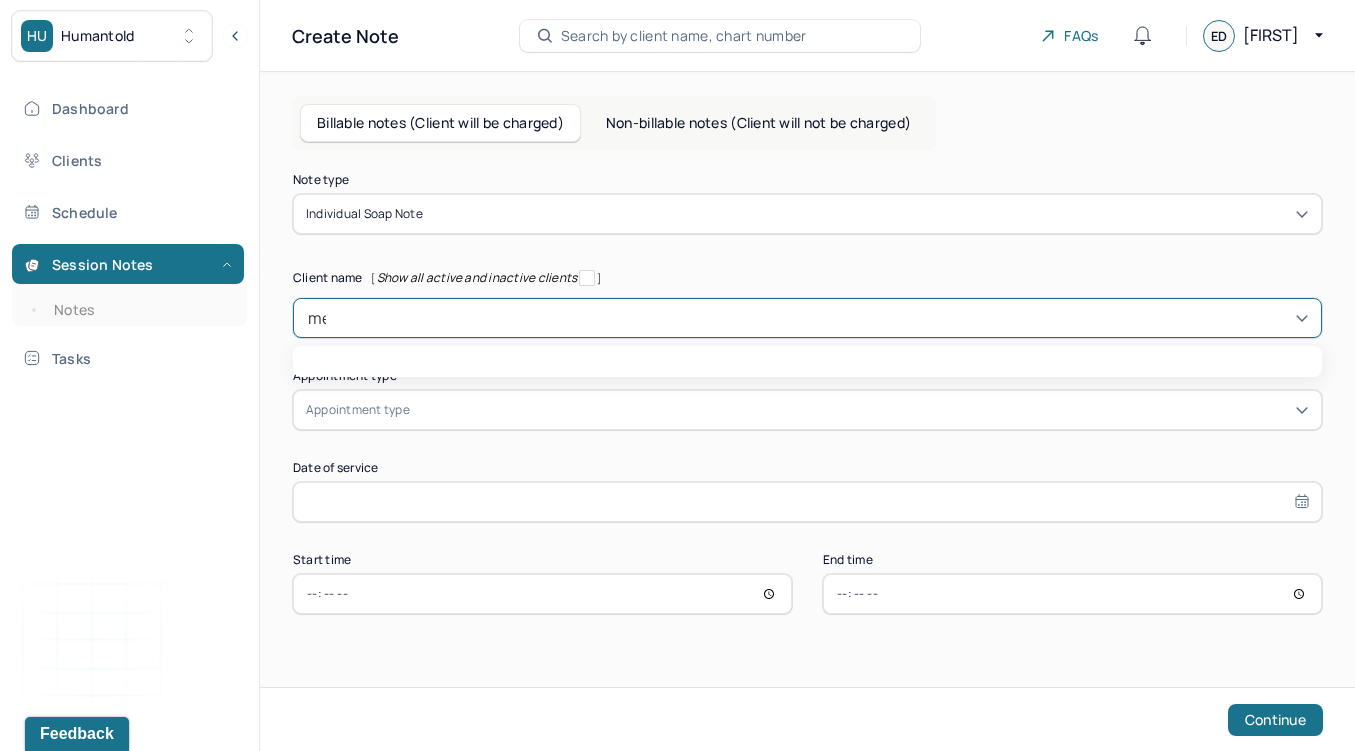 type on "med" 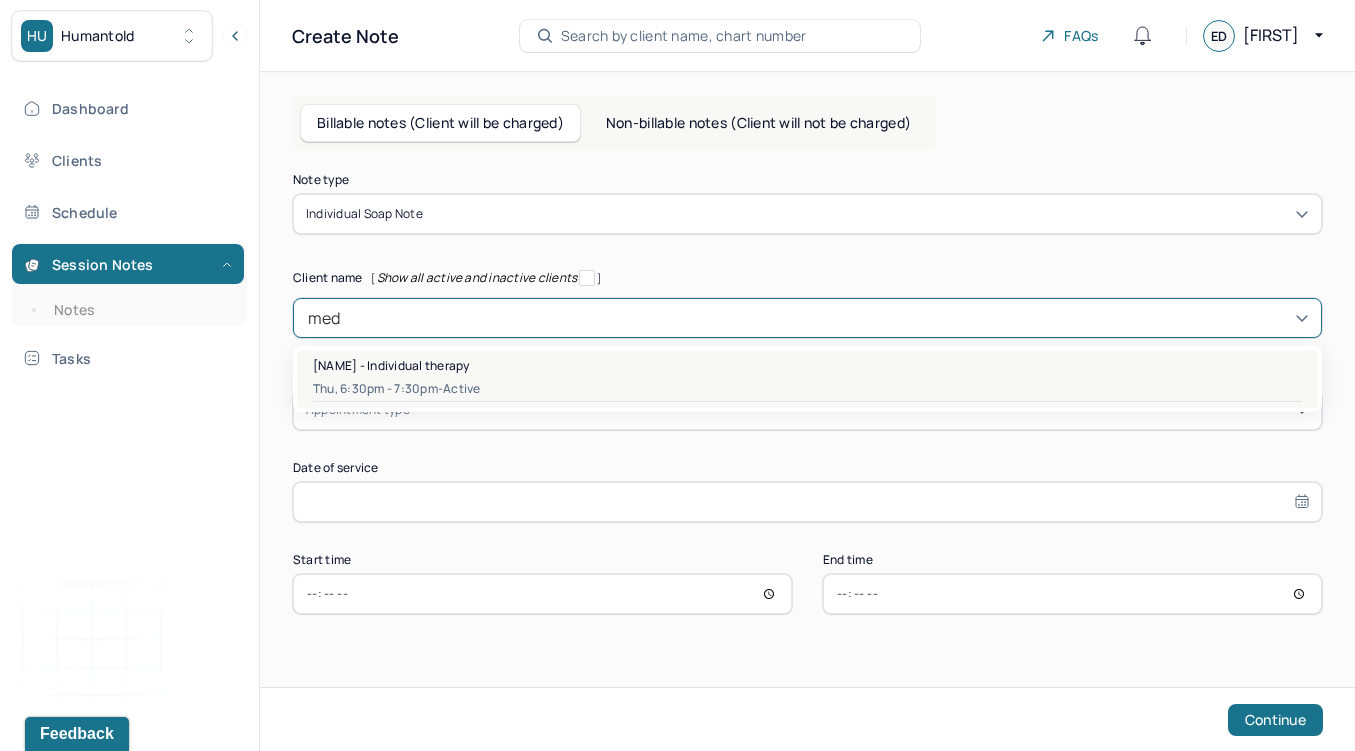 click on "[NAME] - Individual therapy" at bounding box center [391, 365] 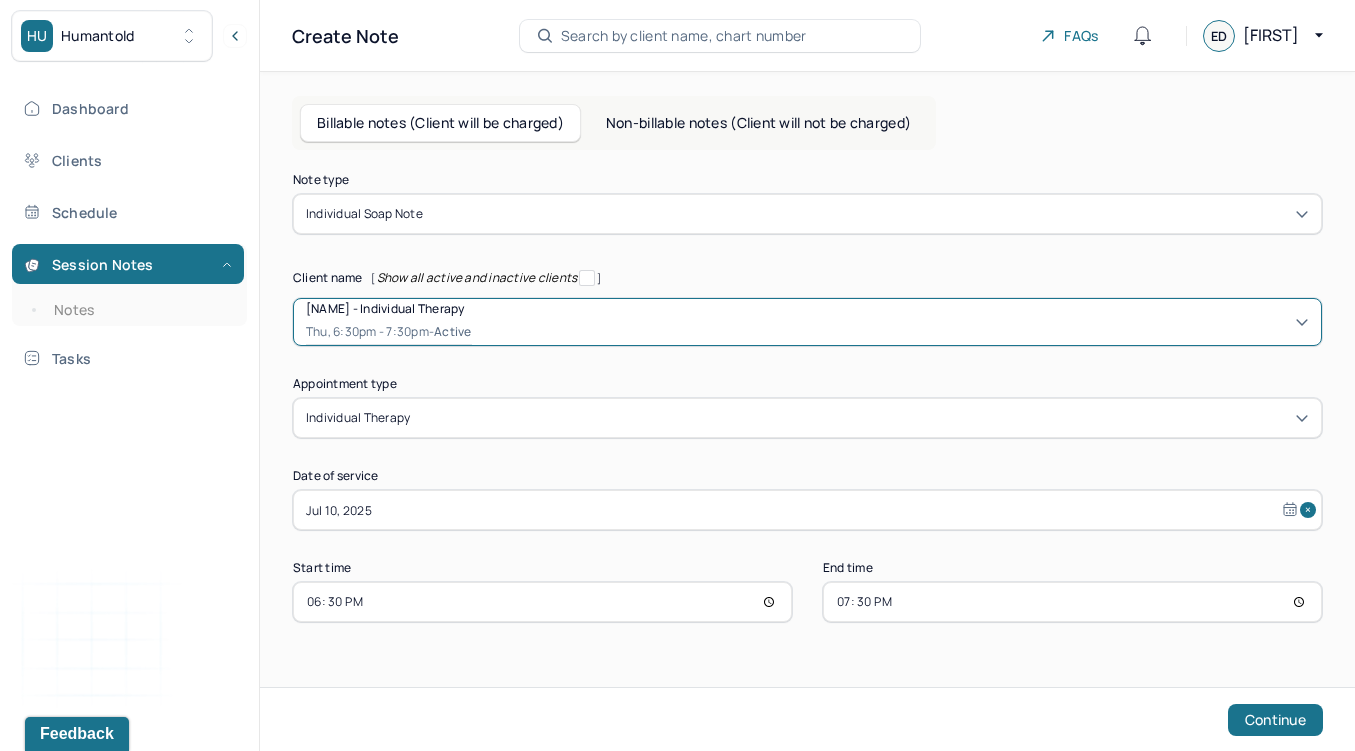 select on "6" 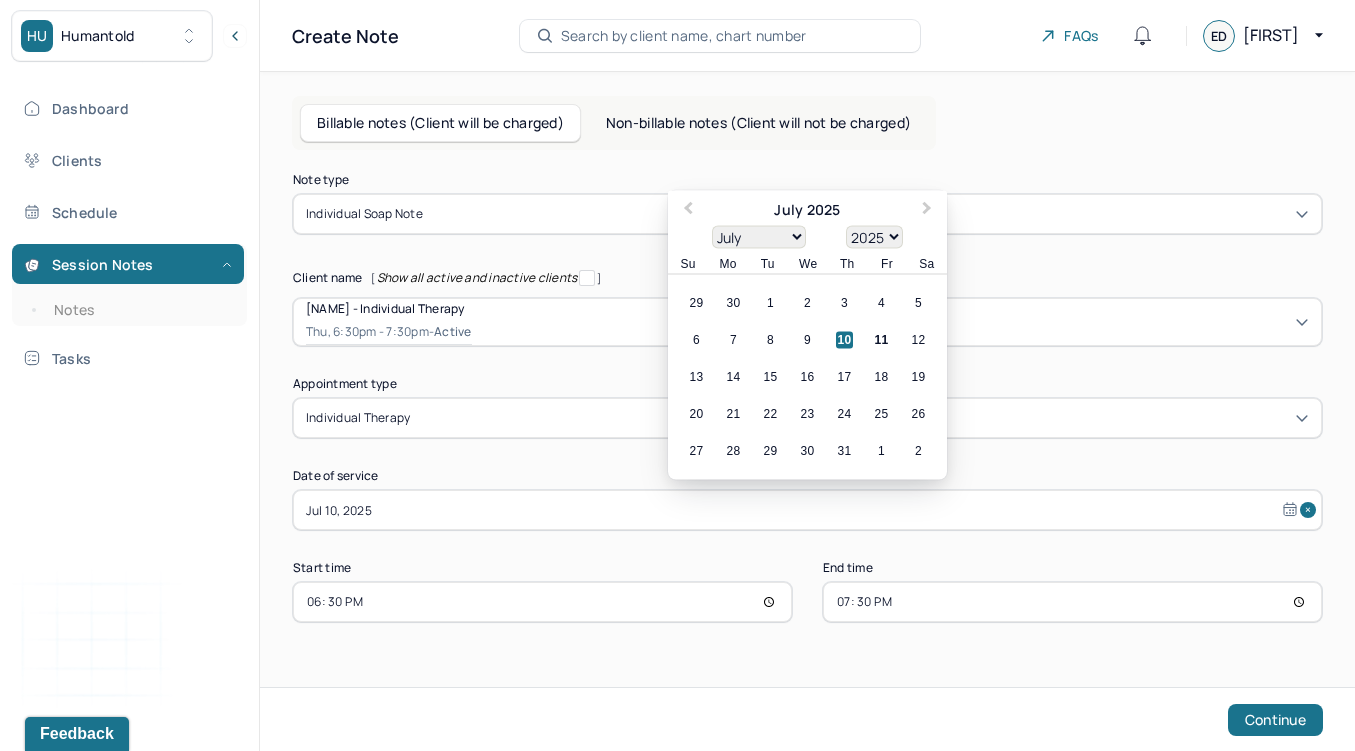 click on "Jul 10, 2025" at bounding box center [807, 510] 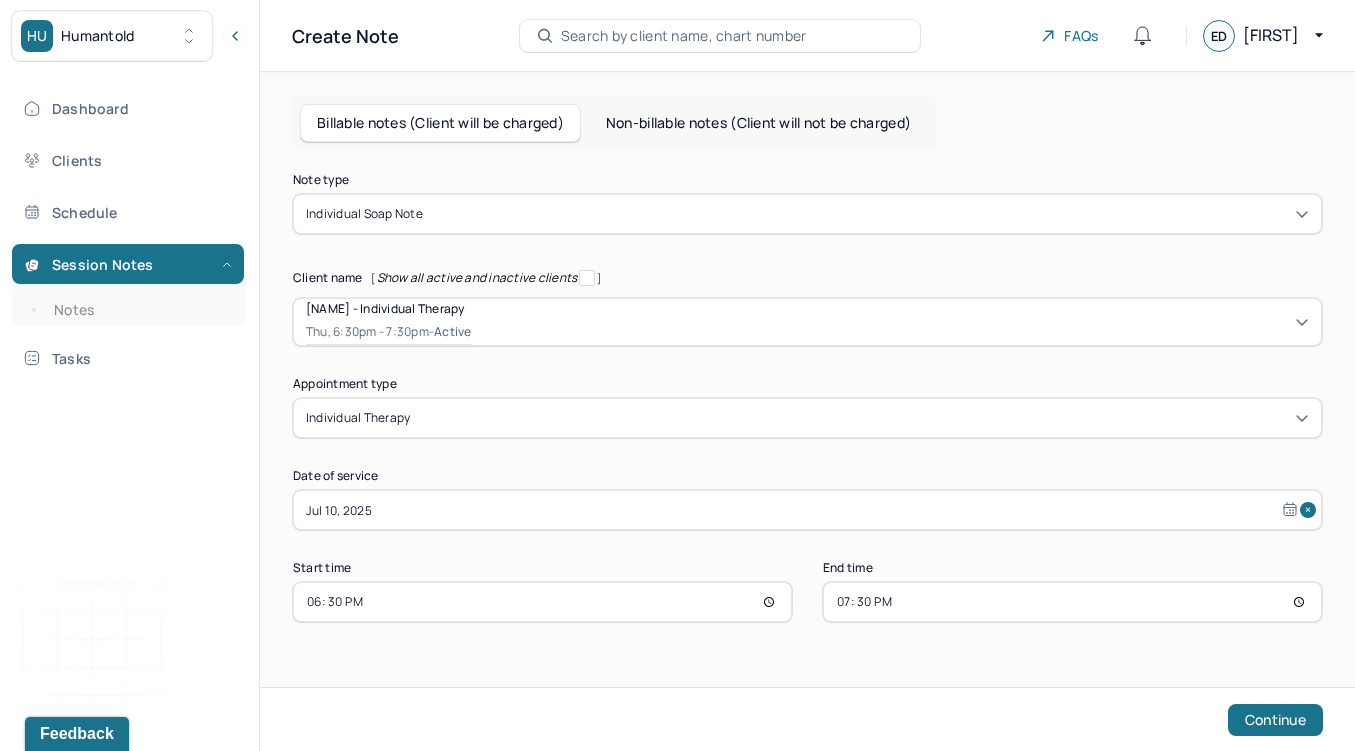 click on "19:30" at bounding box center [1072, 602] 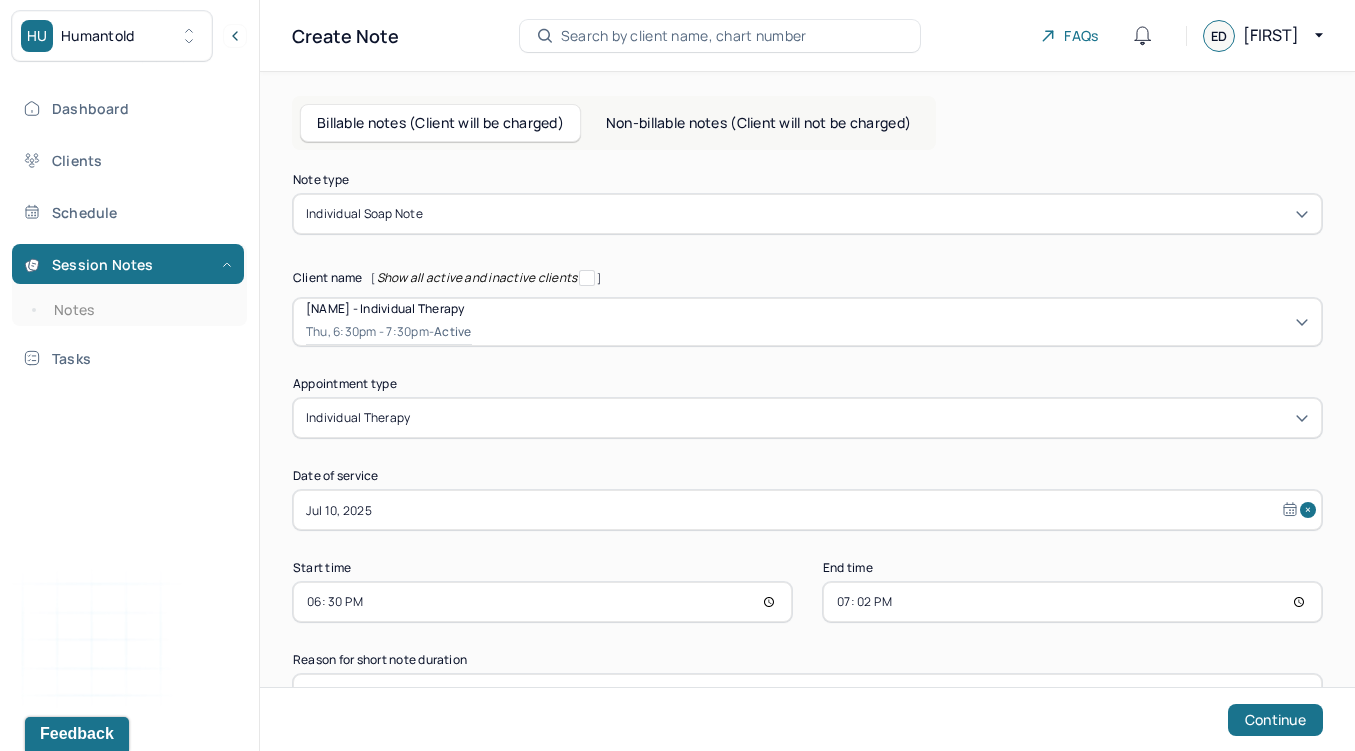type on "19:25" 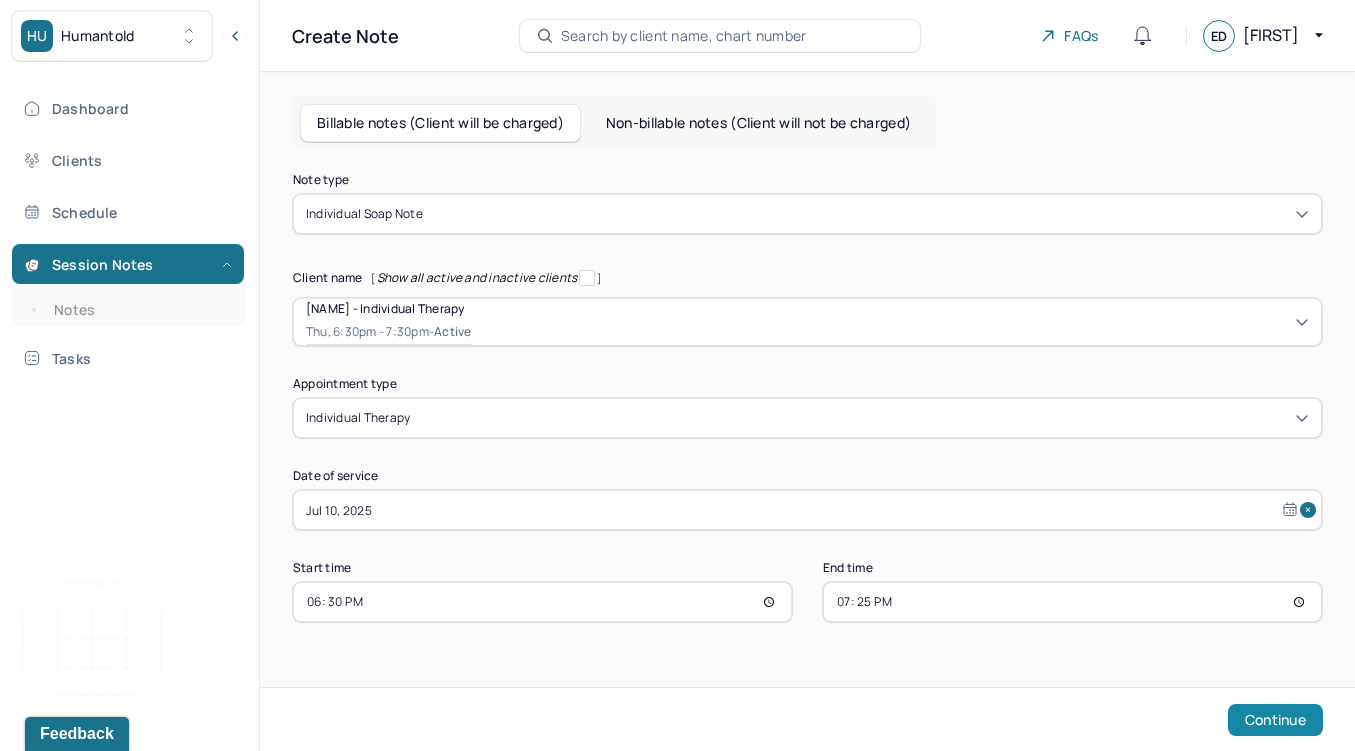 click on "Continue" at bounding box center (1275, 720) 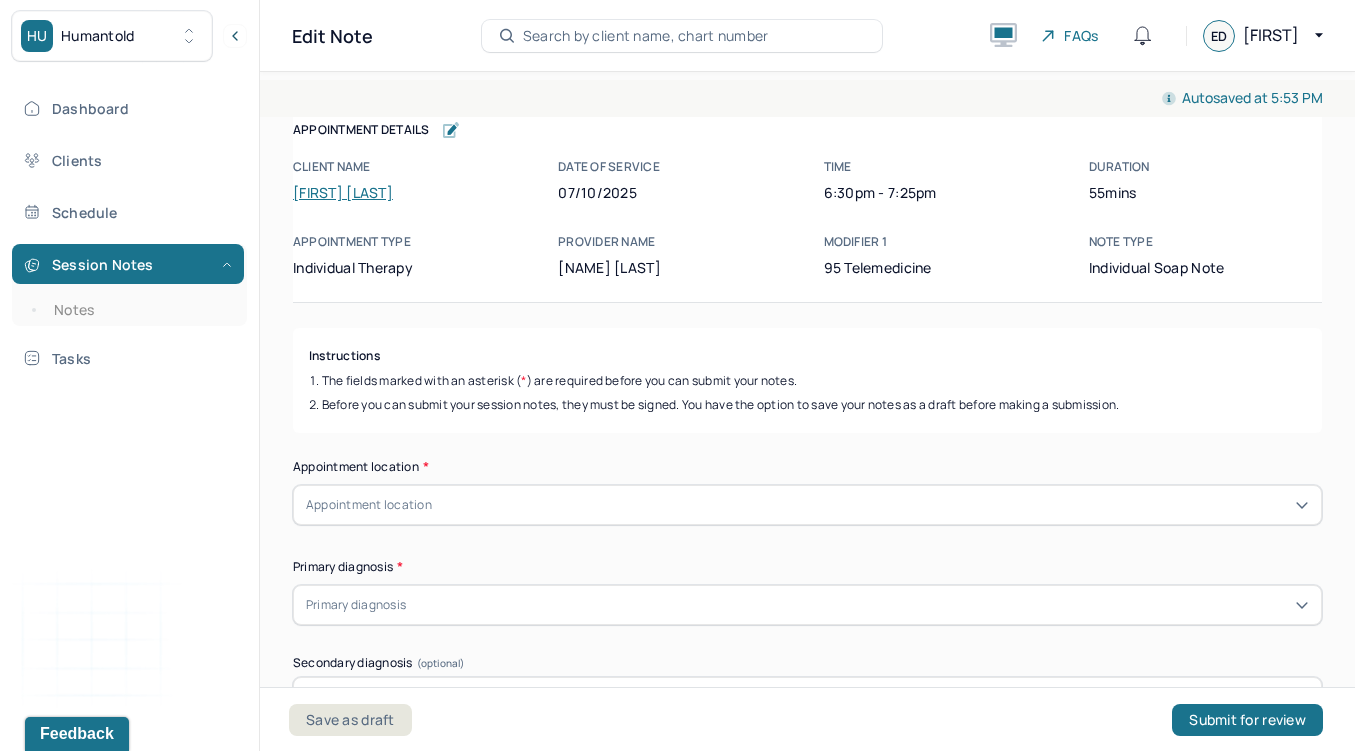 click on "Appointment location" at bounding box center (807, 505) 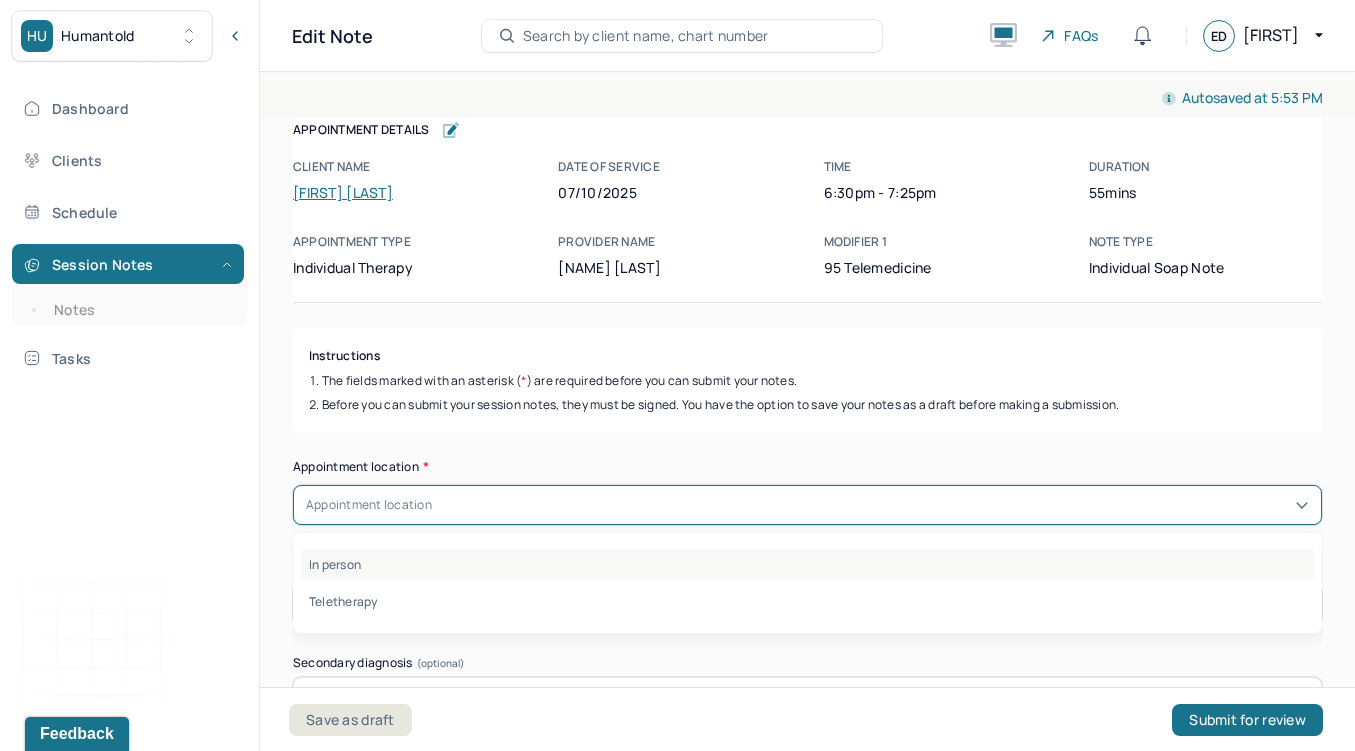 click on "In person" at bounding box center [807, 564] 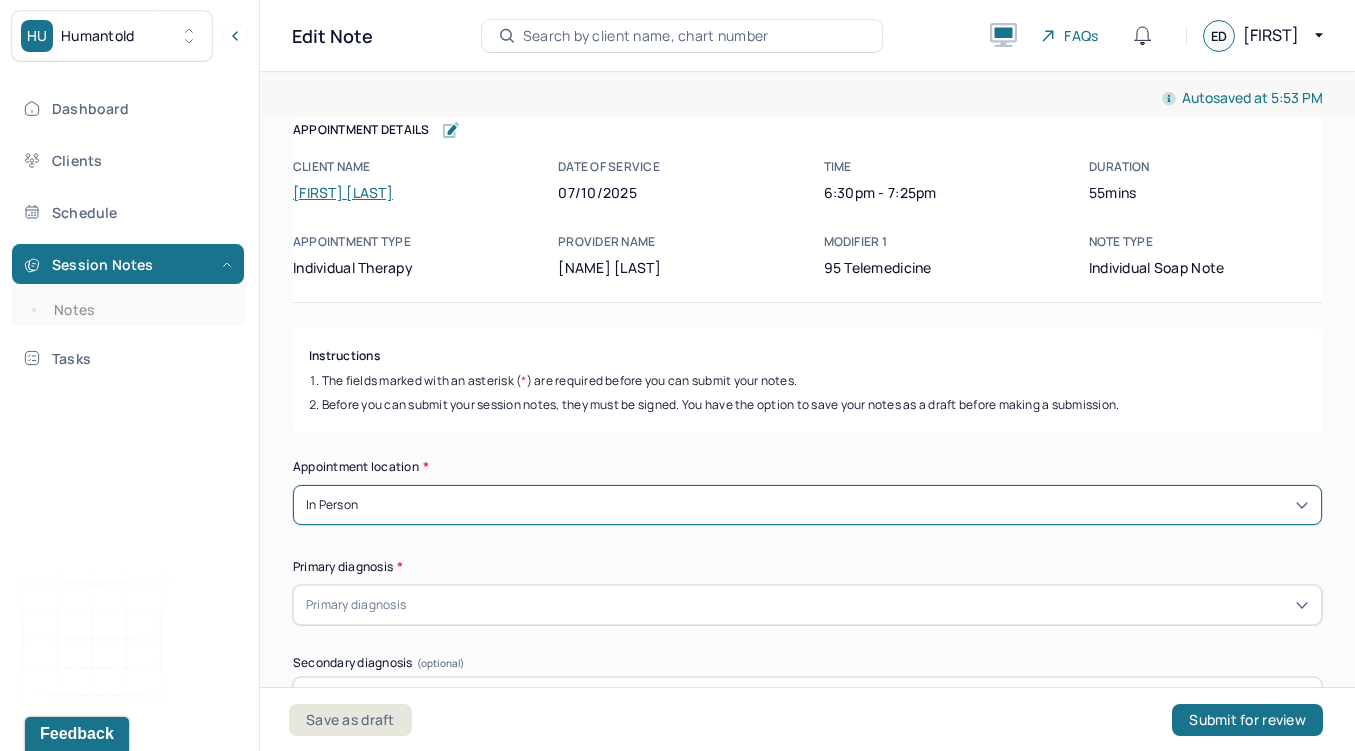 scroll, scrollTop: 64, scrollLeft: 0, axis: vertical 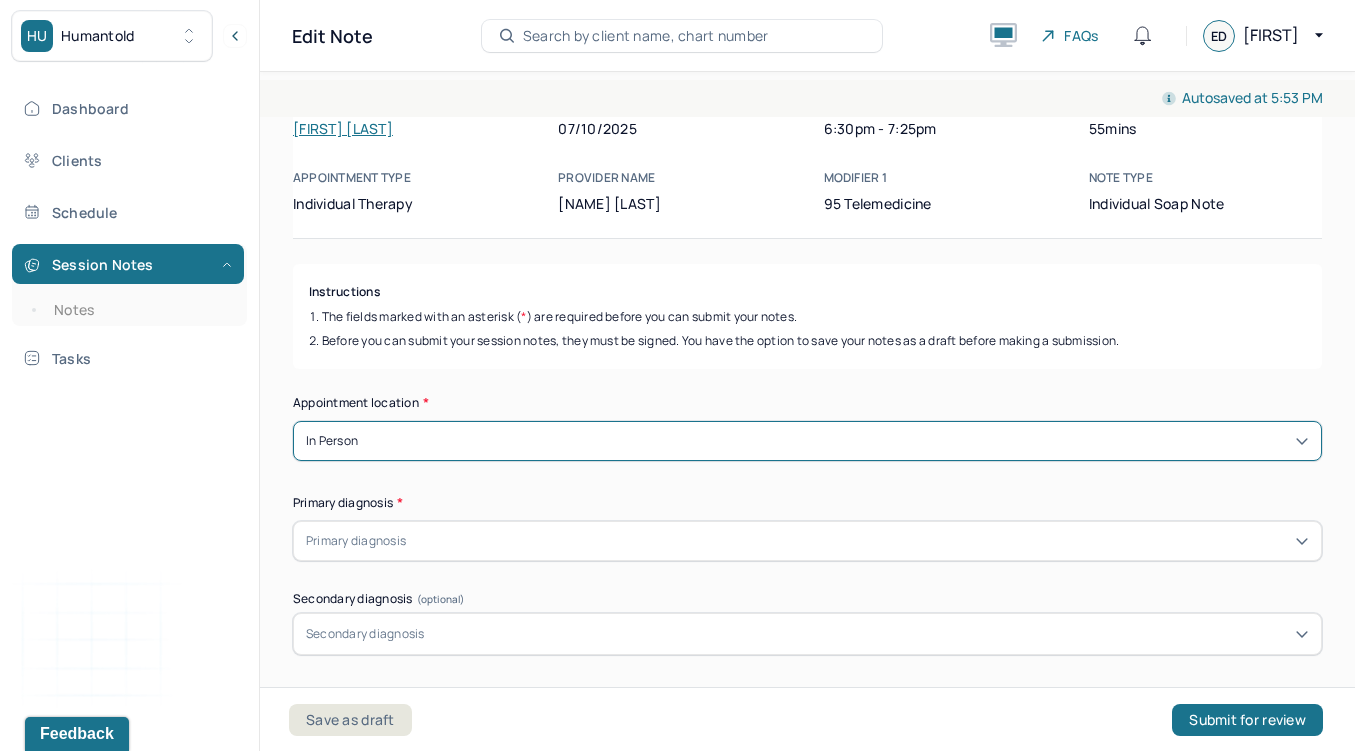 click on "Primary diagnosis" at bounding box center [356, 541] 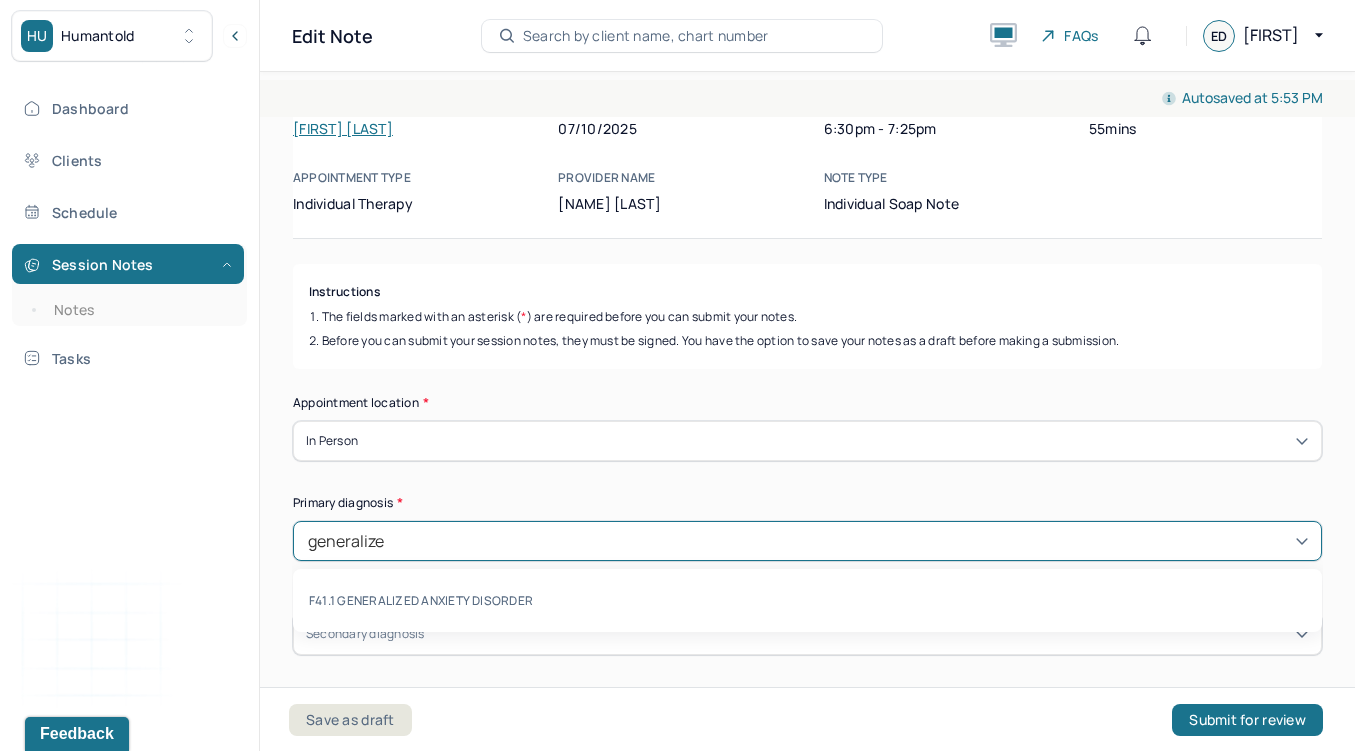 type on "generalized" 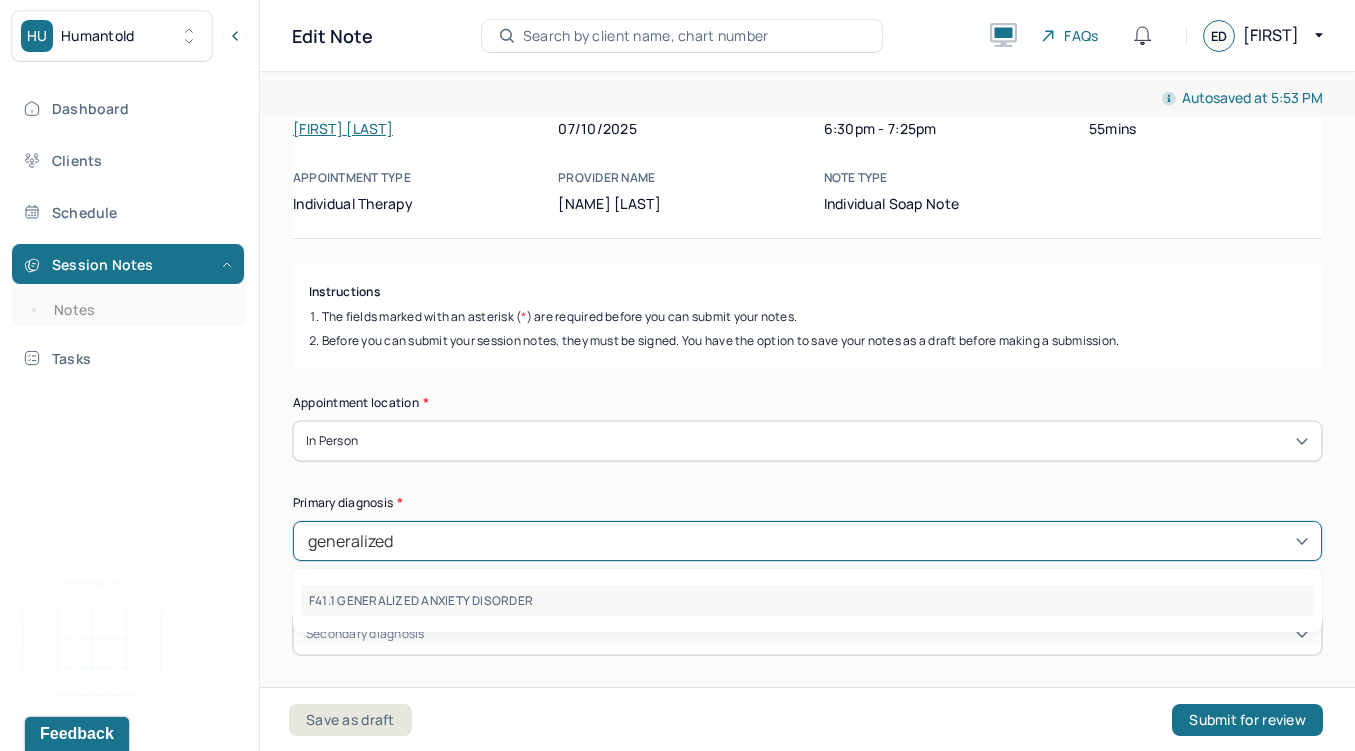 click on "F41.1 GENERALIZED ANXIETY DISORDER" at bounding box center (807, 600) 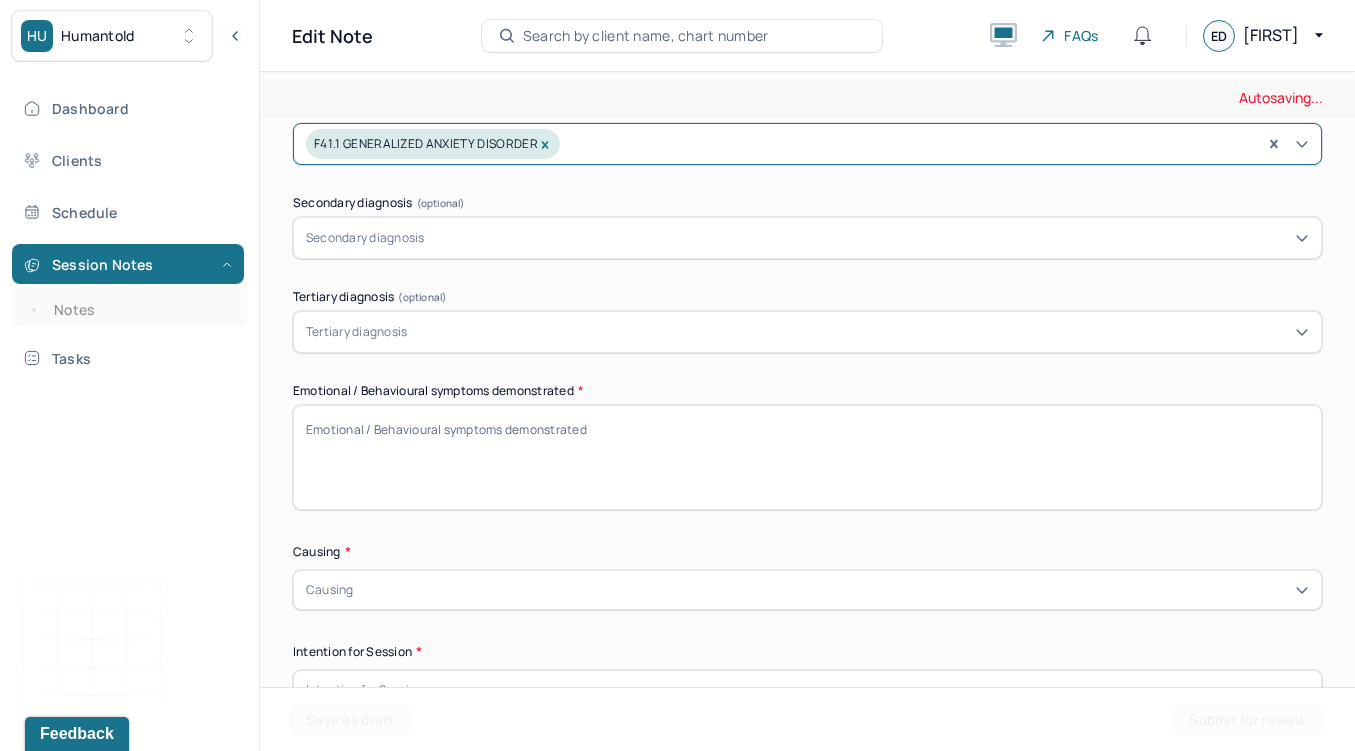 click on "Emotional / Behavioural symptoms demonstrated *" at bounding box center (807, 457) 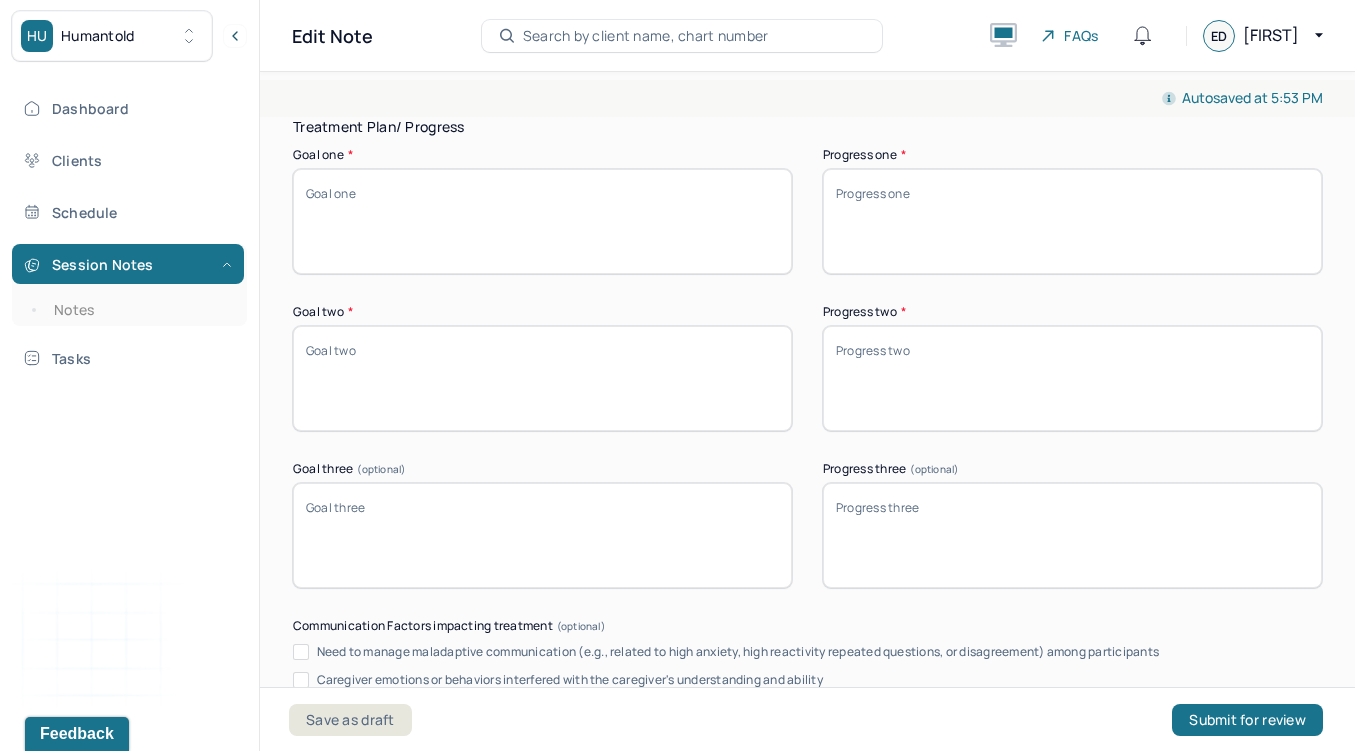 scroll, scrollTop: 3044, scrollLeft: 0, axis: vertical 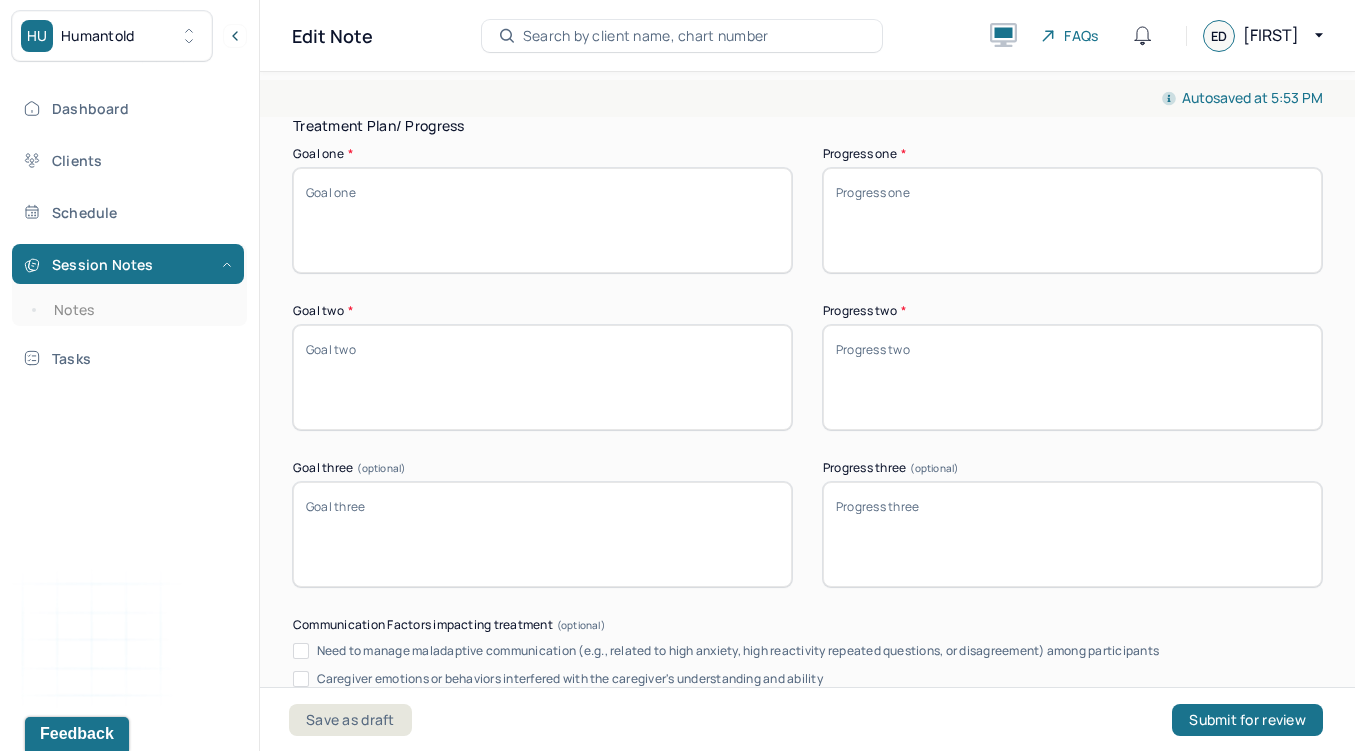 click on "Goal one *" at bounding box center [542, 220] 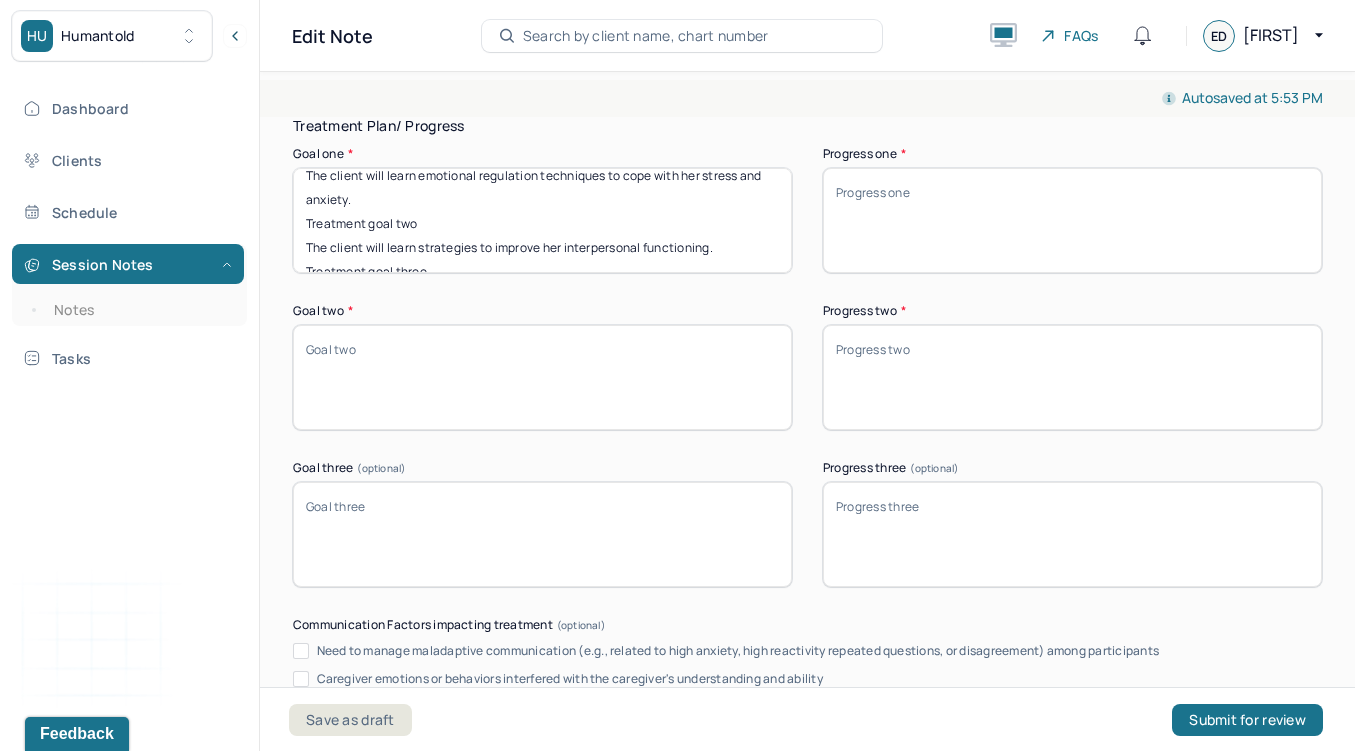 scroll, scrollTop: 1, scrollLeft: 0, axis: vertical 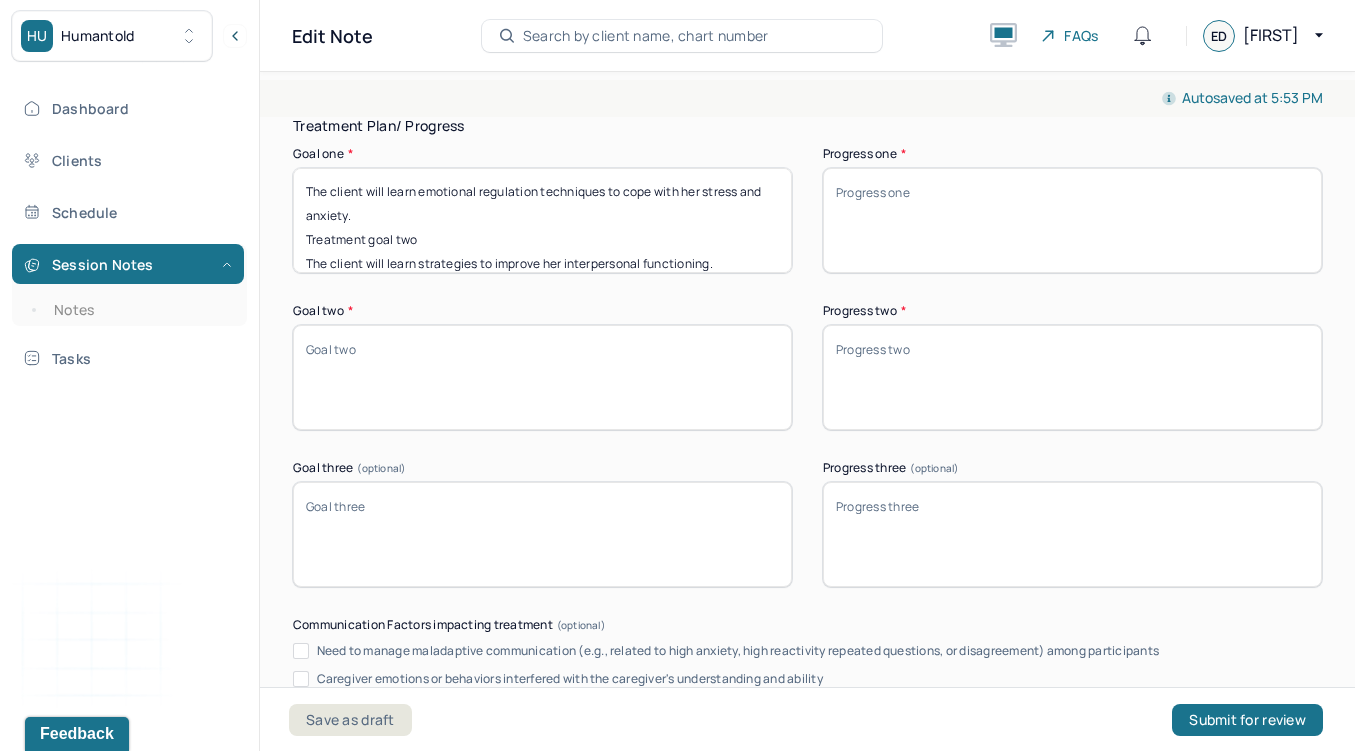 drag, startPoint x: 434, startPoint y: 234, endPoint x: 294, endPoint y: 234, distance: 140 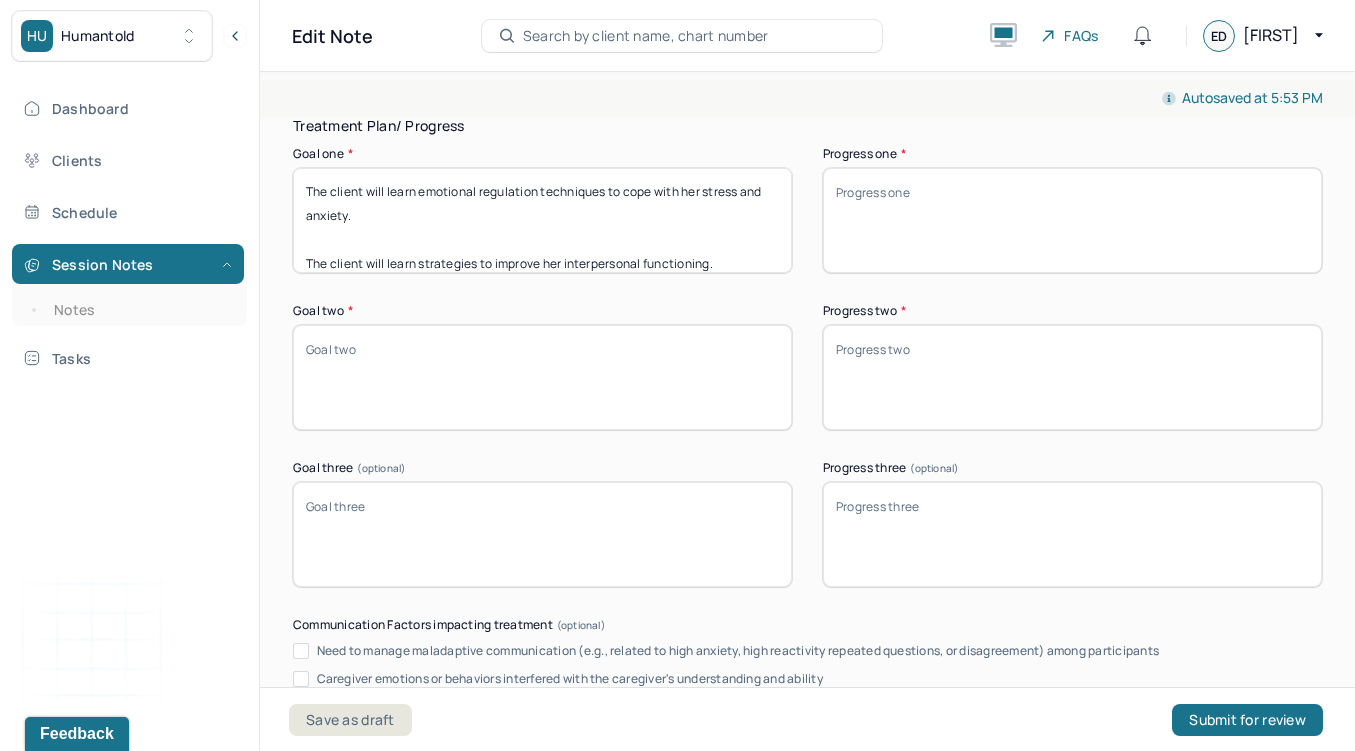 scroll, scrollTop: 0, scrollLeft: 0, axis: both 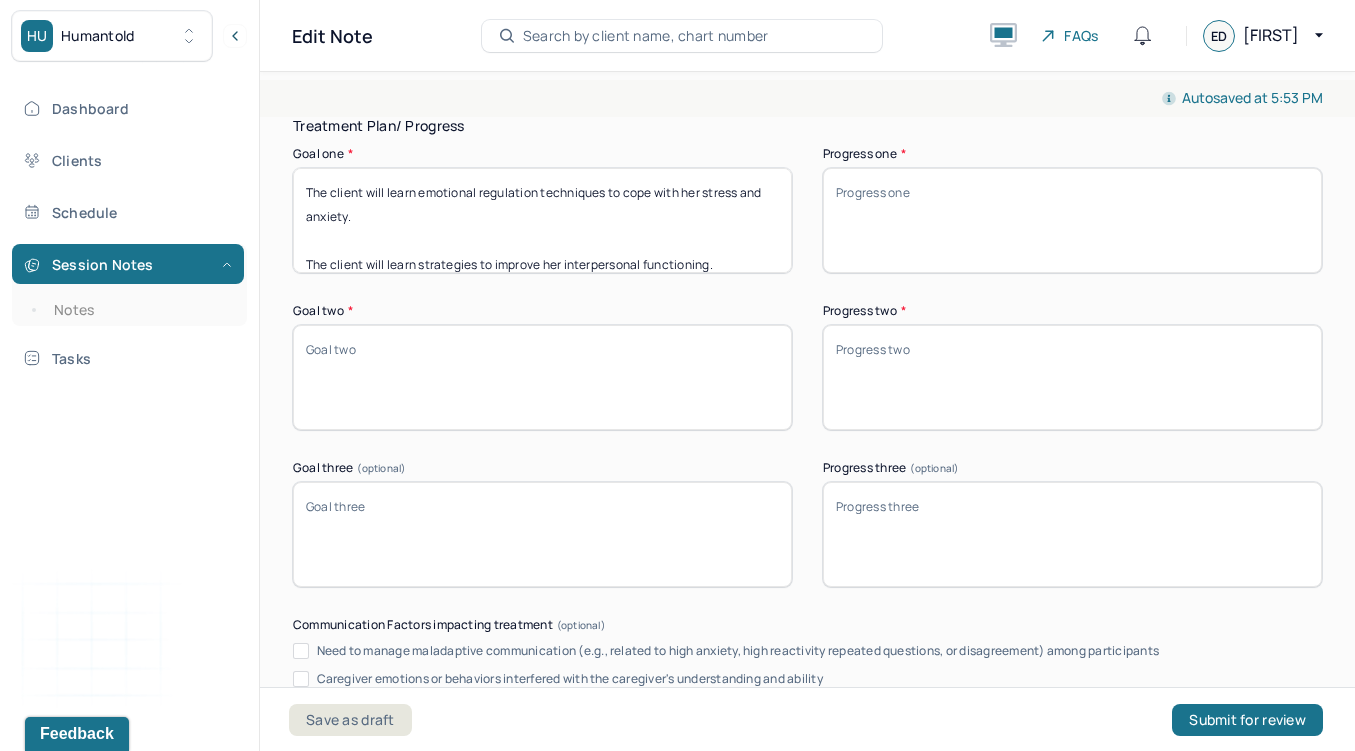 click on "The client will learn emotional regulation techniques to cope with her stress and anxiety.
The client will learn strategies to improve her interpersonal functioning.
Treatment goal three
The client will increase her understanding andand gain insight into to mannerisms and behaviors." at bounding box center [542, 220] 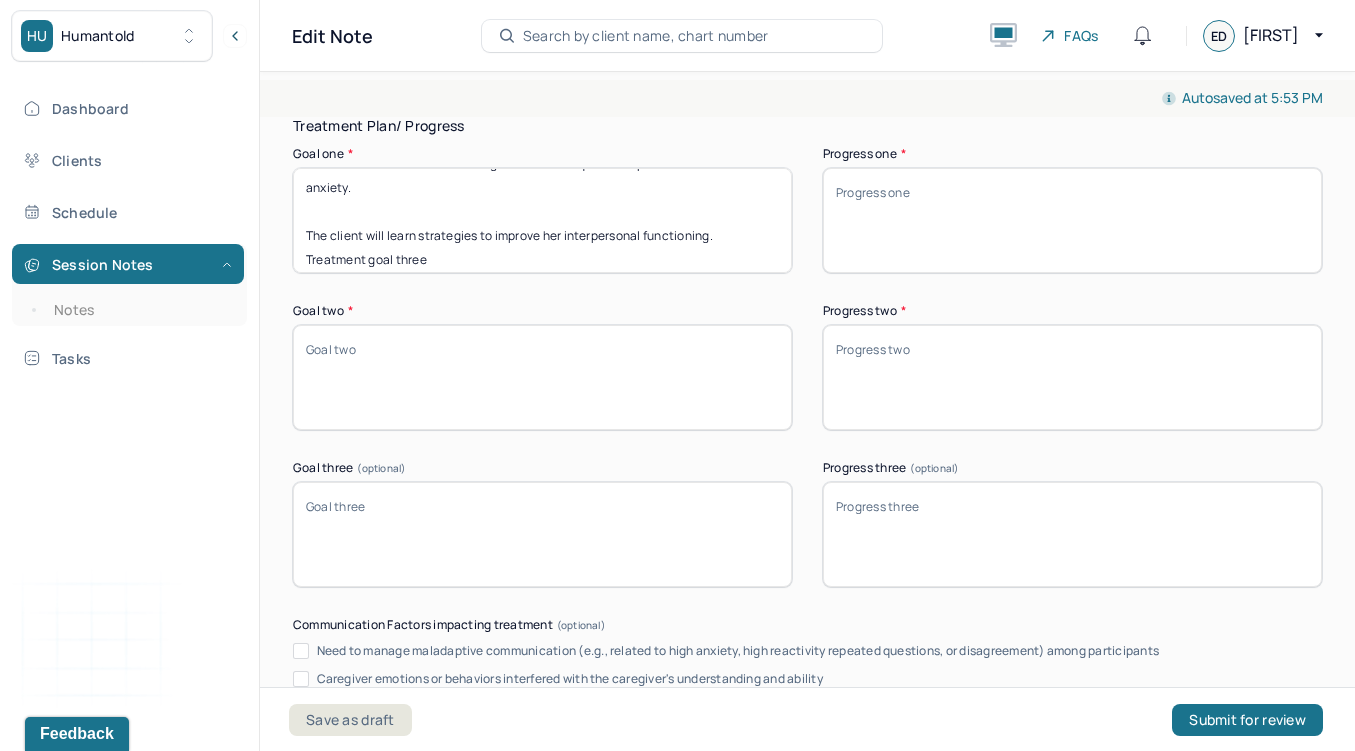 scroll, scrollTop: 30, scrollLeft: 0, axis: vertical 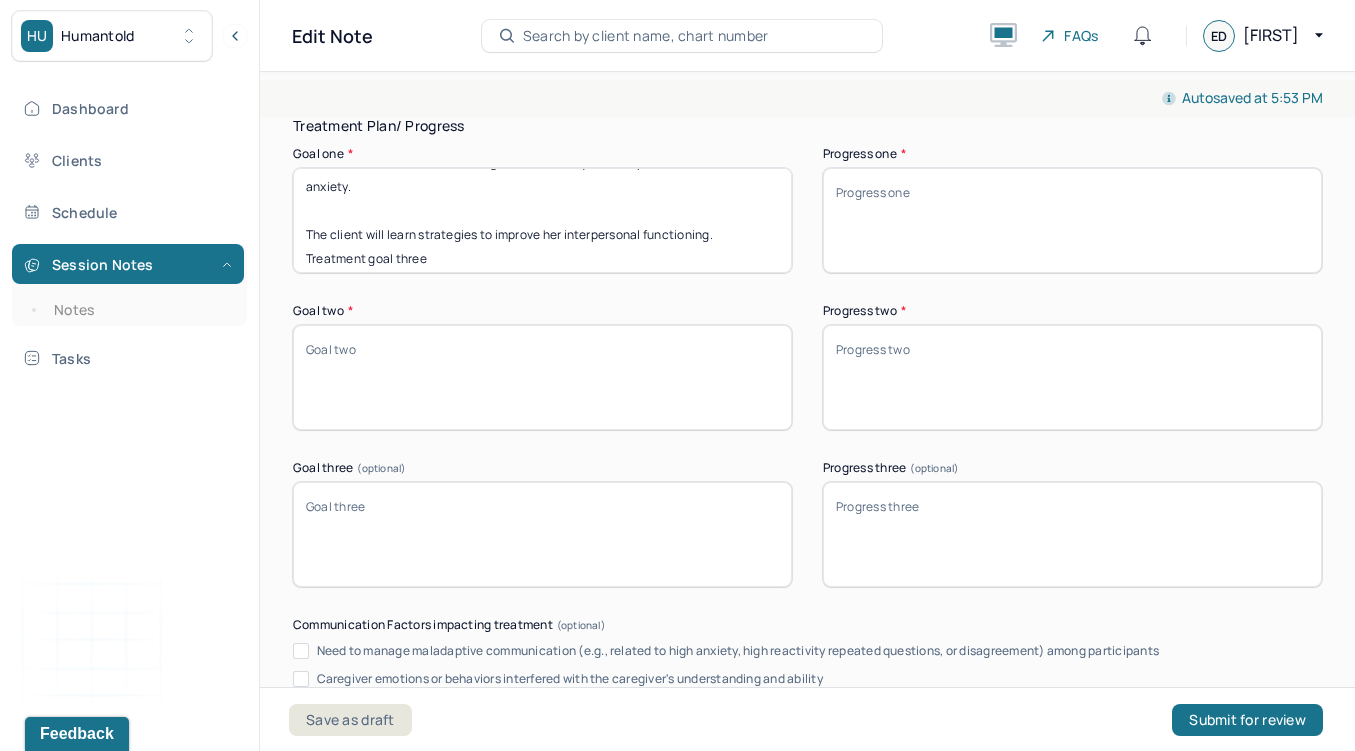 drag, startPoint x: 441, startPoint y: 260, endPoint x: 294, endPoint y: 245, distance: 147.76332 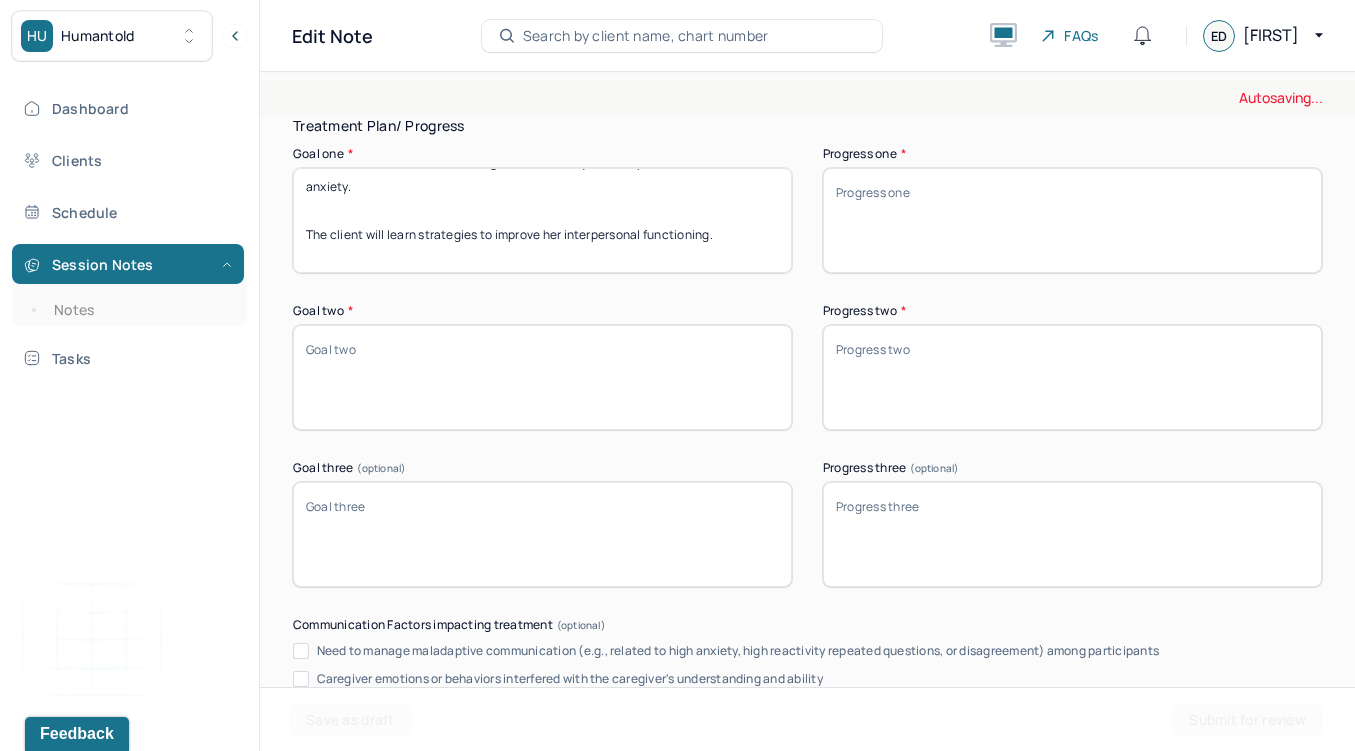 drag, startPoint x: 727, startPoint y: 230, endPoint x: 268, endPoint y: 227, distance: 459.0098 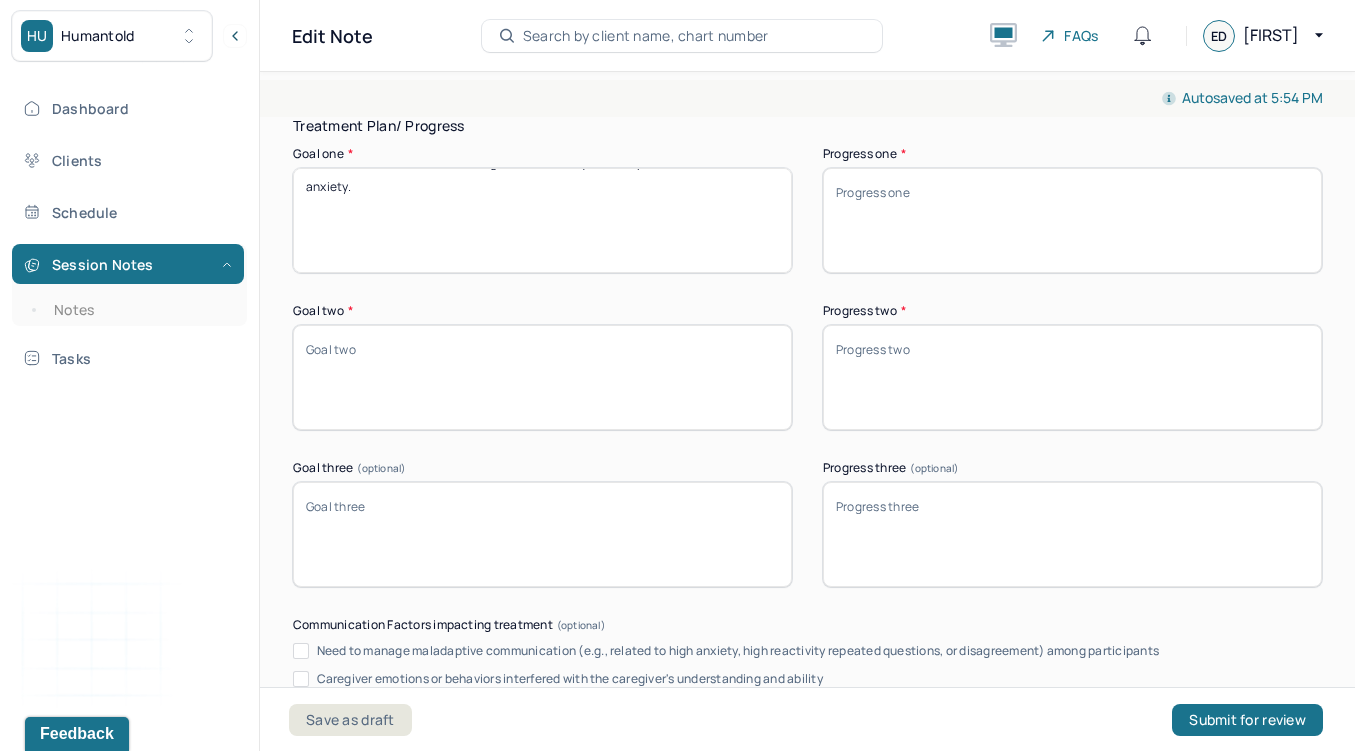 type on "The client will learn emotional regulation techniques to cope with her stress and anxiety.
The client will increase her understanding andand gain insight into to mannerisms and behaviors." 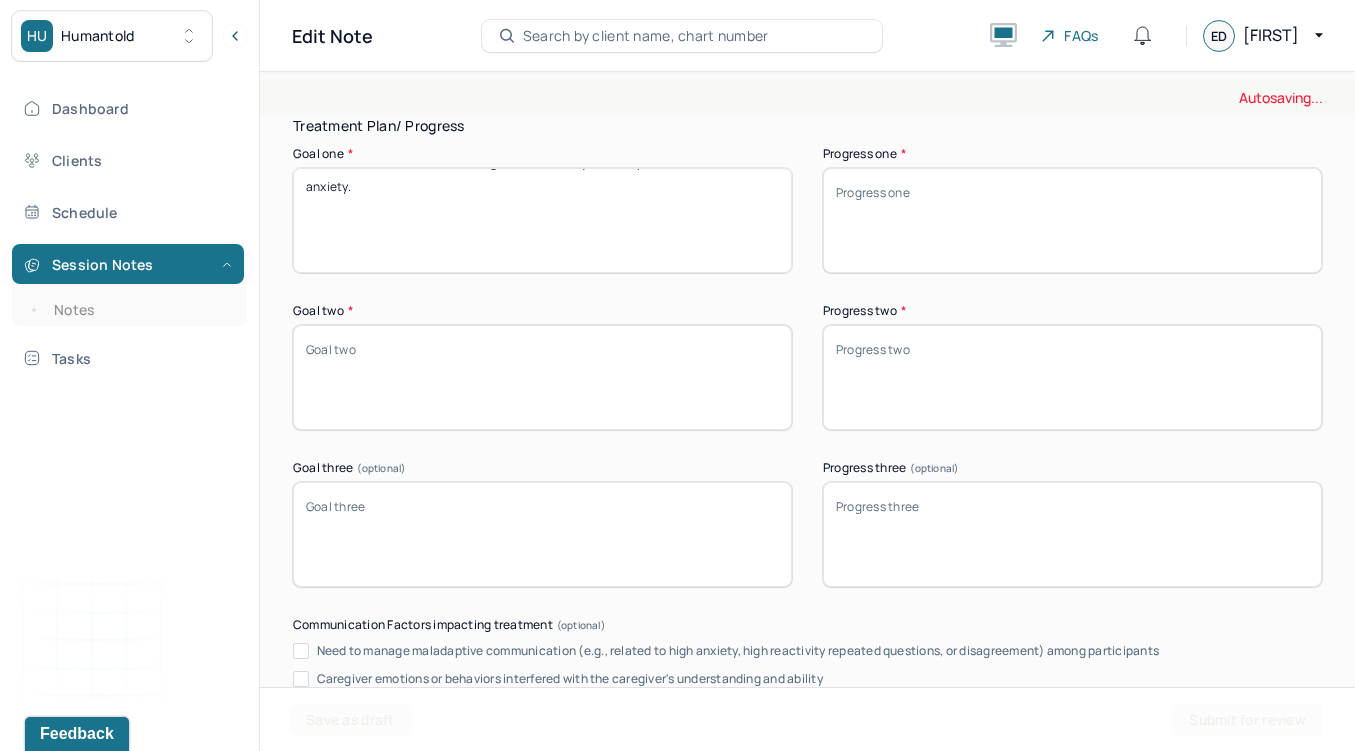 paste on "The client will learn strategies to improve her interpersonal functioning." 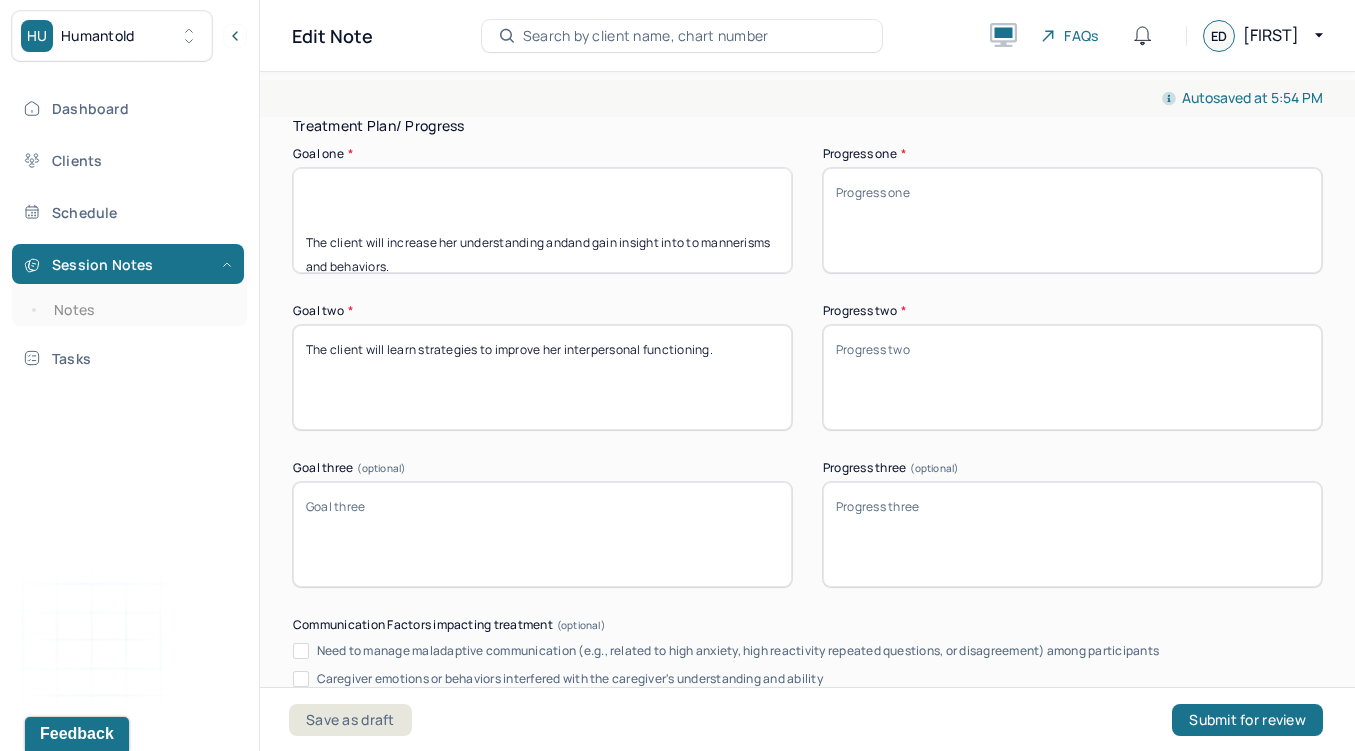 scroll, scrollTop: 88, scrollLeft: 0, axis: vertical 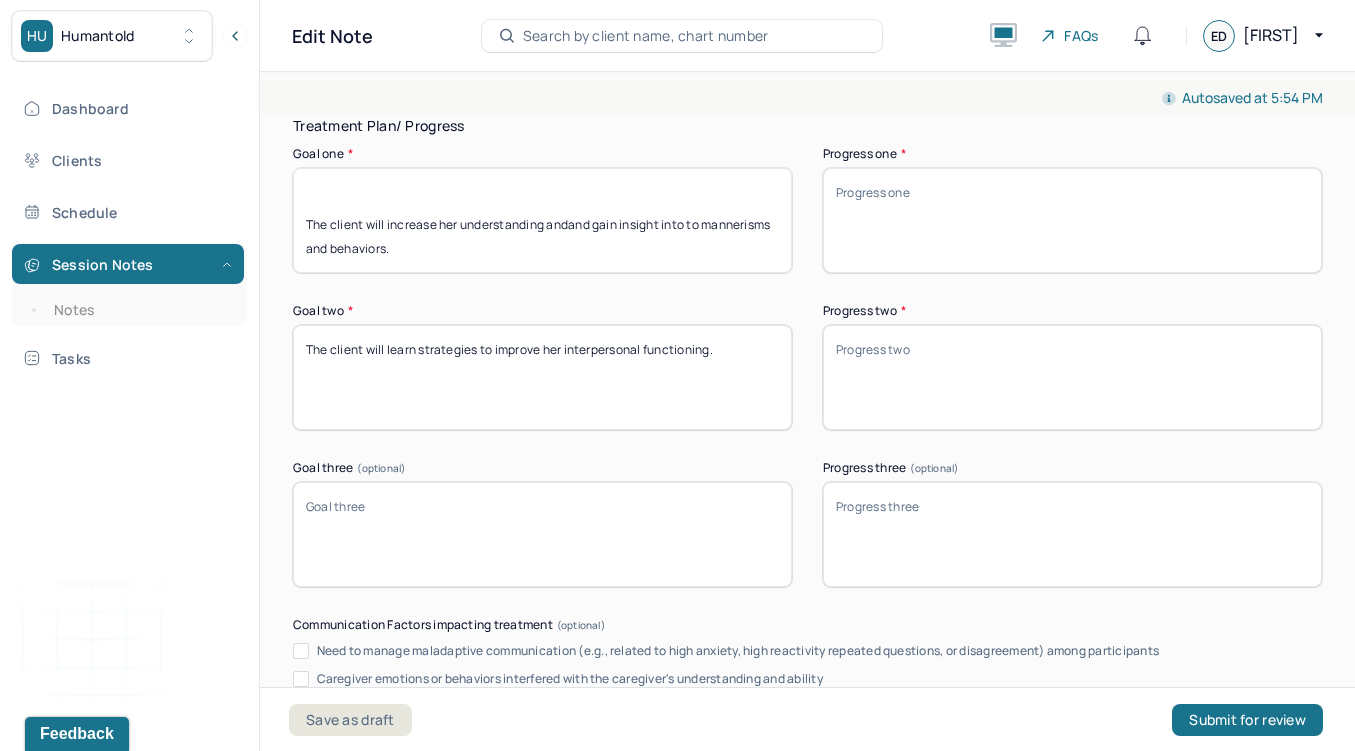 type on "The client will learn strategies to improve her interpersonal functioning." 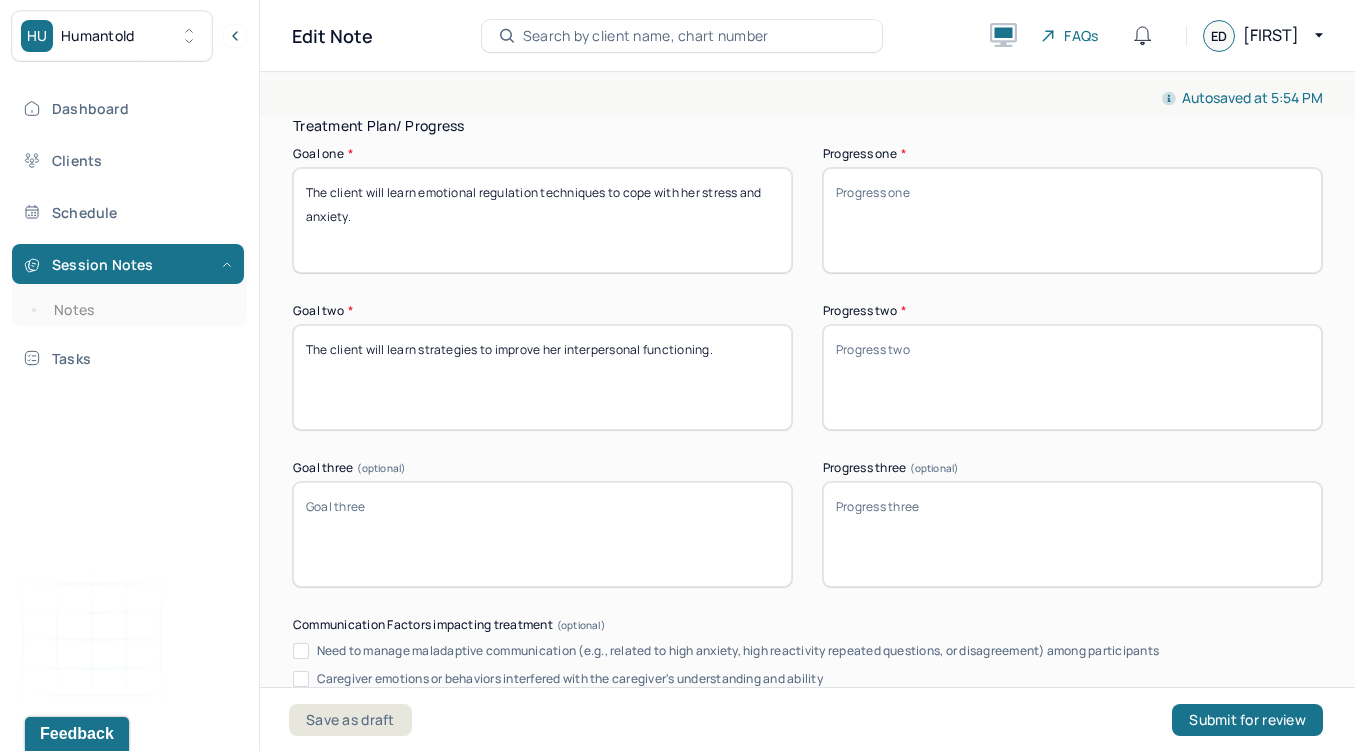 scroll, scrollTop: 64, scrollLeft: 0, axis: vertical 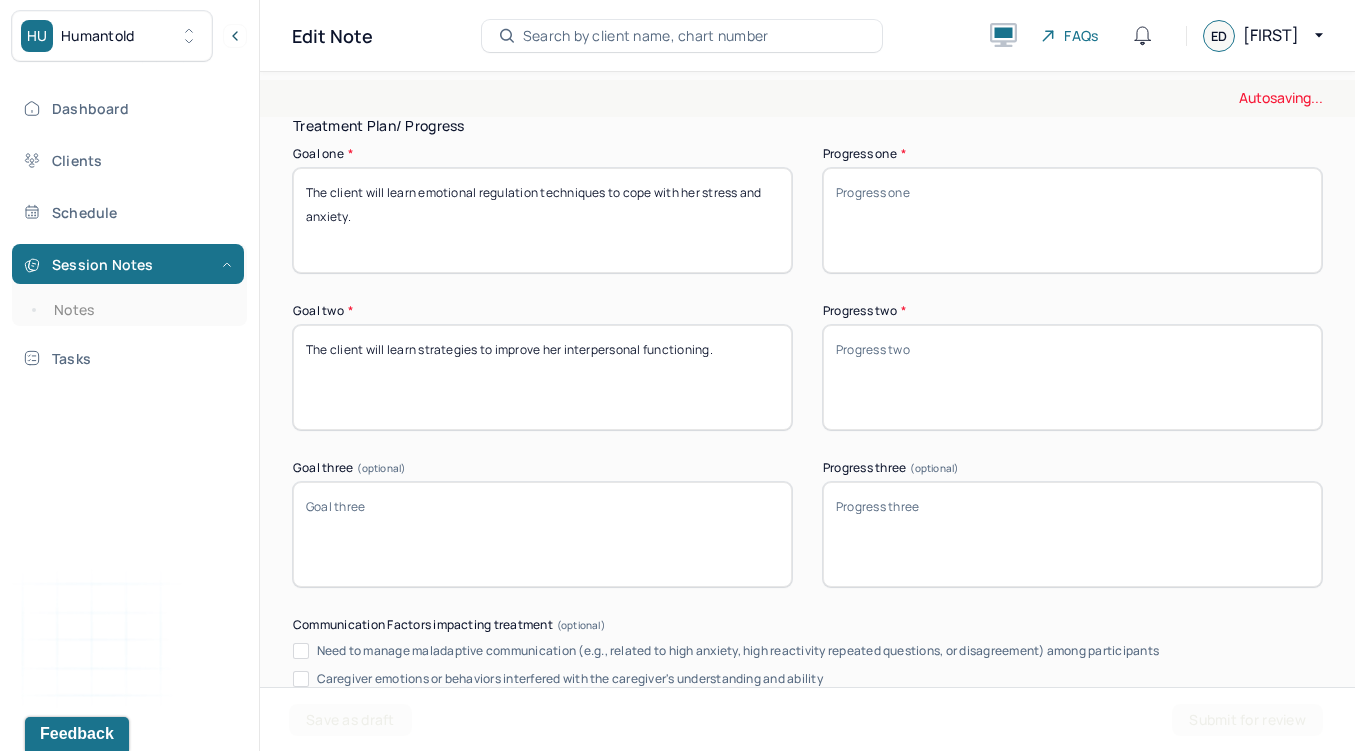 paste on "The client will increase her understanding andand gain insight into to mannerisms and behaviors." 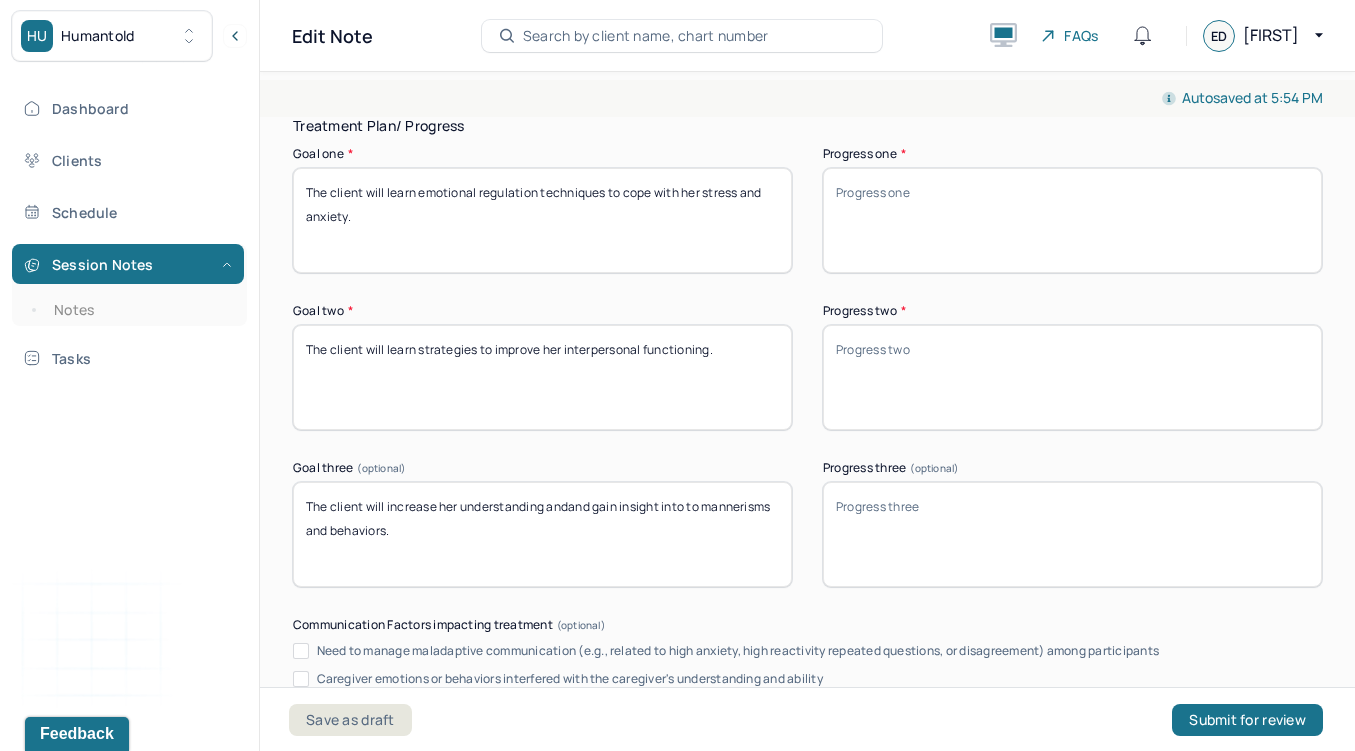 type on "The client will increase her understanding andand gain insight into to mannerisms and behaviors." 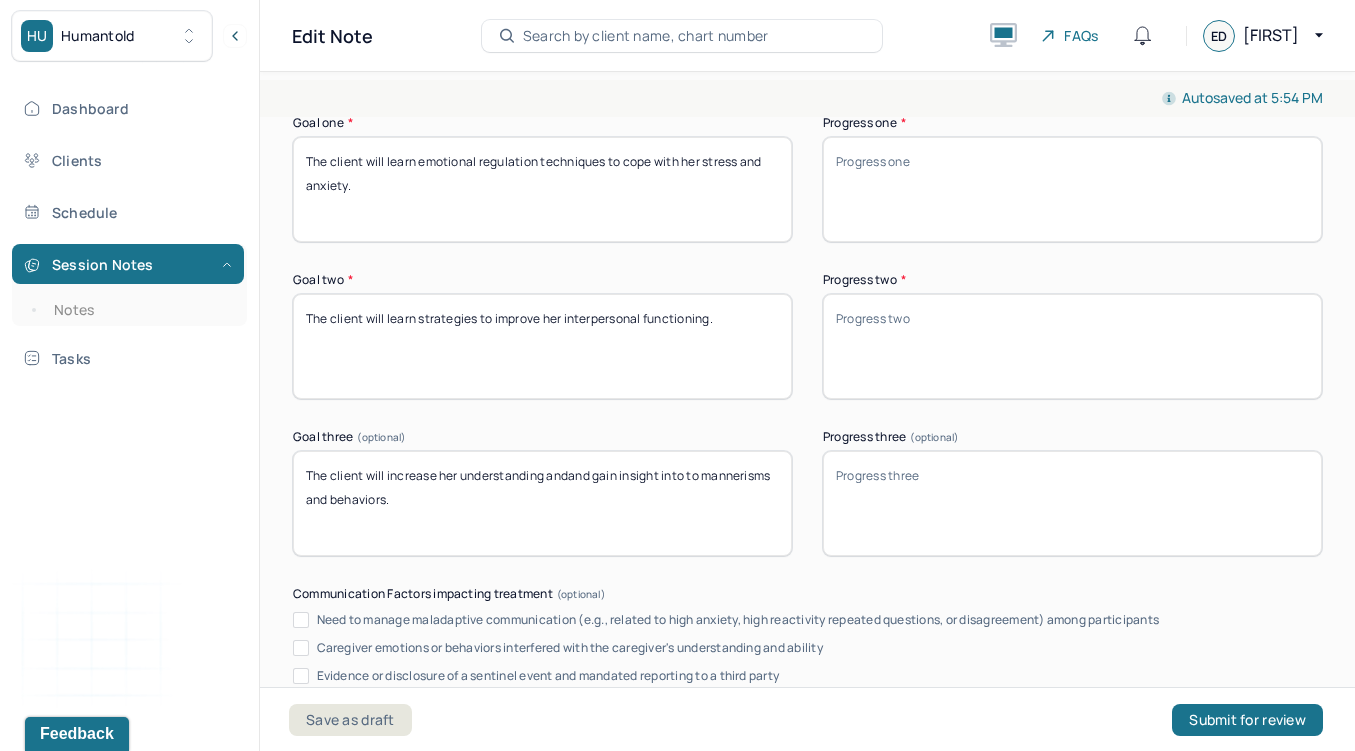 scroll, scrollTop: 3078, scrollLeft: 0, axis: vertical 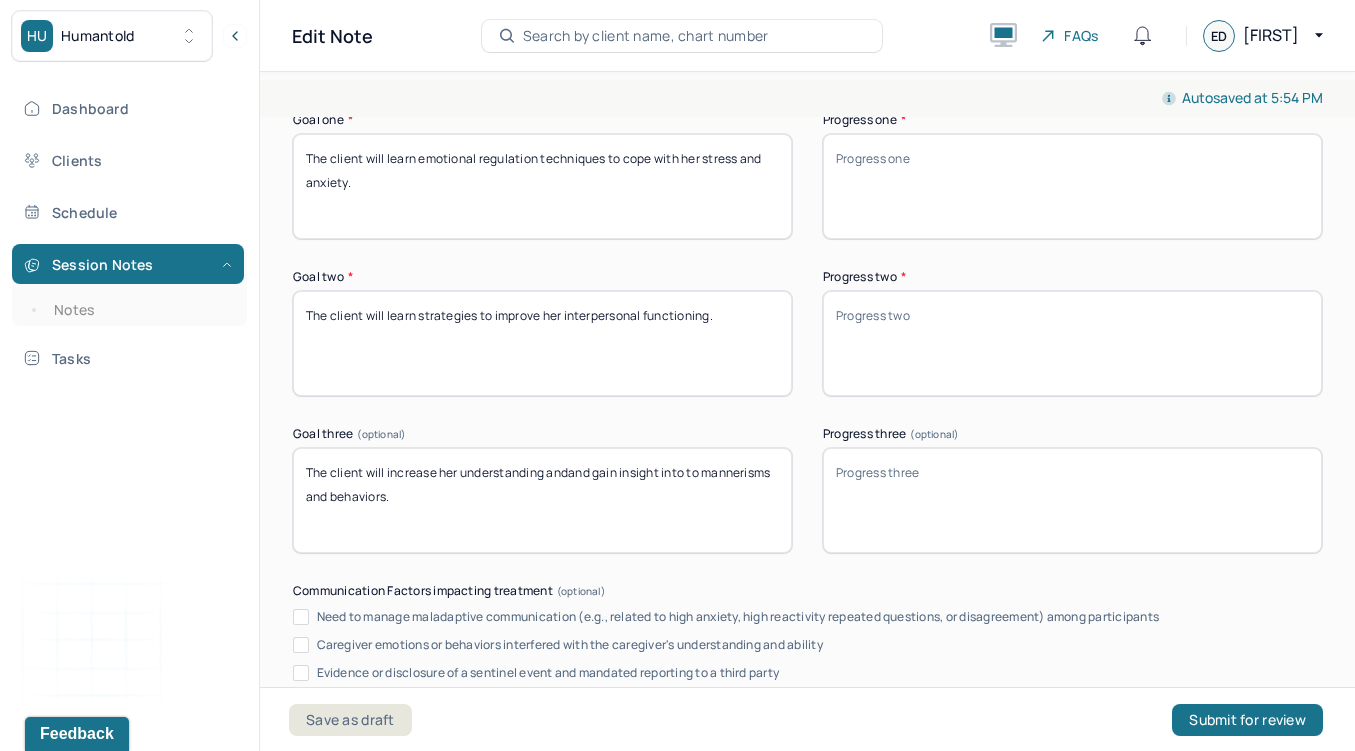 type on "The client will learn emotional regulation techniques to cope with her stress and anxiety." 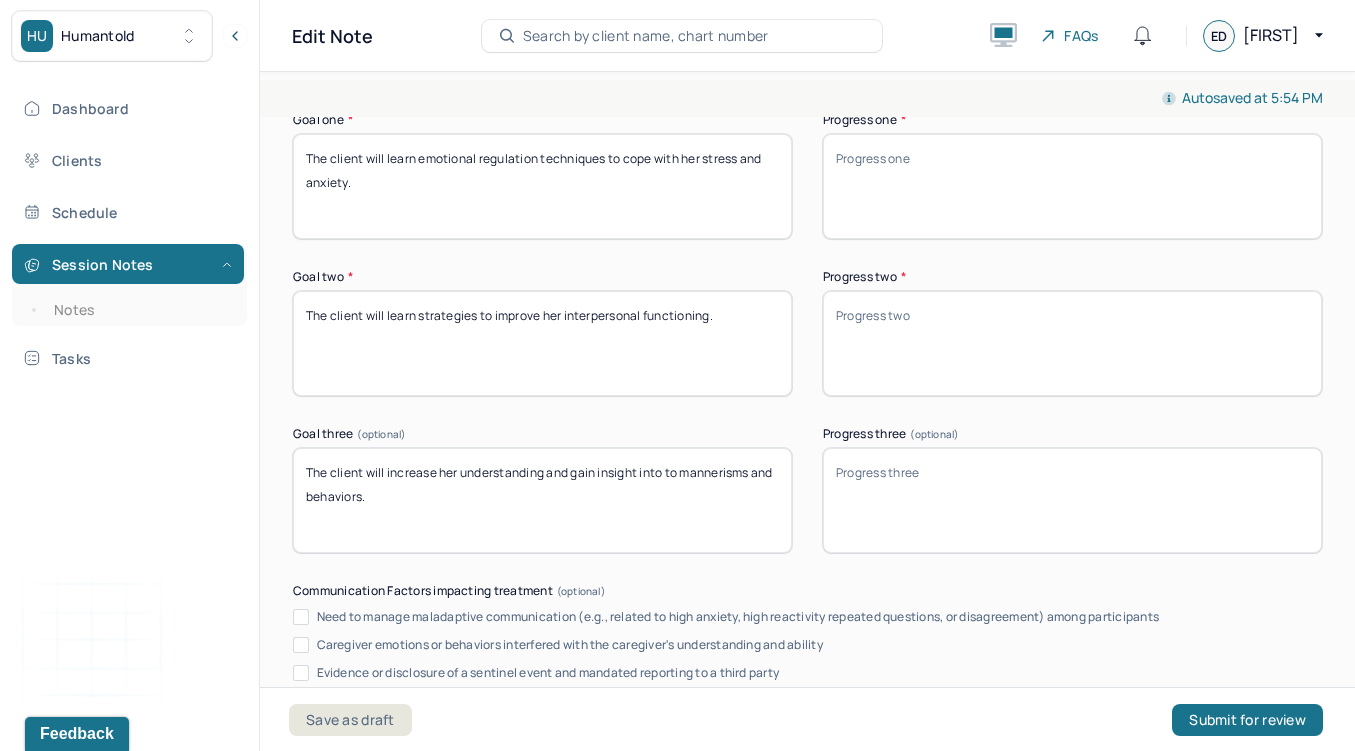 click on "The client will increase her understanding andand gain insight into to mannerisms and behaviors." at bounding box center (542, 500) 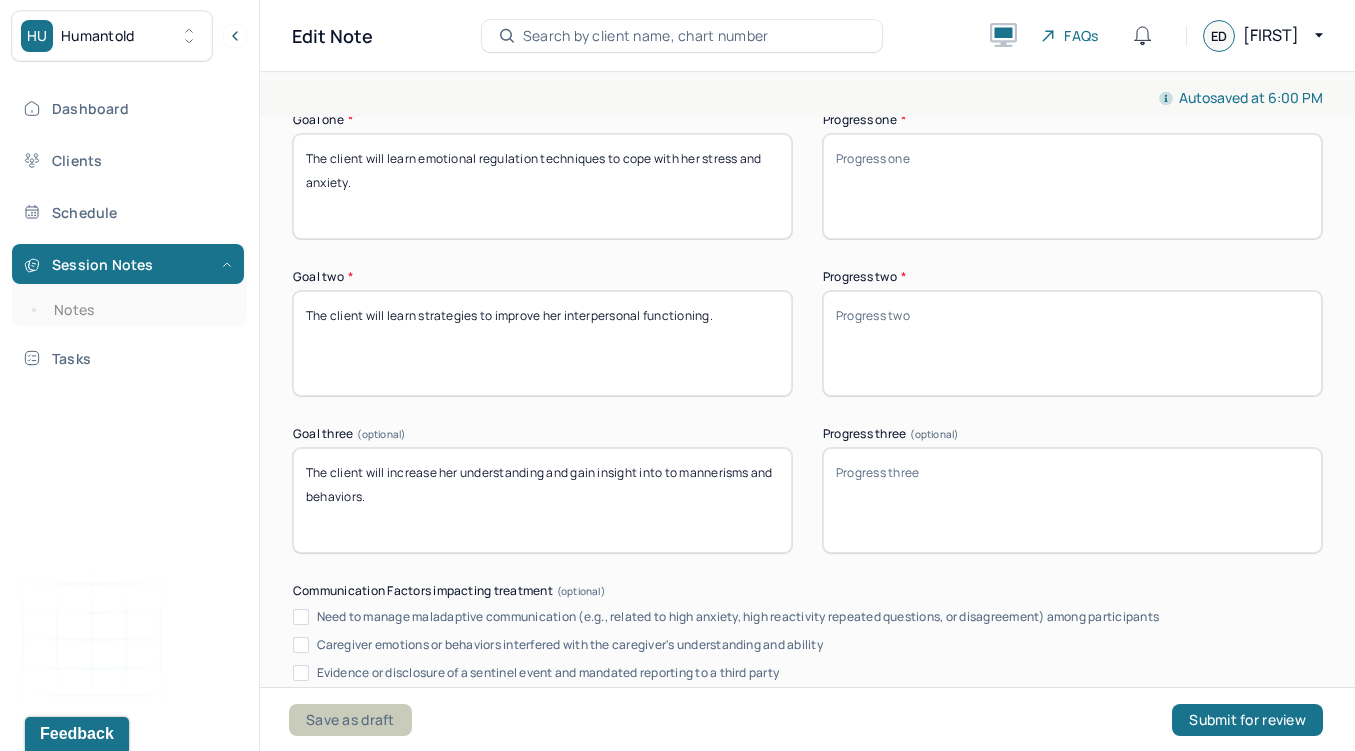 type on "The client will increase her understanding and gain insight into to mannerisms and behaviors." 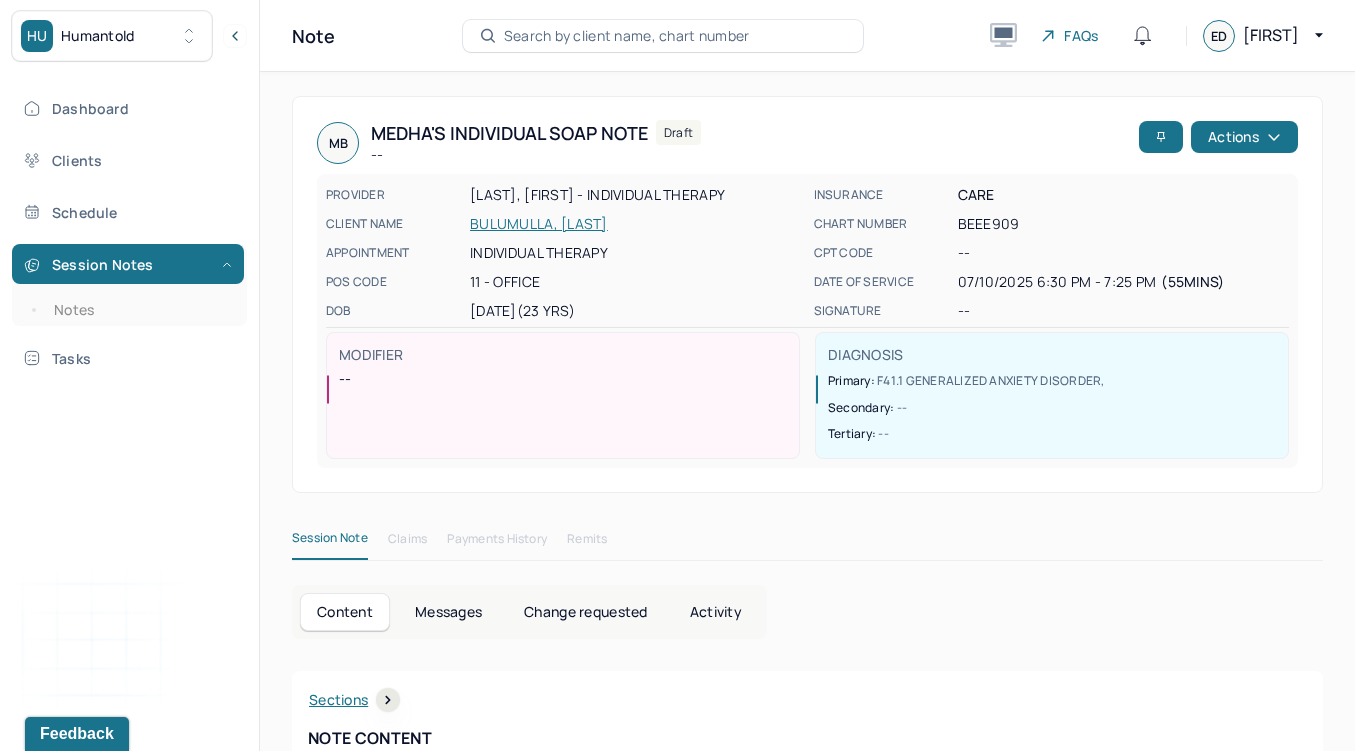 click on "MODIFIER --" at bounding box center [563, 395] 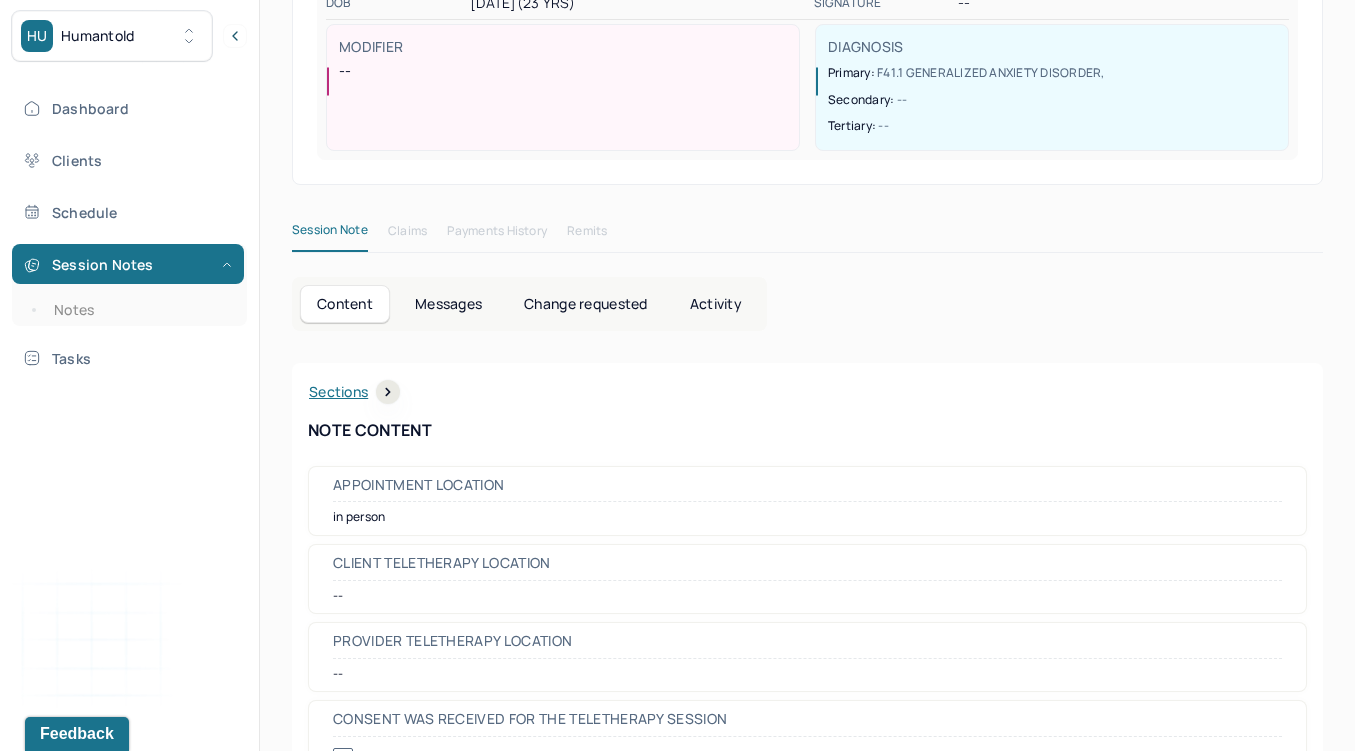 scroll, scrollTop: 0, scrollLeft: 0, axis: both 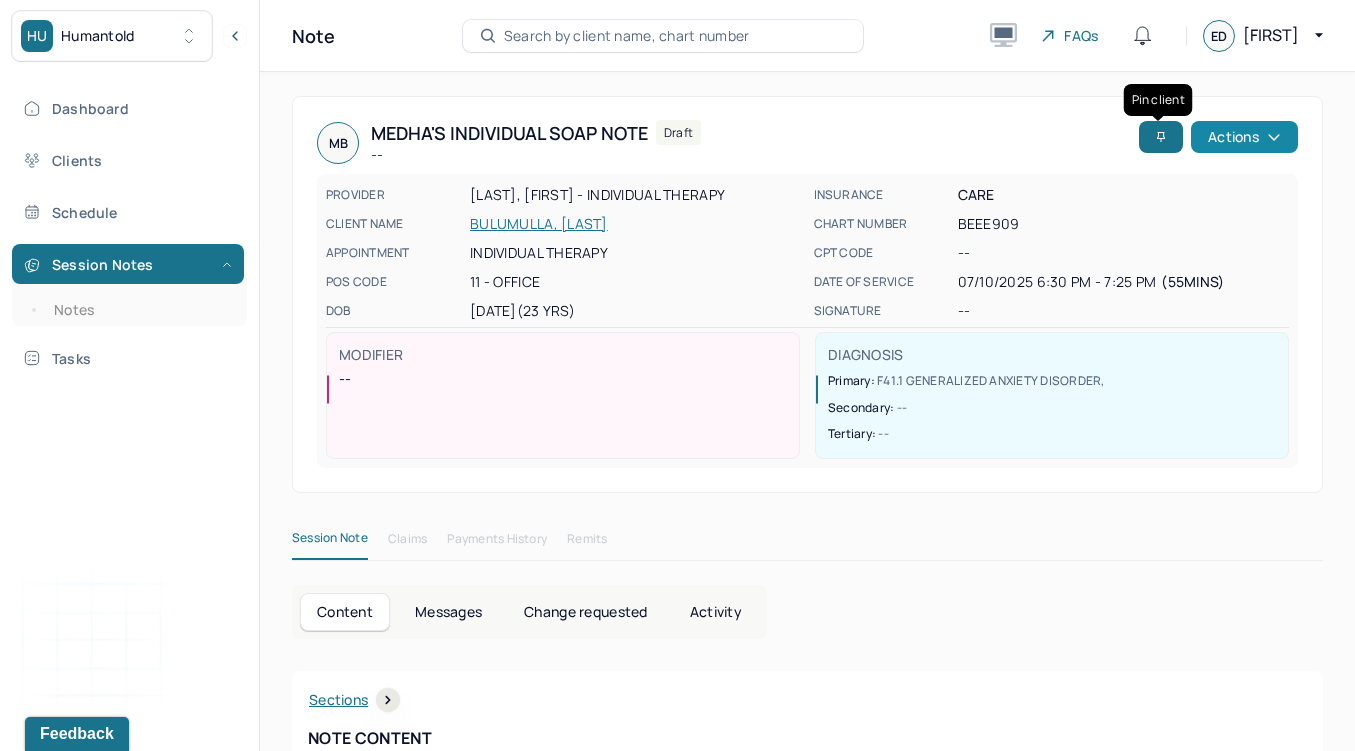 click on "Actions" at bounding box center (1244, 137) 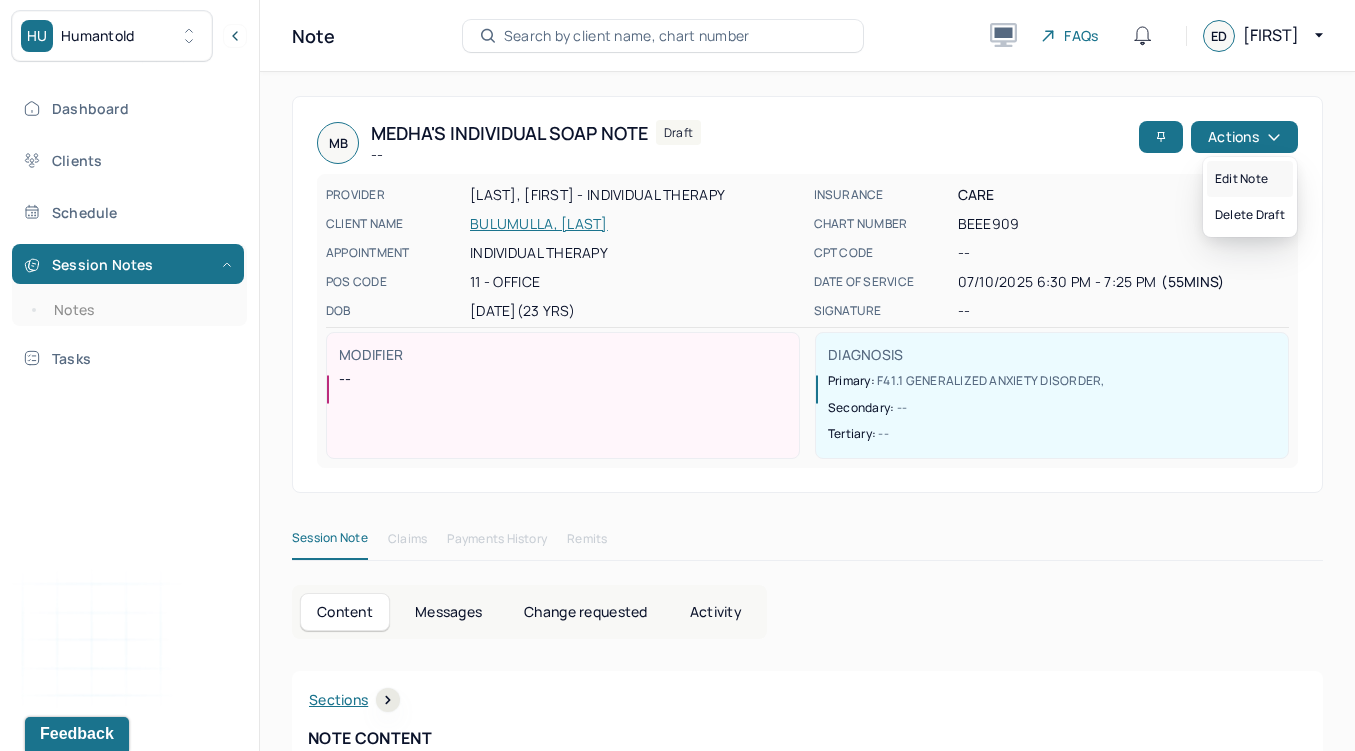 click on "Edit note" at bounding box center [1250, 179] 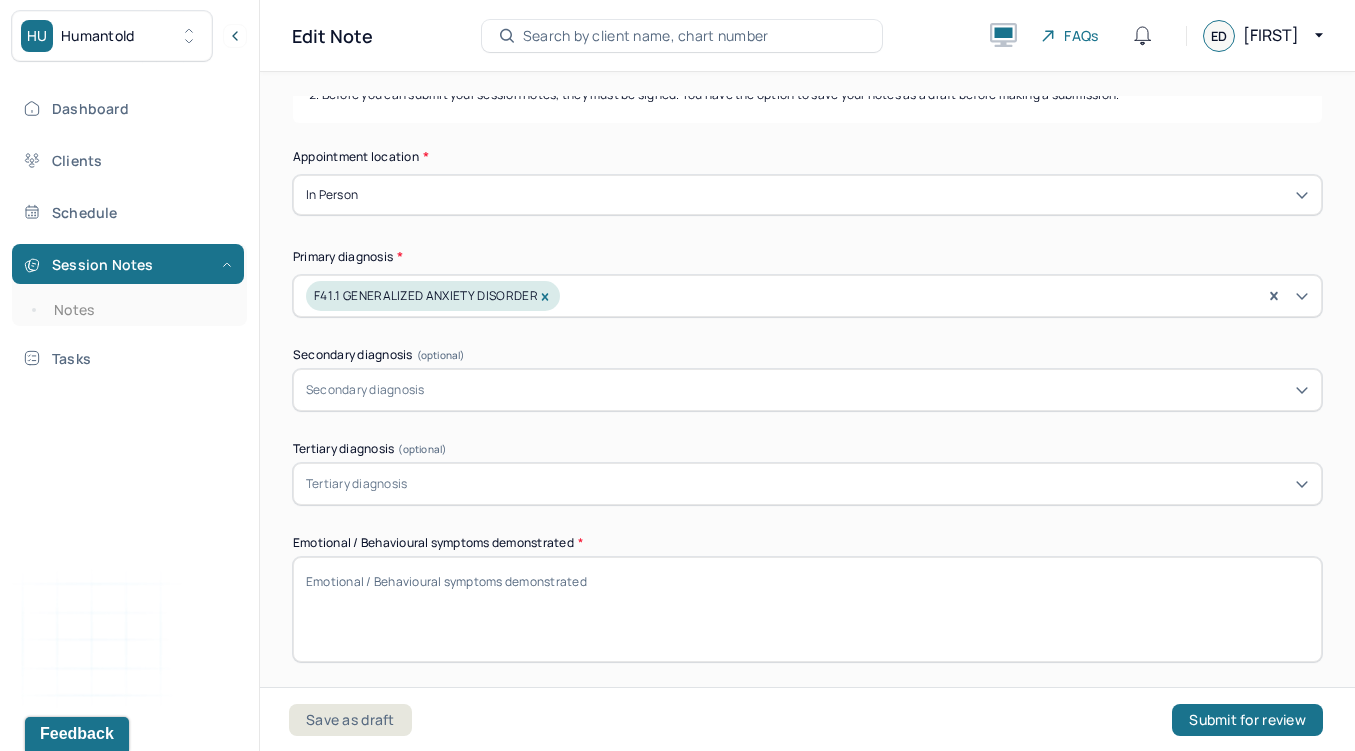 scroll, scrollTop: 346, scrollLeft: 0, axis: vertical 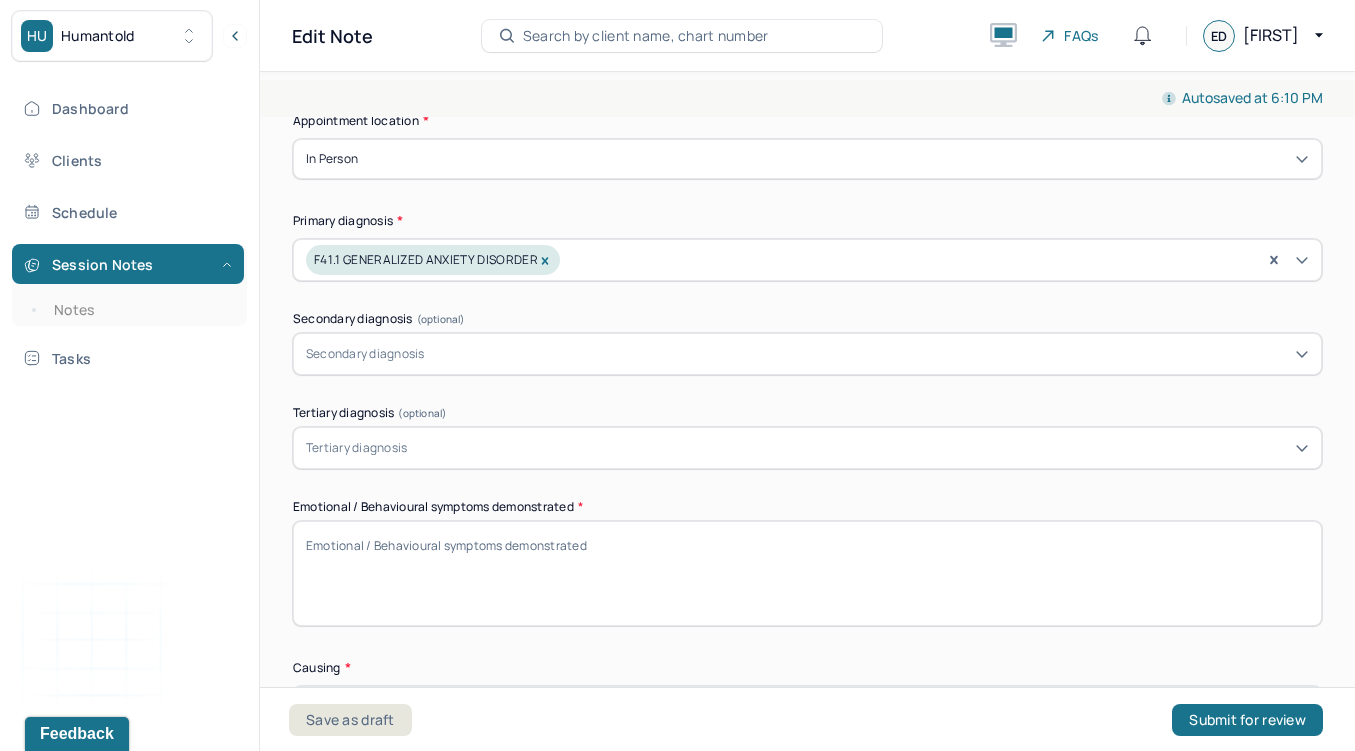 click on "Emotional / Behavioural symptoms demonstrated *" at bounding box center (807, 573) 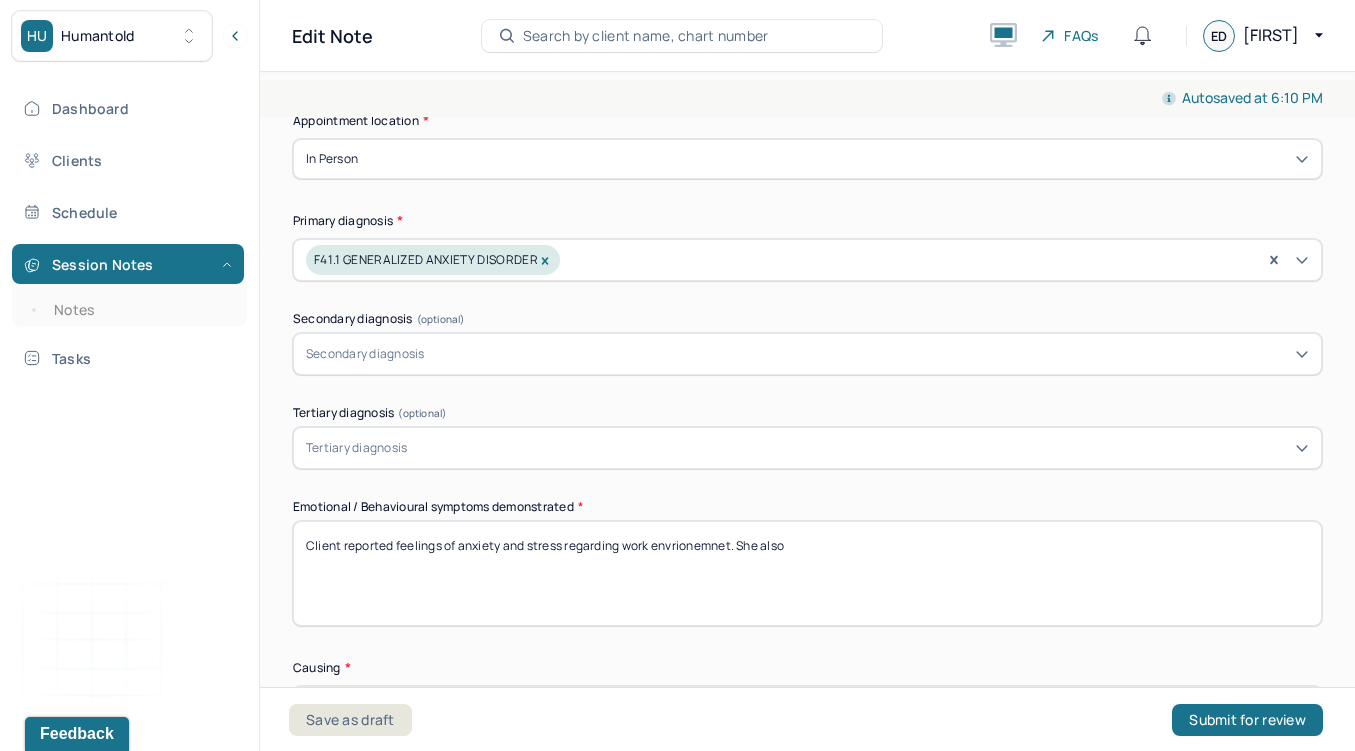click on "Client reported feelings of anxiety and stress regarding work envrionemnet. She also" at bounding box center (807, 573) 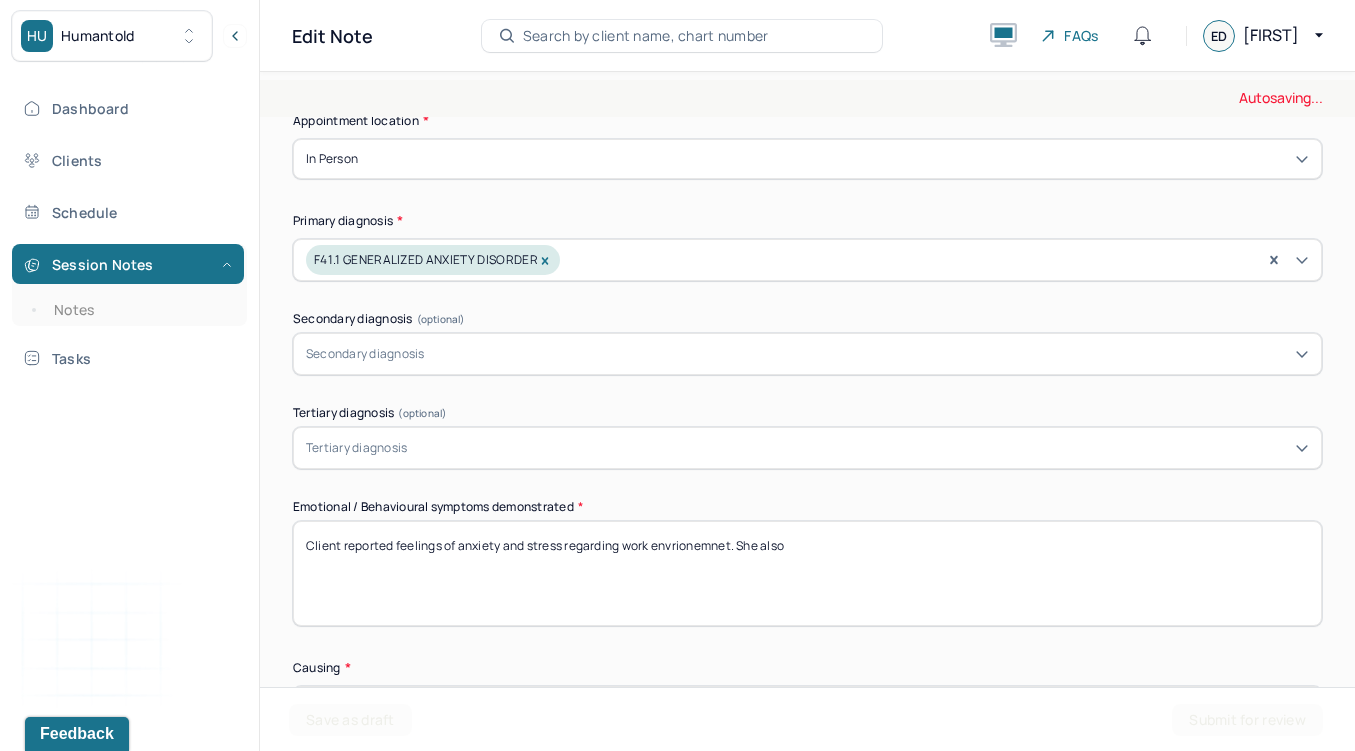 click on "Client reported feelings of anxiety and stress regarding work envrionemnet. She also" at bounding box center (807, 573) 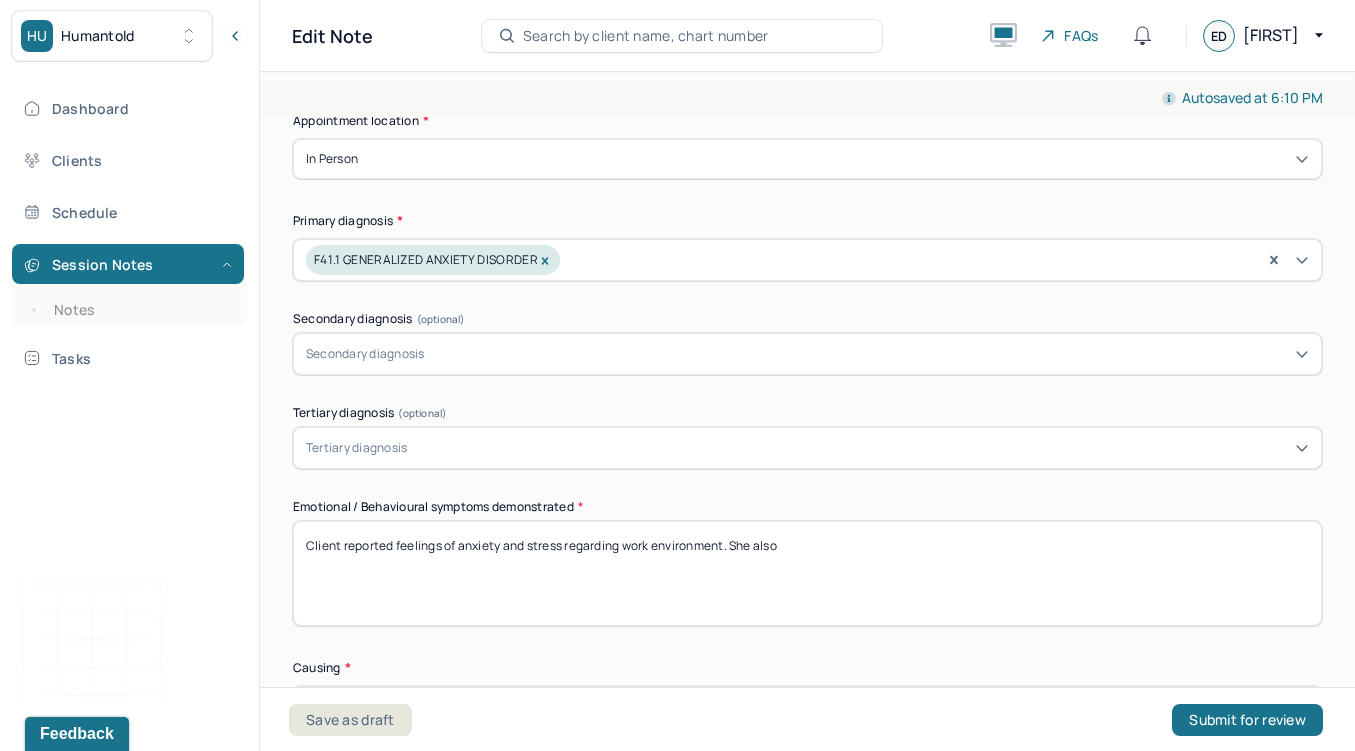 click on "Client reported feelings of anxiety and stress regarding work envrionemnet. She also" at bounding box center [807, 573] 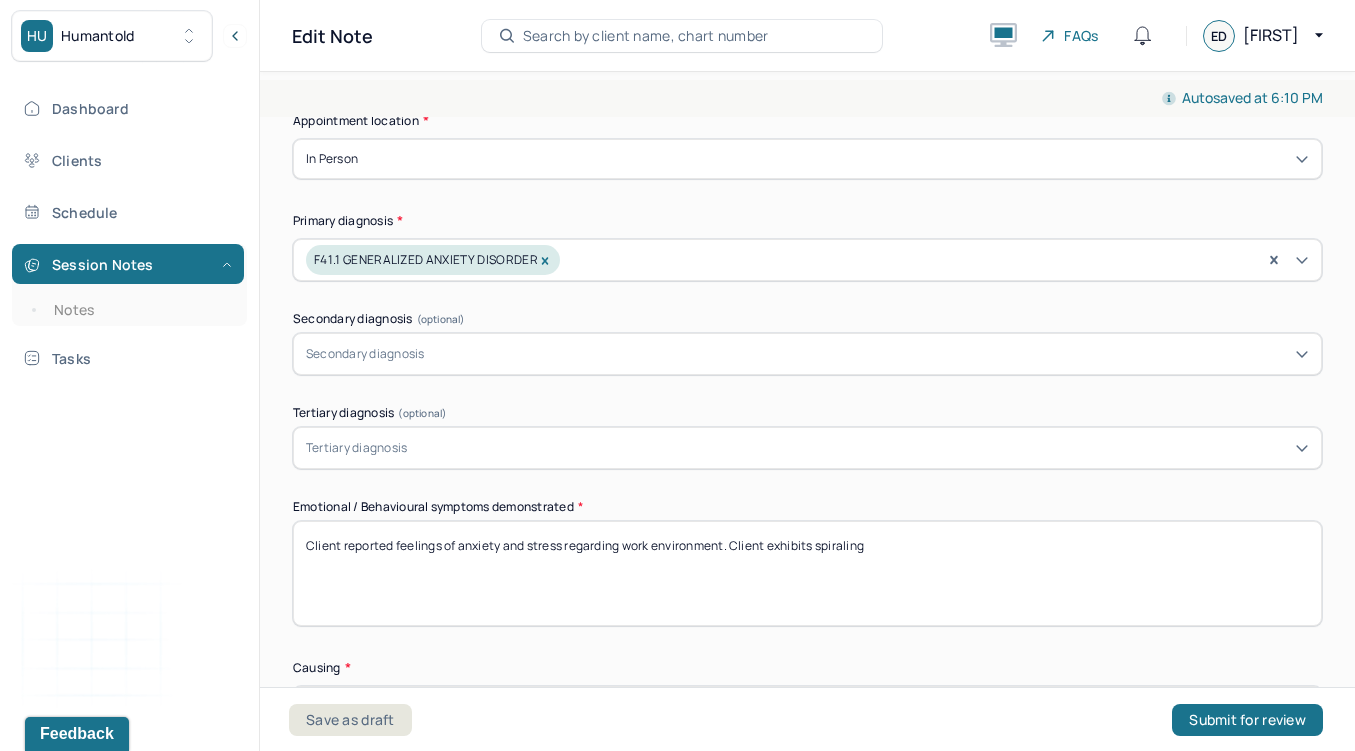 click on "Client reported feelings of anxiety and stress regarding work environment. Client exhibits spiraling" at bounding box center [807, 573] 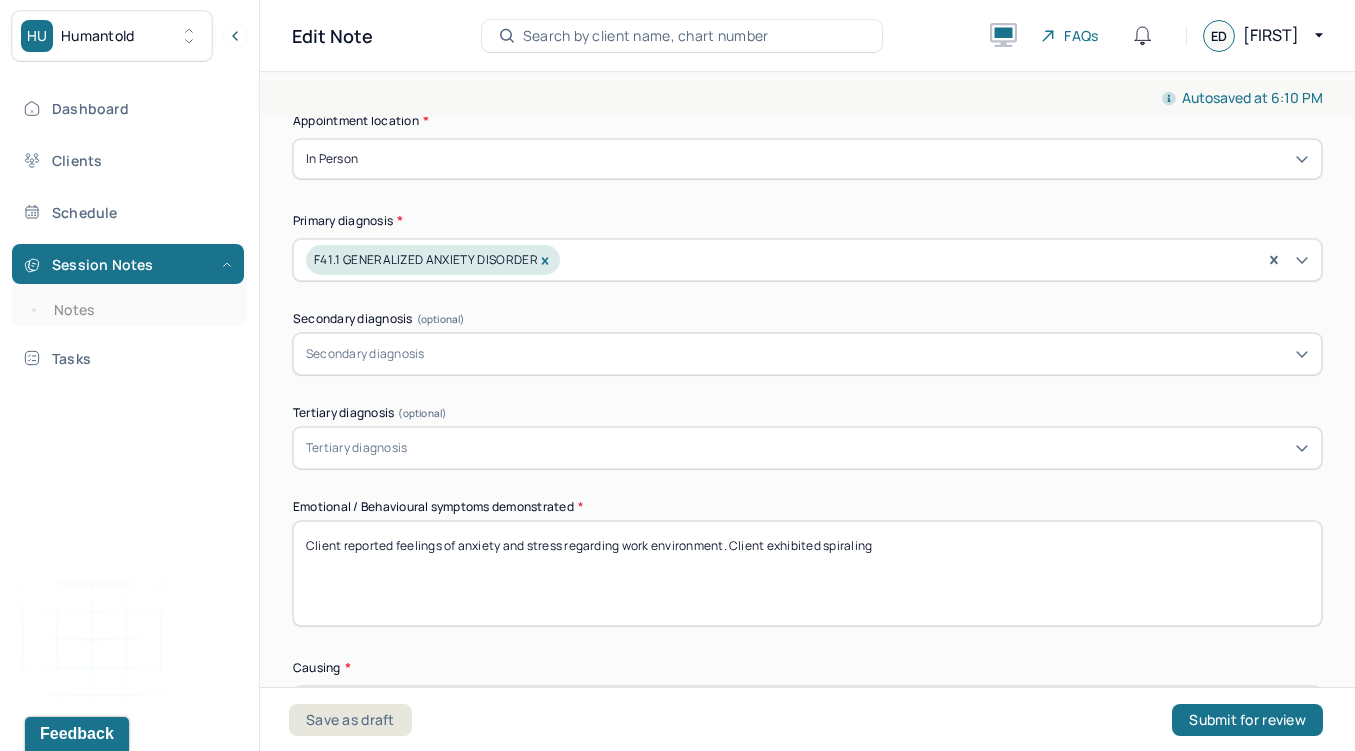click on "Client reported feelings of anxiety and stress regarding work environment. Client exhibits spiraling" at bounding box center (807, 573) 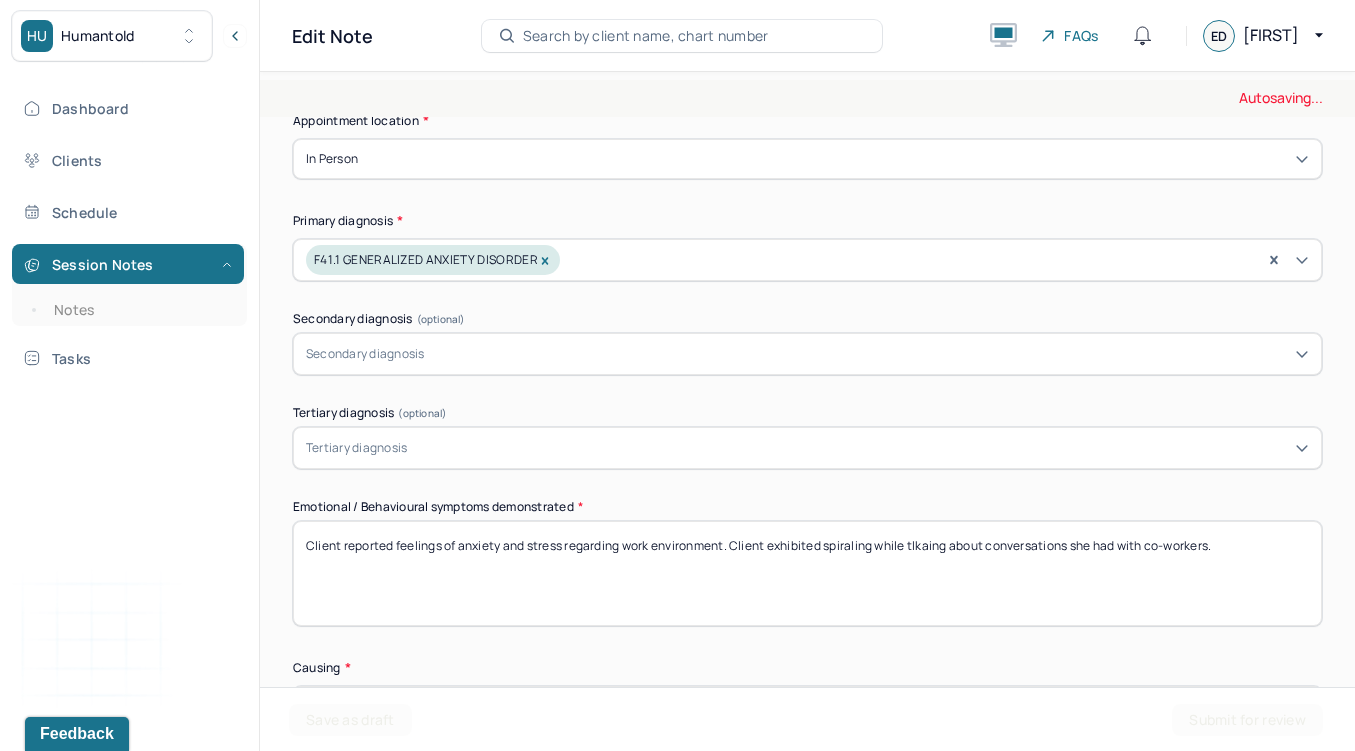 click on "Client reported feelings of anxiety and stress regarding work environment. Client exhibited spiraling" at bounding box center (807, 573) 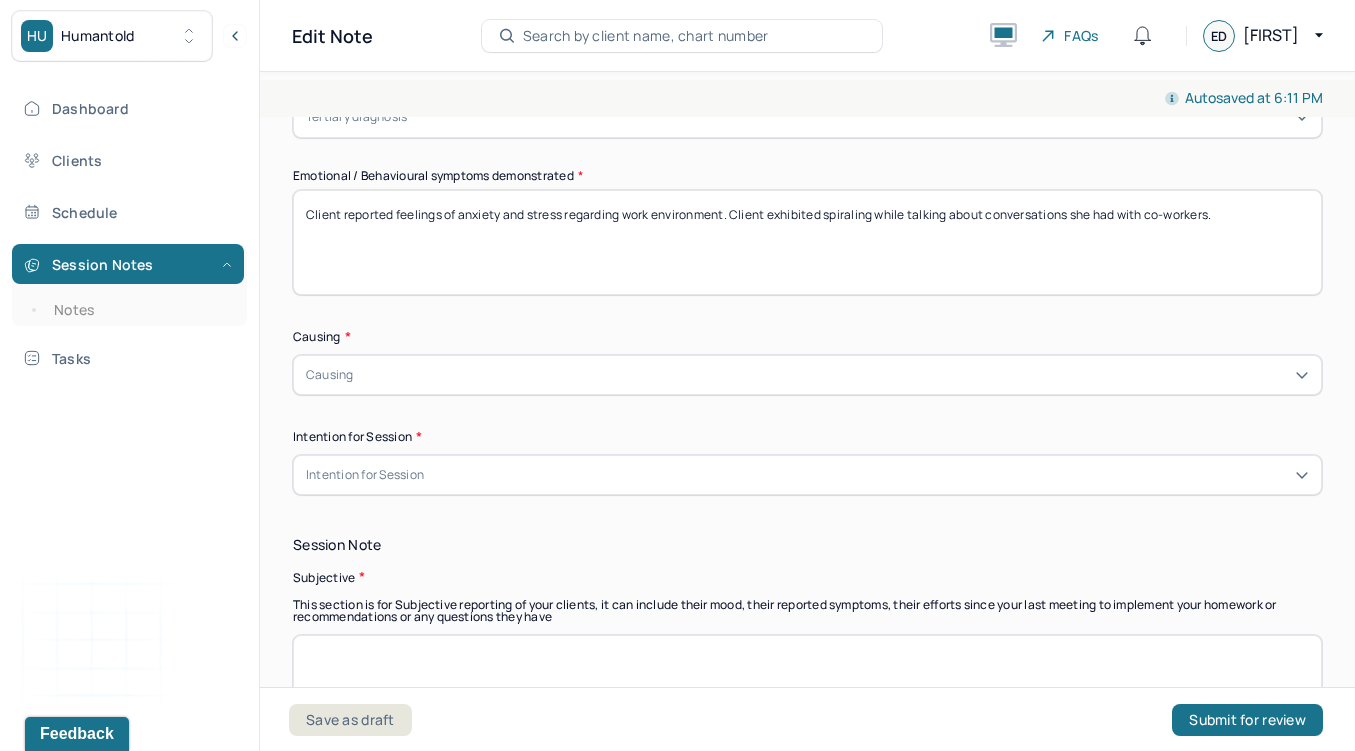 scroll, scrollTop: 714, scrollLeft: 0, axis: vertical 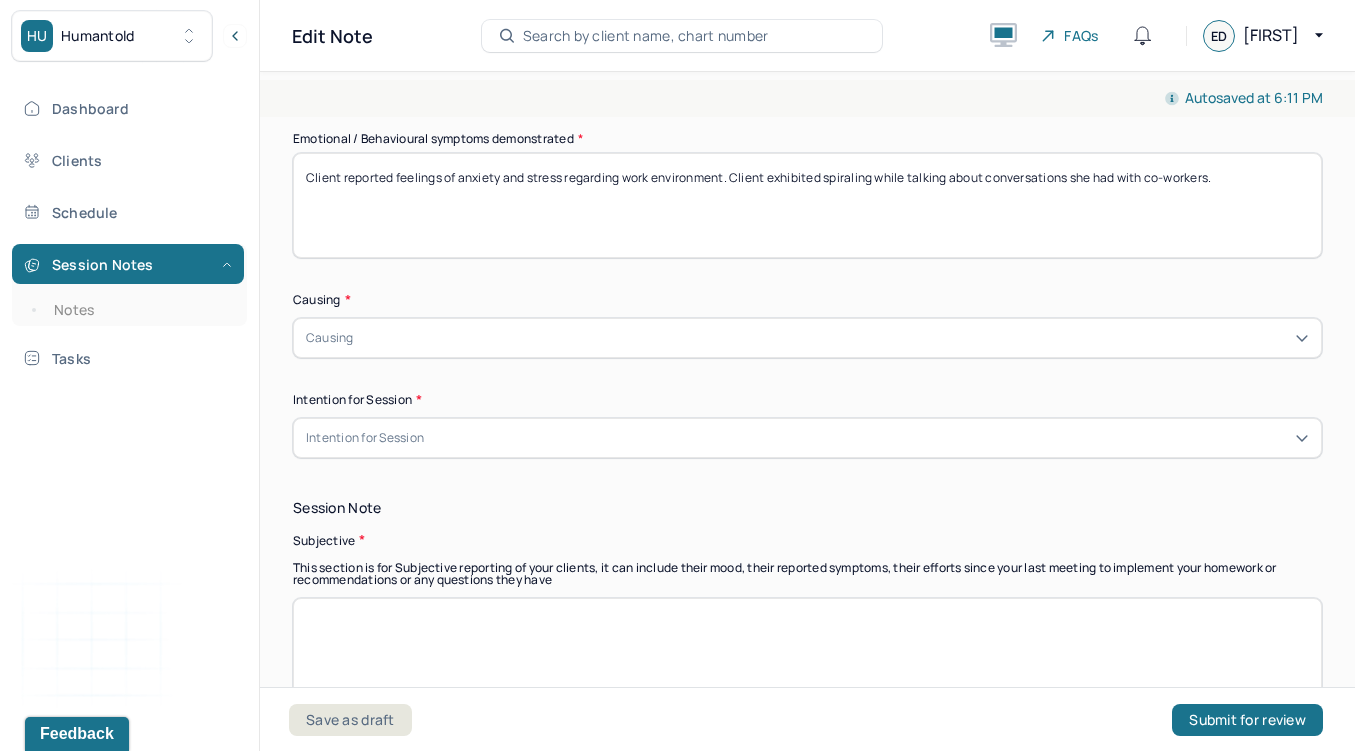type on "Client reported feelings of anxiety and stress regarding work environment. Client exhibited spiraling while talking about conversations she had with co-workers." 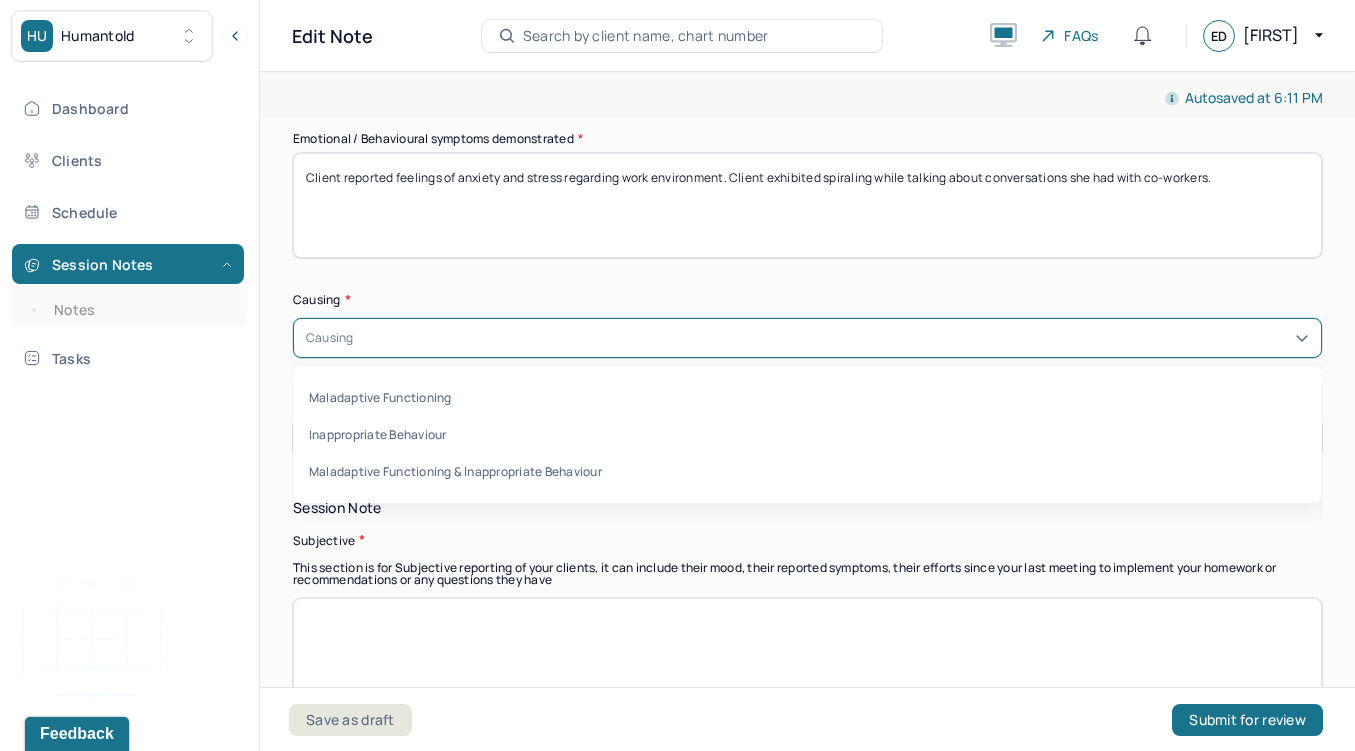 click on "Causing" at bounding box center (807, 338) 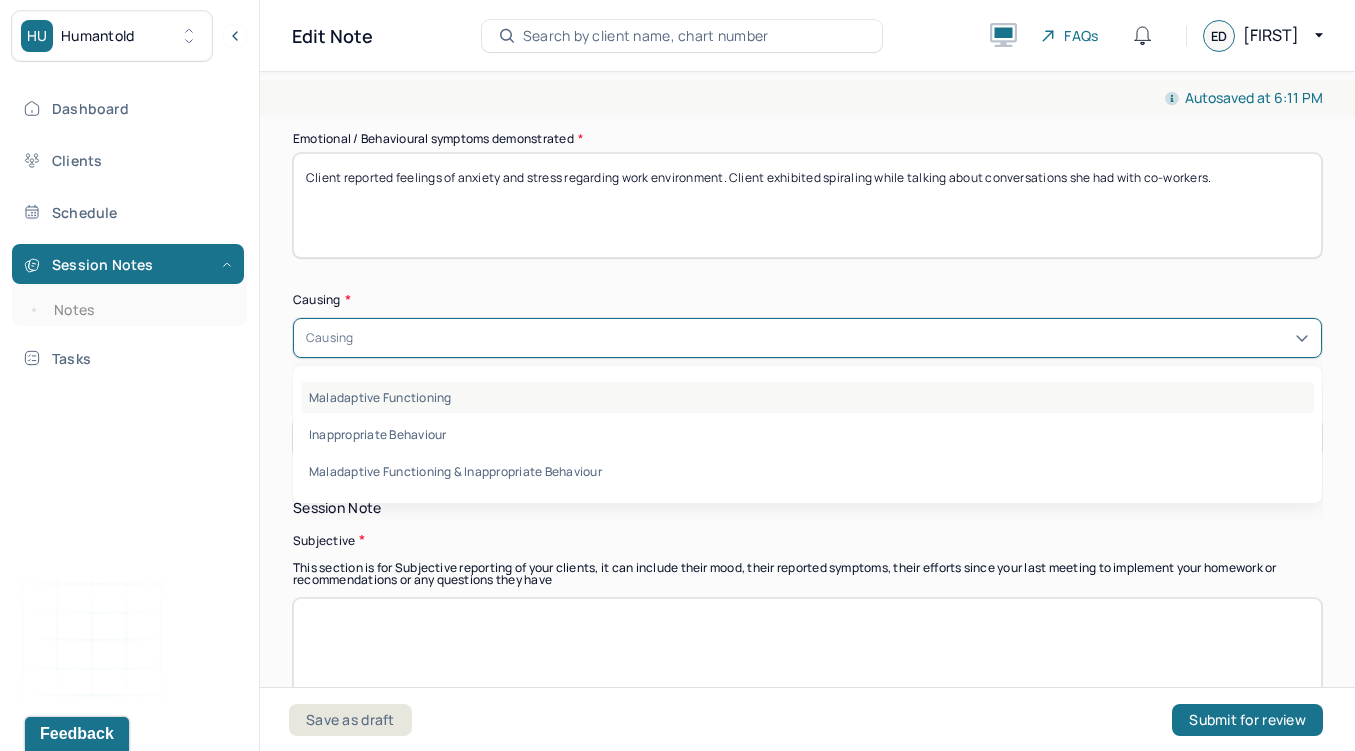 click on "Maladaptive Functioning" at bounding box center [807, 397] 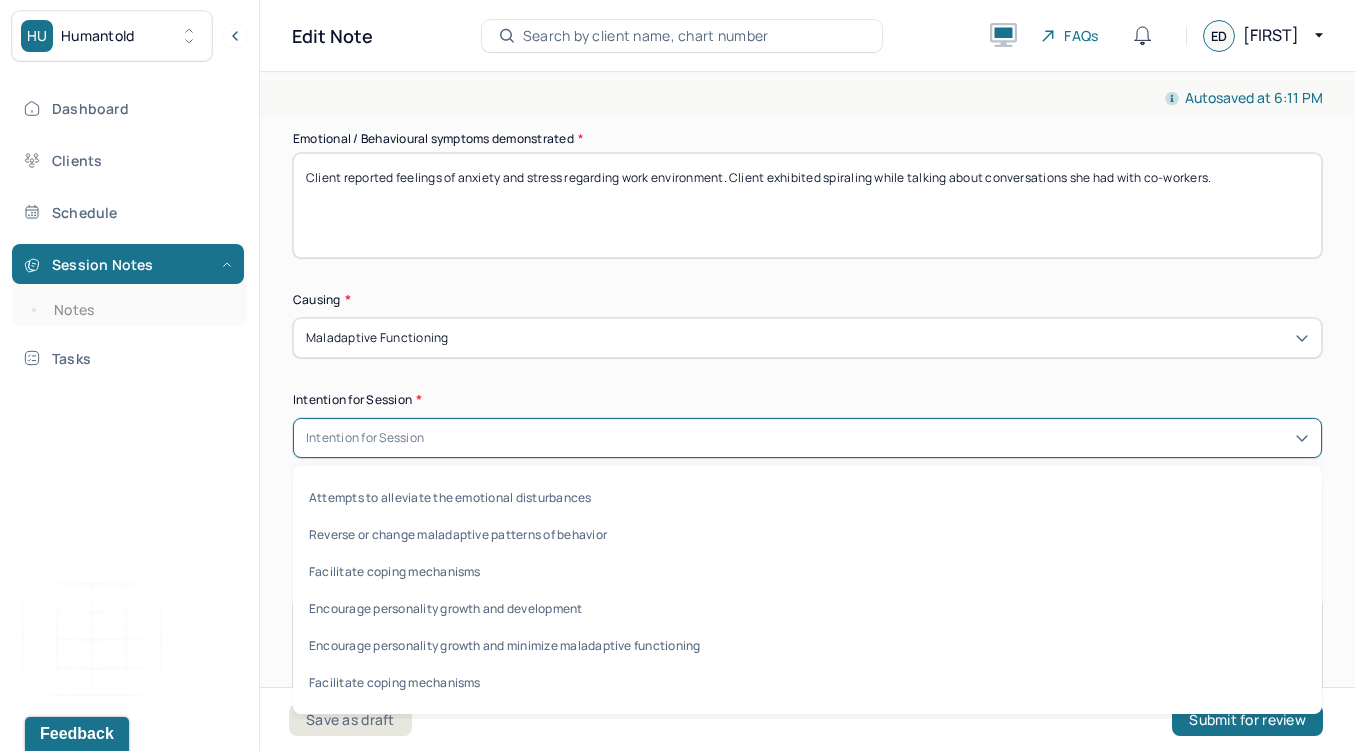 click on "Intention for Session" at bounding box center (365, 438) 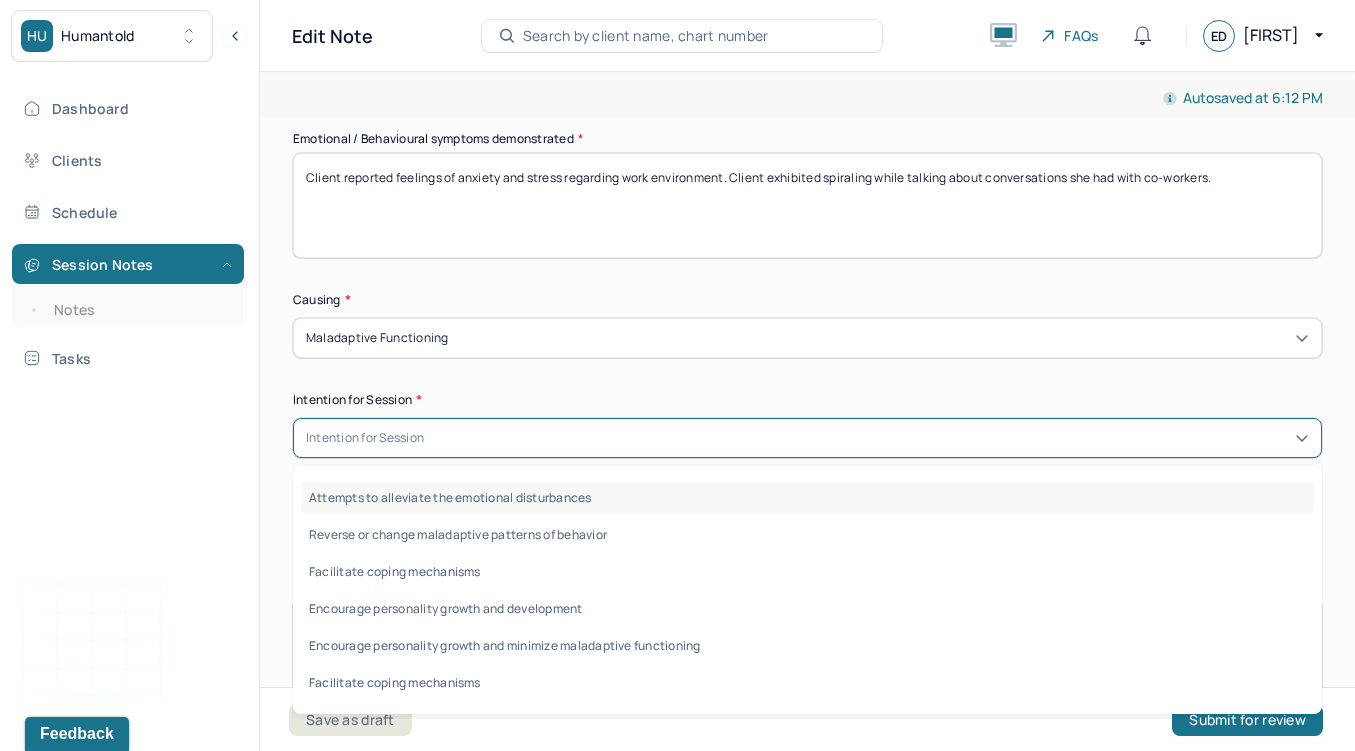click on "Attempts to alleviate the emotional disturbances" at bounding box center [807, 497] 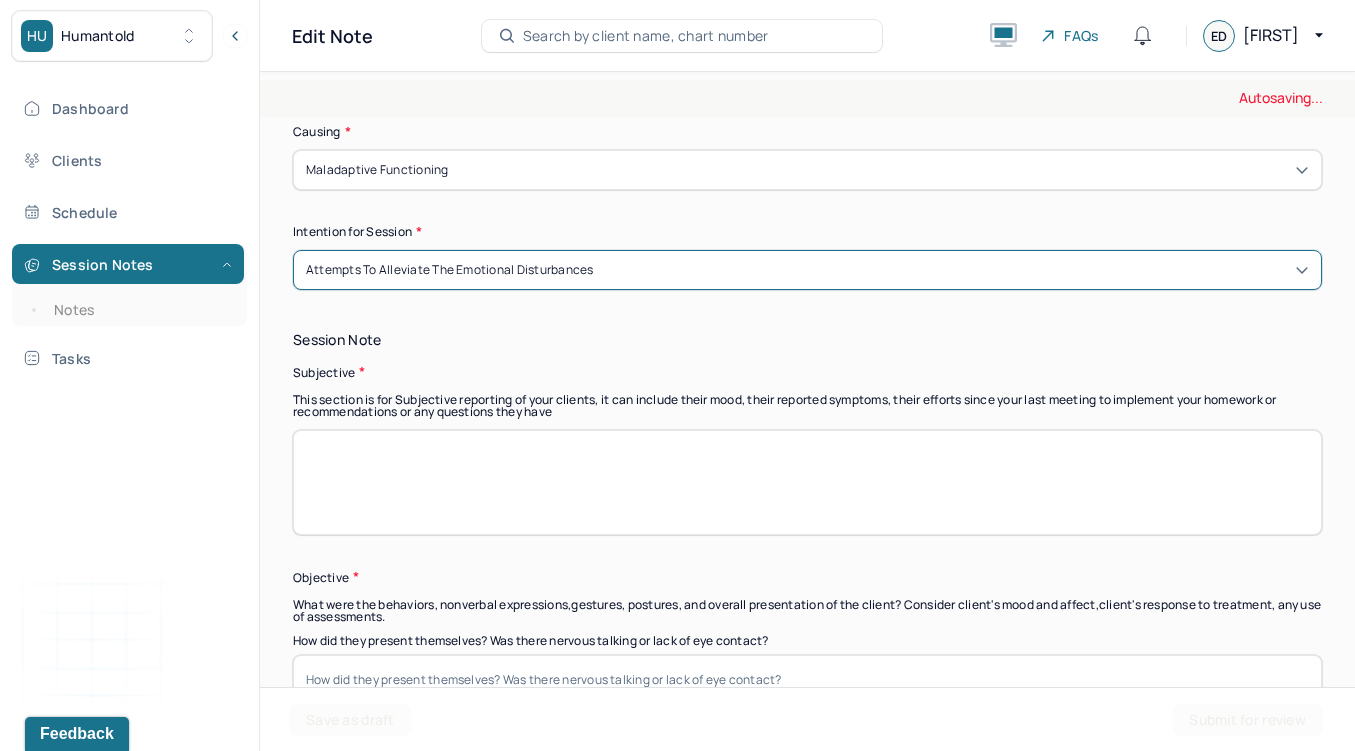 scroll, scrollTop: 942, scrollLeft: 0, axis: vertical 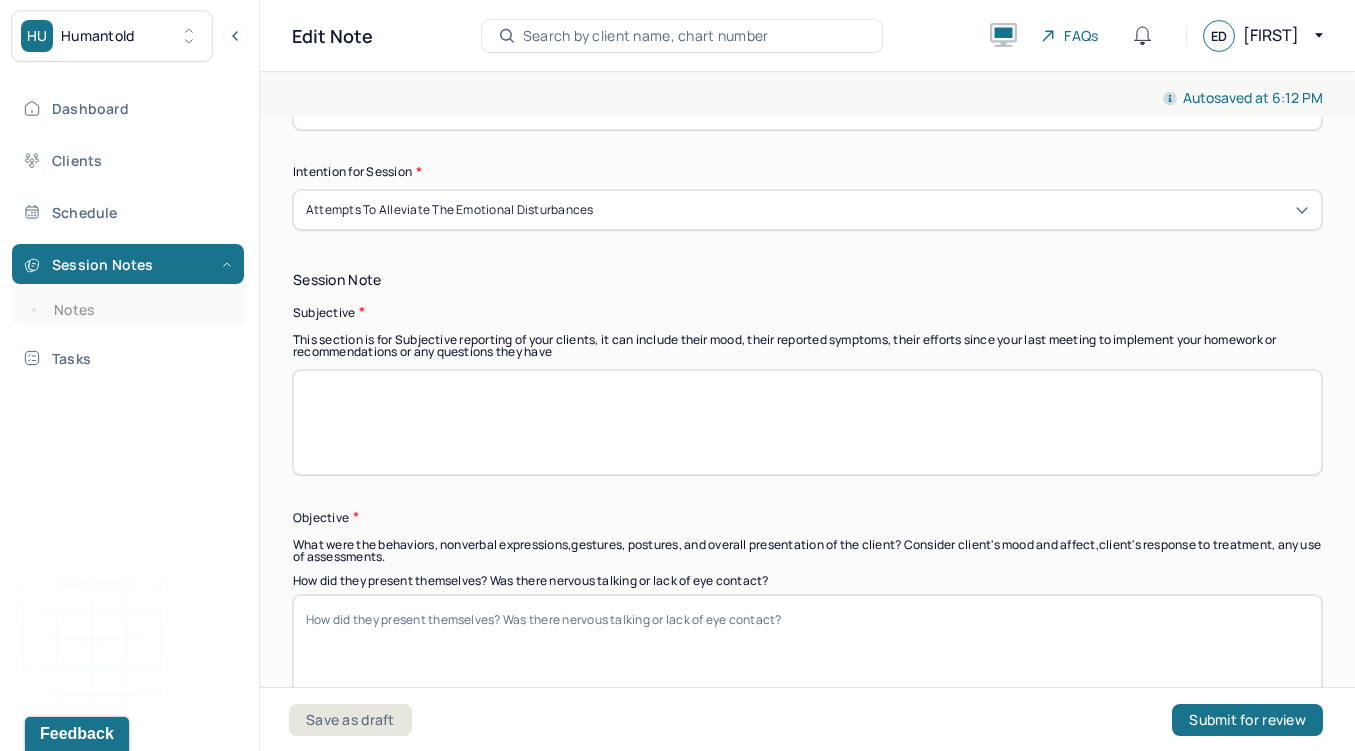 click at bounding box center (807, 422) 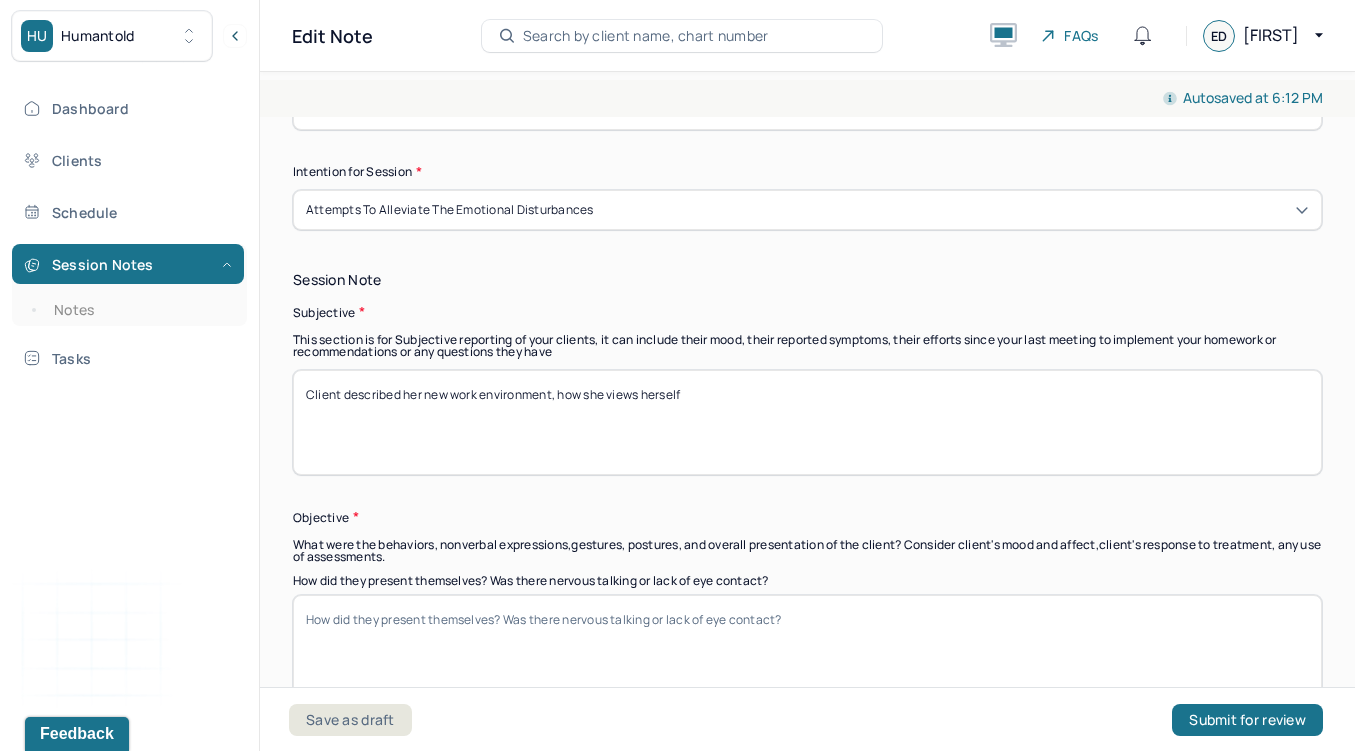 drag, startPoint x: 697, startPoint y: 395, endPoint x: 569, endPoint y: 395, distance: 128 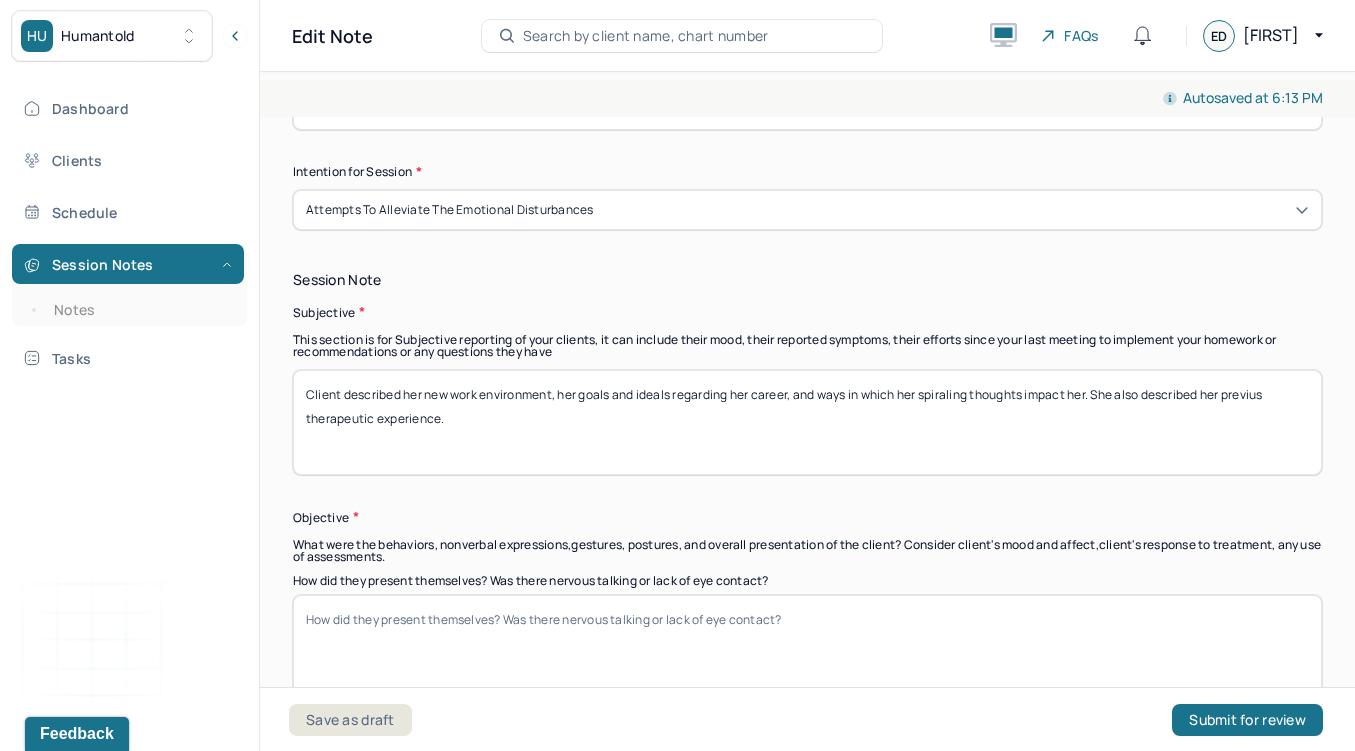 click on "Client described her new work environment, her goals and ideals regarding her career, and ways in which her spiraling thoughts impact her. She also described her previus therapeutic experience." at bounding box center (807, 422) 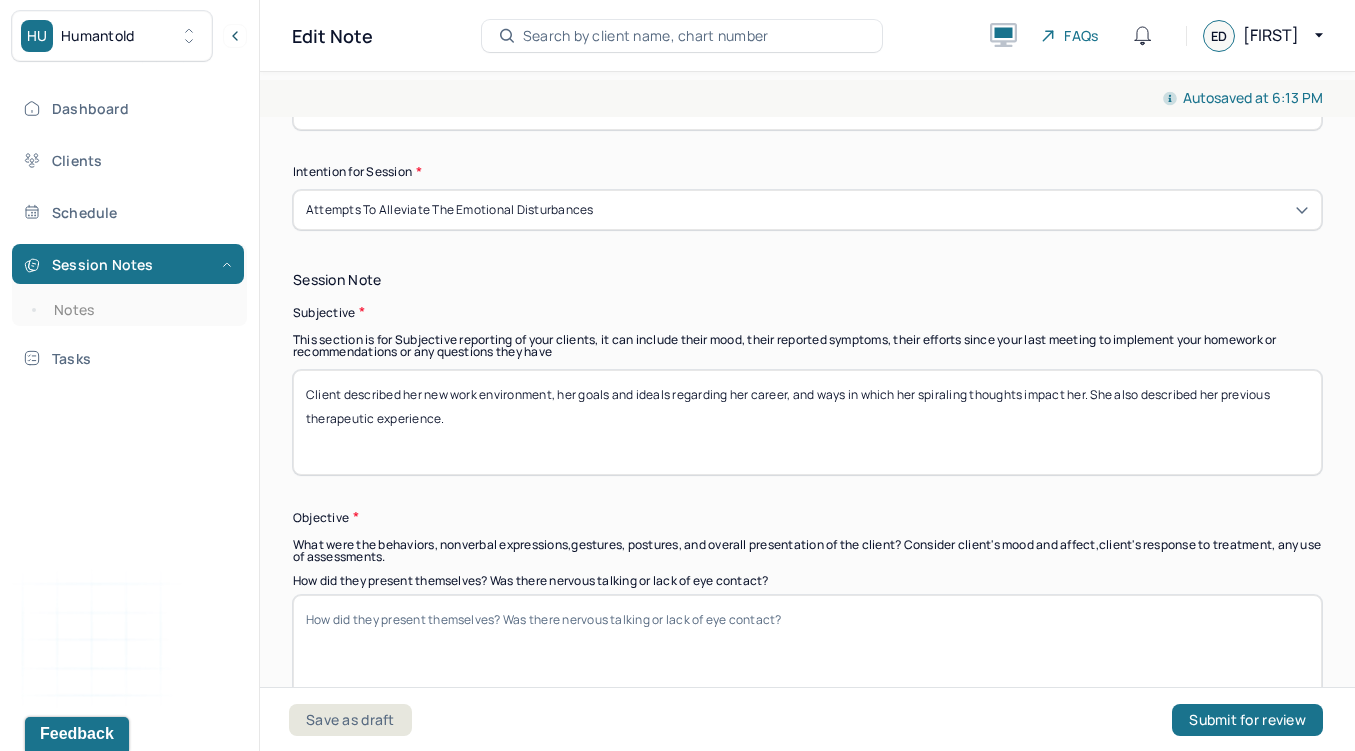 click on "Client described her new work environment, her goals and ideals regarding her career, and ways in which her spiraling thoughts impact her. She also described her previus therapeutic experience." at bounding box center [807, 422] 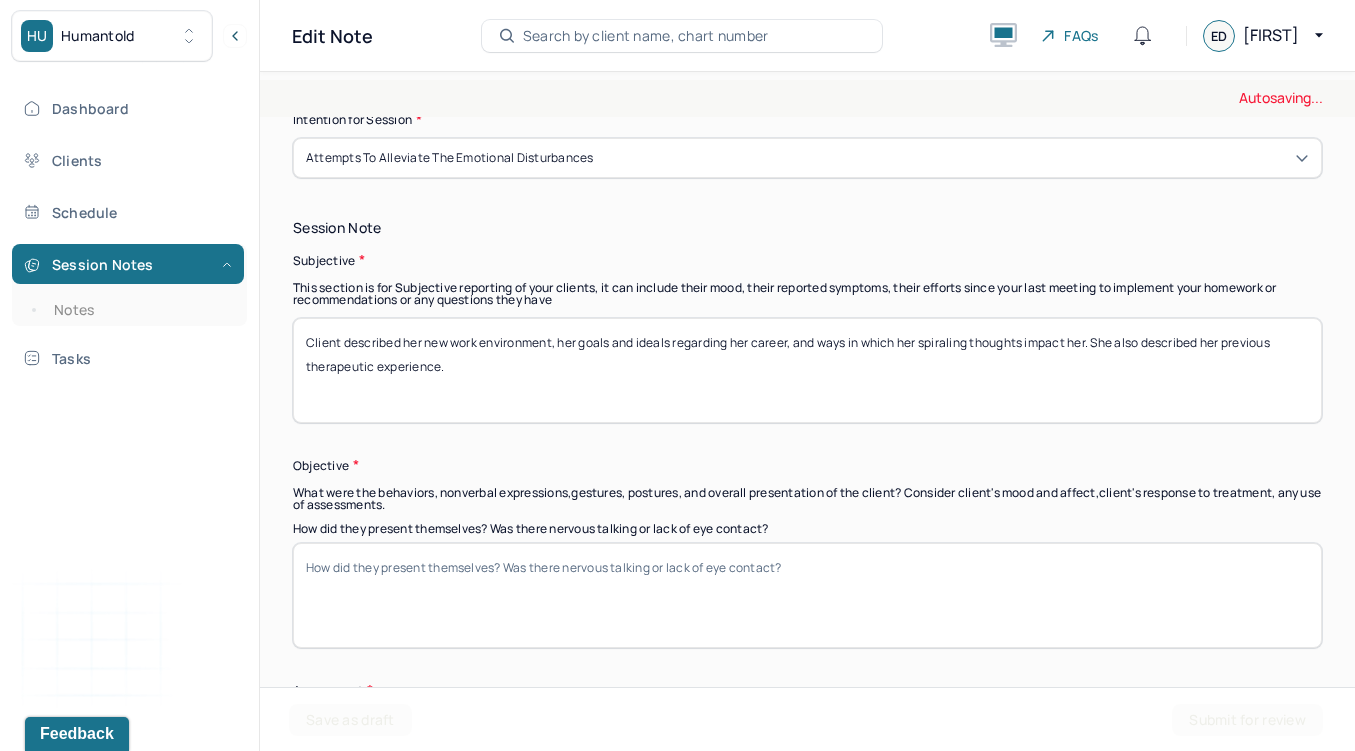 type on "Client described her new work environment, her goals and ideals regarding her career, and ways in which her spiraling thoughts impact her. She also described her previous therapeutic experience." 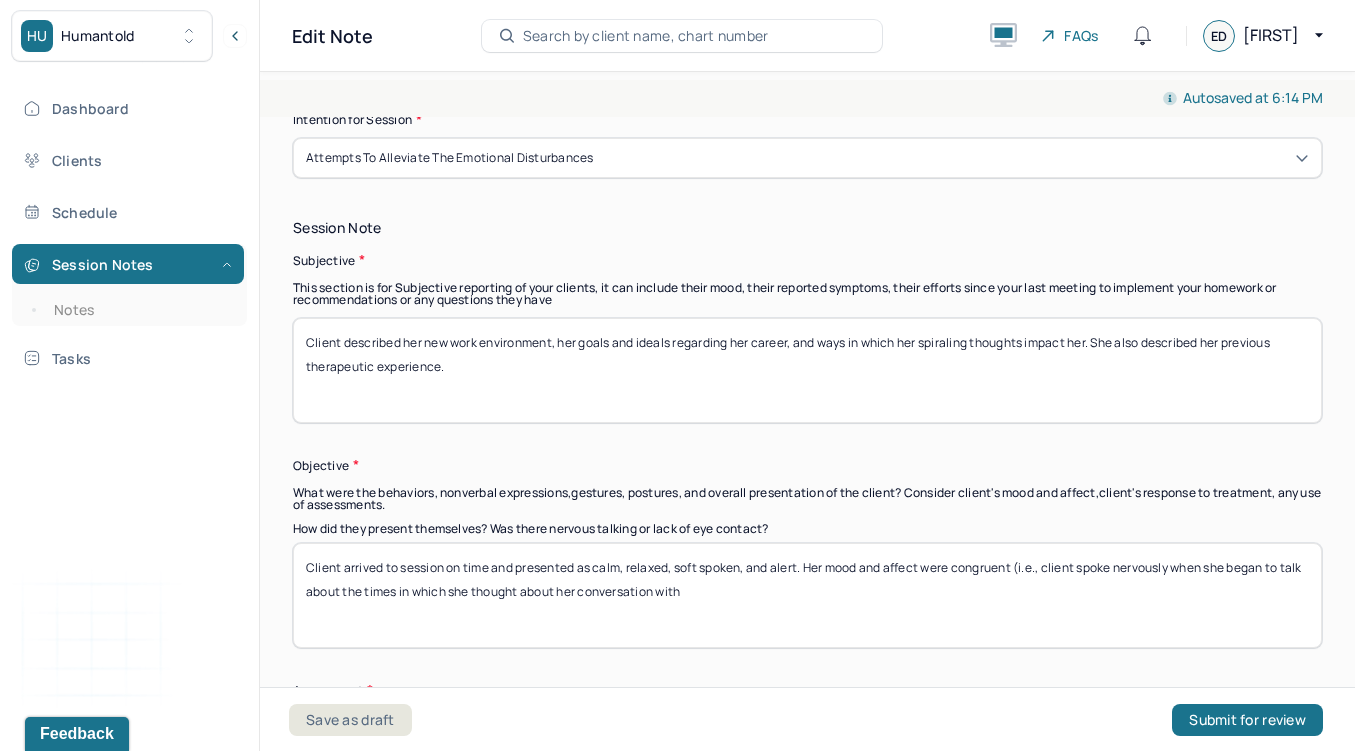click on "Client arrived to session on time and presented as calm, relaxed, soft spoken, and alert. Her mood and affect were congruent (i.e., client spoke nervously when she began to talk about the times in which she thought about her conversation with" at bounding box center (807, 595) 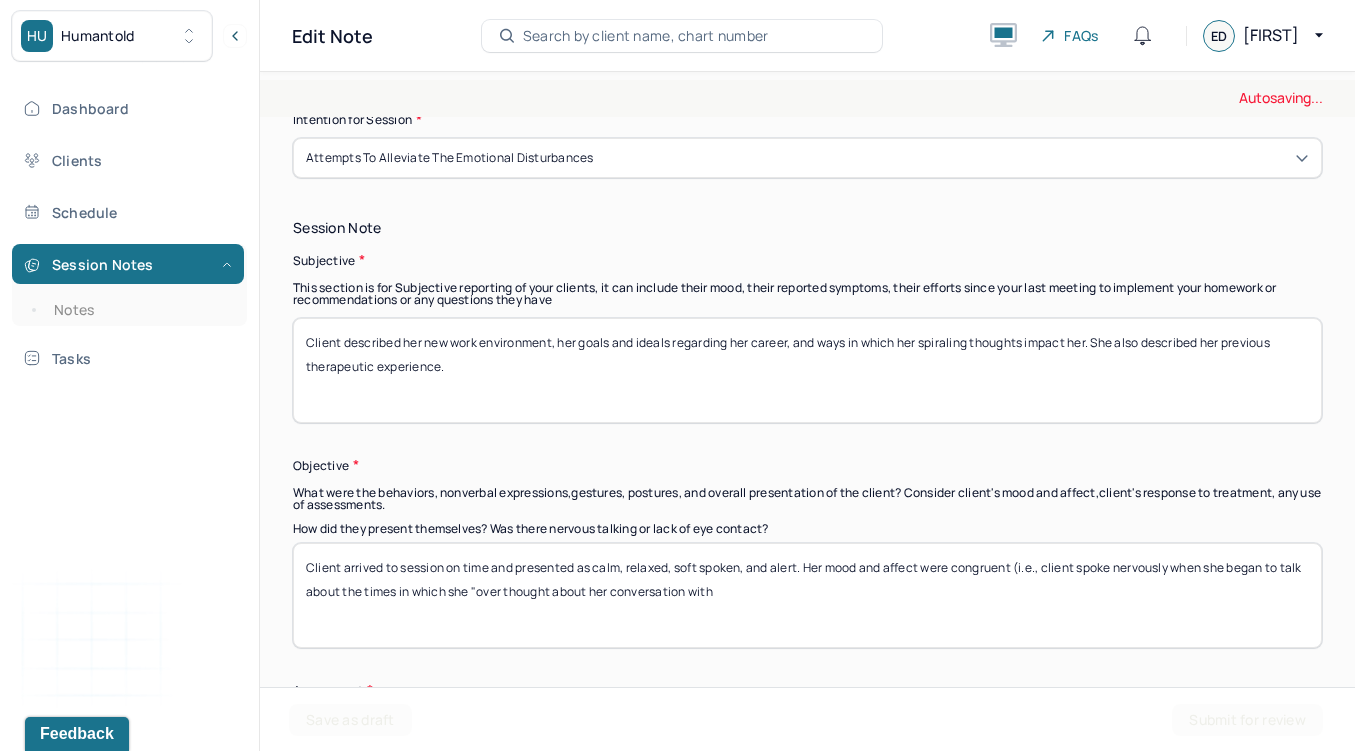 click on "Client arrived to session on time and presented as calm, relaxed, soft spoken, and alert. Her mood and affect were congruent (i.e., client spoke nervously when she began to talk about the times in which she thought about her conversation with" at bounding box center [807, 595] 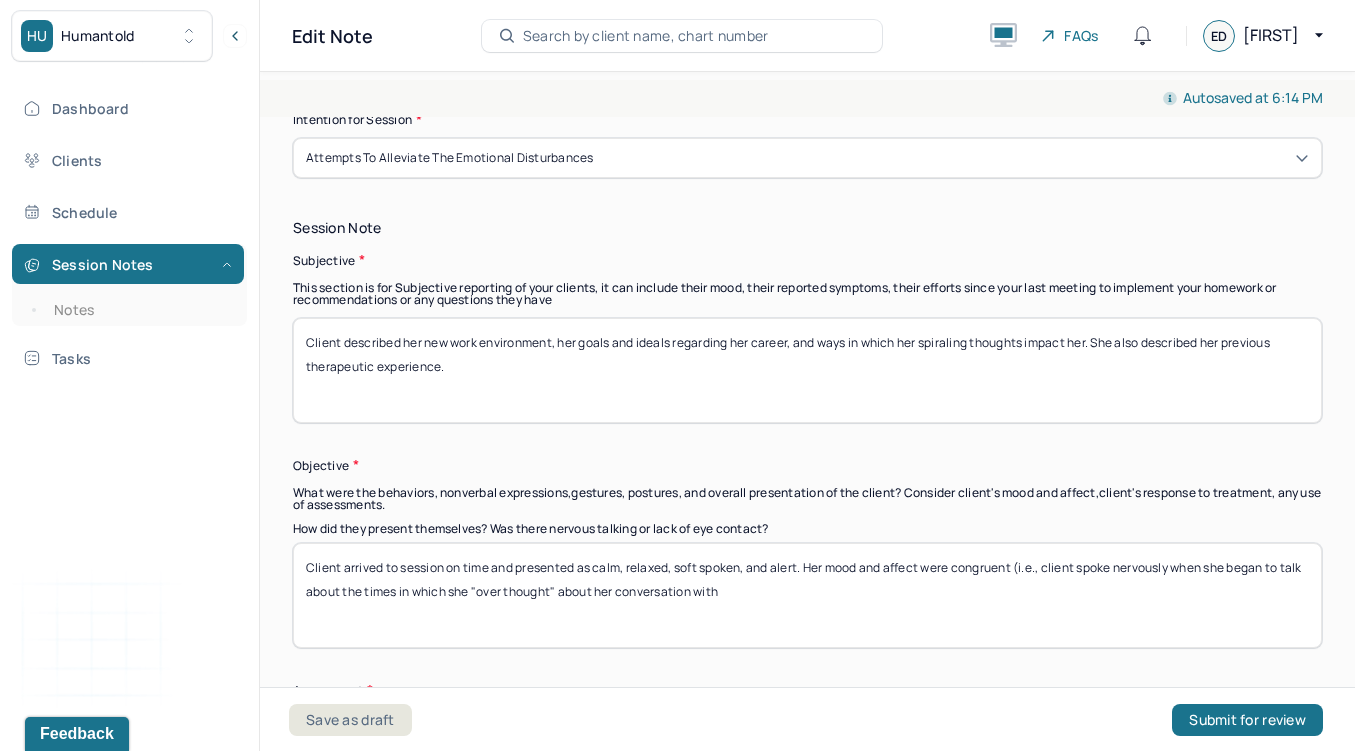 click on "Client arrived to session on time and presented as calm, relaxed, soft spoken, and alert. Her mood and affect were congruent (i.e., client spoke nervously when she began to talk about the times in which she "over thought about her conversation with" at bounding box center (807, 595) 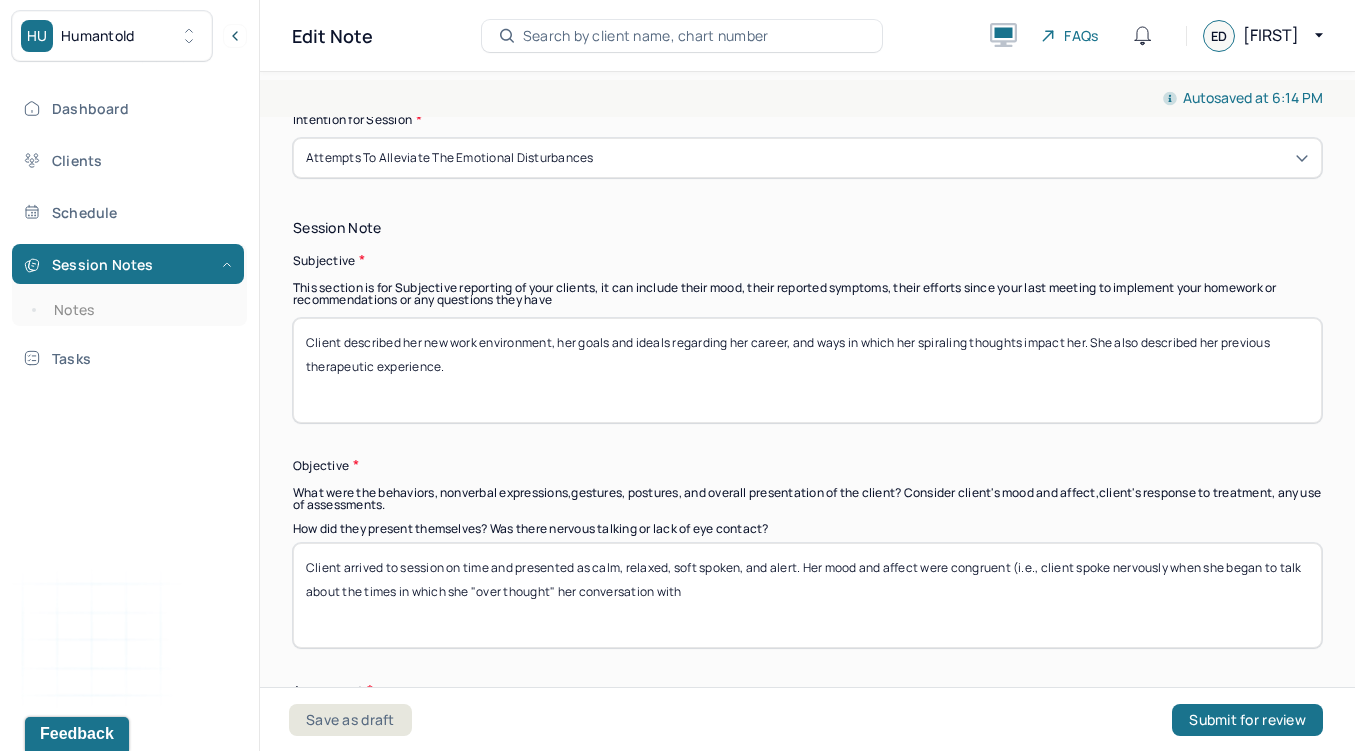 click on "Client arrived to session on time and presented as calm, relaxed, soft spoken, and alert. Her mood and affect were congruent (i.e., client spoke nervously when she began to talk about the times in which she "over thought" about her conversation with" at bounding box center [807, 595] 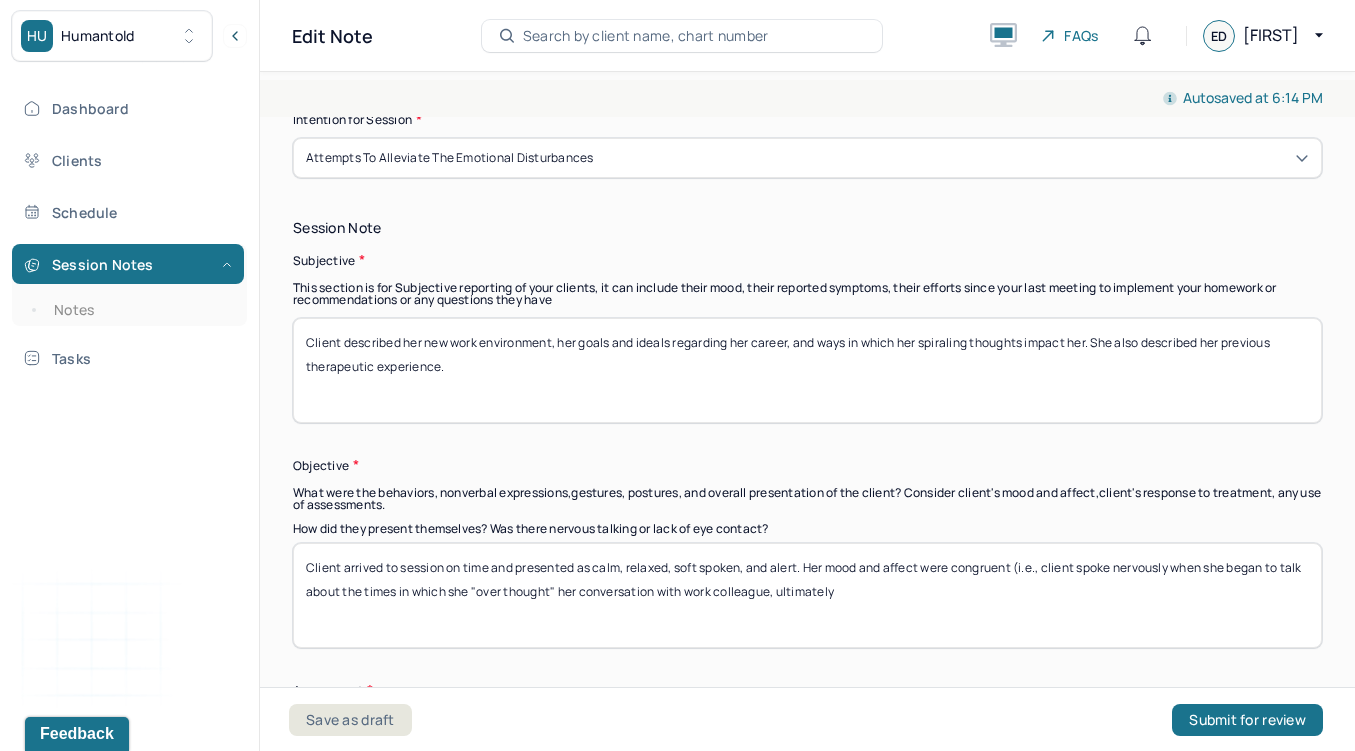 click on "Client arrived to session on time and presented as calm, relaxed, soft spoken, and alert. Her mood and affect were congruent (i.e., client spoke nervously when she began to talk about the times in which she "over thought" her conversation with work colleague, ultimately" at bounding box center [807, 595] 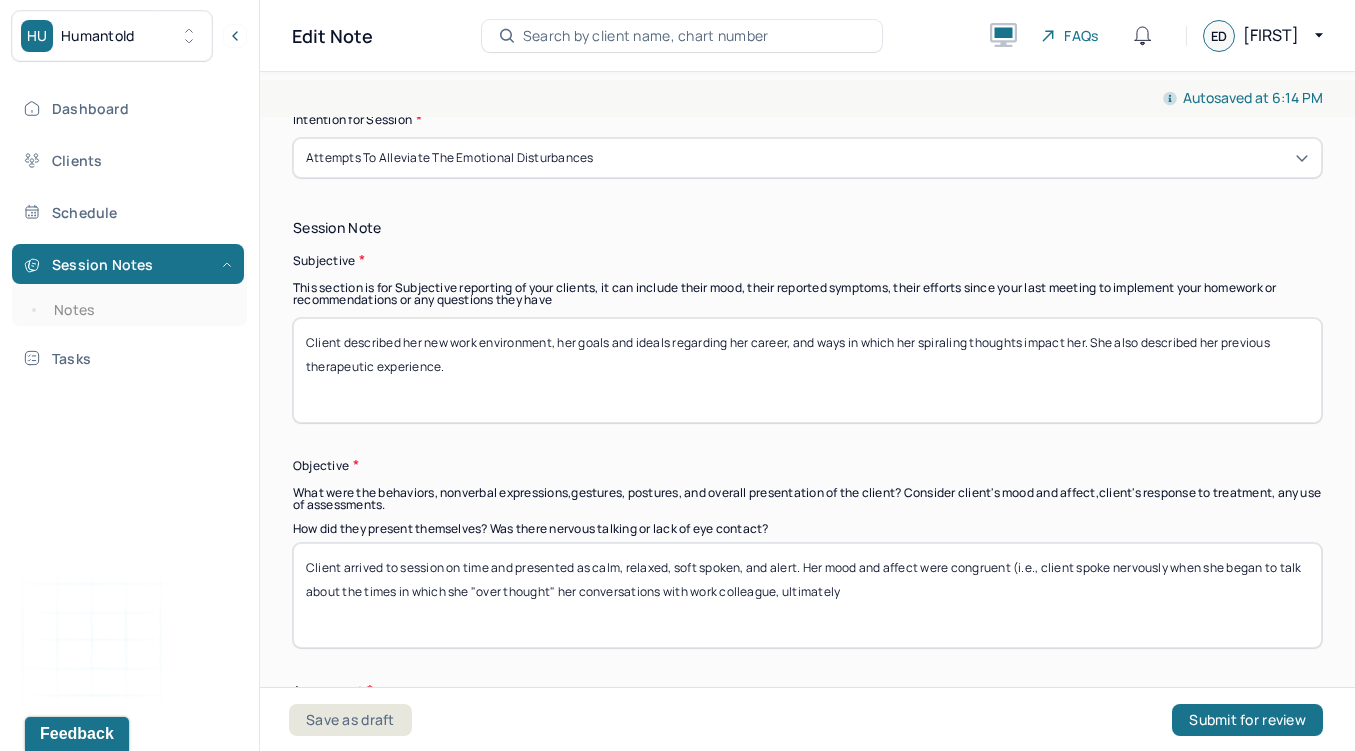 drag, startPoint x: 877, startPoint y: 590, endPoint x: 801, endPoint y: 593, distance: 76.05919 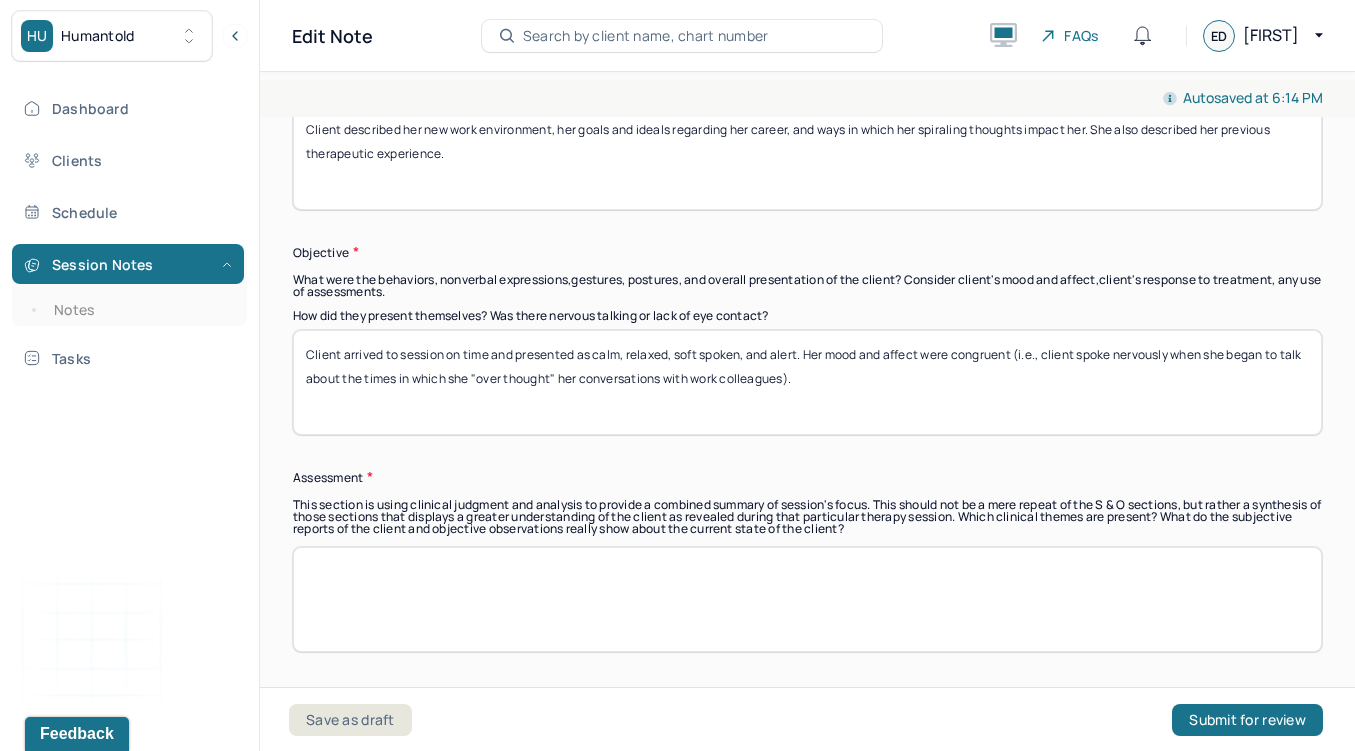 scroll, scrollTop: 1336, scrollLeft: 0, axis: vertical 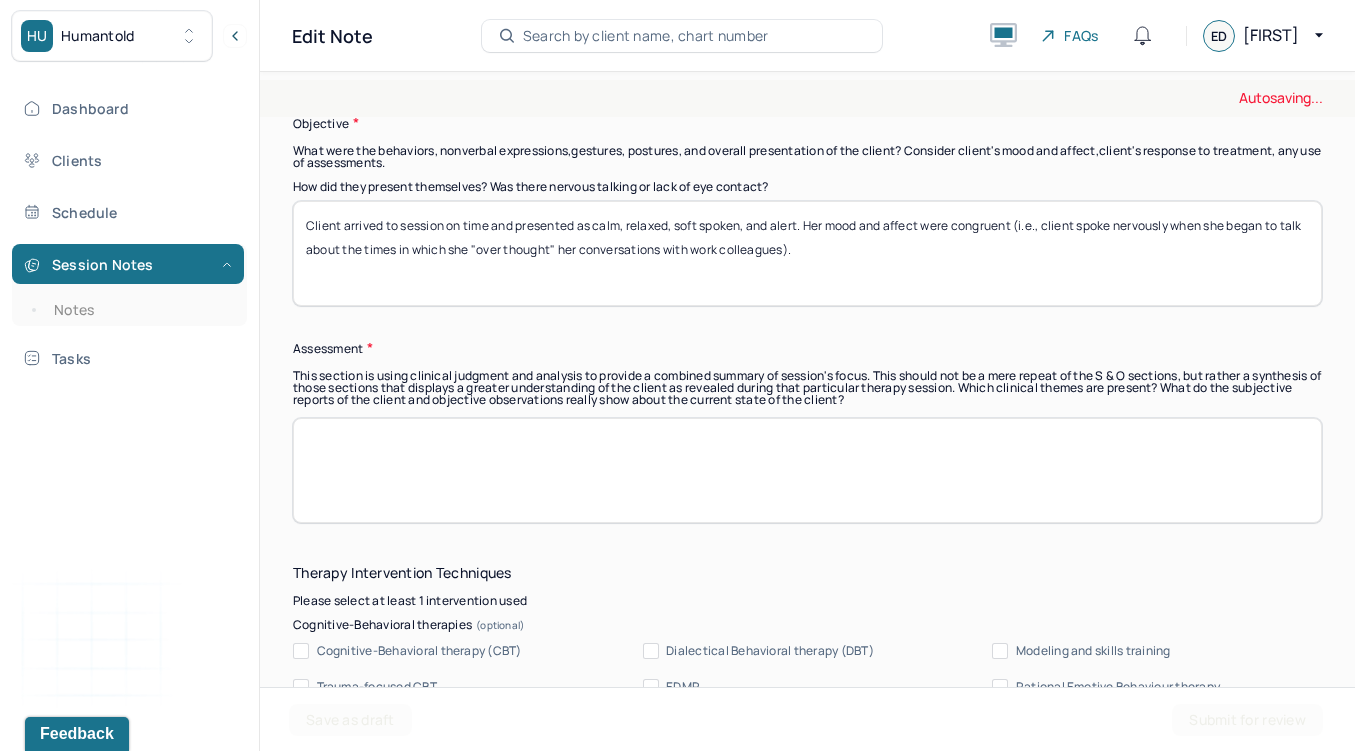 type on "Client arrived to session on time and presented as calm, relaxed, soft spoken, and alert. Her mood and affect were congruent (i.e., client spoke nervously when she began to talk about the times in which she "over thought" her conversations with work colleagues)." 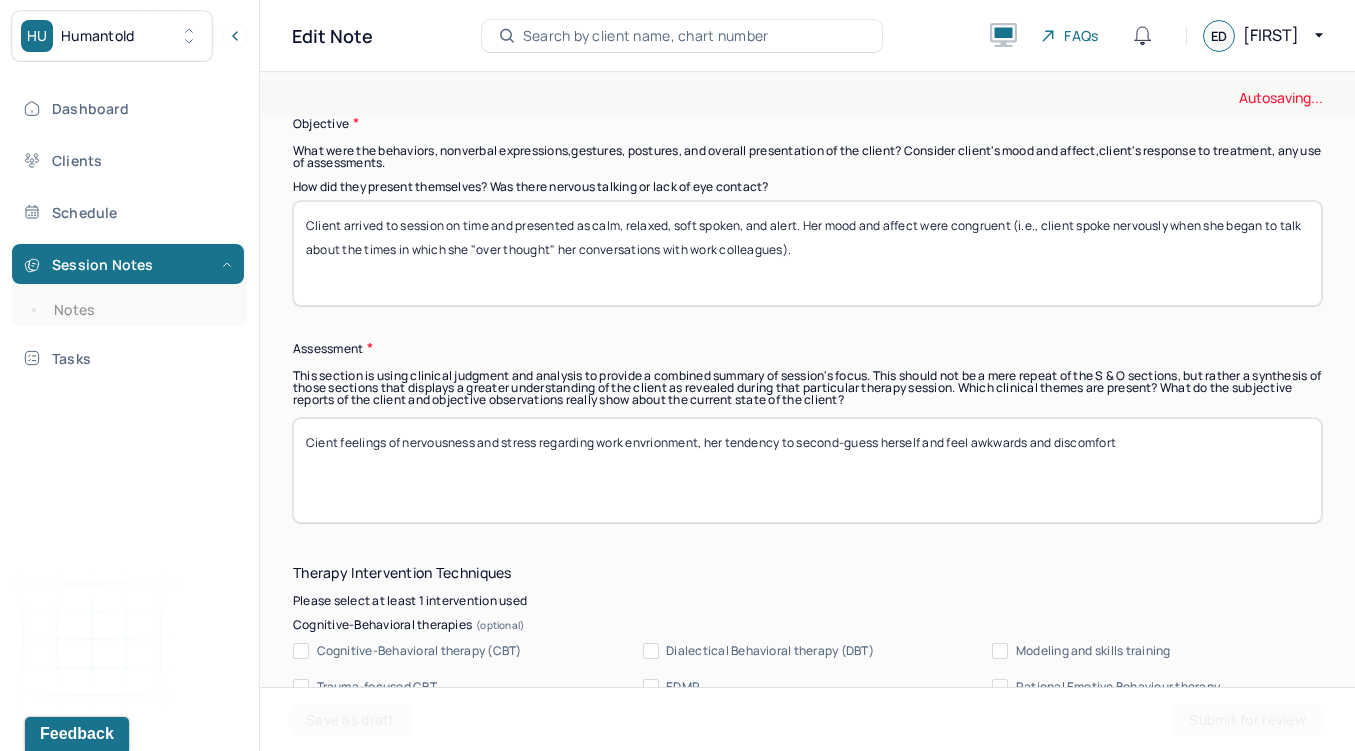 click on "Cient feelings of nervousness and stress regarding work envrionment, her tendency to second-guess herself and feel awkwards and" at bounding box center (807, 470) 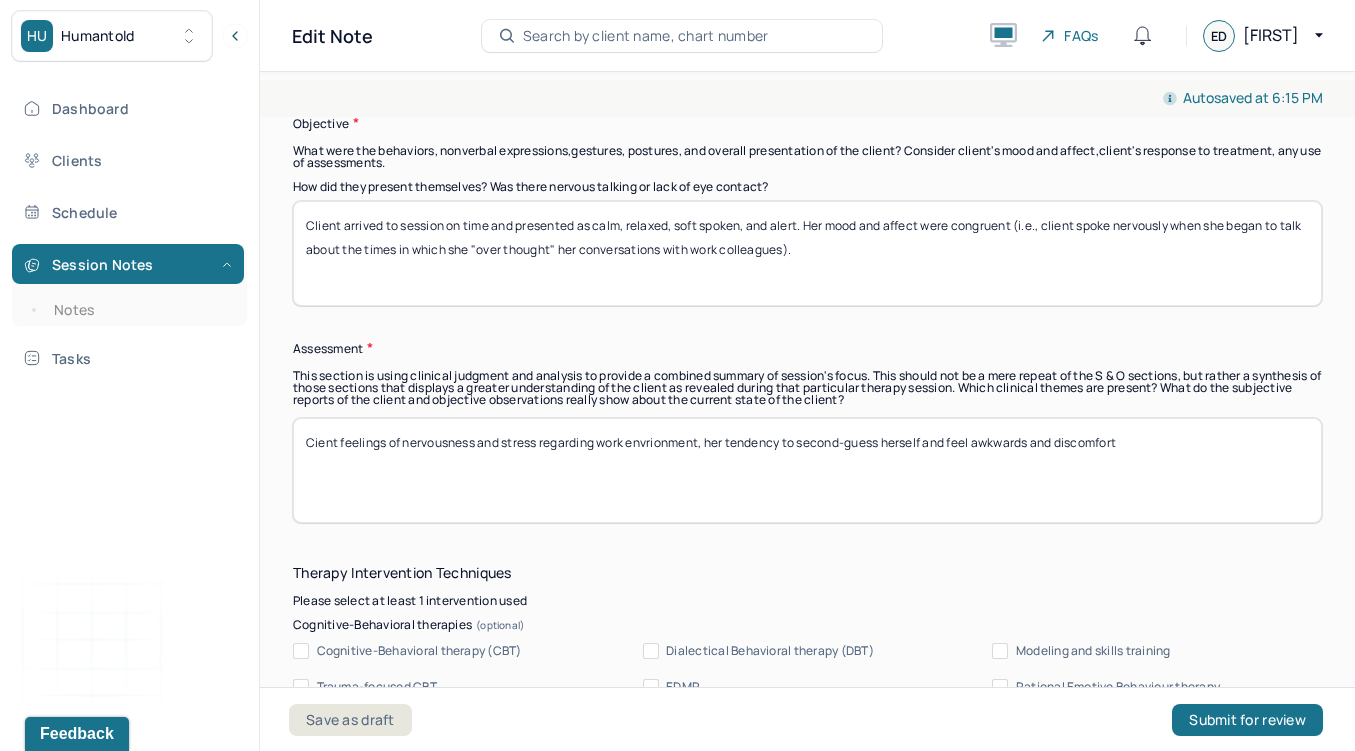 click on "Cient feelings of nervousness and stress regarding work envrionment, her tendency to second-guess herself and feel awkwards and" at bounding box center (807, 470) 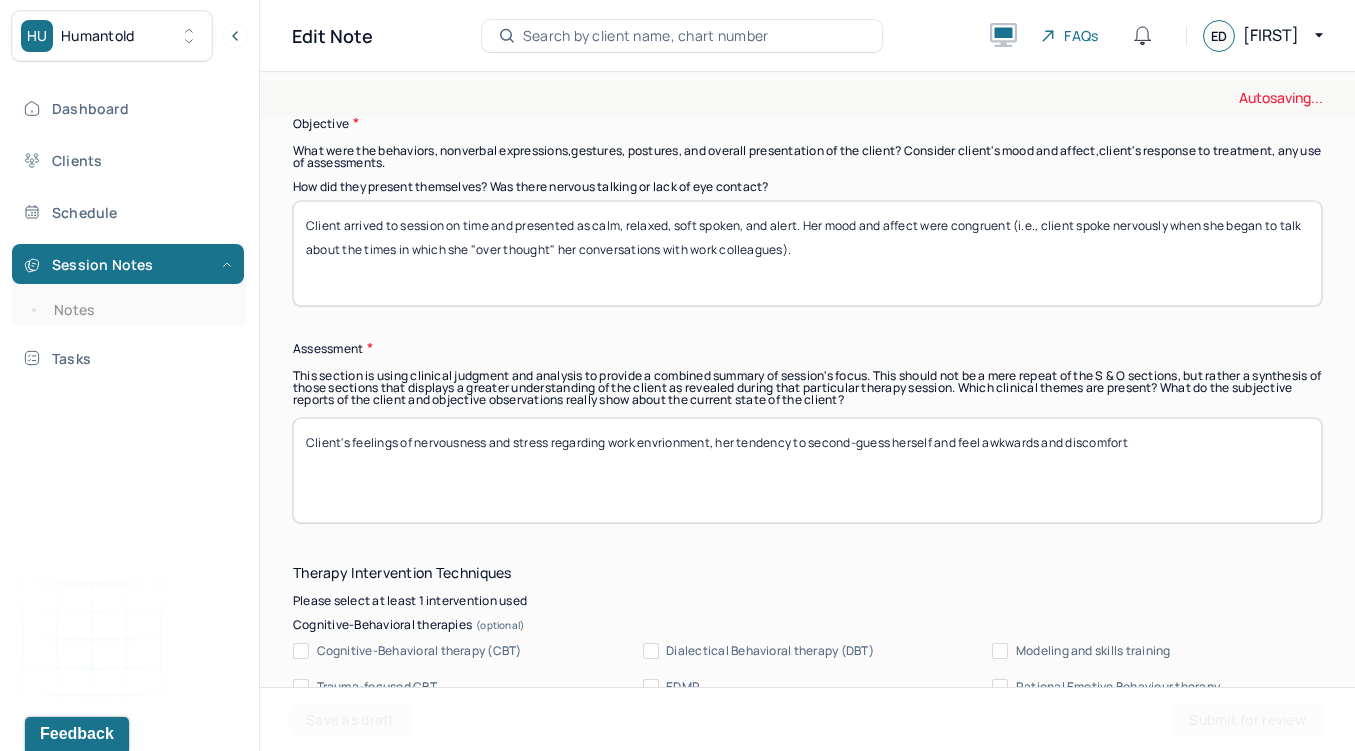 click on "Cient feelings of nervousness and stress regarding work envrionment, her tendency to second-guess herself and feel awkwards and discomfort" at bounding box center (807, 470) 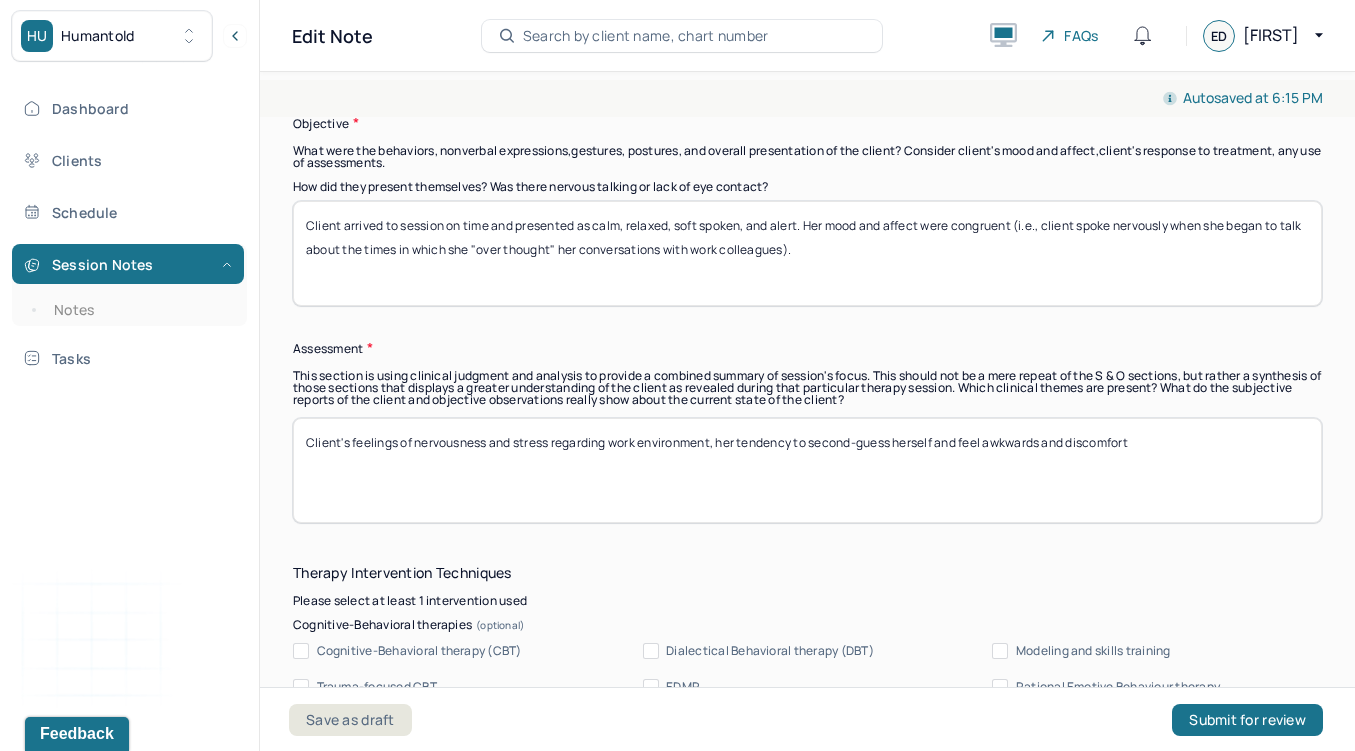 drag, startPoint x: 815, startPoint y: 440, endPoint x: 1270, endPoint y: 439, distance: 455.0011 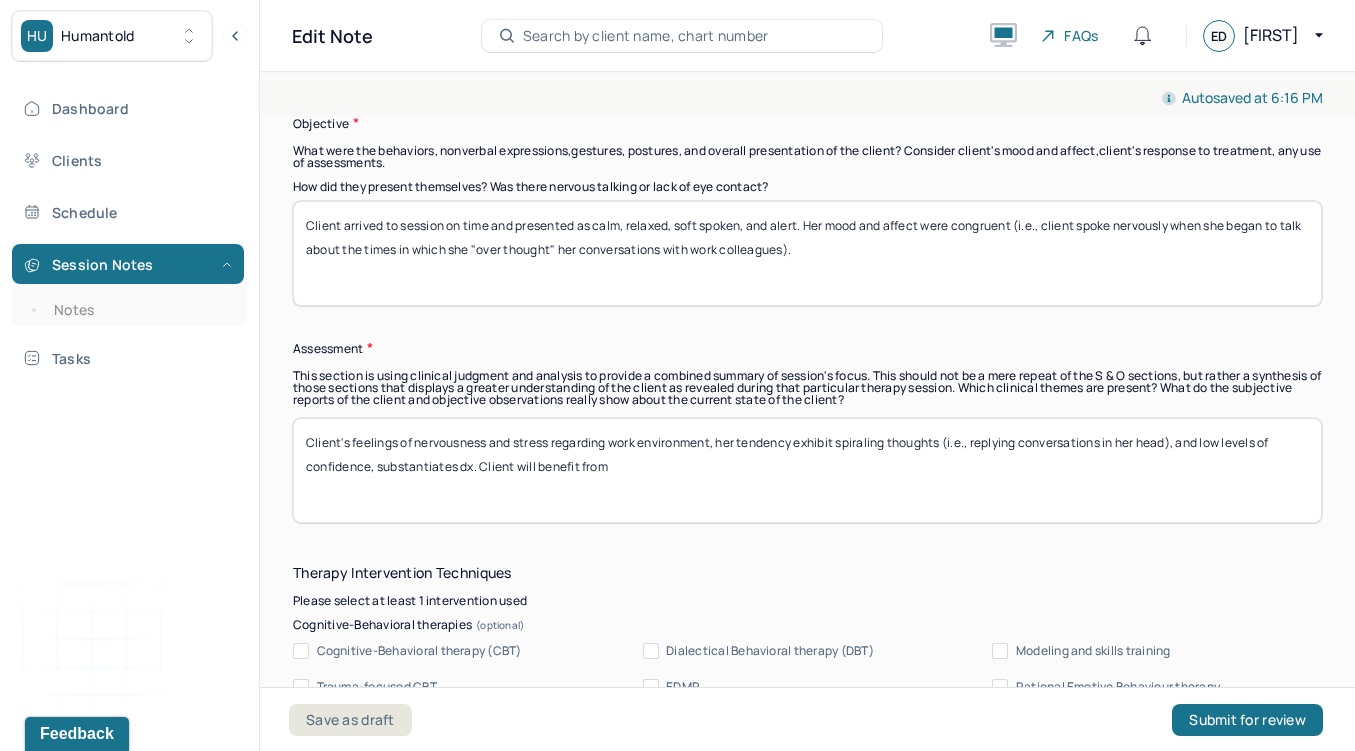 click on "Client's feelings of nervousness and stress regarding work environment, her tendency exhibit spiraling thoughts (i.e., replying conversations in her head), and low levels of confidence, substantiates dx. Client will benefit from" at bounding box center (807, 470) 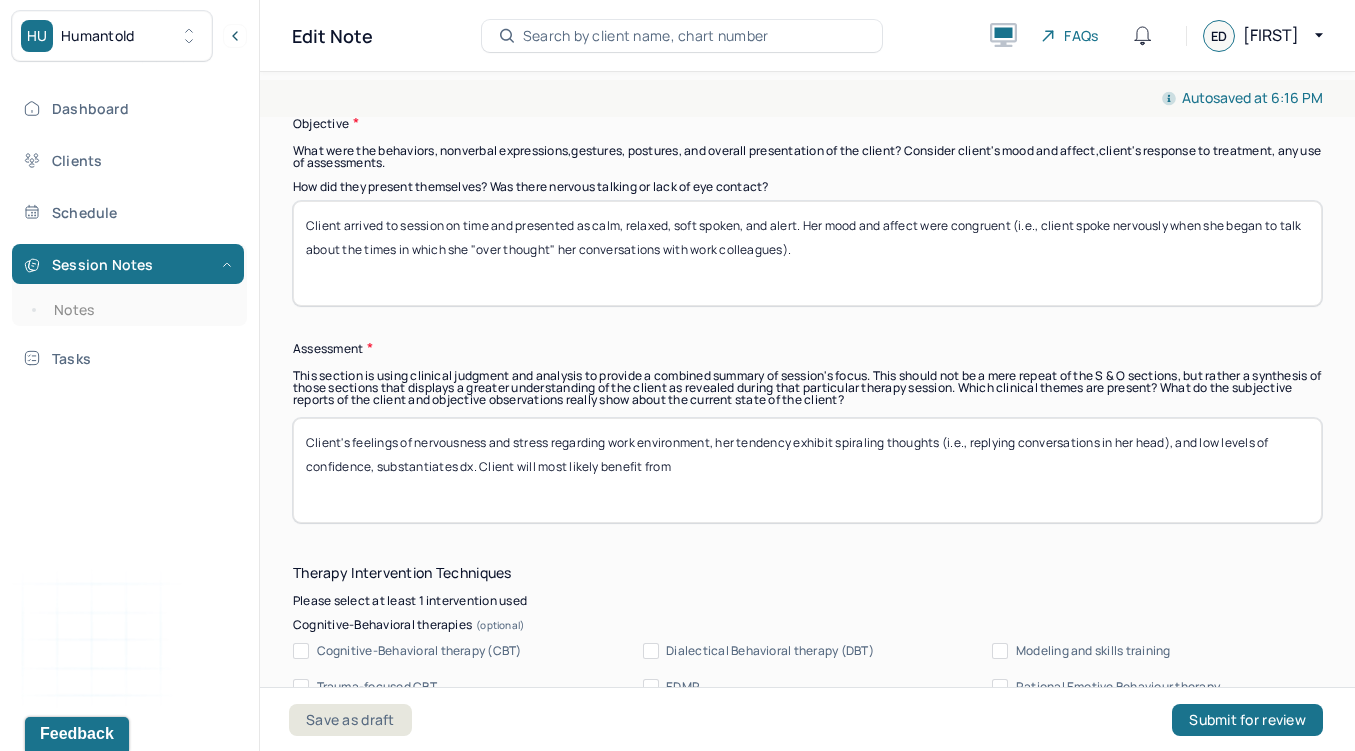 click on "Client's feelings of nervousness and stress regarding work environment, her tendency exhibit spiraling thoughts (i.e., replying conversations in her head), and low levels of confidence, substantiates dx. Client will benefit from" at bounding box center (807, 470) 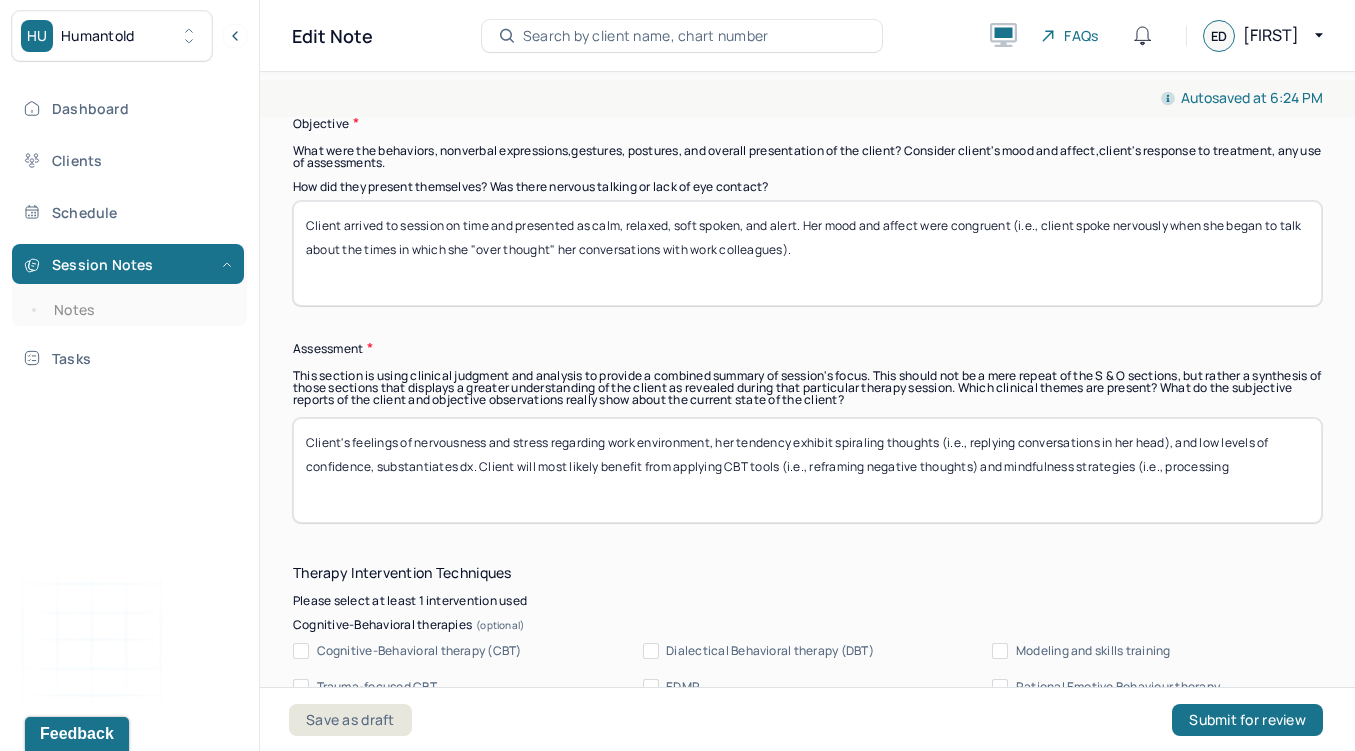 click on "Client's feelings of nervousness and stress regarding work environment, her tendency exhibit spiraling thoughts (i.e., replying conversations in her head), and low levels of confidence, substantiates dx. Client will most likely benefit from applying CBT tools (i.e., reframing negative thoughts) and mindfulness strategies (i.e., processing" at bounding box center [807, 470] 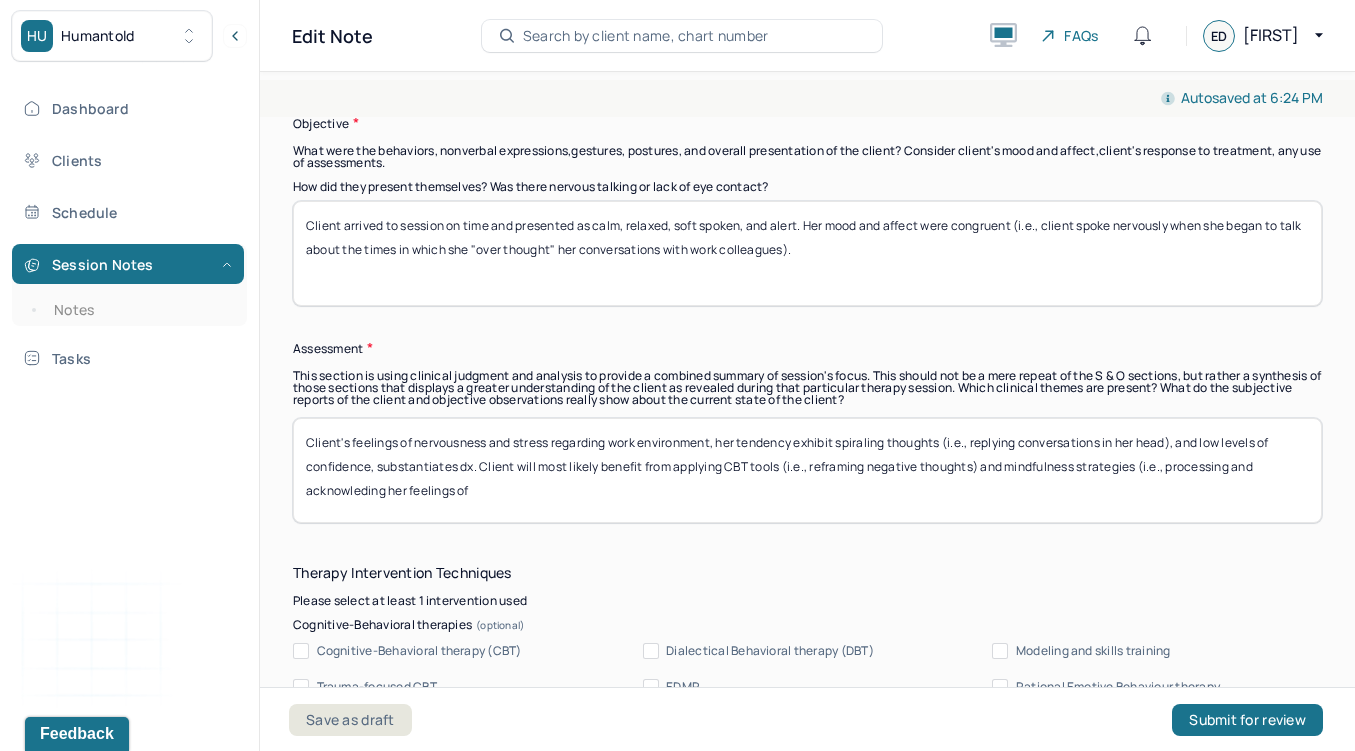 click on "Client's feelings of nervousness and stress regarding work environment, her tendency exhibit spiraling thoughts (i.e., replying conversations in her head), and low levels of confidence, substantiates dx. Client will most likely benefit from applying CBT tools (i.e., reframing negative thoughts) and mindfulness strategies (i.e., processing" at bounding box center (807, 470) 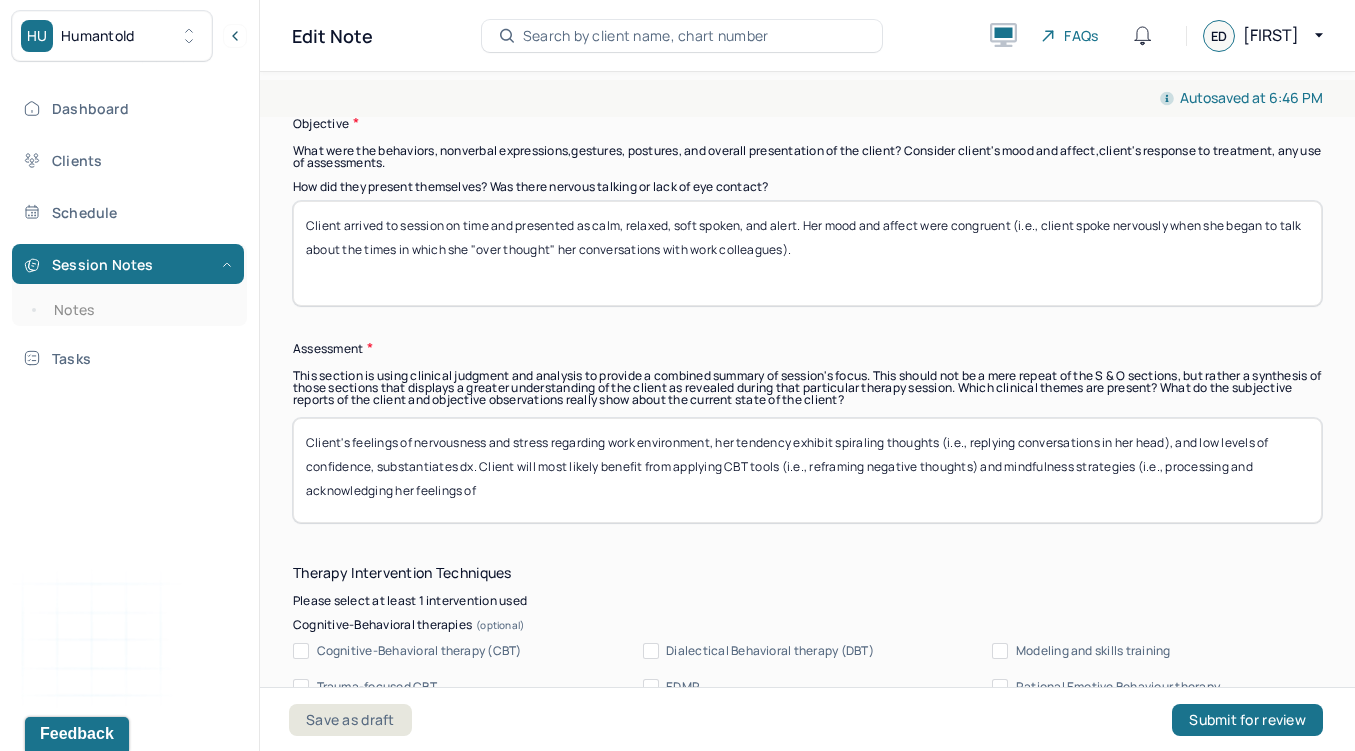 click on "Client's feelings of nervousness and stress regarding work environment, her tendency exhibit spiraling thoughts (i.e., replying conversations in her head), and low levels of confidence, substantiates dx. Client will most likely benefit from applying CBT tools (i.e., reframing negative thoughts) and mindfulness strategies (i.e., processing and acknowleding her feelings of" at bounding box center [807, 470] 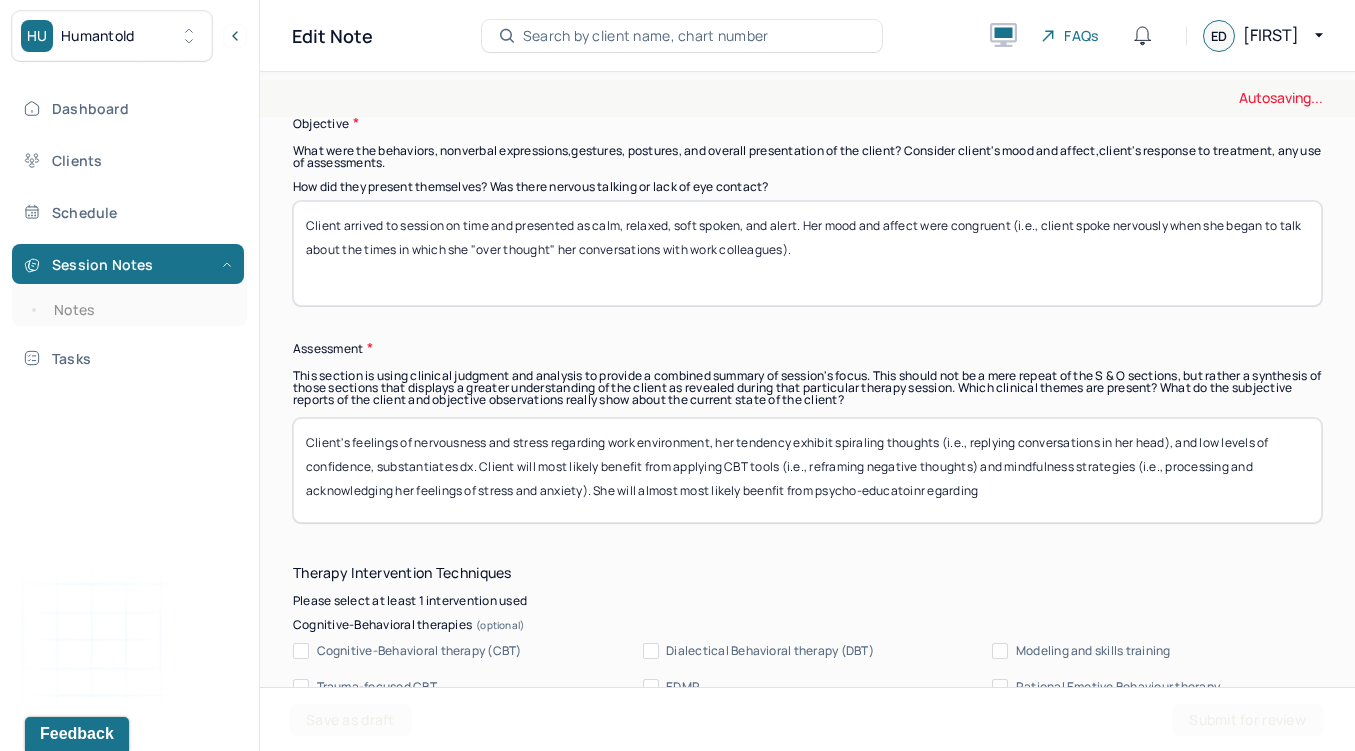click on "Client's feelings of nervousness and stress regarding work environment, her tendency exhibit spiraling thoughts (i.e., replying conversations in her head), and low levels of confidence, substantiates dx. Client will most likely benefit from applying CBT tools (i.e., reframing negative thoughts) and mindfulness strategies (i.e., processing and acknowledging her feelings of stress and" at bounding box center (807, 470) 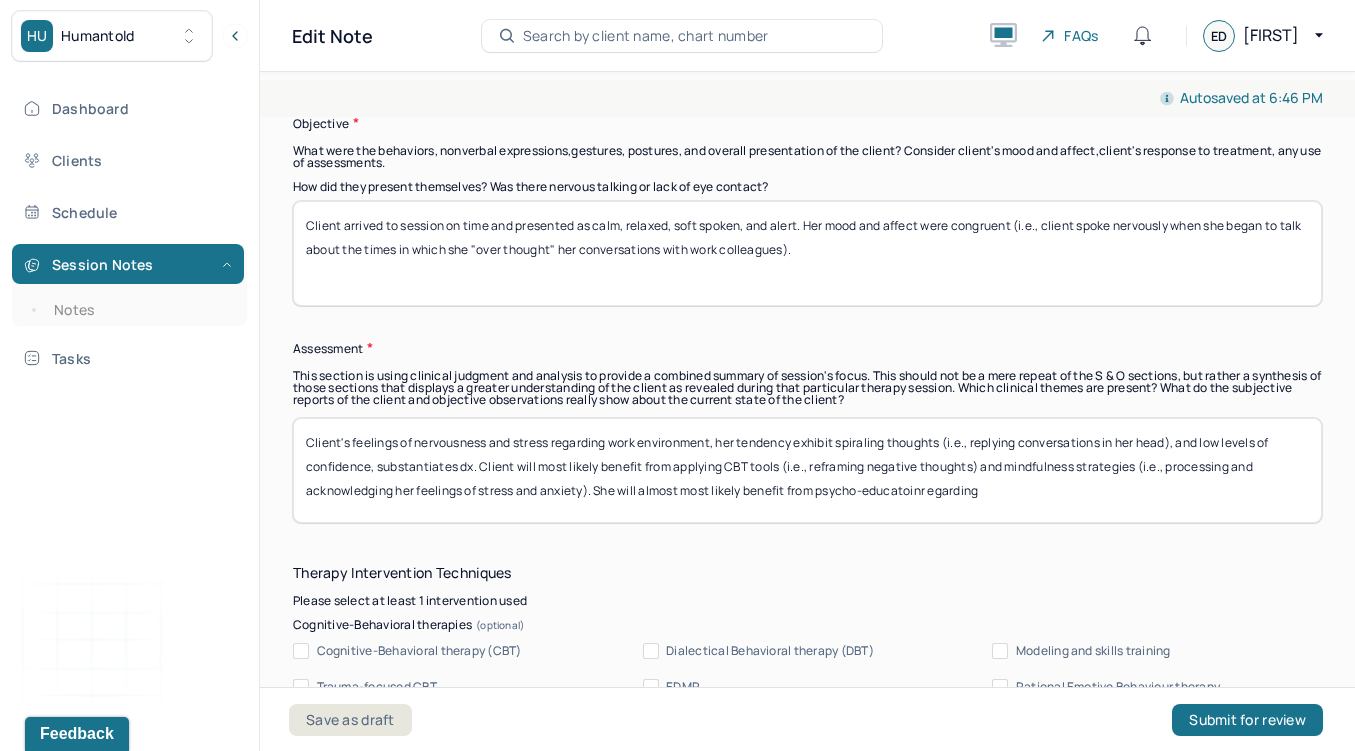 click on "Client's feelings of nervousness and stress regarding work environment, her tendency exhibit spiraling thoughts (i.e., replying conversations in her head), and low levels of confidence, substantiates dx. Client will most likely benefit from applying CBT tools (i.e., reframing negative thoughts) and mindfulness strategies (i.e., processing and acknowledging her feelings of stress and anxiety). She will almost most likely beenfit from psycho-educatoinr egarding" at bounding box center [807, 470] 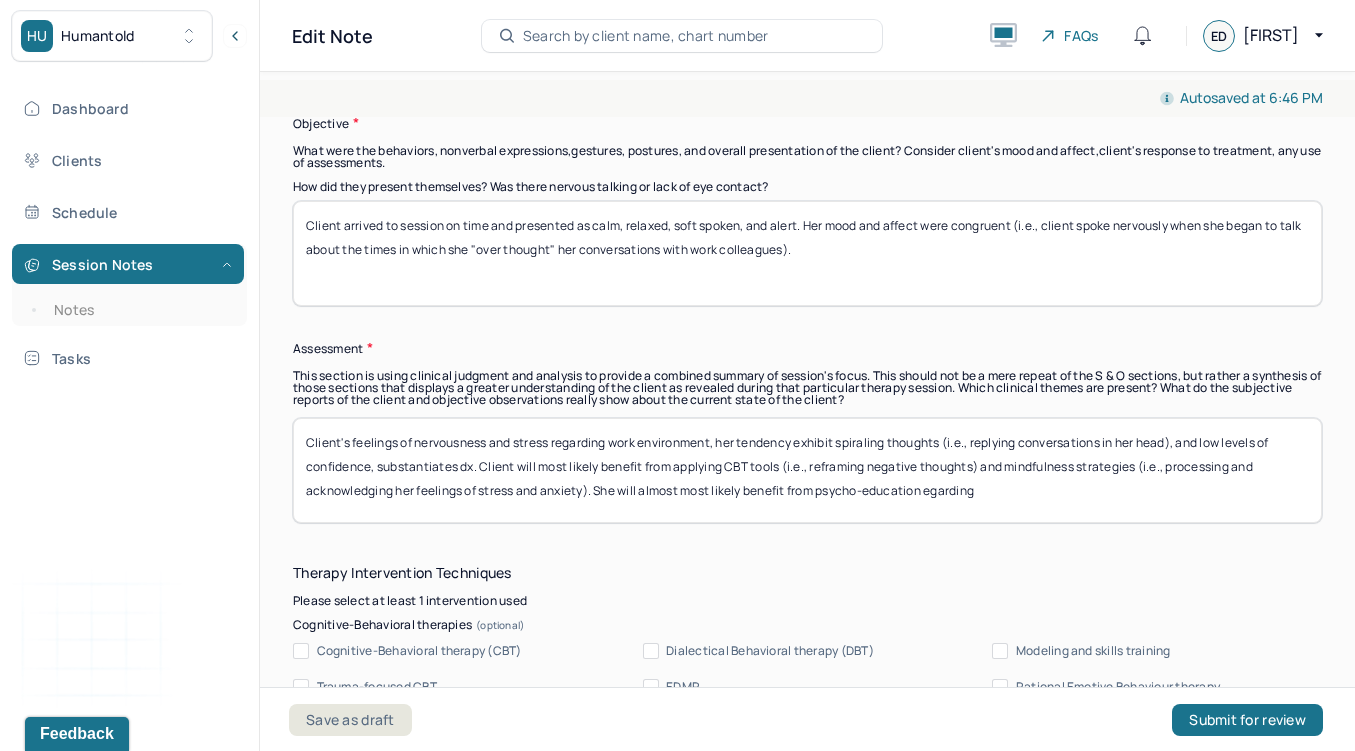 click on "Client's feelings of nervousness and stress regarding work environment, her tendency exhibit spiraling thoughts (i.e., replying conversations in her head), and low levels of confidence, substantiates dx. Client will most likely benefit from applying CBT tools (i.e., reframing negative thoughts) and mindfulness strategies (i.e., processing and acknowledging her feelings of stress and anxiety). She will almost most likely benefit from psycho-educatoinr egarding" at bounding box center (807, 470) 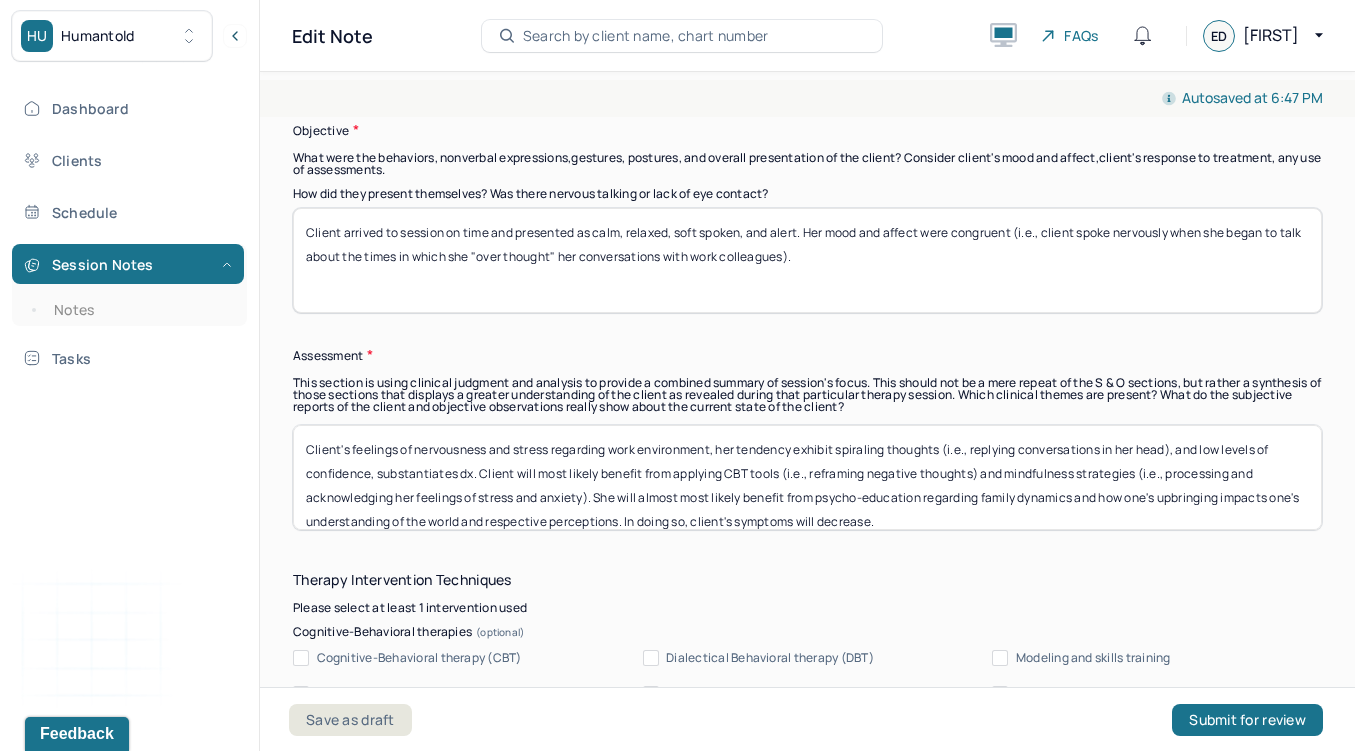 scroll, scrollTop: 1328, scrollLeft: 0, axis: vertical 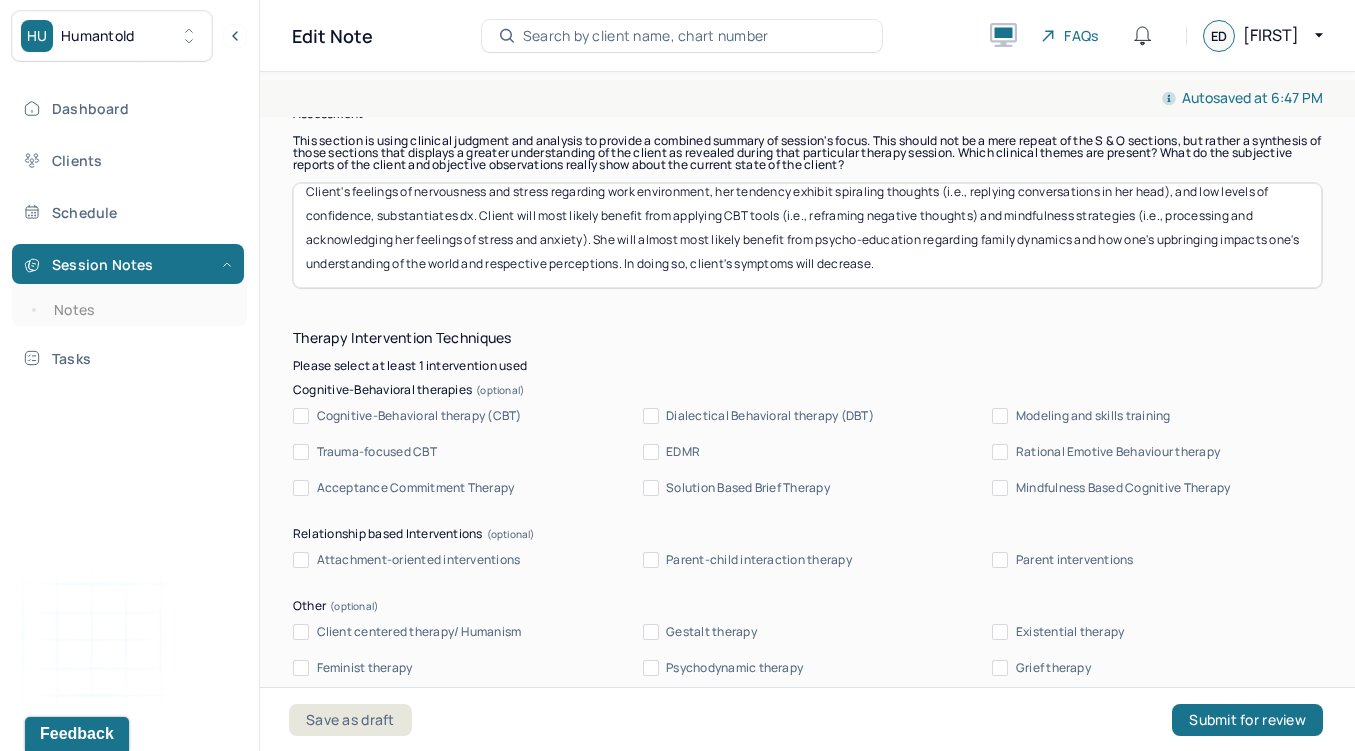 type on "Client's feelings of nervousness and stress regarding work environment, her tendency exhibit spiraling thoughts (i.e., replying conversations in her head), and low levels of confidence, substantiates dx. Client will most likely benefit from applying CBT tools (i.e., reframing negative thoughts) and mindfulness strategies (i.e., processing and acknowledging her feelings of stress and anxiety). She will almost most likely benefit from psycho-education regarding family dynamics and how one's upbringing impacts one's understanding of the world and respective perceptions. In doing so, client's symptoms will decrease." 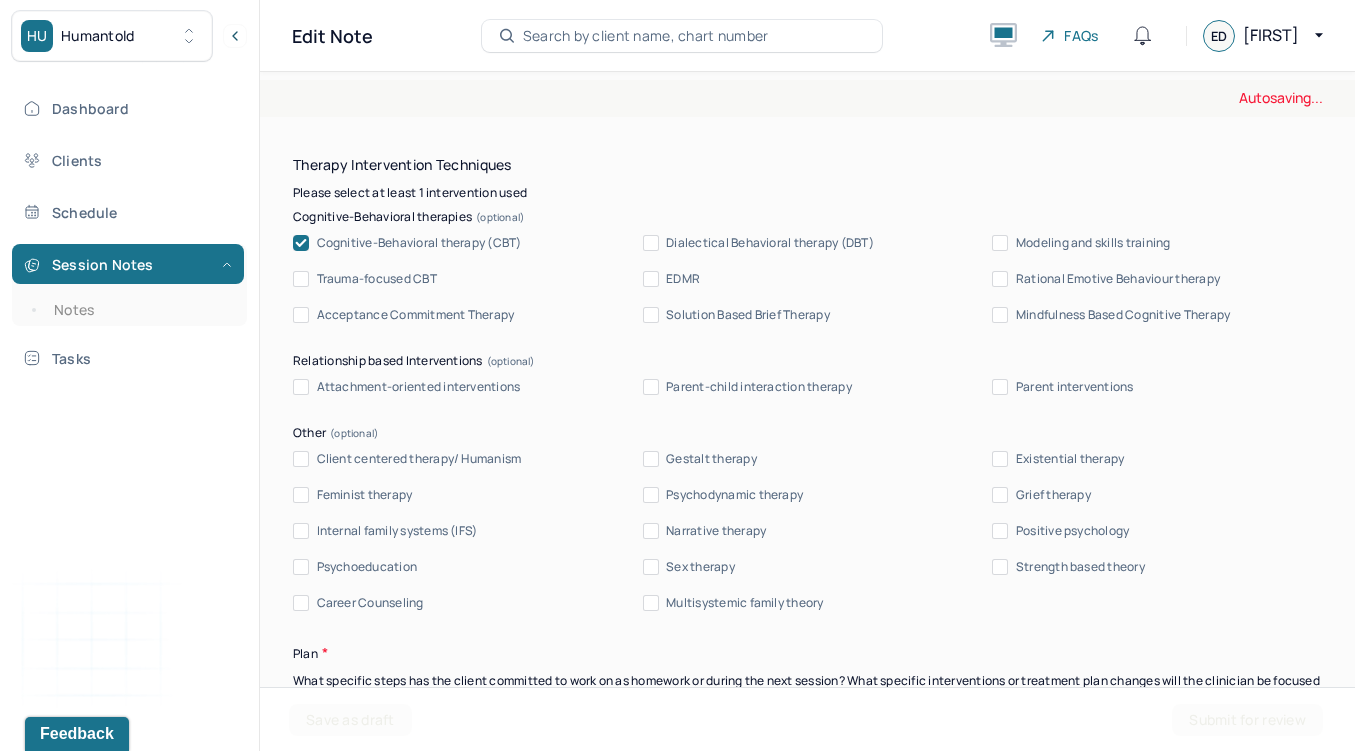 scroll, scrollTop: 1754, scrollLeft: 0, axis: vertical 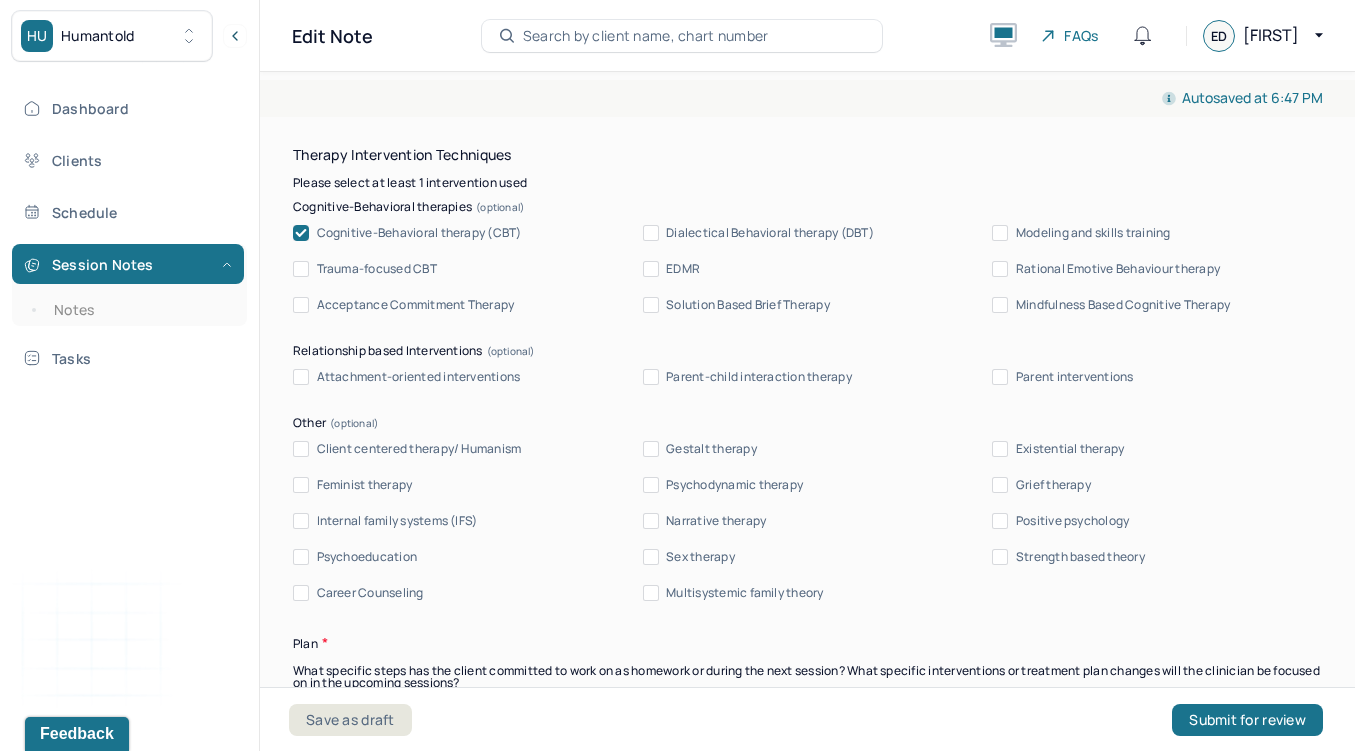 click on "Client centered therapy/ Humanism Gestalt therapy Existential therapy Feminist therapy Psychodynamic therapy Grief therapy Internal family systems (IFS) Narrative therapy Positive psychology Psychoeducation Sex therapy Strength based theory Career Counseling Multisystemic family theory" at bounding box center (807, 521) 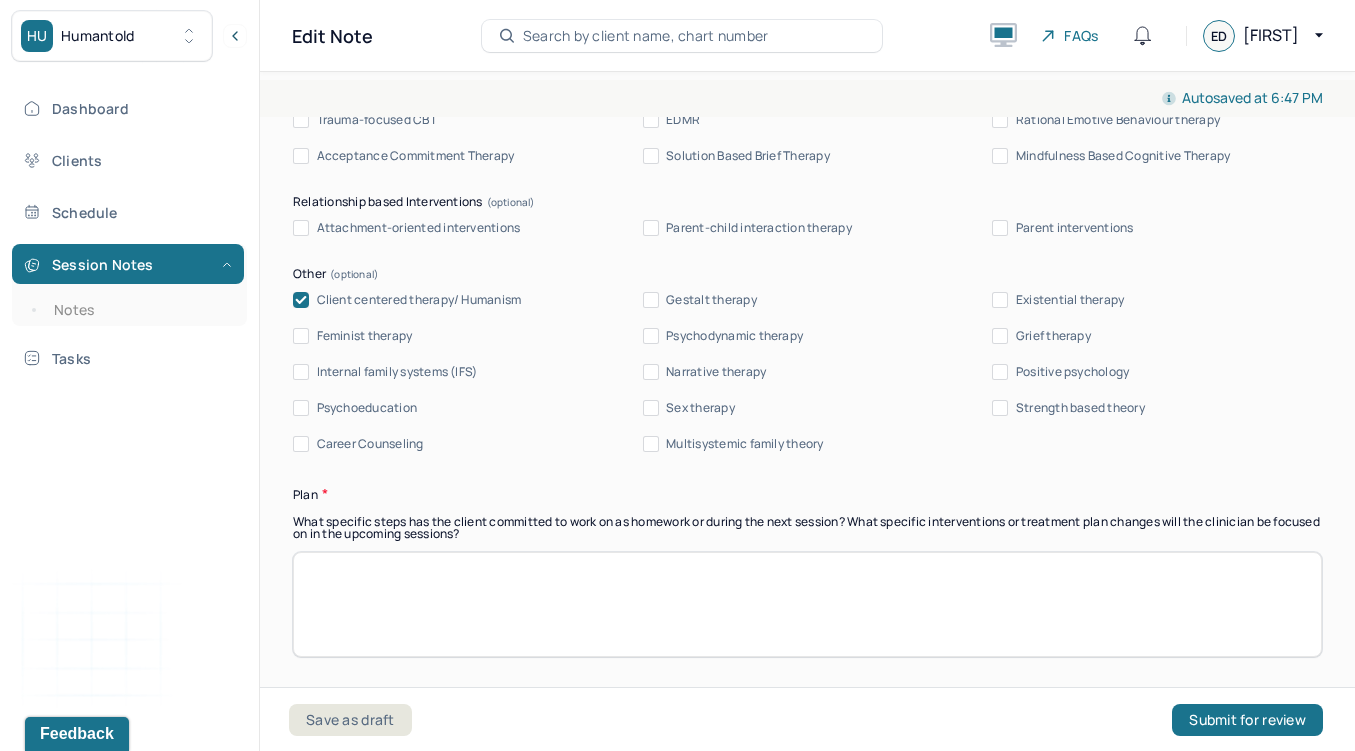 scroll, scrollTop: 1950, scrollLeft: 0, axis: vertical 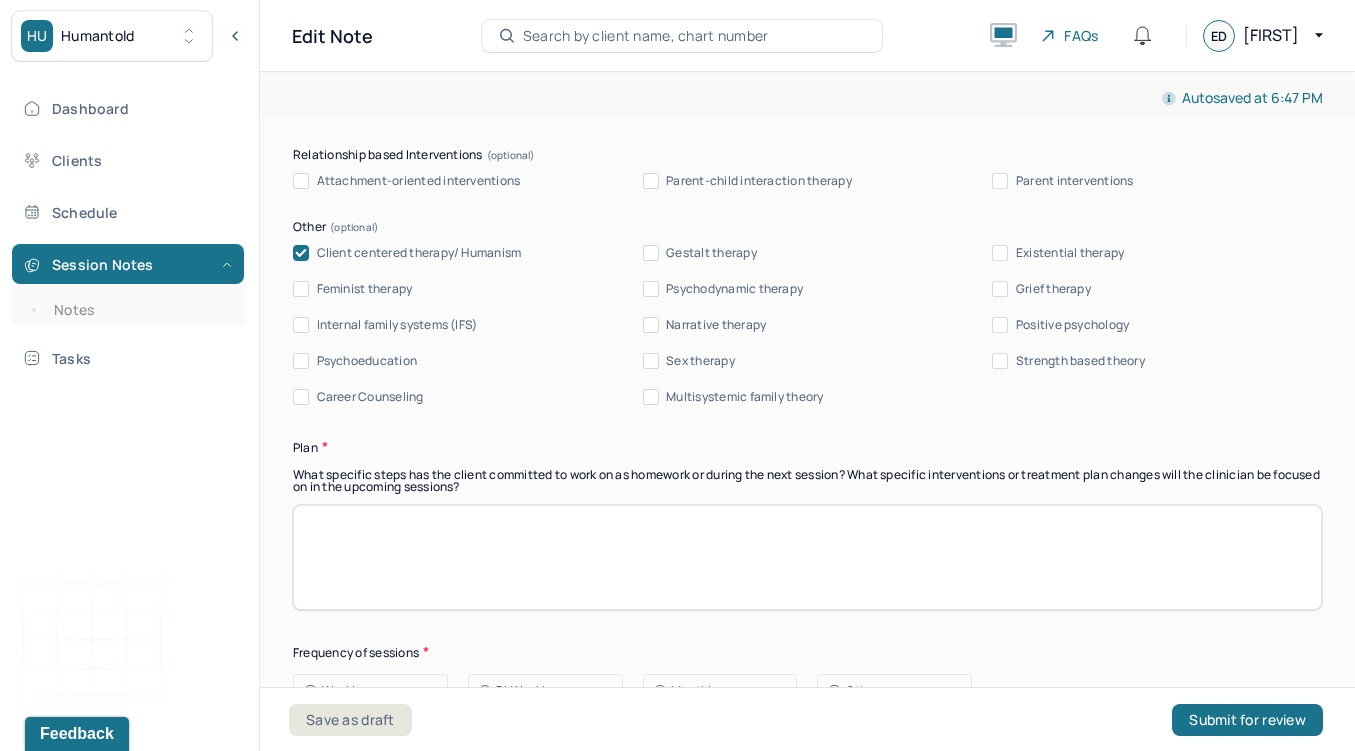 click at bounding box center [807, 557] 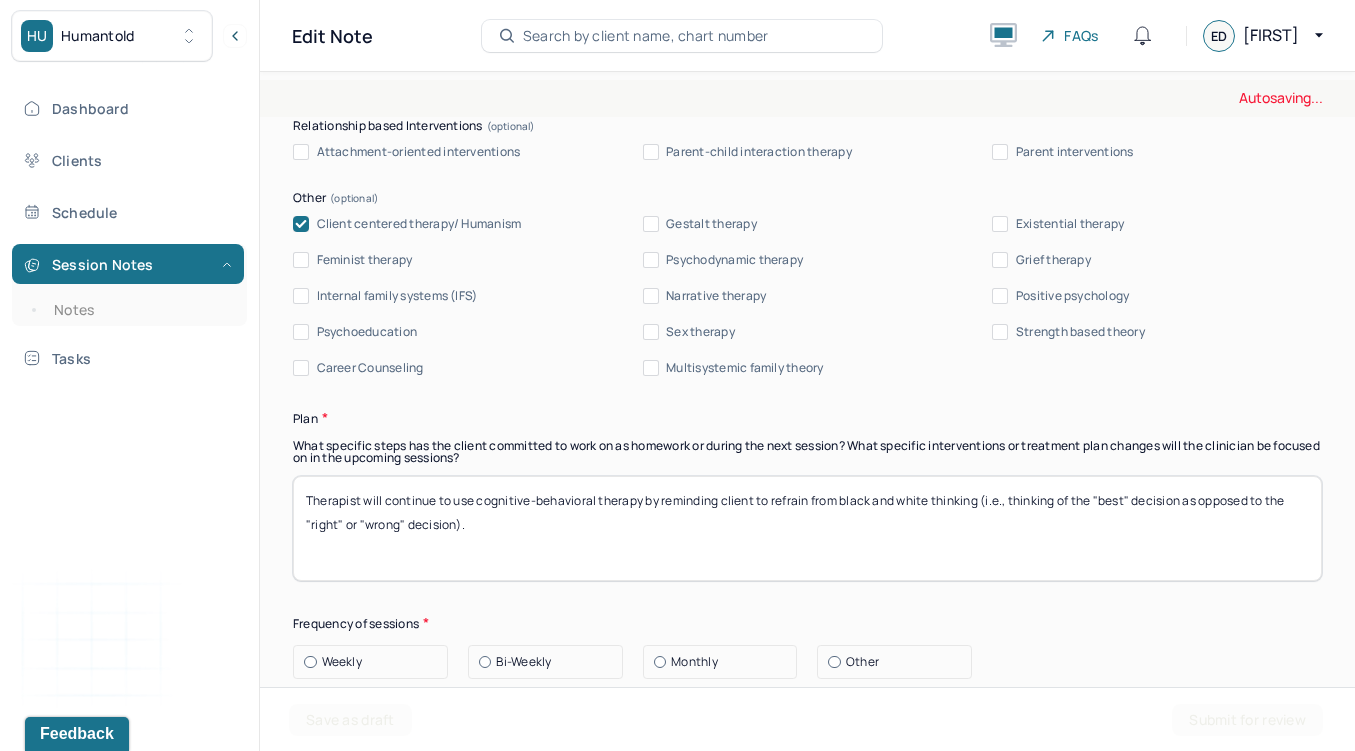 scroll, scrollTop: 1983, scrollLeft: 0, axis: vertical 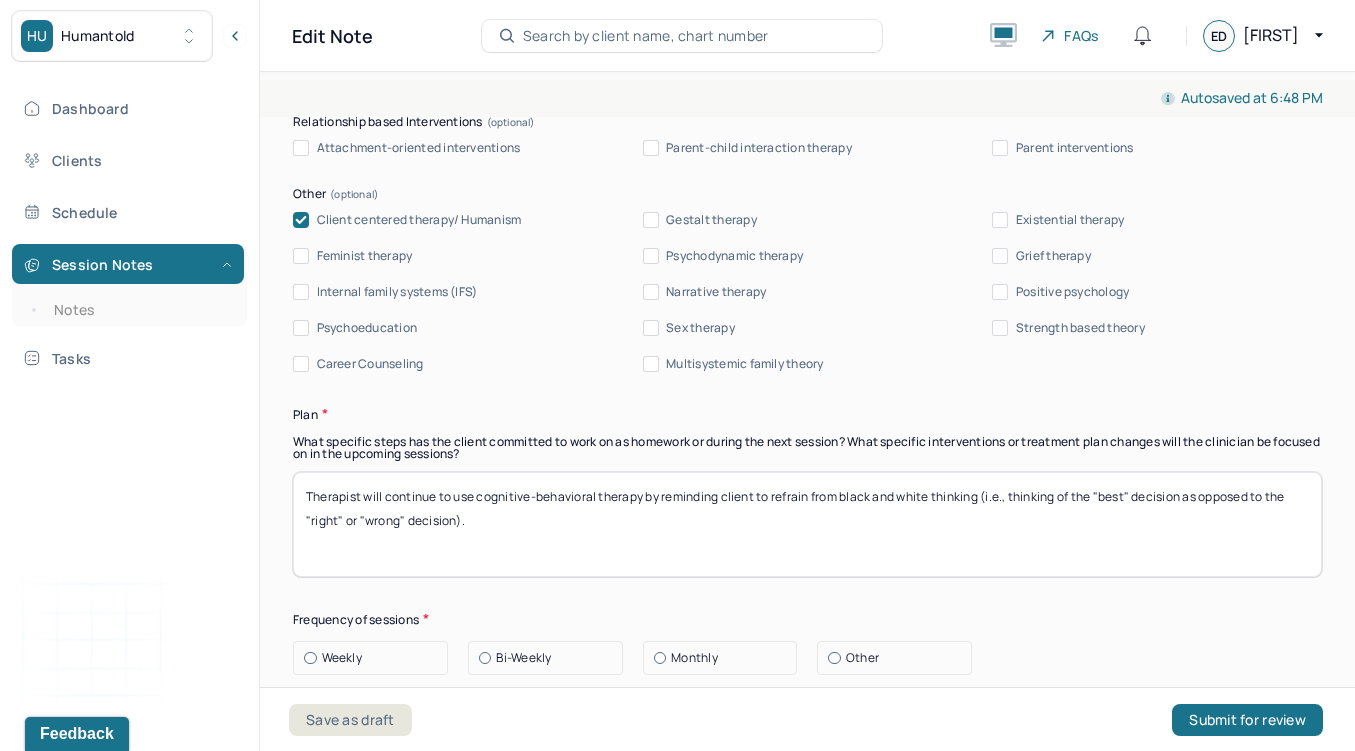 click on "Therapist will continue to use cognitive-behavioral therapy by reminding client to refrain from black and white thinking (i.e., thinking of the "best" decision as opposed to the "right" or "wrong" decision)." at bounding box center [807, 524] 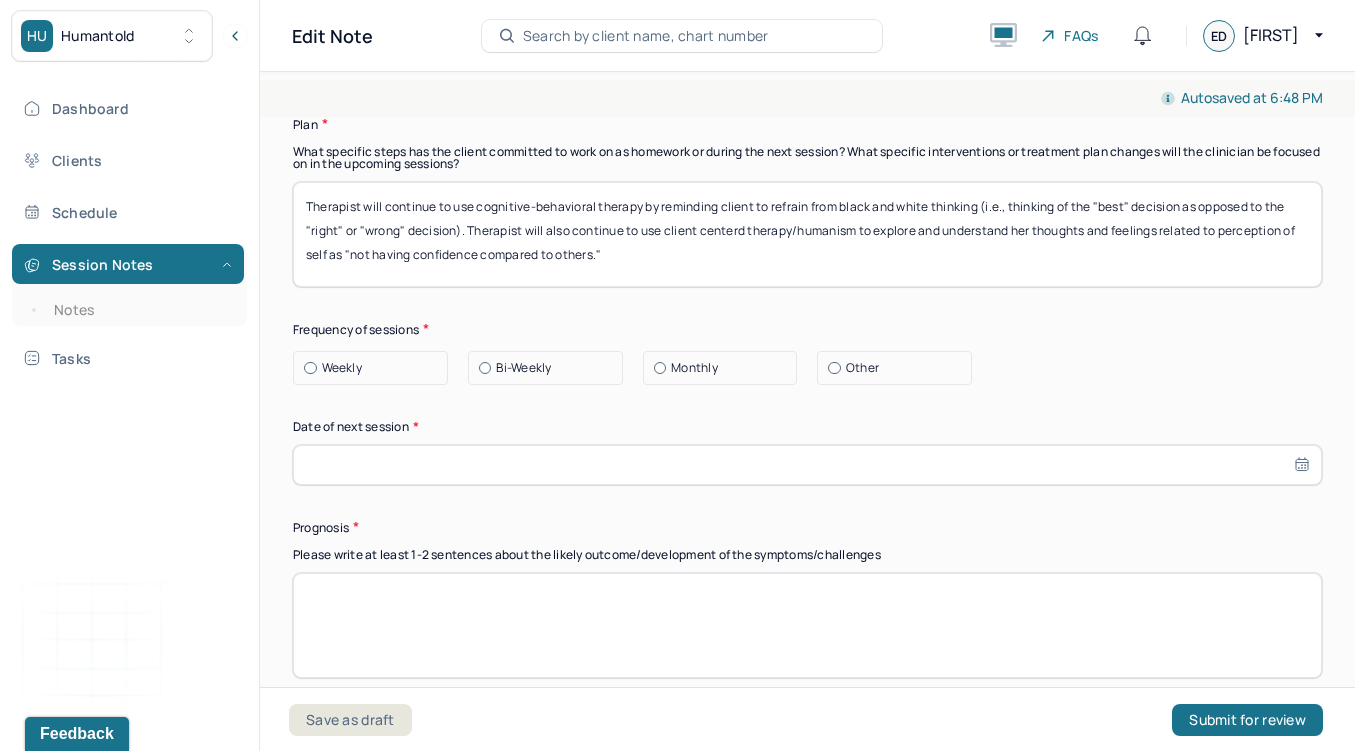 scroll, scrollTop: 2280, scrollLeft: 0, axis: vertical 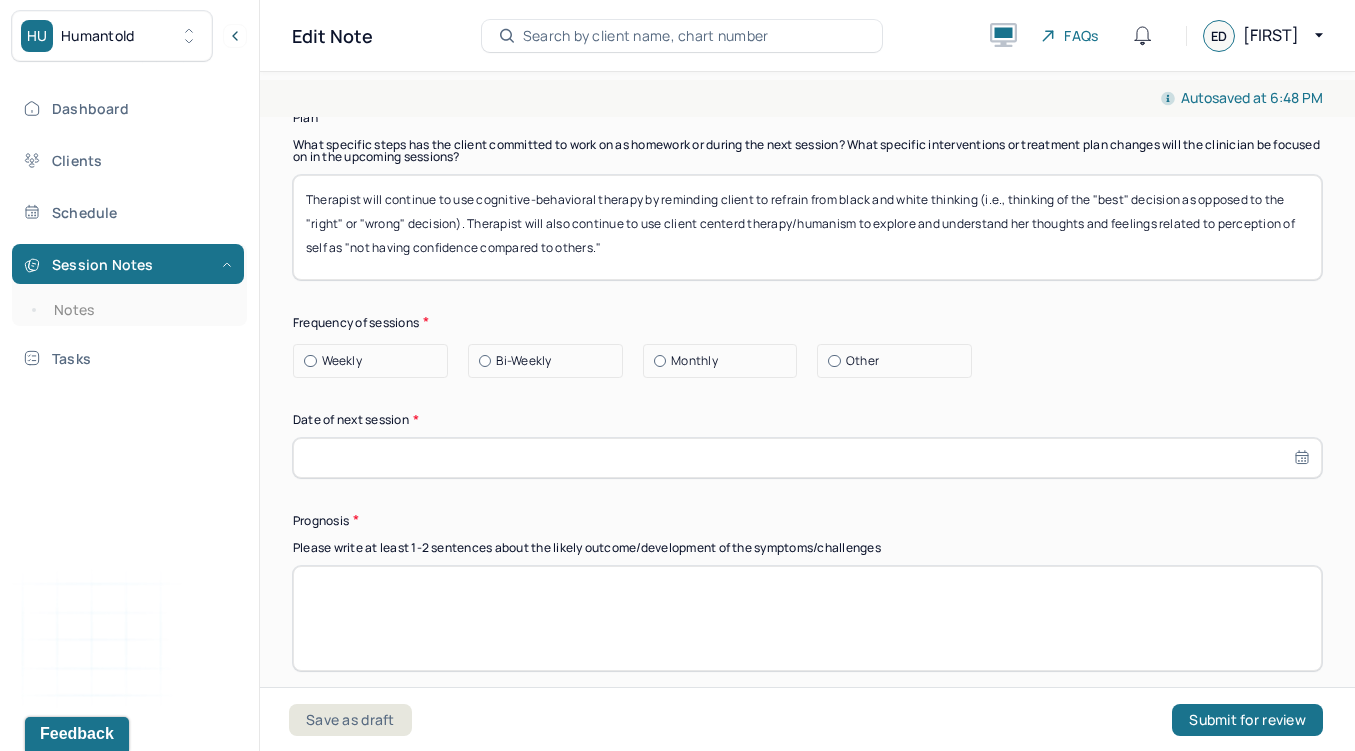 type on "Therapist will continue to use cognitive-behavioral therapy by reminding client to refrain from black and white thinking (i.e., thinking of the "best" decision as opposed to the "right" or "wrong" decision). Therapist will also continue to use client centerd therapy/humanism to explore and understand her thoughts and feelings related to perception of self as "not having confidence compared to others."" 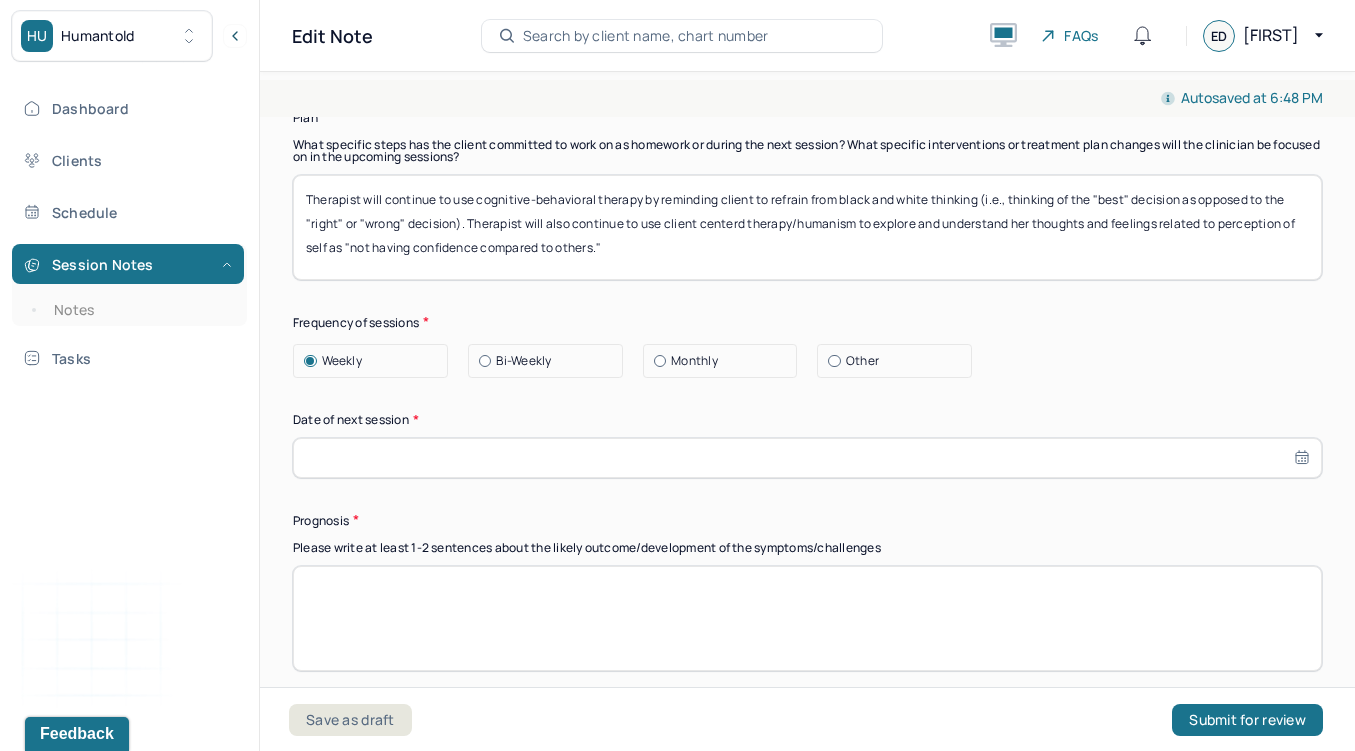 click at bounding box center [807, 458] 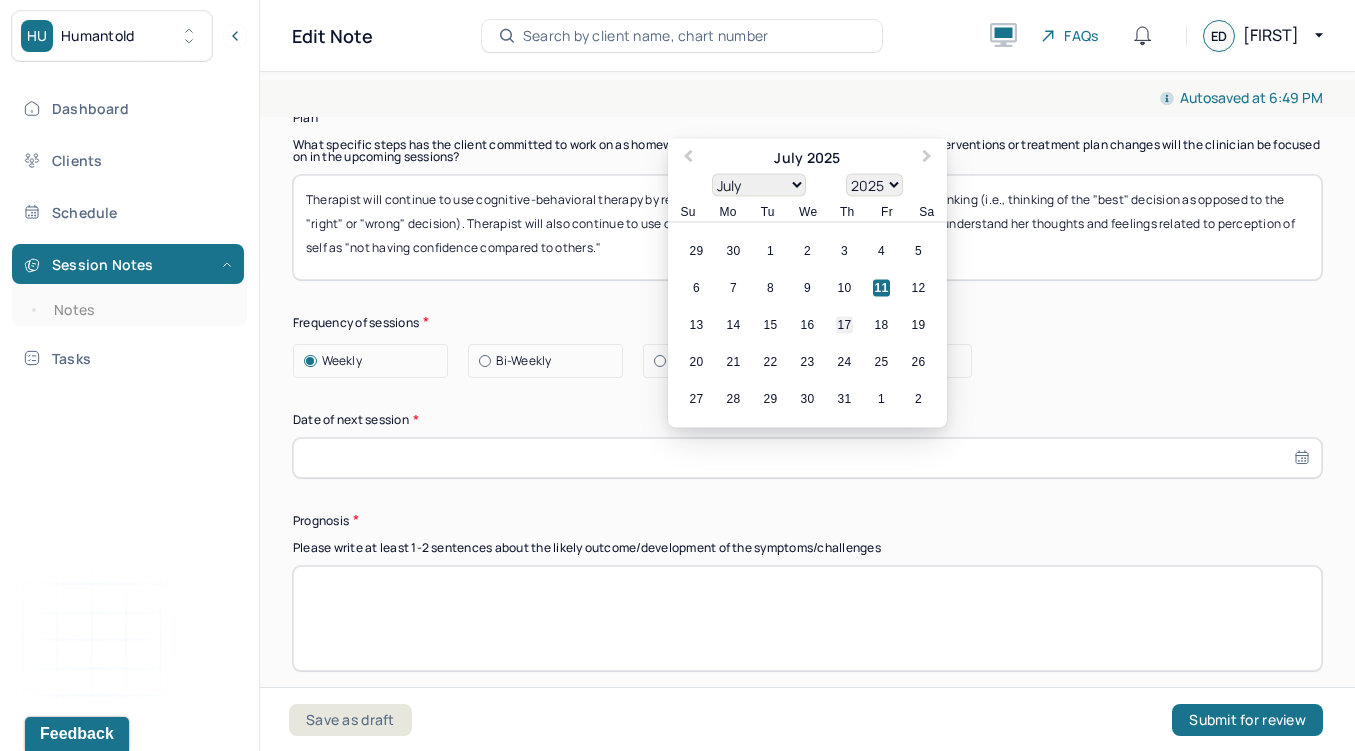 click on "17" at bounding box center (844, 324) 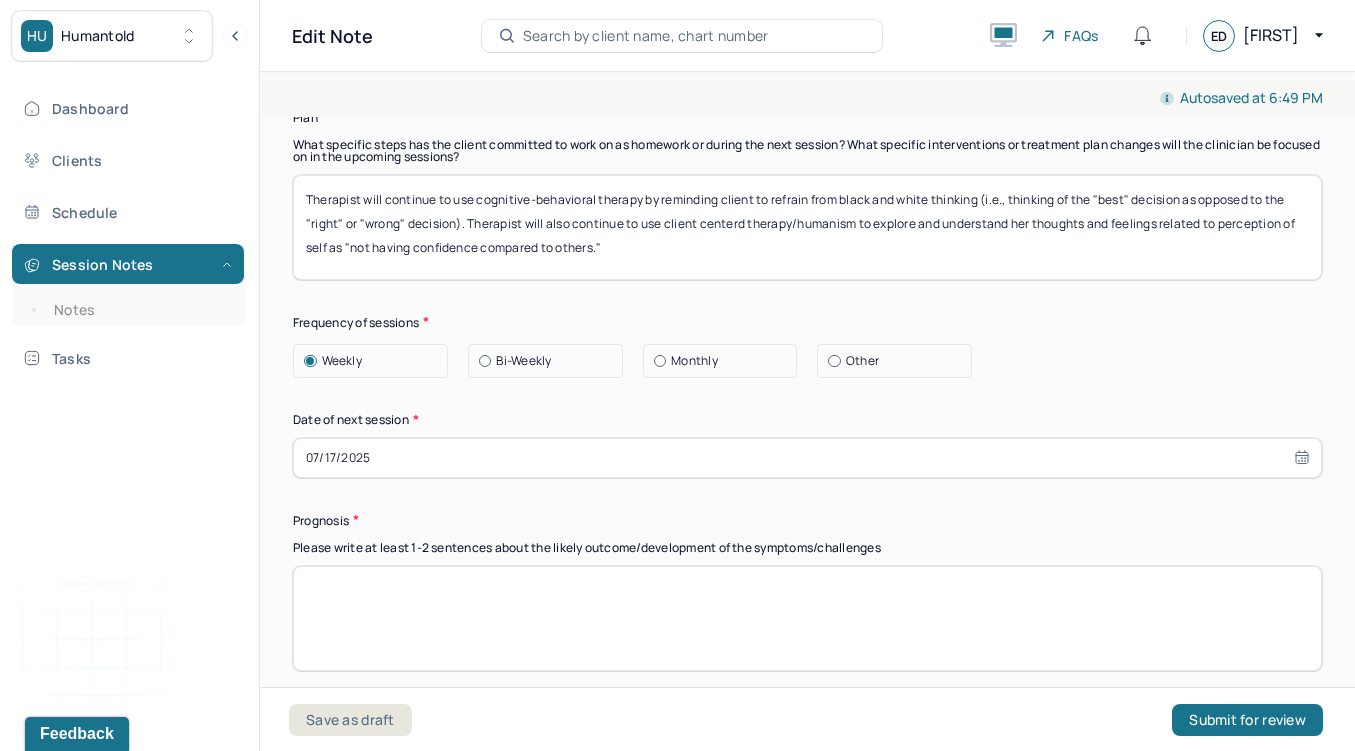 click at bounding box center [807, 618] 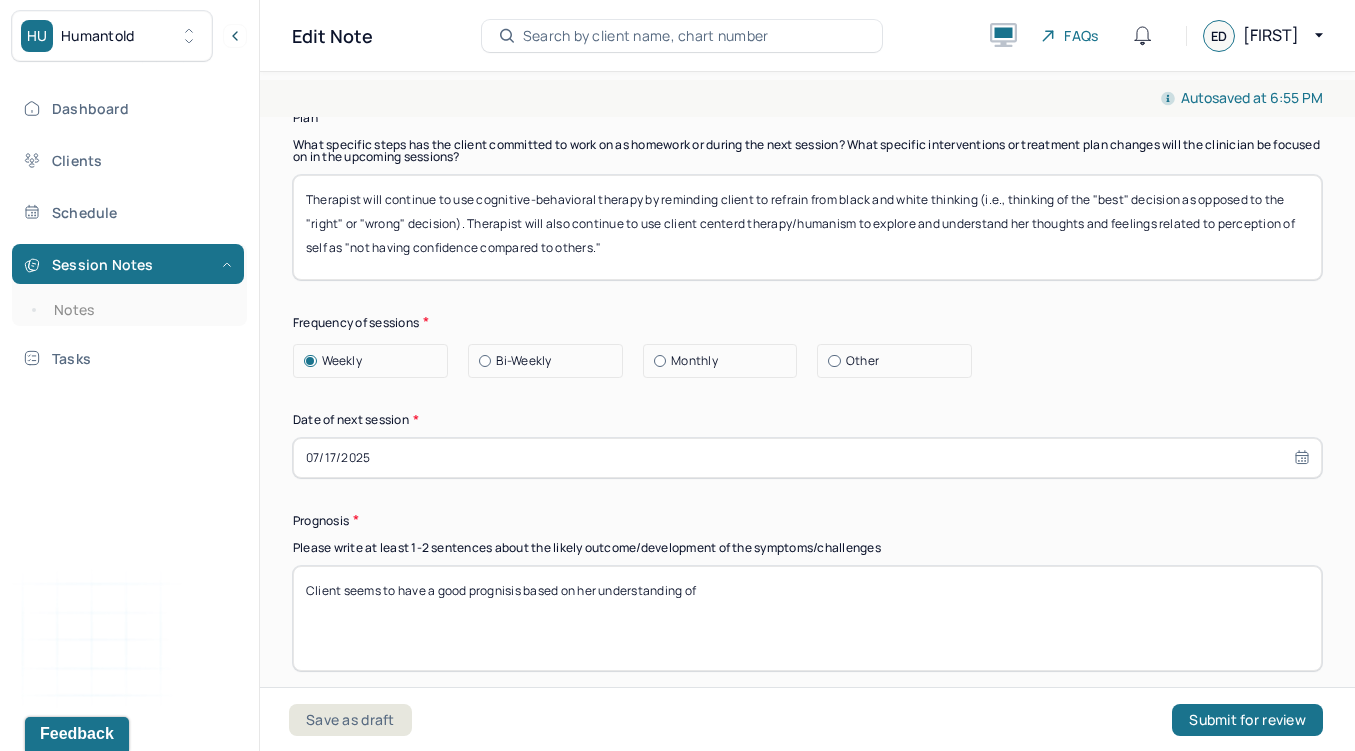click on "Client seems to have a good prognisis based on her understanding of" at bounding box center [807, 618] 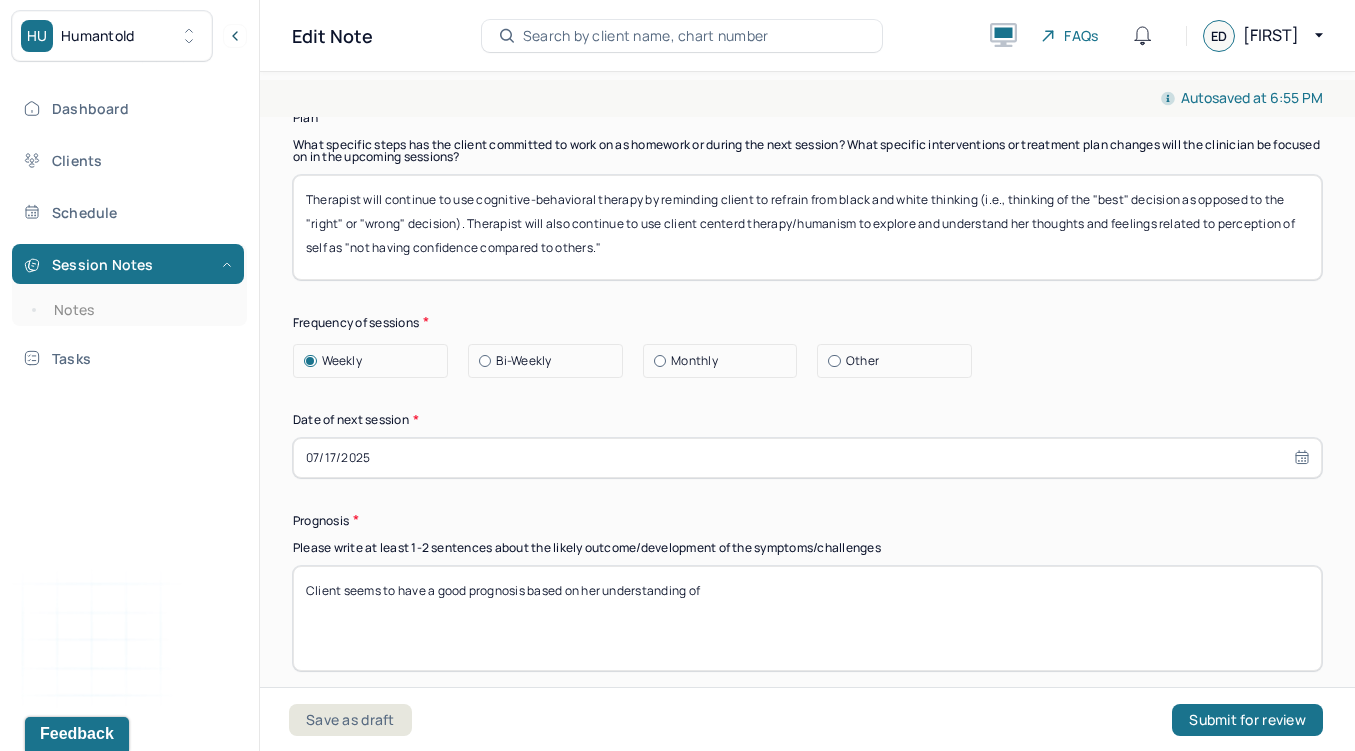 click on "Client seems to have a good prognisis based on her understanding of" at bounding box center [807, 618] 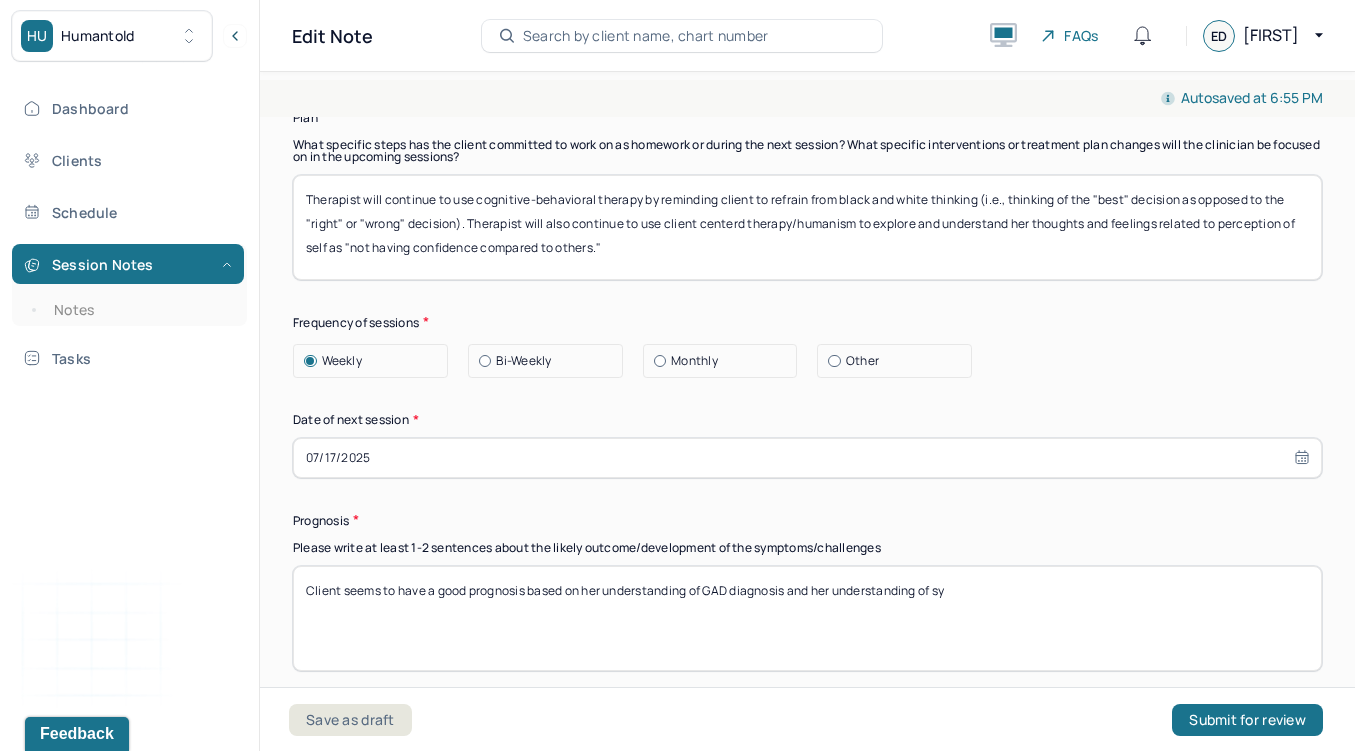 click on "Client seems to have a good prognosis based on her understanding of GAD diagnosis and her understanding of sy" at bounding box center [807, 618] 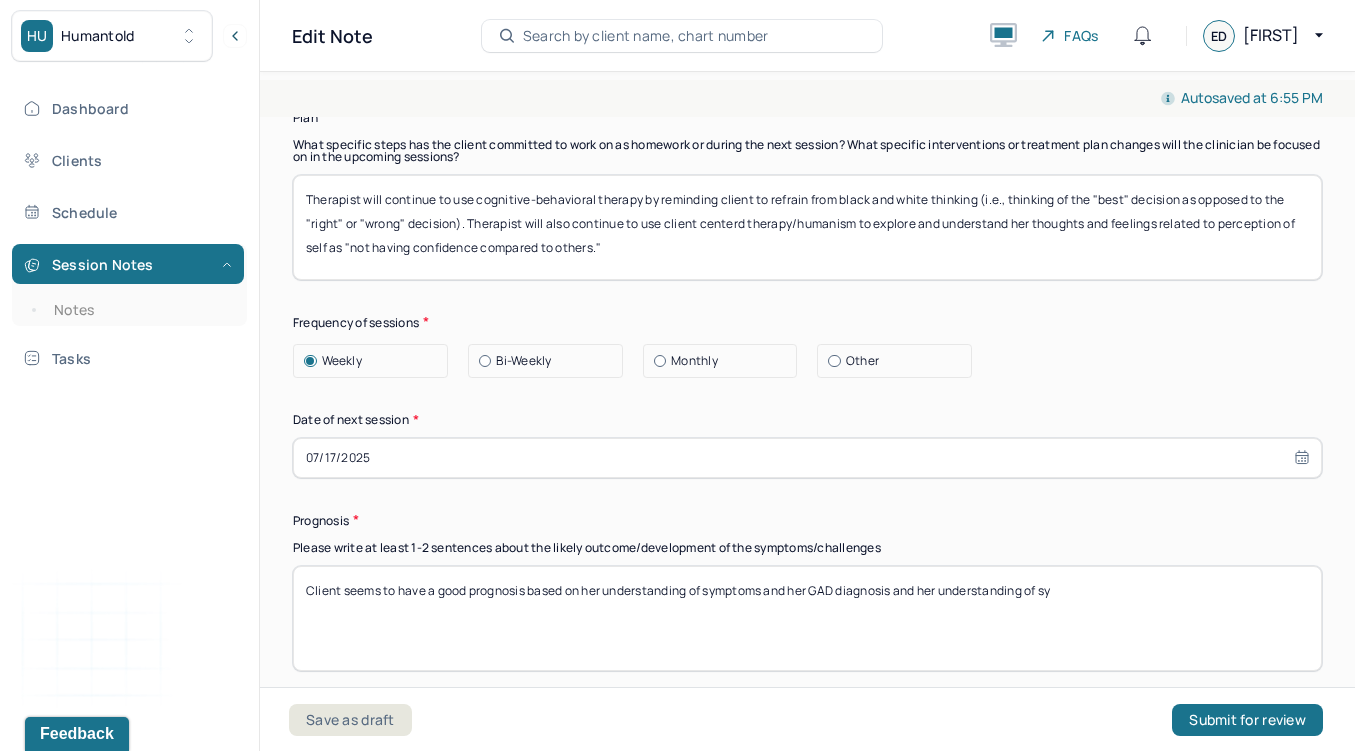 drag, startPoint x: 1029, startPoint y: 584, endPoint x: 901, endPoint y: 591, distance: 128.19127 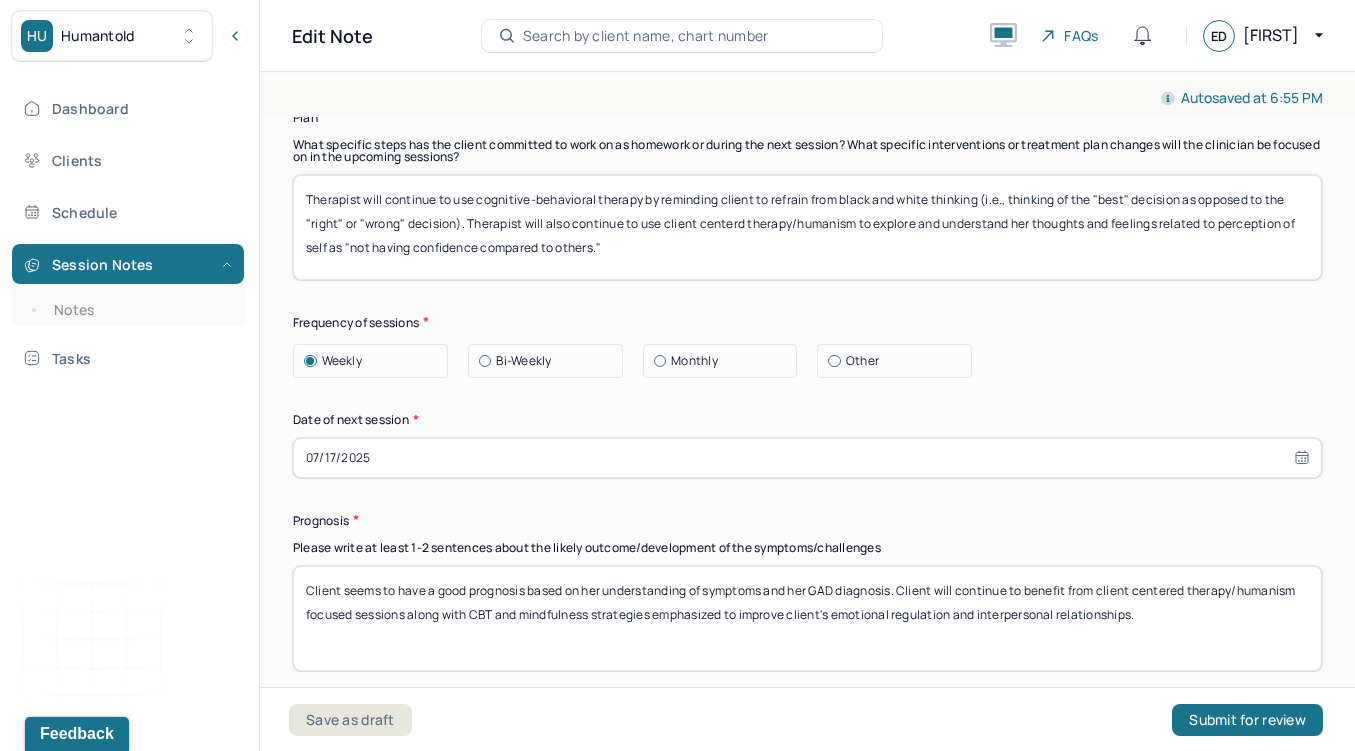 click on "Client seems to have a good prognosis based on her understanding of symptoms and her GAD diagnosis. Client will continue to benefit from client centered therapy/humanism focused sessions along with" at bounding box center [807, 618] 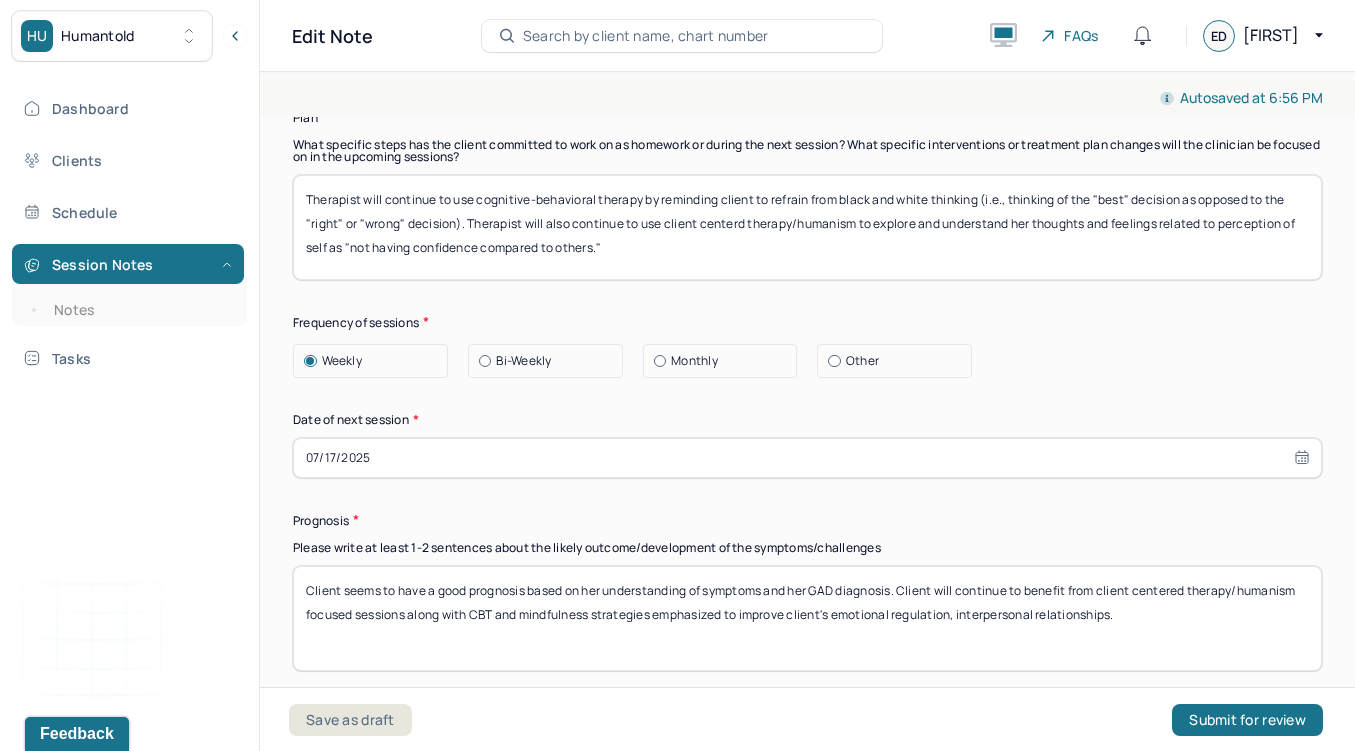 click on "Client seems to have a good prognosis based on her understanding of symptoms and her GAD diagnosis. Client will continue to benefit from client centered therapy/humanism focused sessions along with CBT and mindfulness strategies emphasized to improve client's emotional regulation and interpersonal relationships." at bounding box center (807, 618) 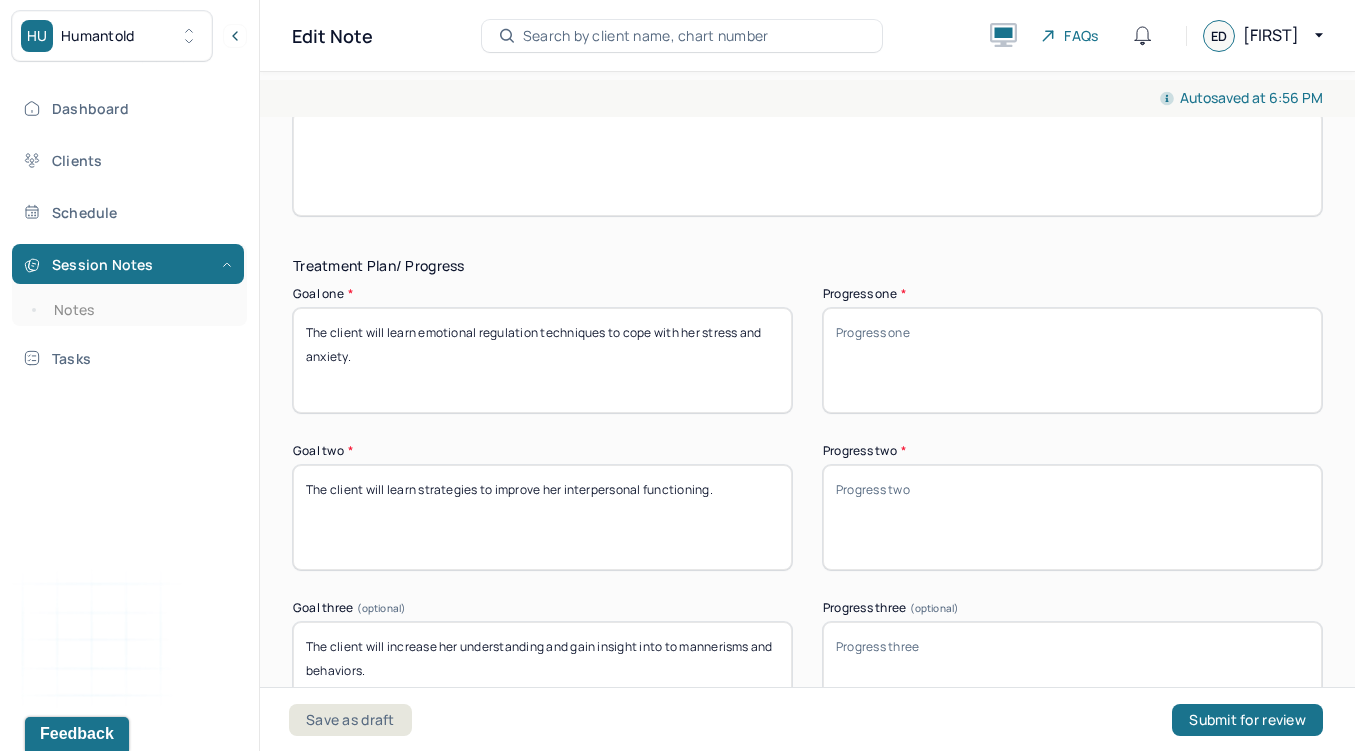 scroll, scrollTop: 2959, scrollLeft: 0, axis: vertical 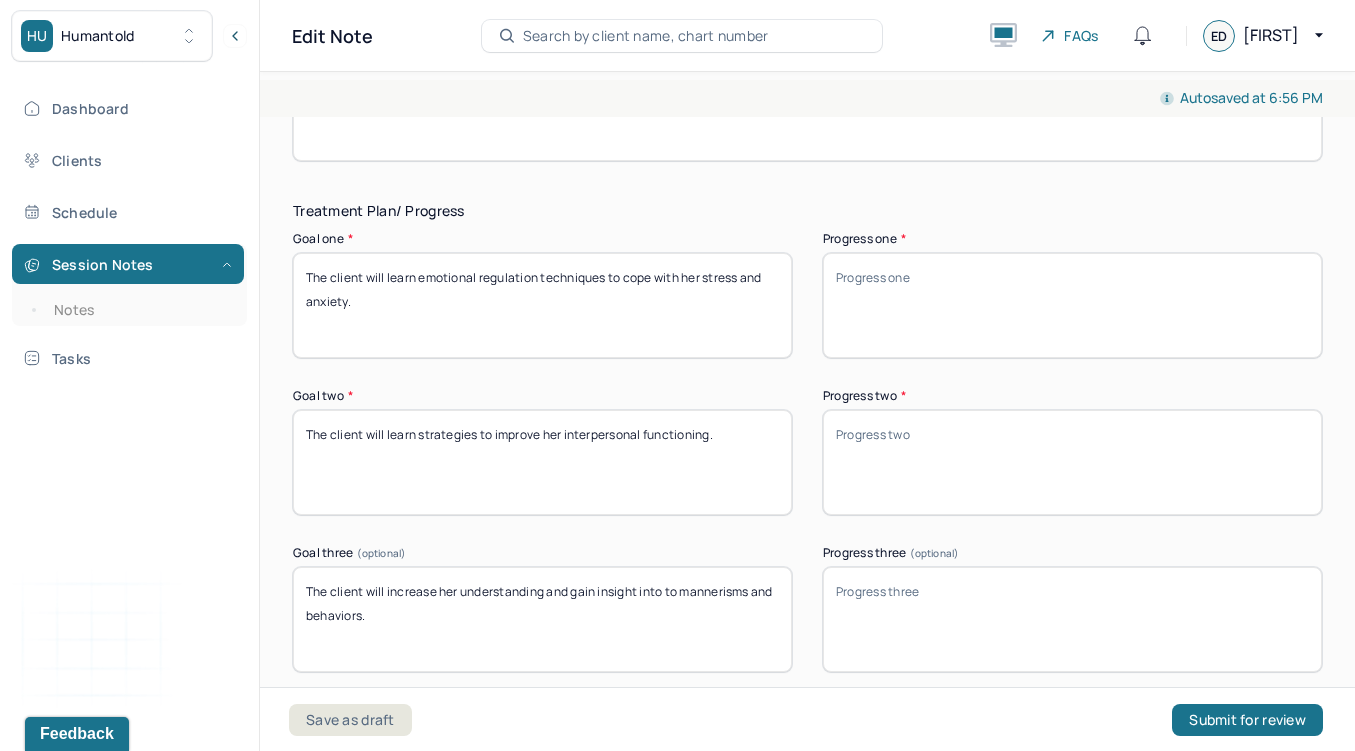 type on "Client seems to have a good prognosis based on her understanding of symptoms and her GAD diagnosis. Client will continue to benefit from client centered therapy/humanism focused sessions along with CBT and mindfulness strategies emphasized to improve client's emotional regulation, interpersonal relationships, and relationship with self." 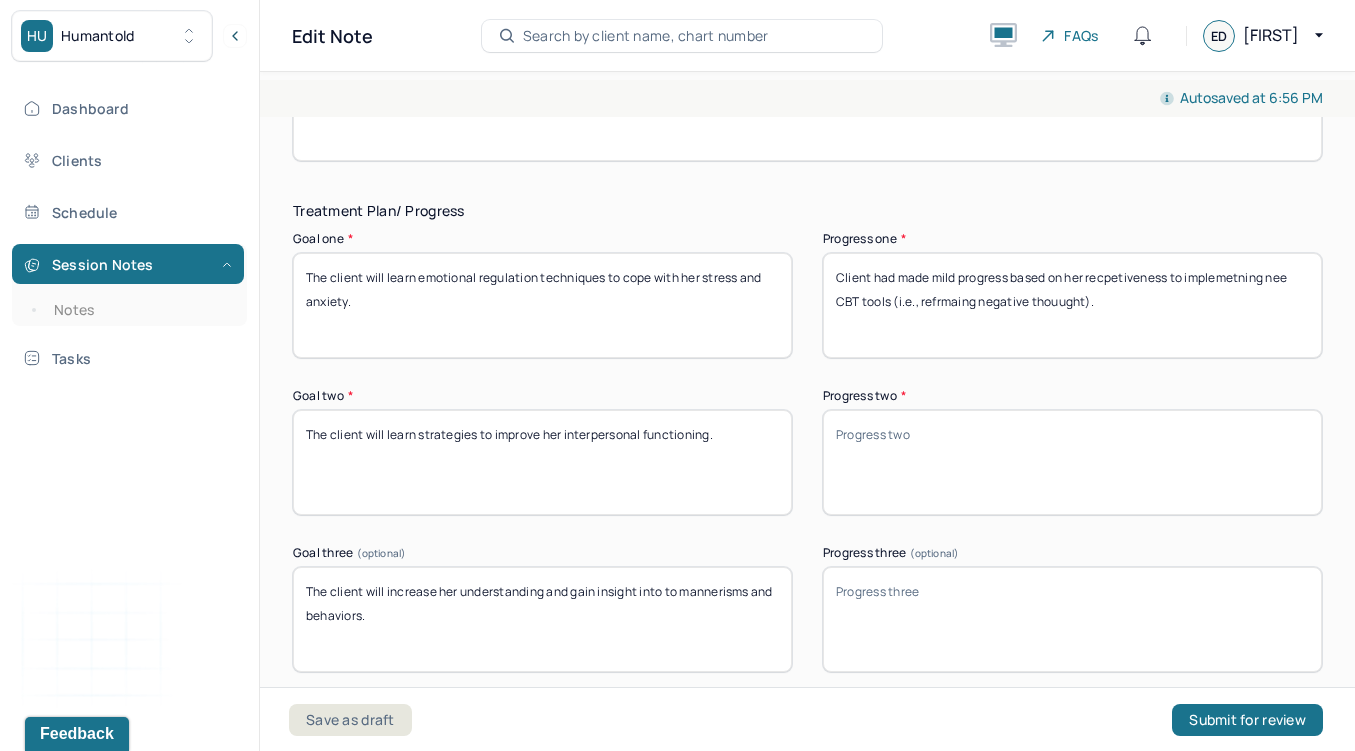 click on "Client had made mild progress based on her recpetiveness to implemetning nee CBT tools (i.e., refrmaing negative thouught)." at bounding box center (1072, 305) 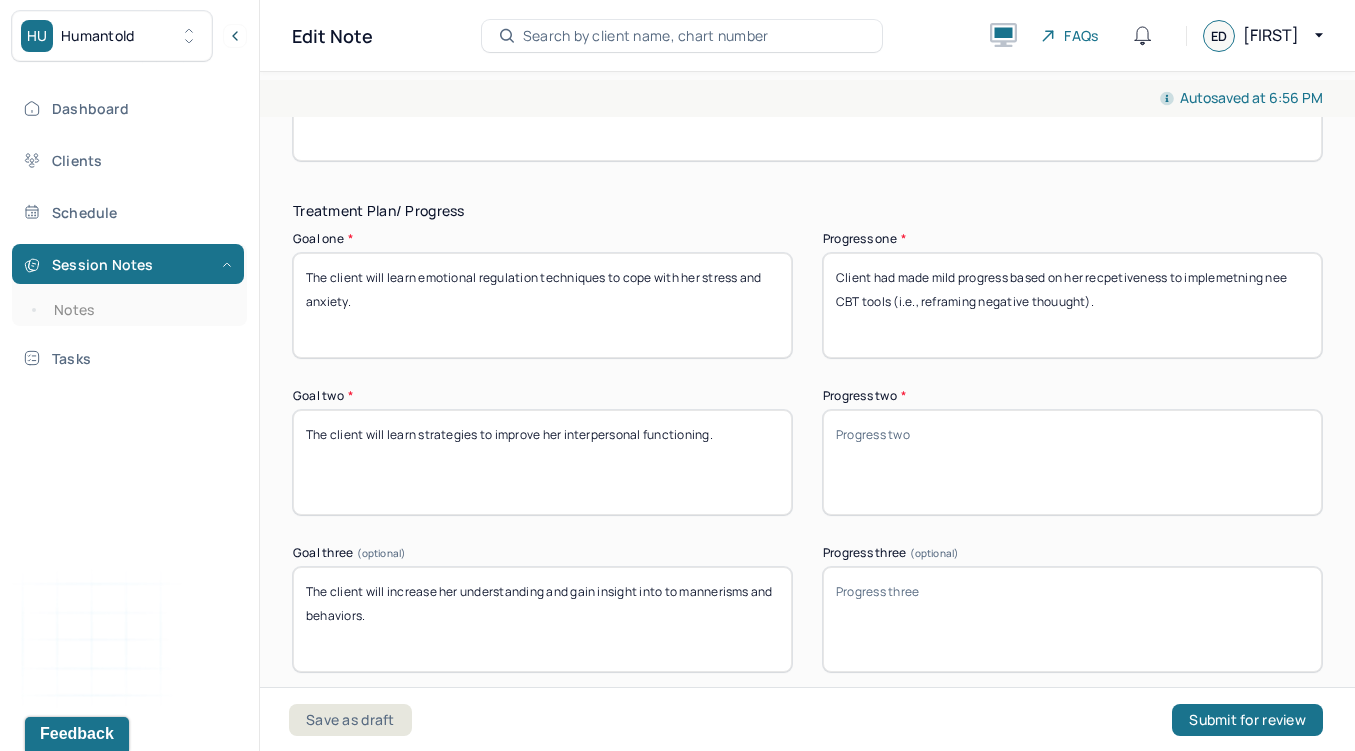 click on "Client had made mild progress based on her recpetiveness to implemetning nee CBT tools (i.e., reframing negative thouught)." at bounding box center (1072, 305) 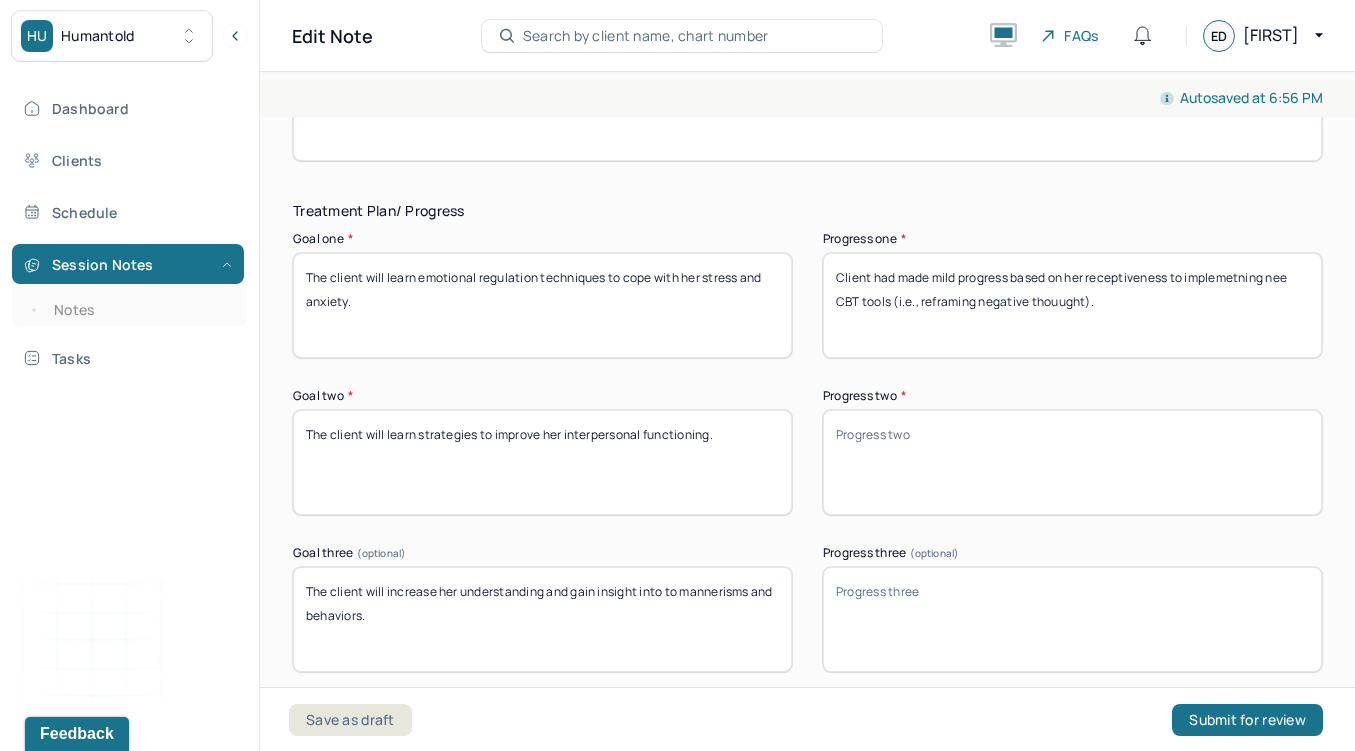 click on "Client had made mild progress based on her receptiveness to implemetning nee CBT tools (i.e., reframing negative thouught)." at bounding box center (1072, 305) 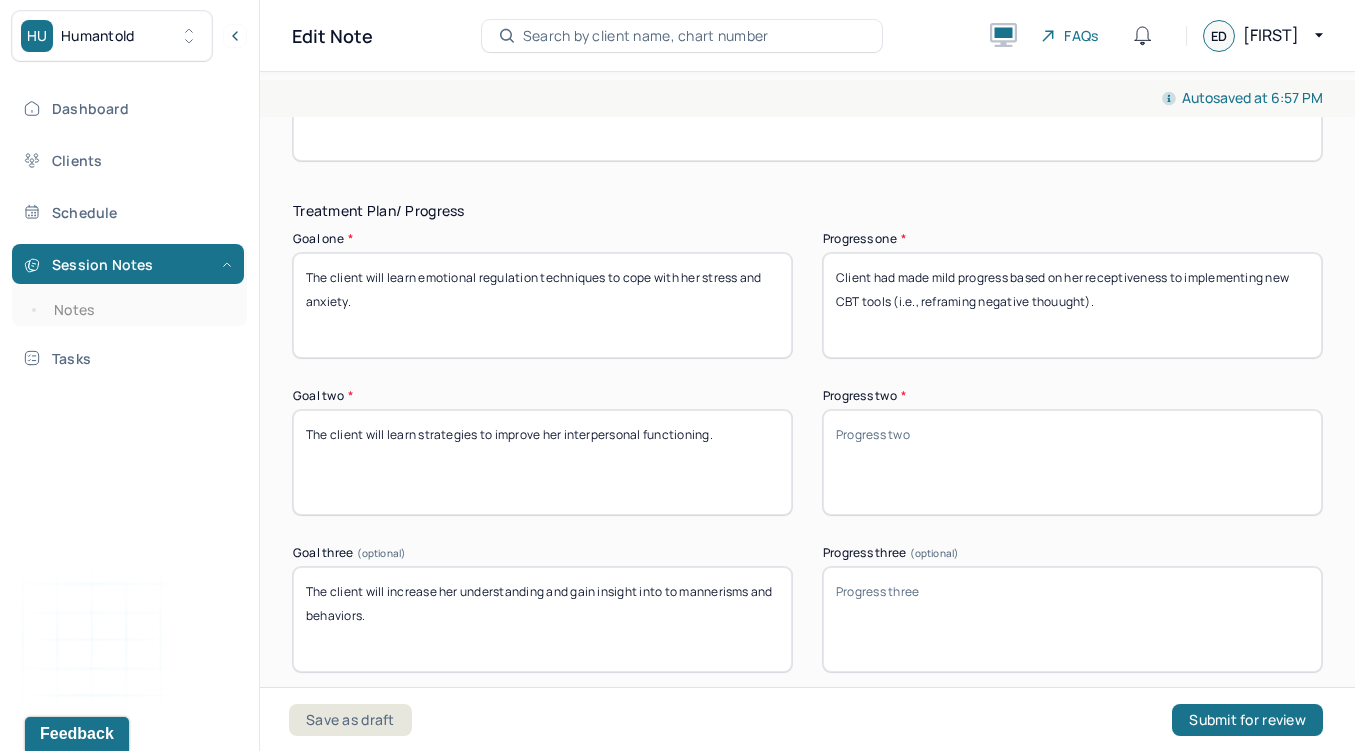 click on "Client had made mild progress based on her receptiveness to implementing nee CBT tools (i.e., reframing negative thouught)." at bounding box center (1072, 305) 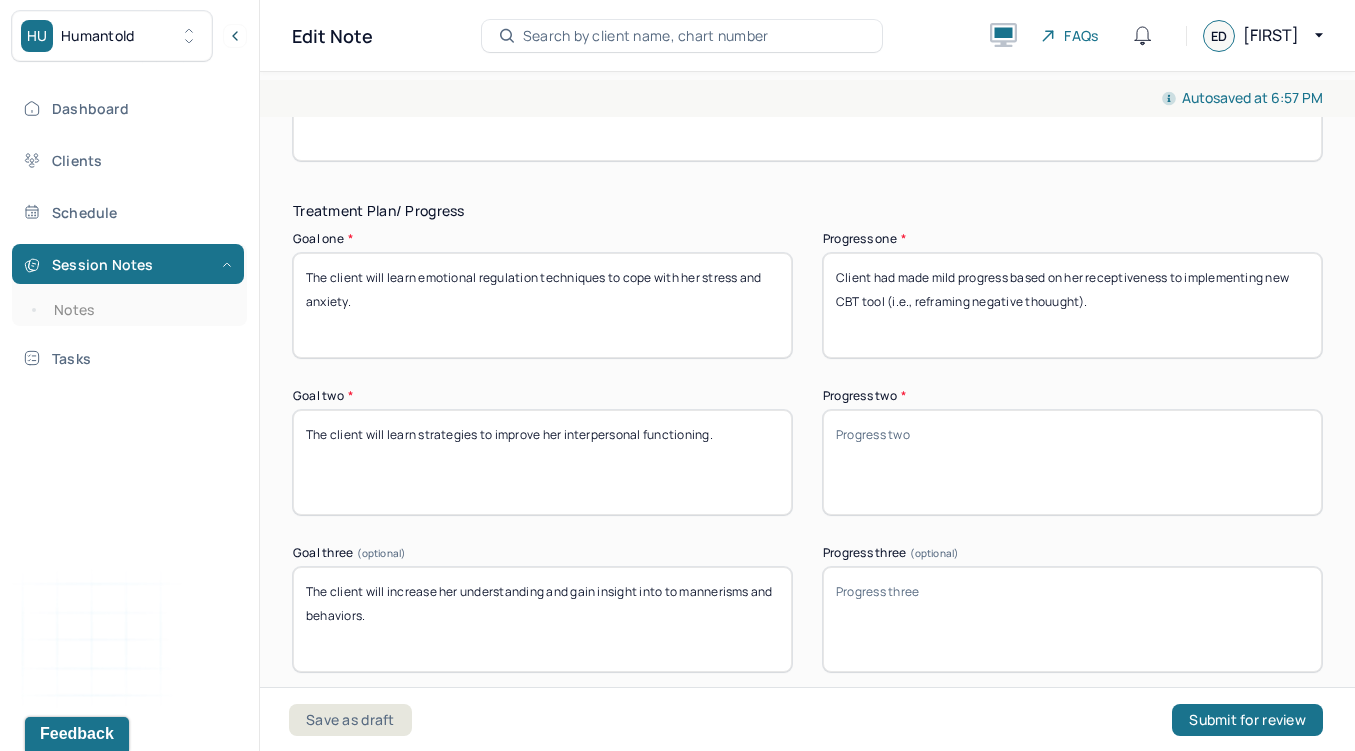 click on "Client had made mild progress based on her receptiveness to implementing nee CBT tools (i.e., reframing negative thouught)." at bounding box center [1072, 305] 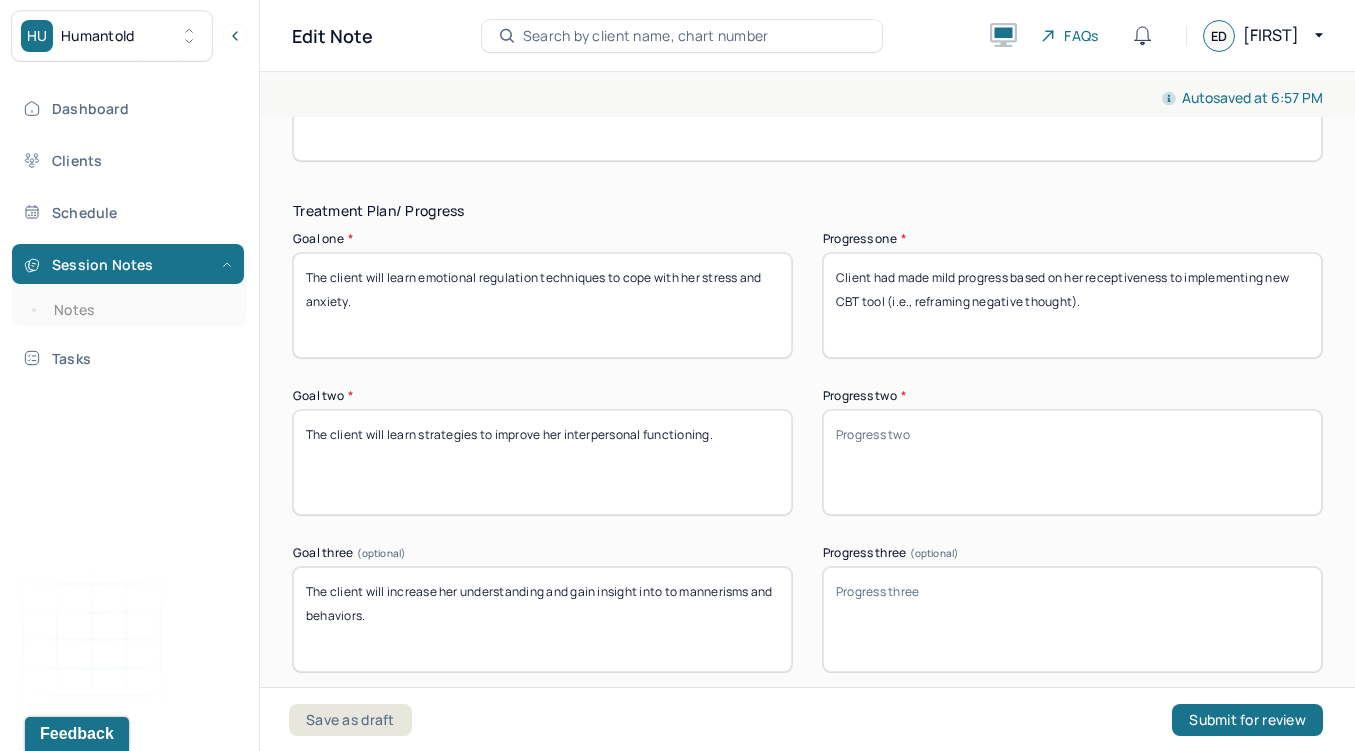 click on "Client had made mild progress based on her receptiveness to implementing new CBT tool (i.e., reframing negative thought)." at bounding box center [1072, 305] 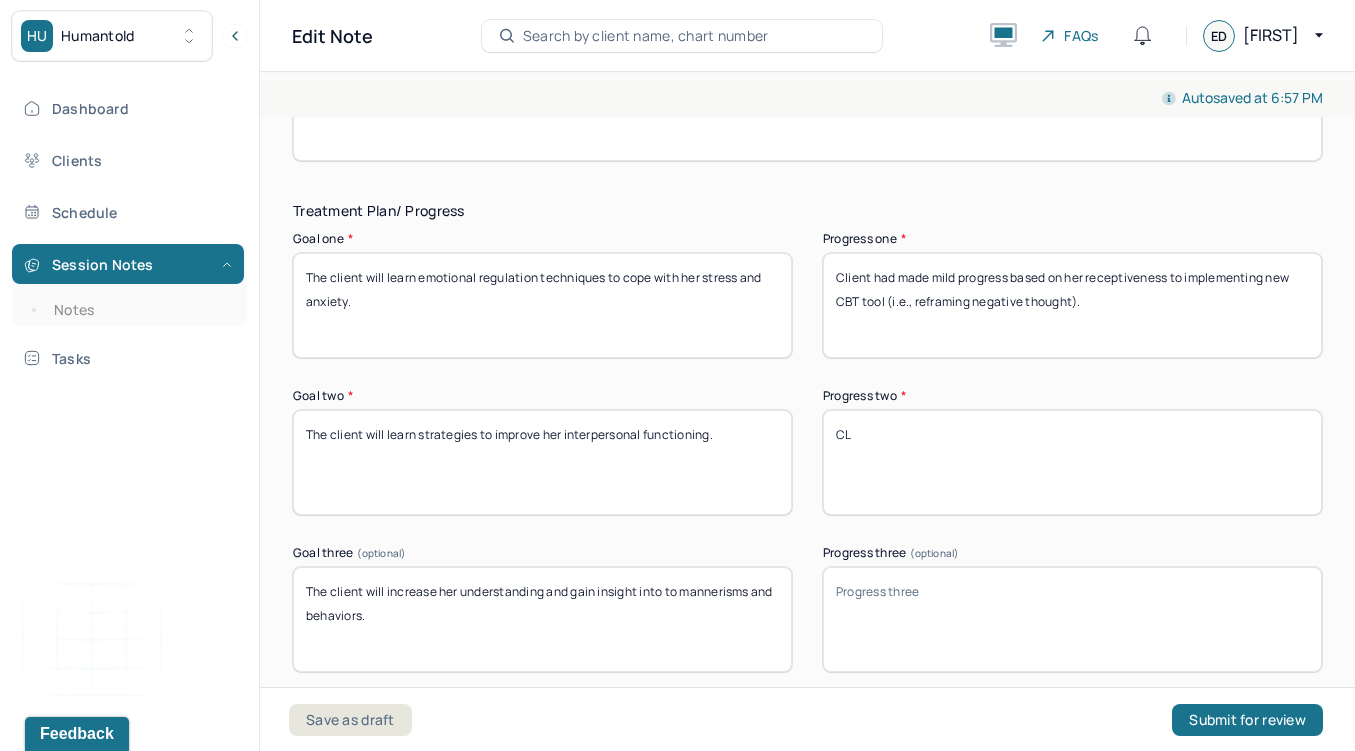 type on "C" 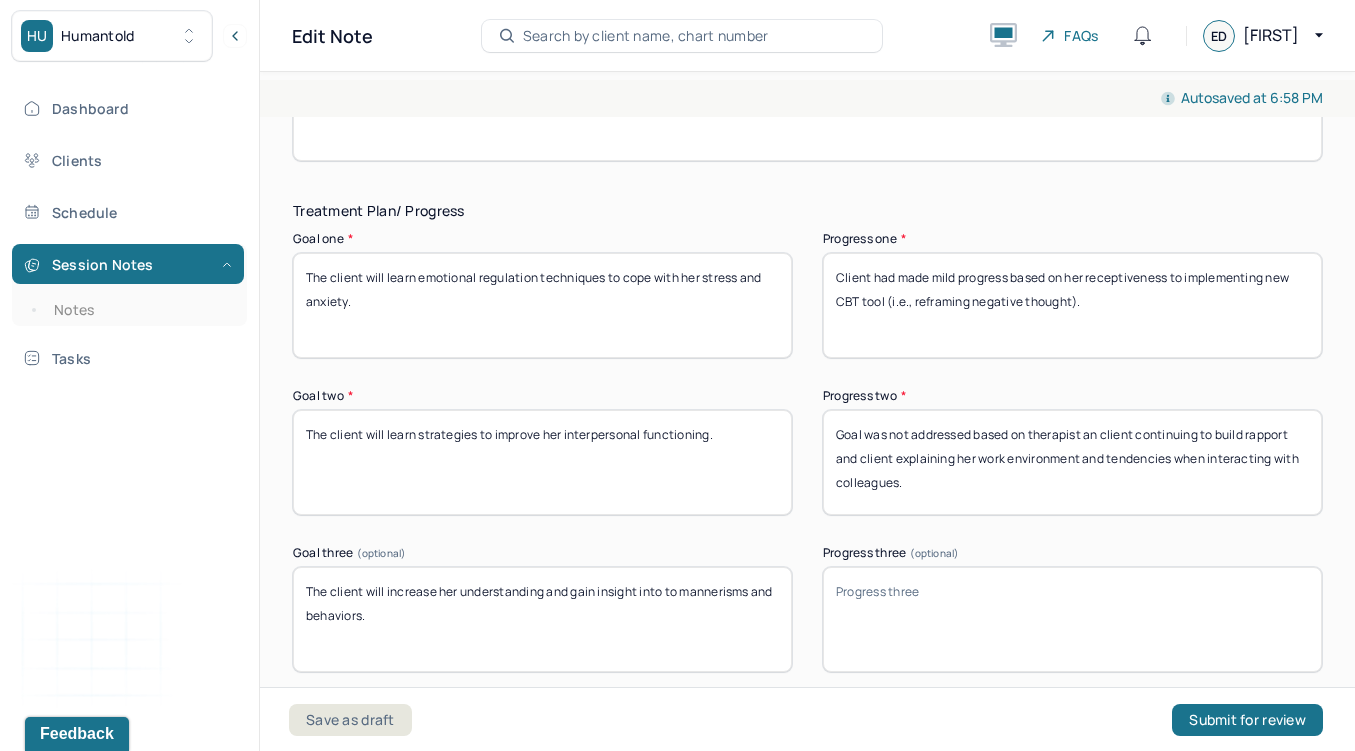 click on "Goal was not addressed based on therapist an client continuing to build rapport and client explaining her work environment and tendencies when interacting with colleagues." at bounding box center [1072, 462] 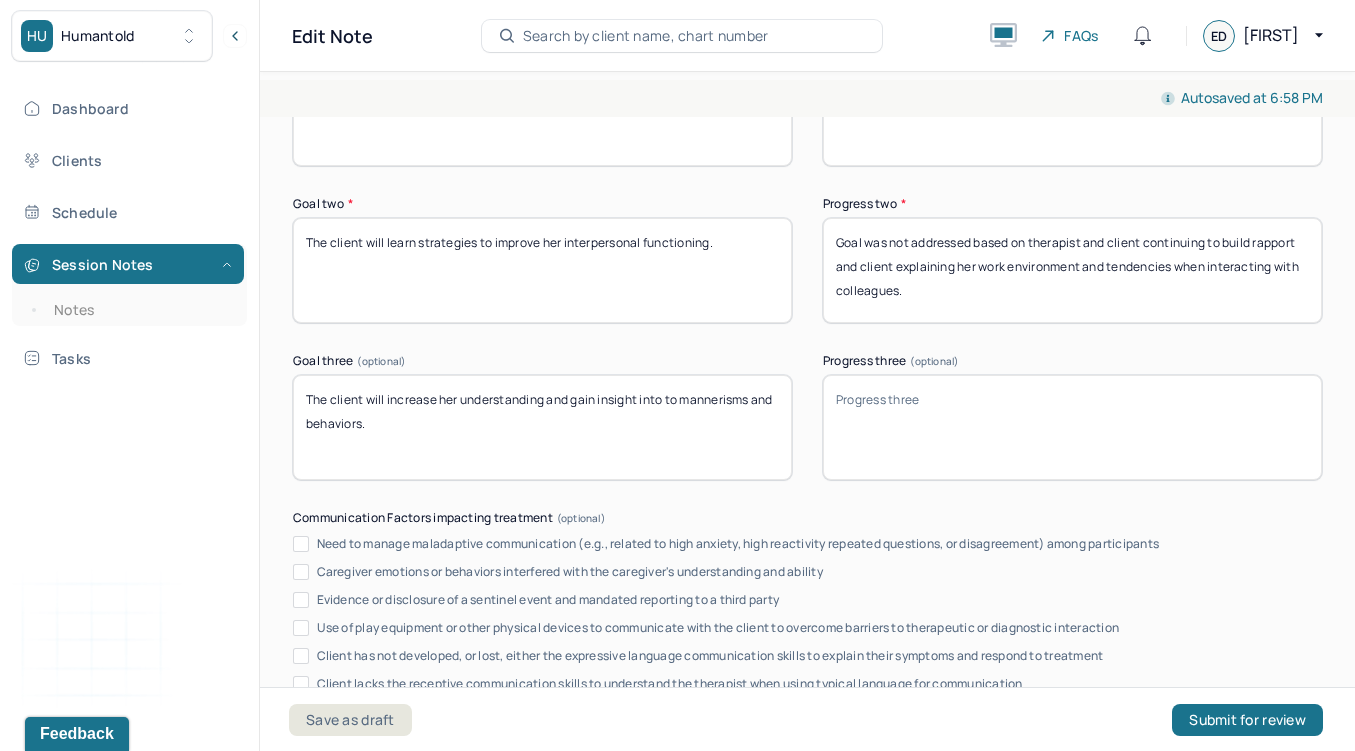 scroll, scrollTop: 3157, scrollLeft: 0, axis: vertical 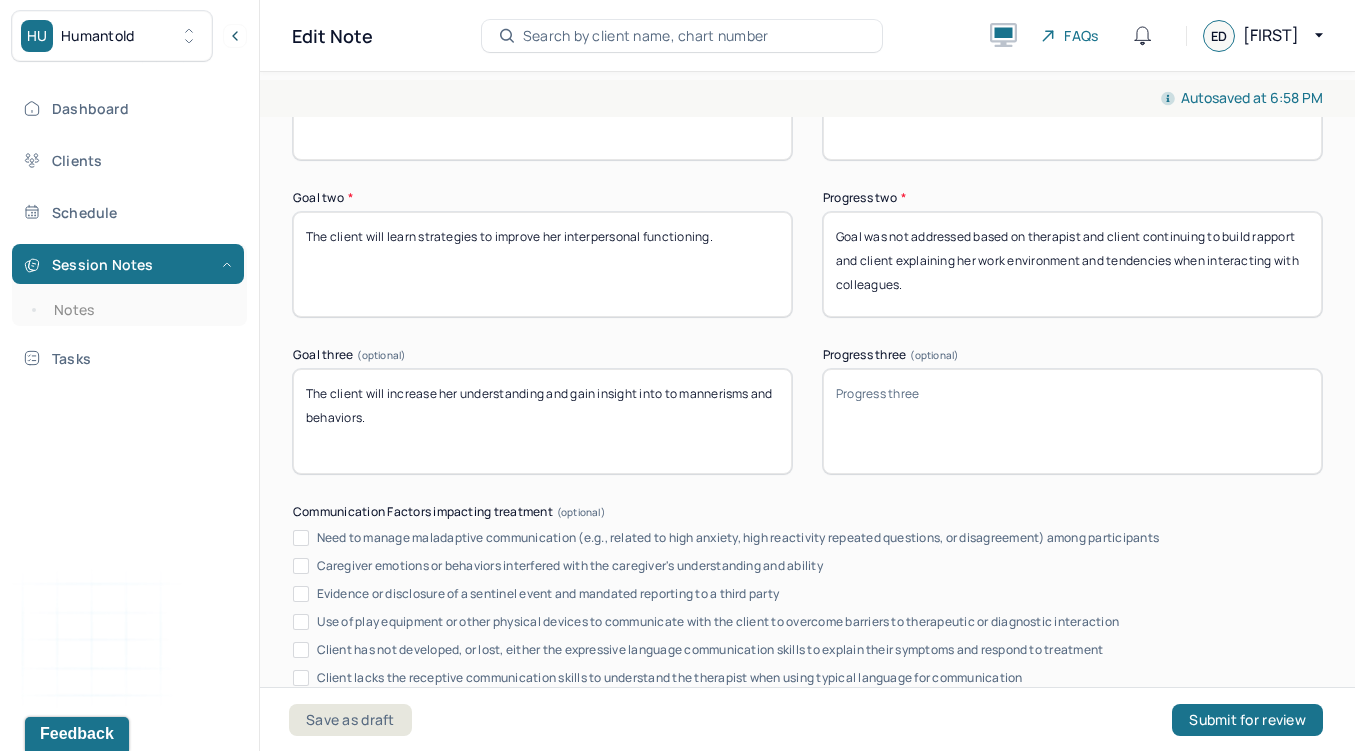 type on "Goal was not addressed based on therapist and client continuing to build rapport and client explaining her work environment and tendencies when interacting with colleagues." 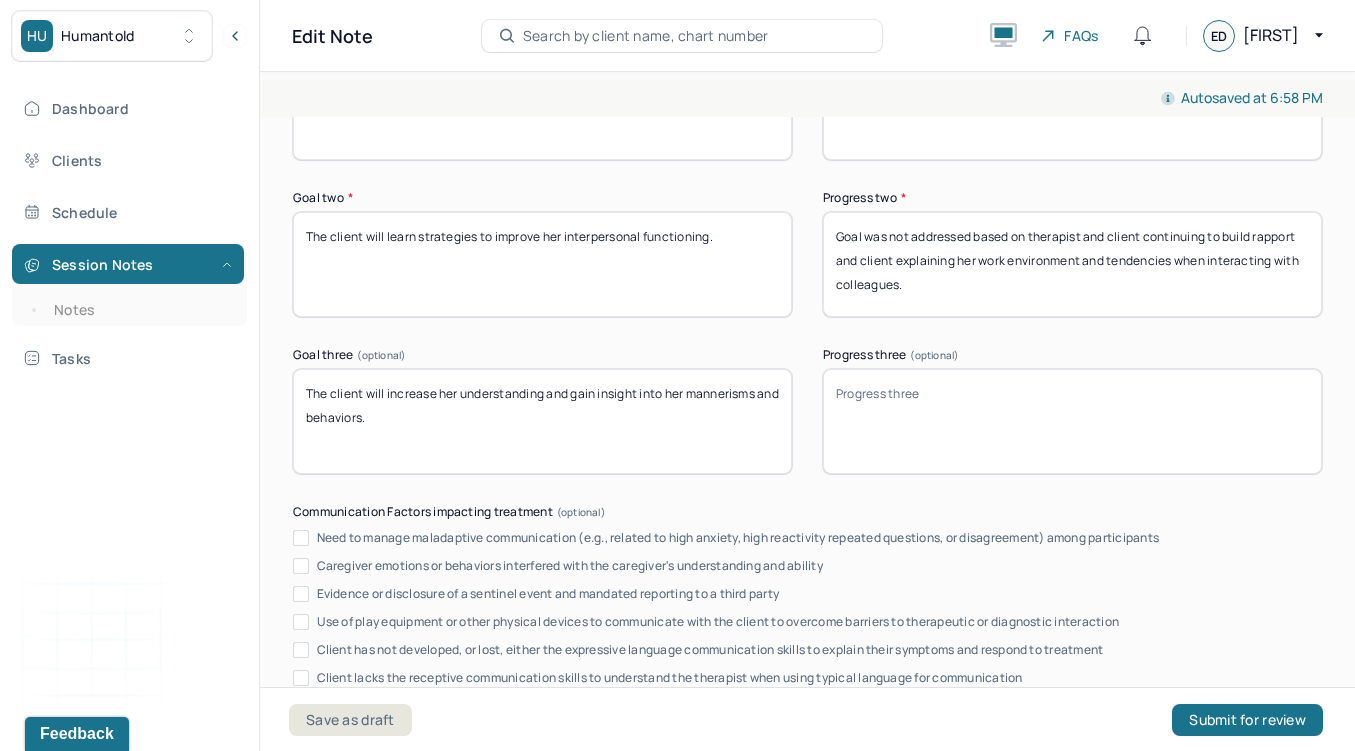 type on "The client will increase her understanding and gain insight into her mannerisms and behaviors." 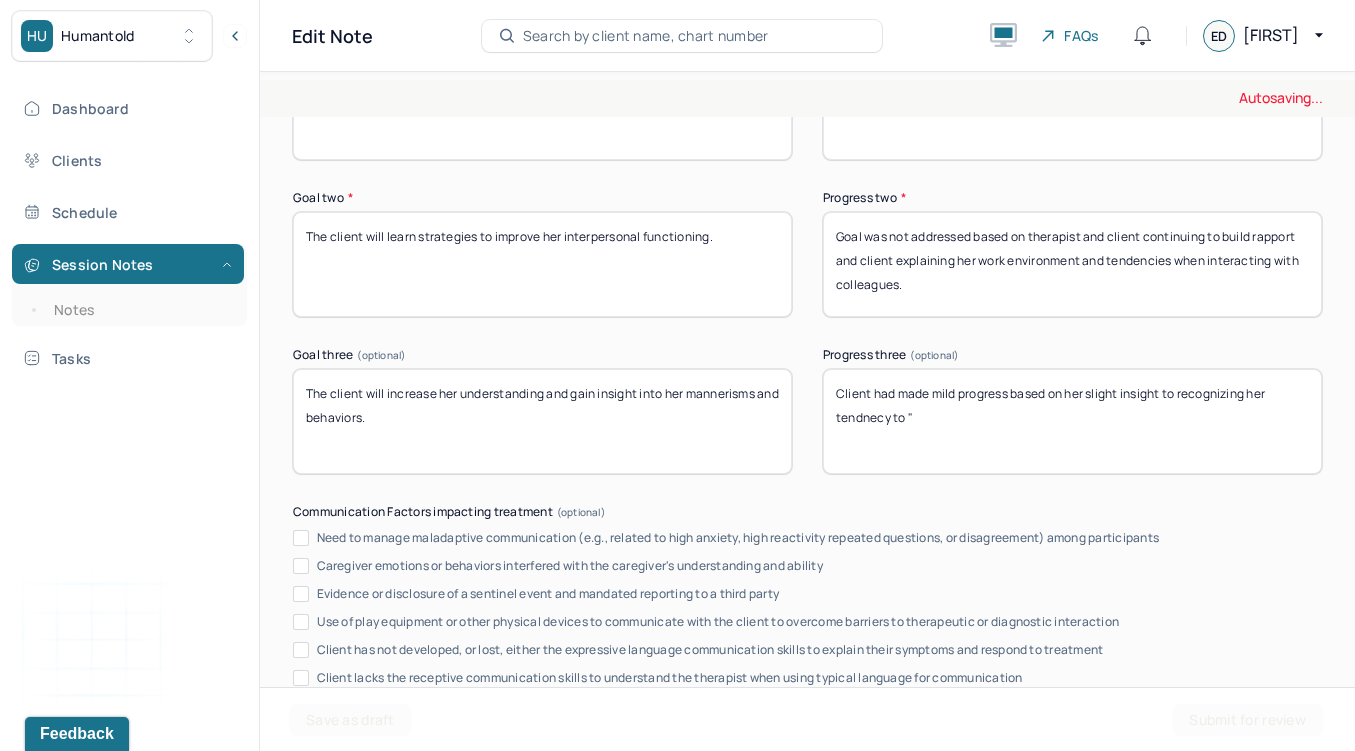 click on "Client had made mild progress based on her slight insight to" at bounding box center [1072, 421] 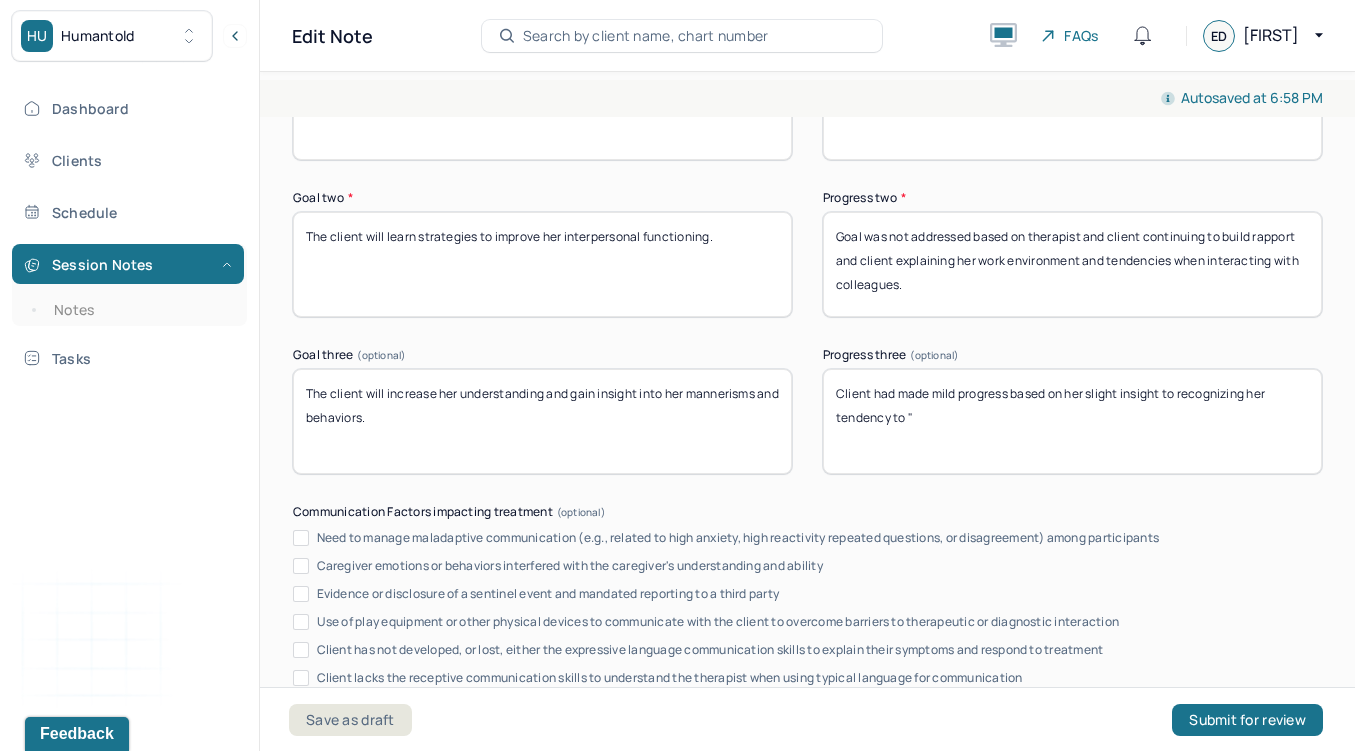click on "Client had made mild progress based on her slight insight to recognizing her tendnecy to "" at bounding box center [1072, 421] 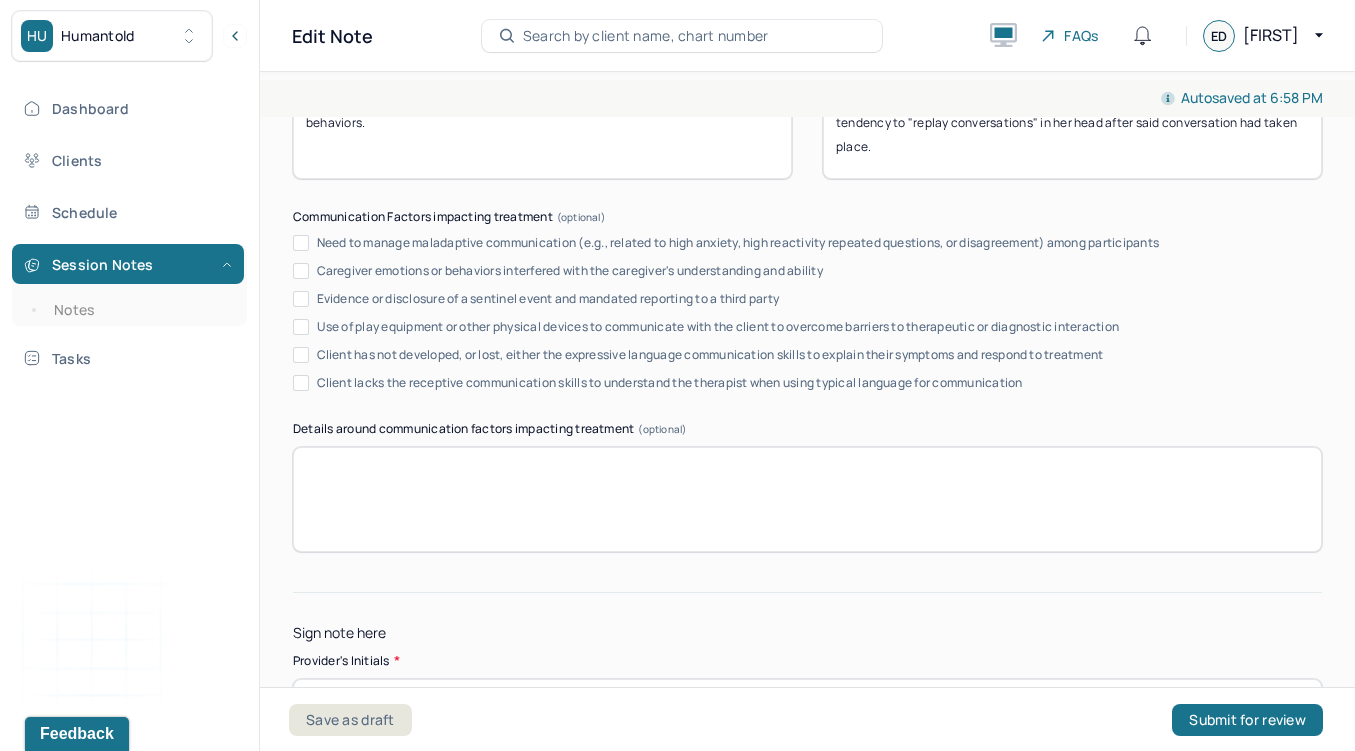 scroll, scrollTop: 3599, scrollLeft: 0, axis: vertical 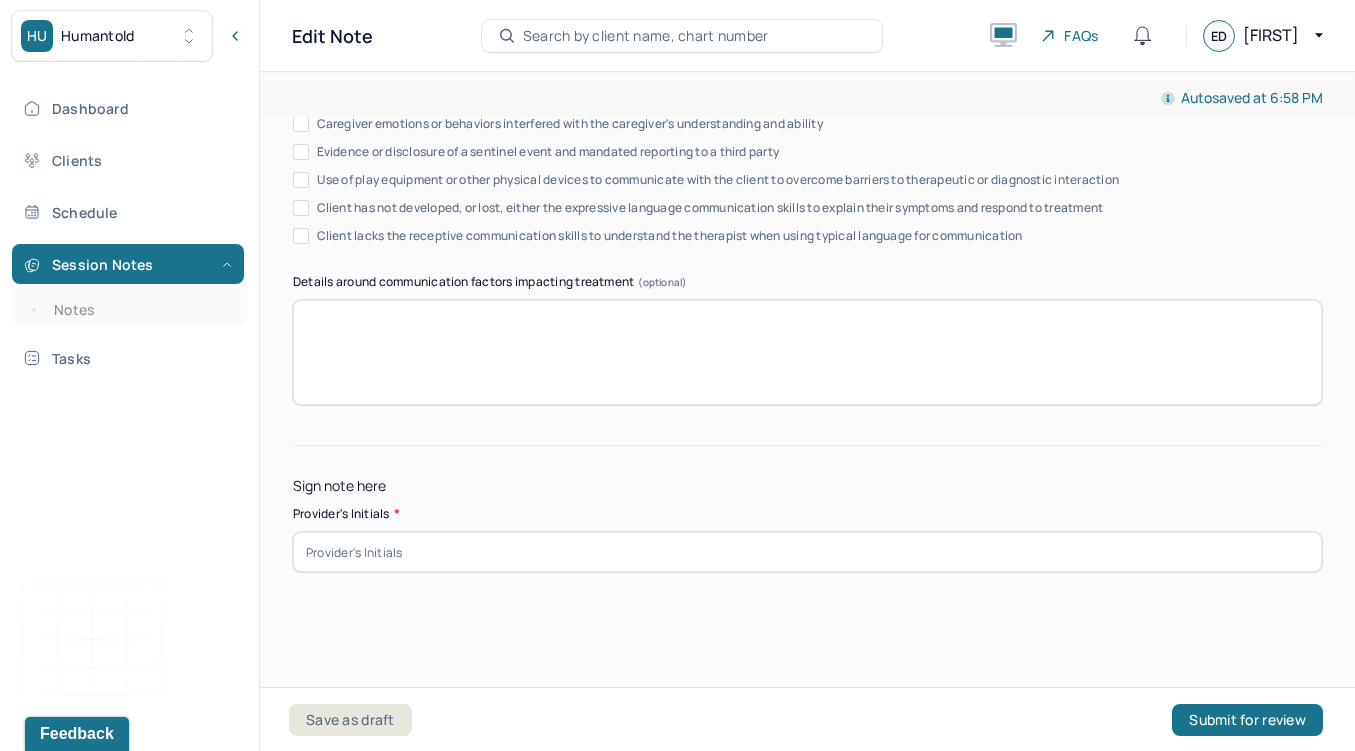 type on "Client had made mild progress based on her slight insight to recognizing her tendency to "replay conversations" in her head after said conversation had taken place." 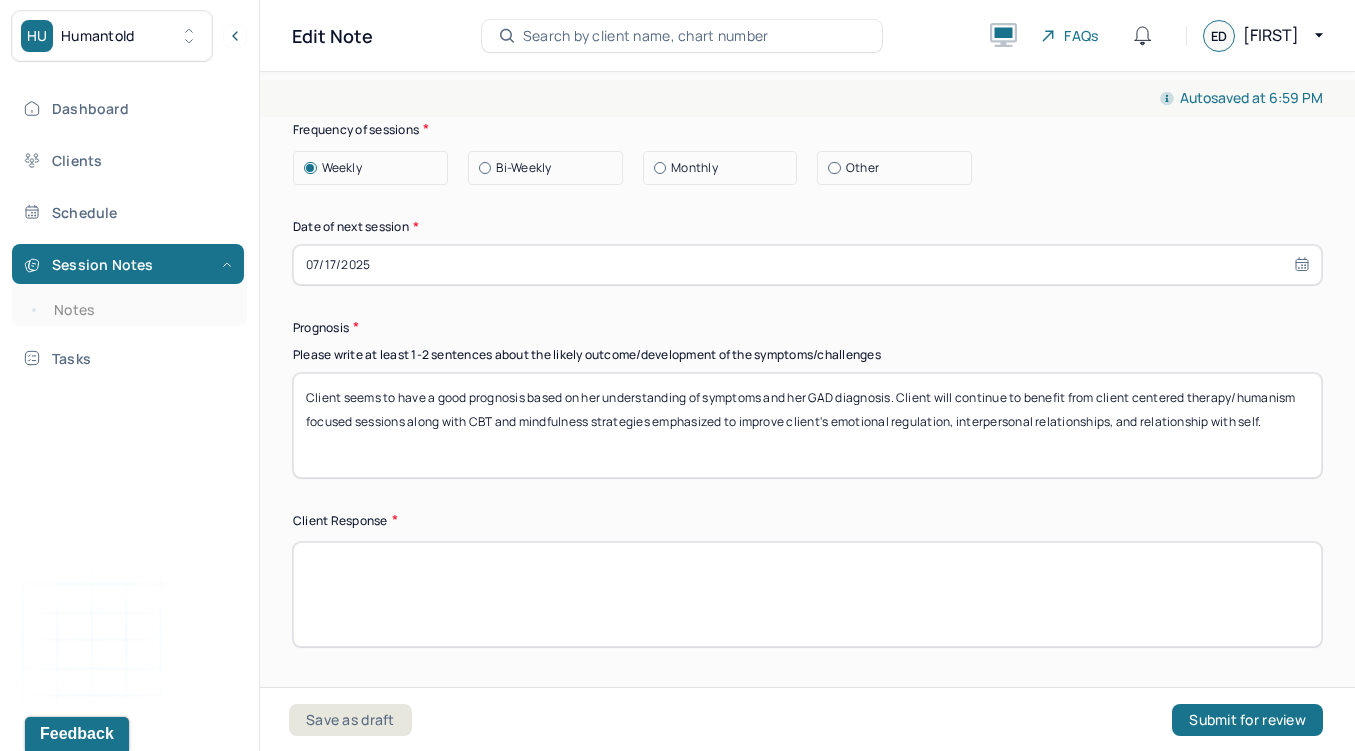 scroll, scrollTop: 2492, scrollLeft: 0, axis: vertical 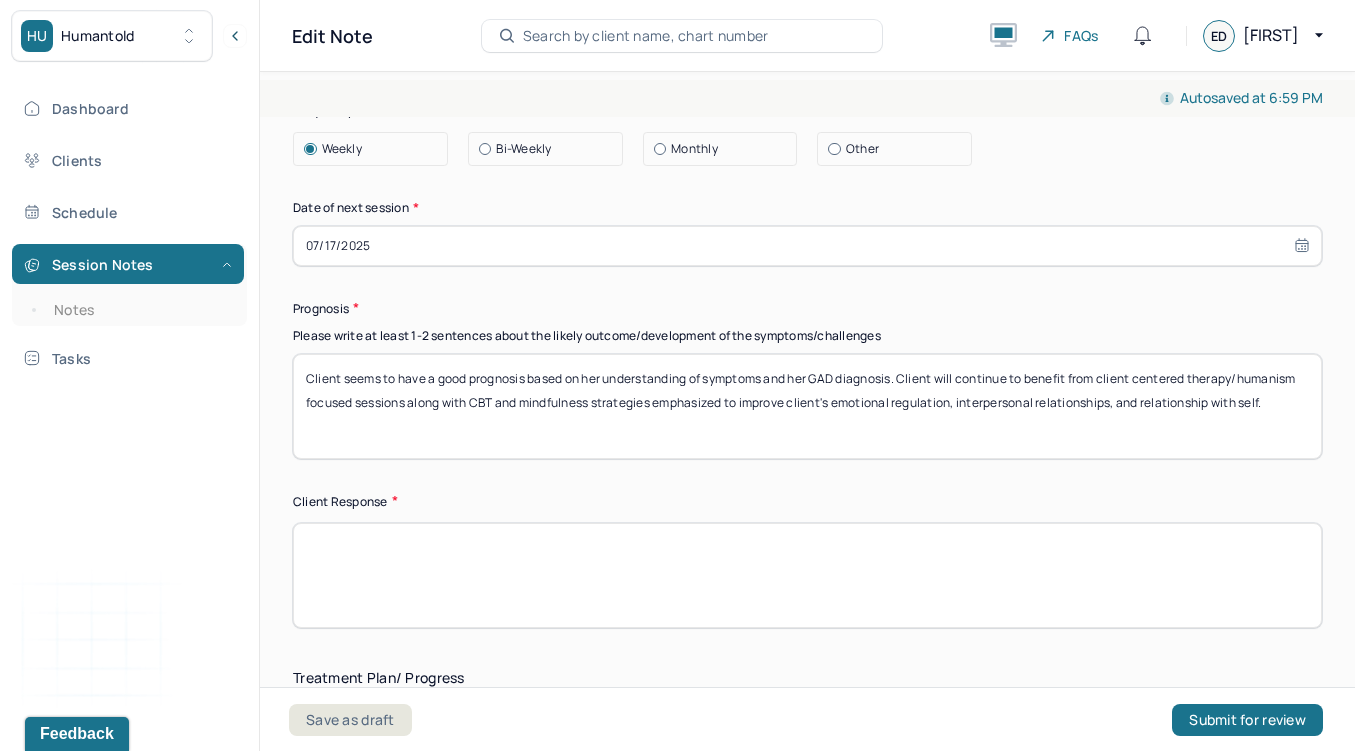 type on "E. D." 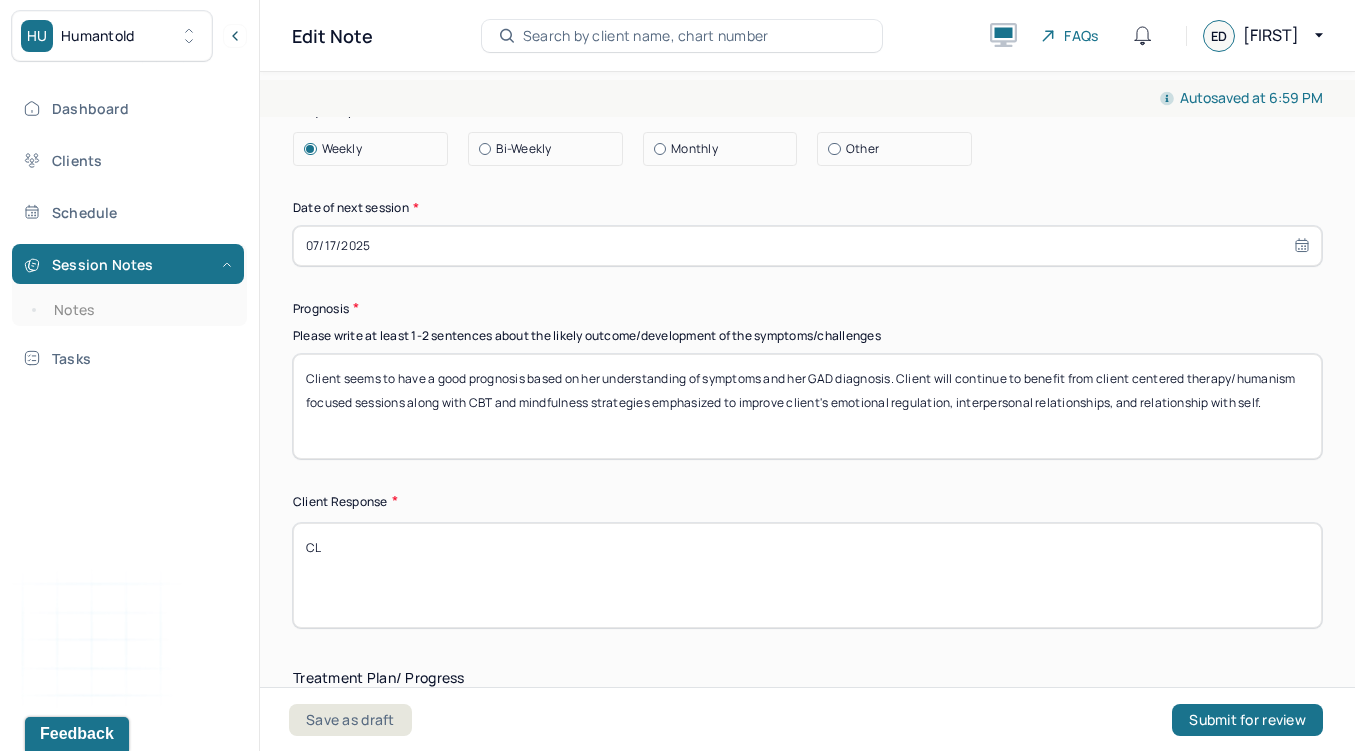 type on "C" 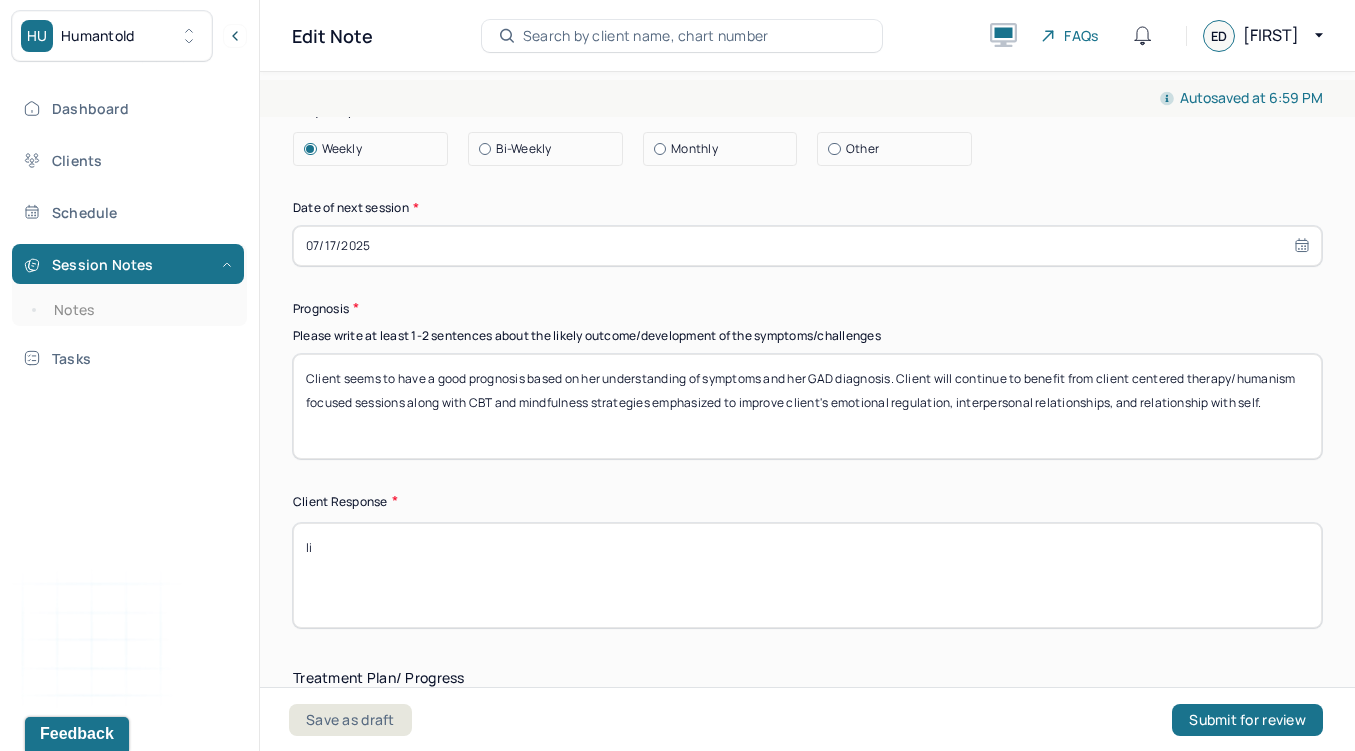 type on "l" 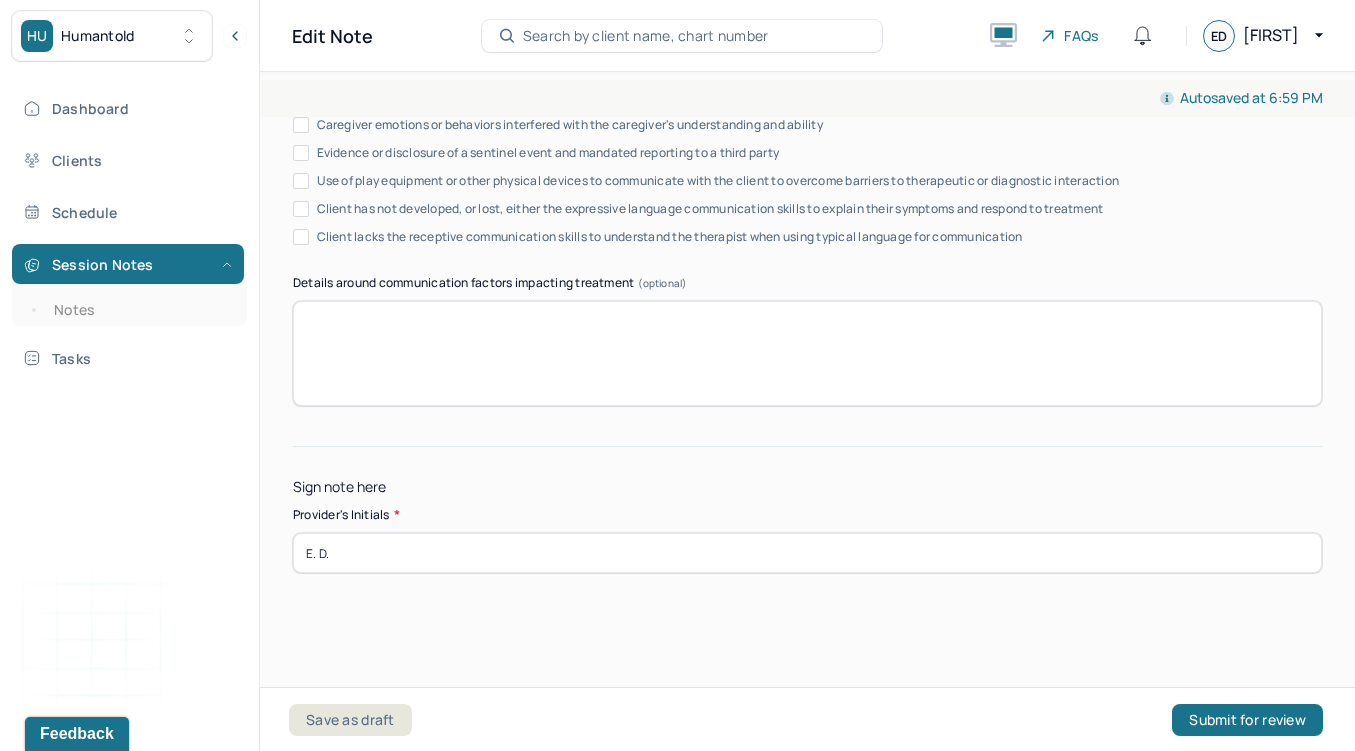 scroll, scrollTop: 3599, scrollLeft: 0, axis: vertical 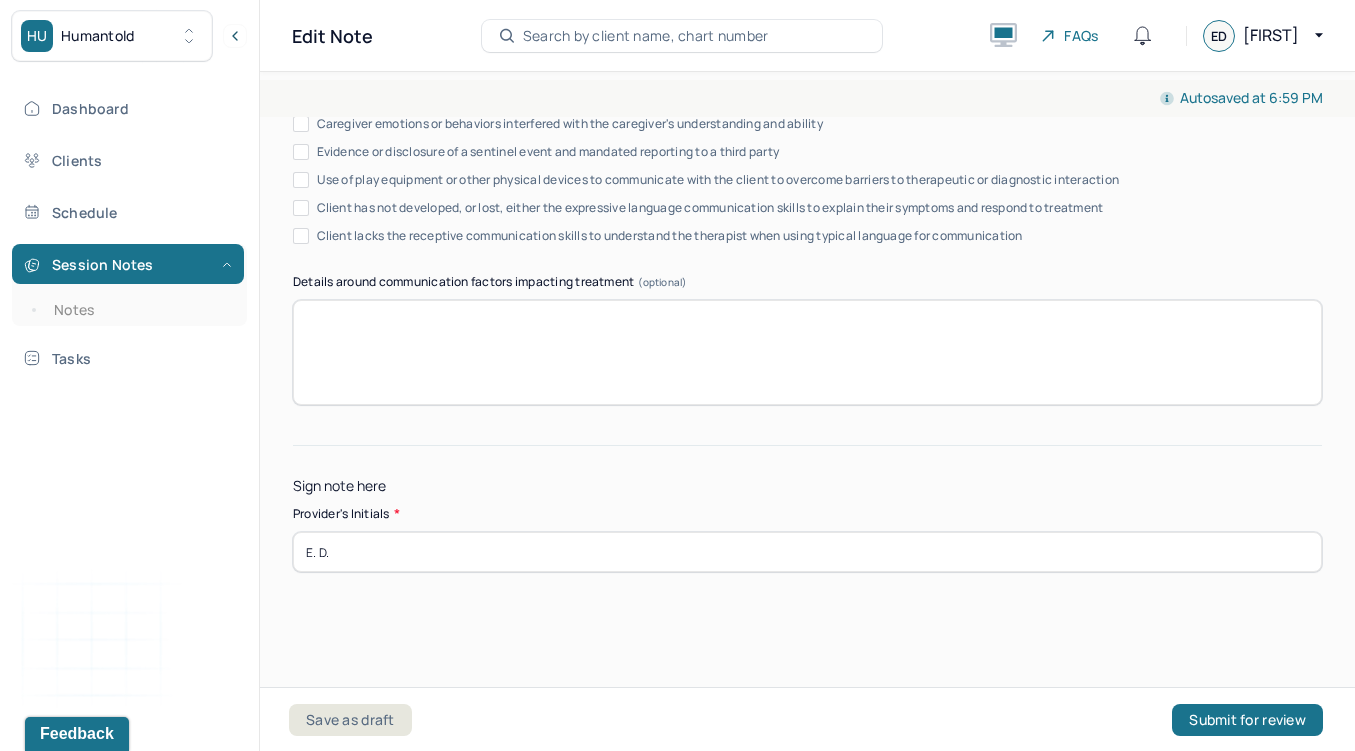 type on "Client was engaged and communicative throughout the session. She is interested in learning more CBT tools to help her mitigate her anxiety symptoms." 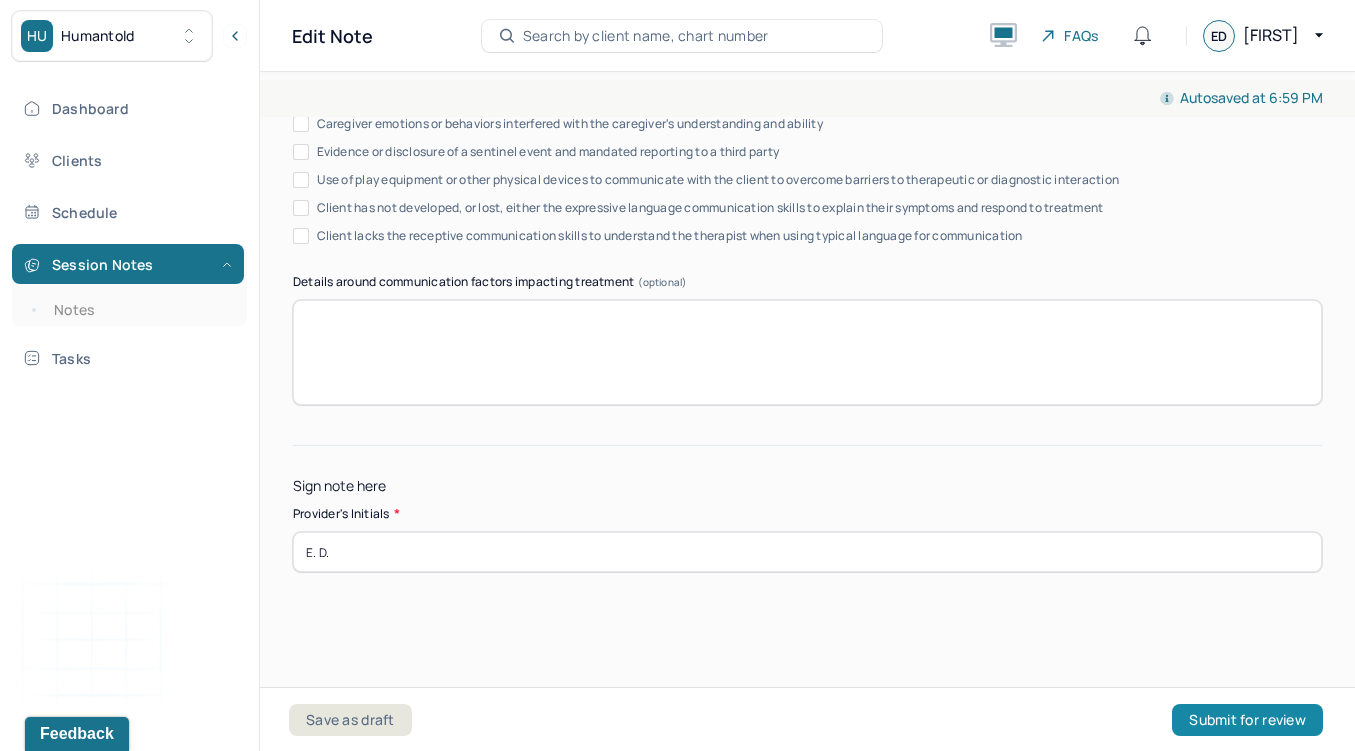 click on "Submit for review" at bounding box center (1247, 720) 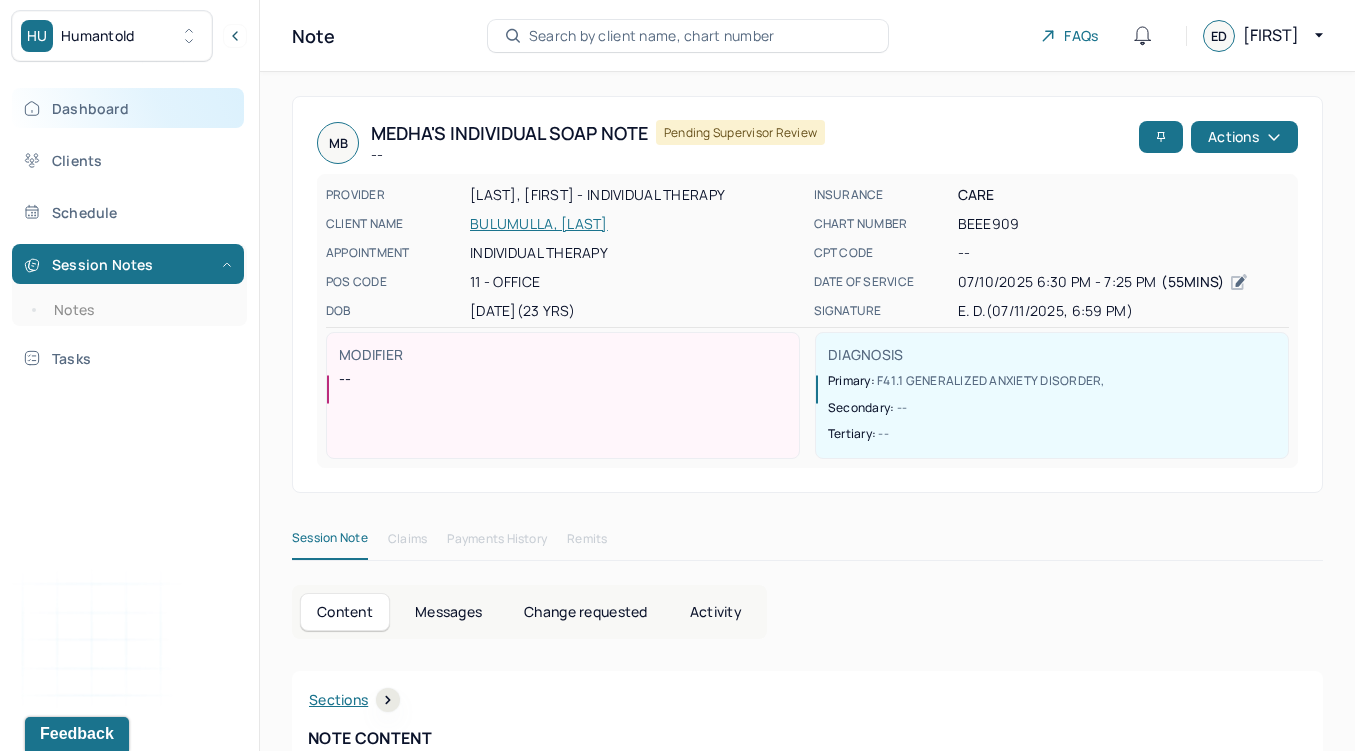 click on "Dashboard" at bounding box center [128, 108] 